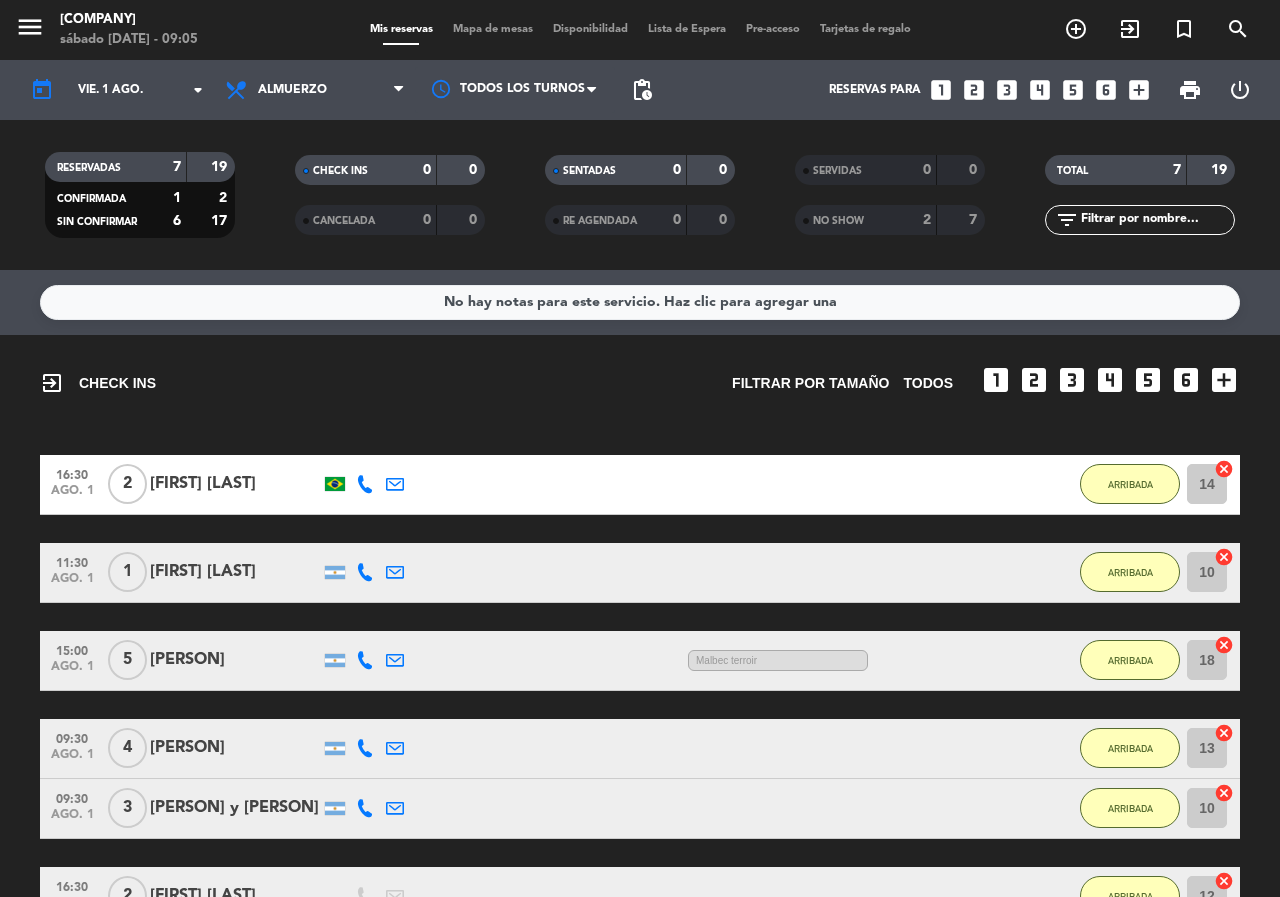scroll, scrollTop: 0, scrollLeft: 0, axis: both 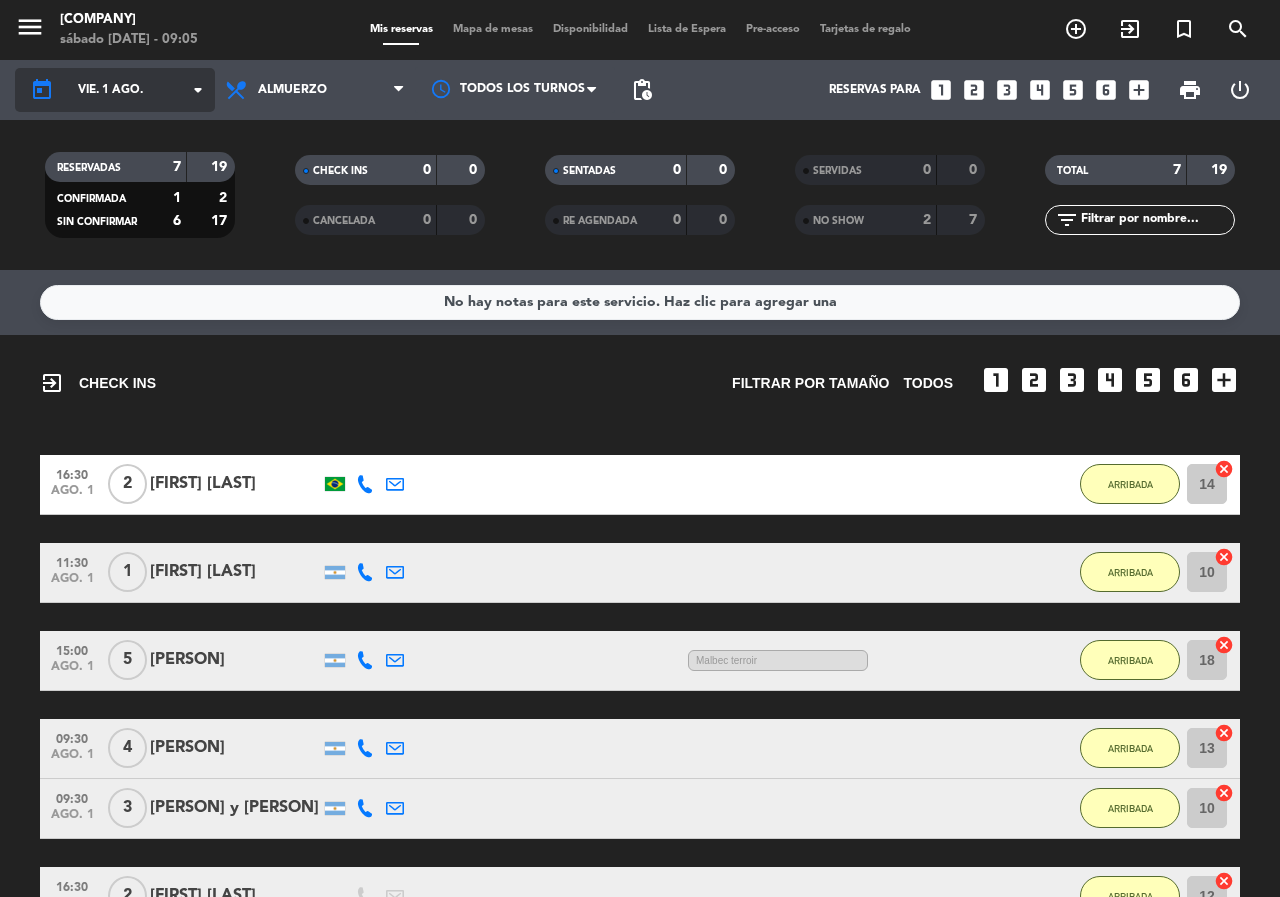 click on "today    [DAY]. [NUMBER] [MONTH]. arrow_drop_down" 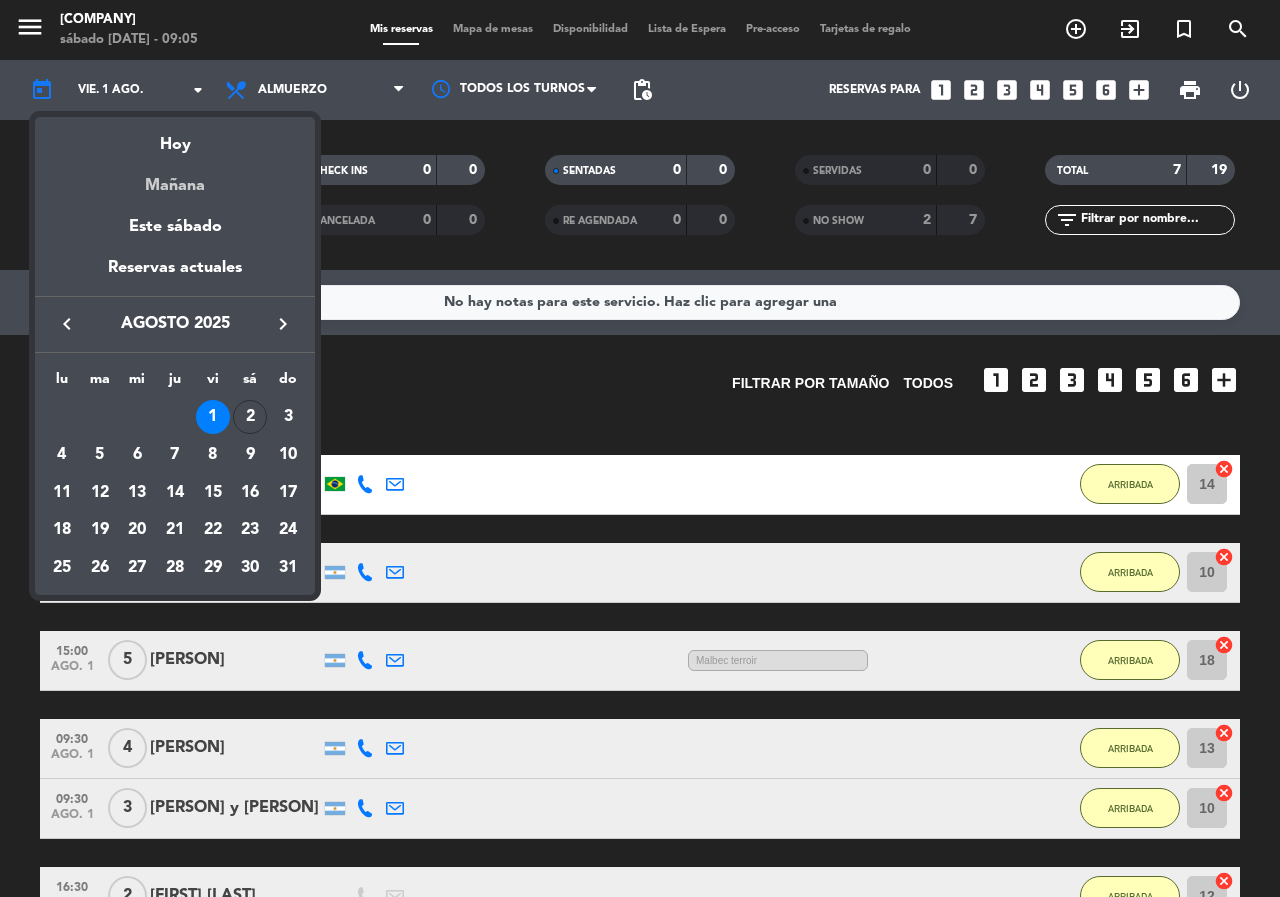 click on "Mañana" at bounding box center (175, 178) 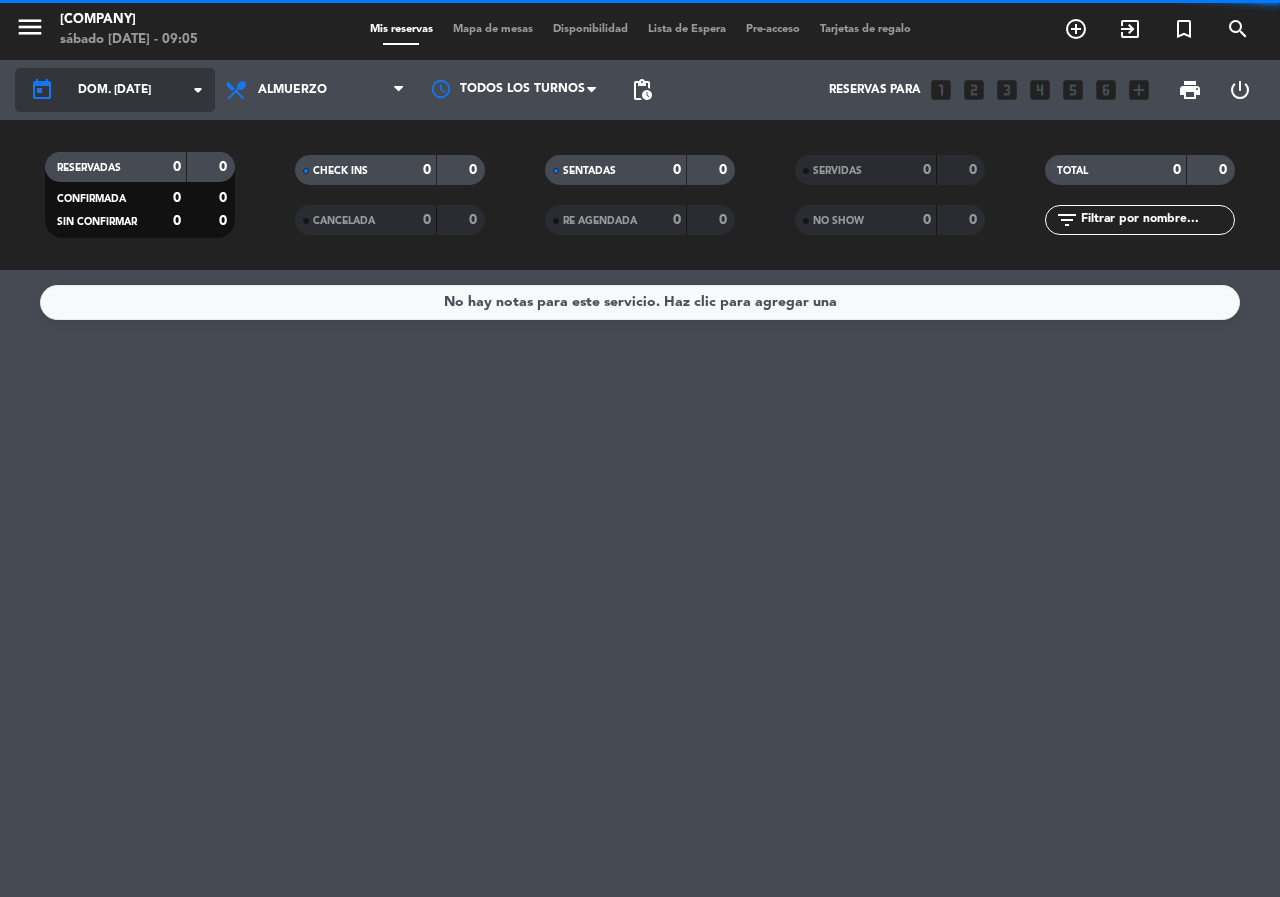 click on "dom. [DATE]" 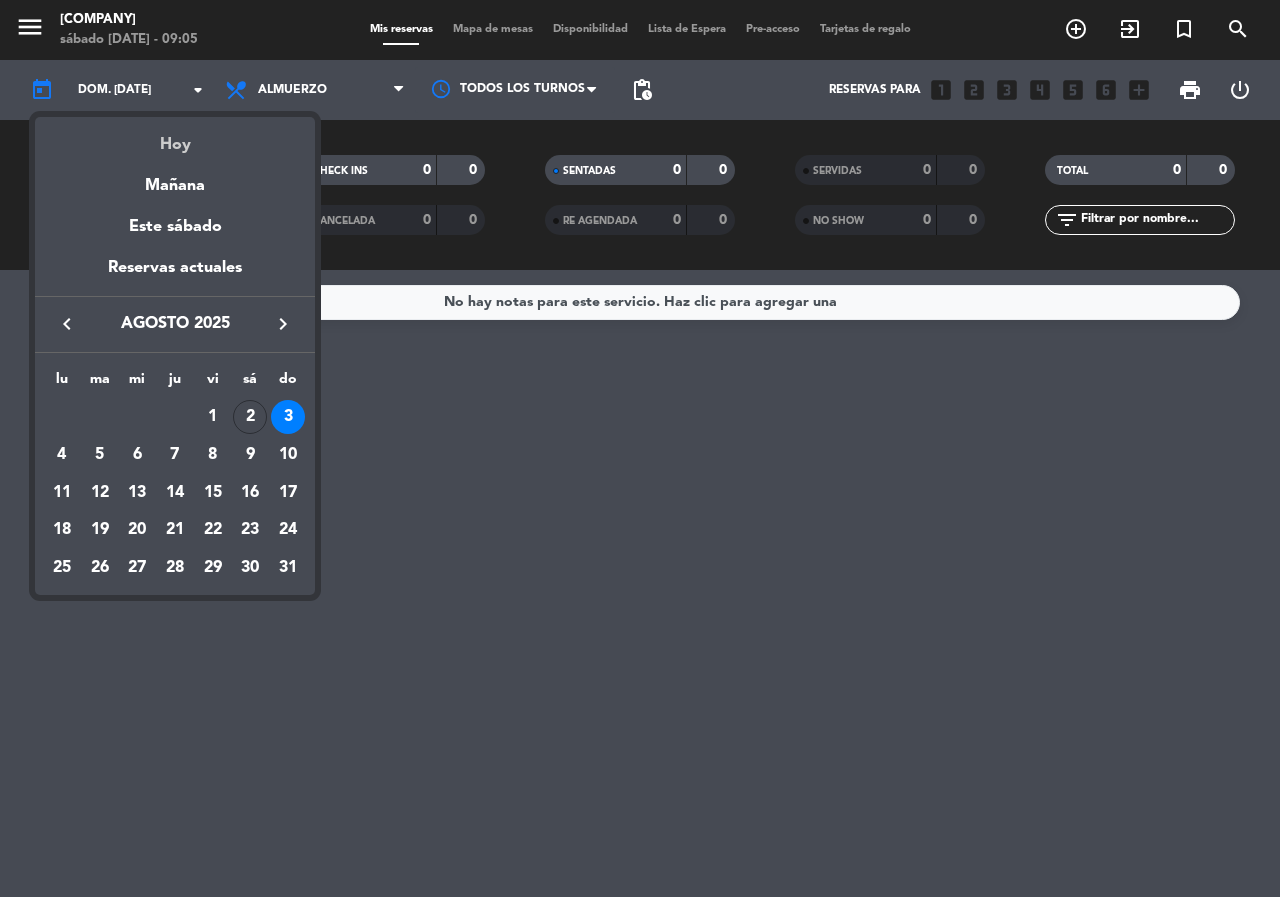 click on "Hoy" at bounding box center (175, 137) 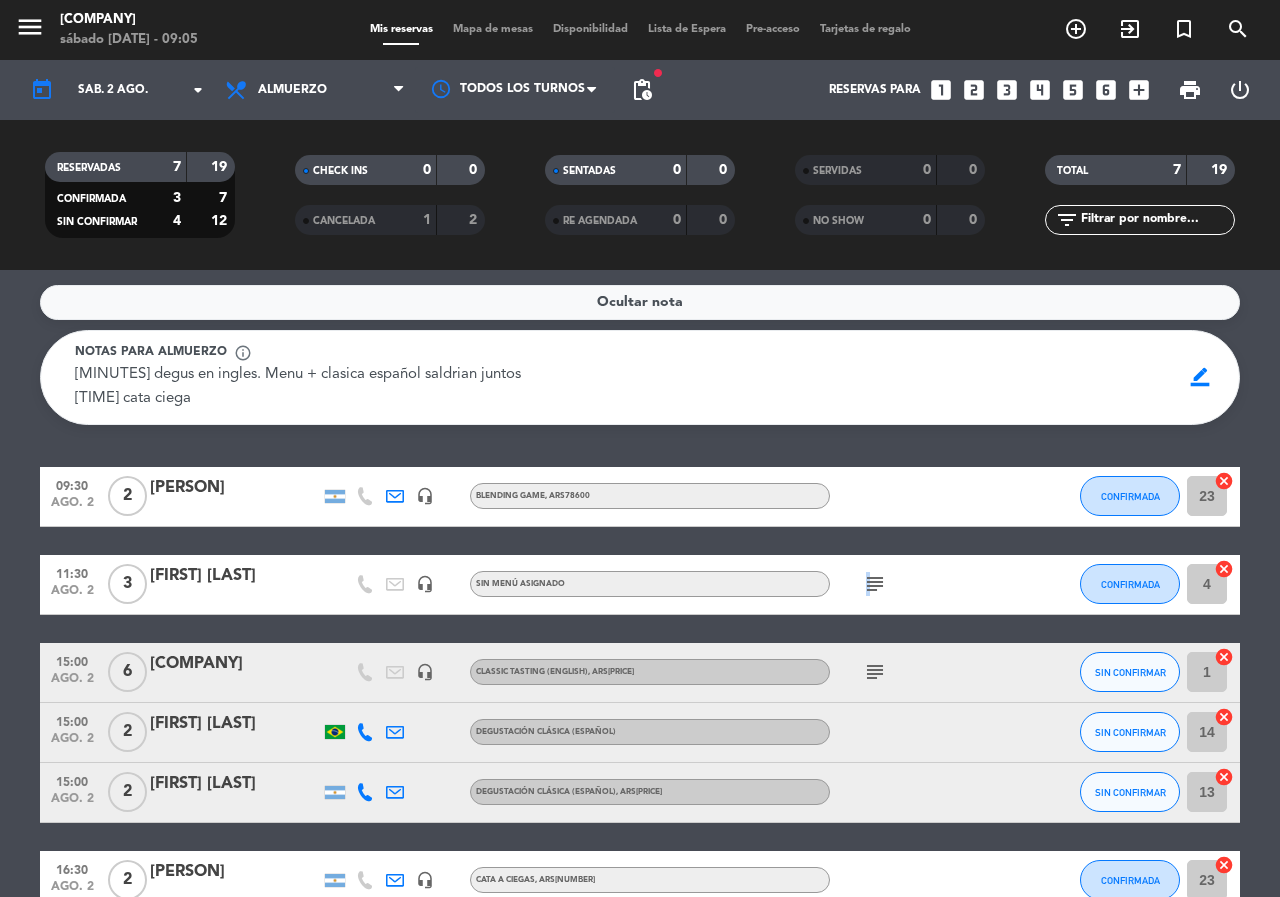click on "subject" 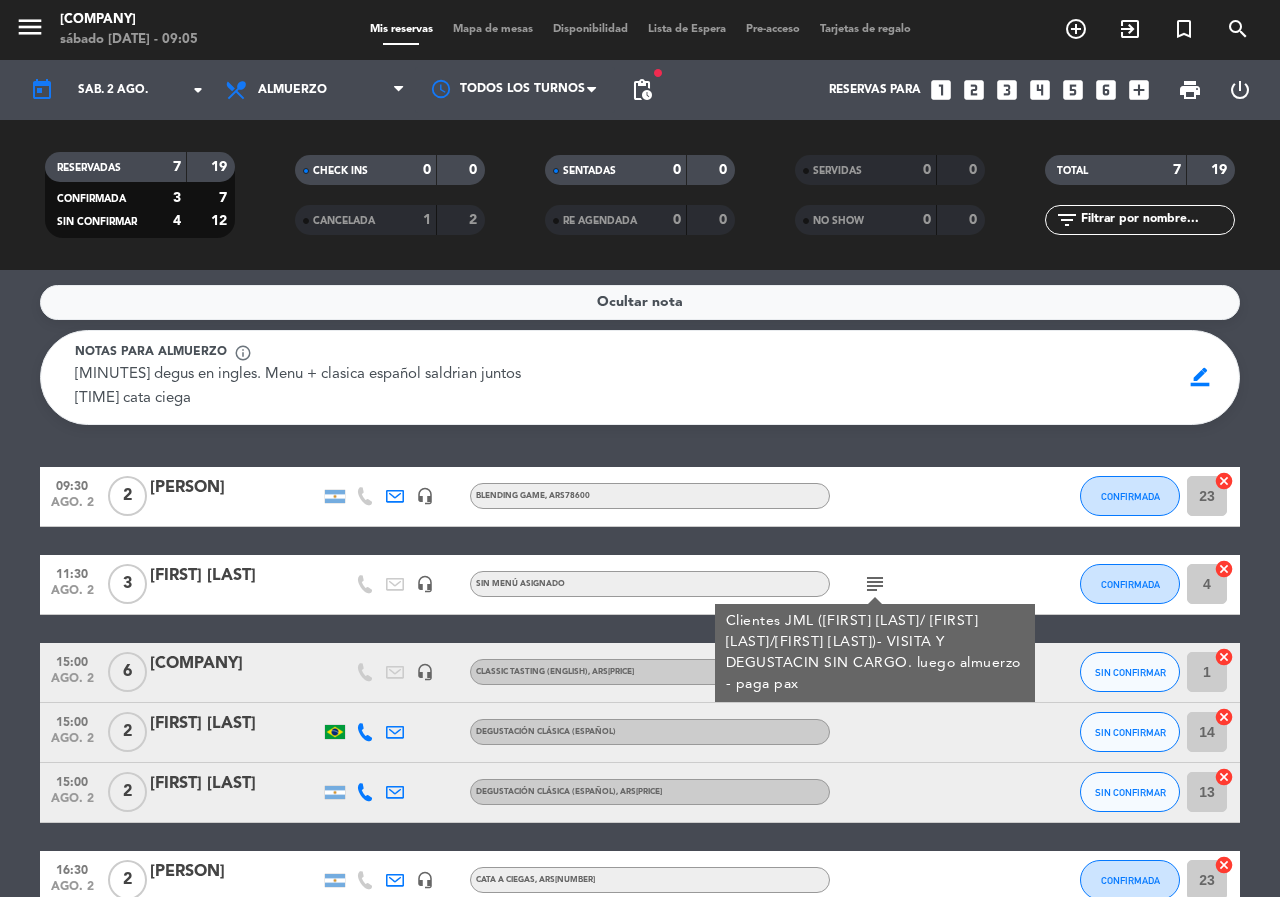 click on "09:30 ago. [DATE] 2 [FIRST] headset_mic Blending Game , ARS78600 CONFIRMADA 23 cancel 11:30 ago. [DATE] 3 [FIRST] [LAST] headset_mic Sin menú asignado subject Clientes JML ([FIRST] [LAST]/[FIRST] [LAST]/[FIRST] [LAST])- VISITA Y DEGUSTACIN SIN CARGO. luego almuerzo - paga[NAME] CONFIRMADA 4 cancel 15:00 ago. [DATE] 6 [FIRST] Wine Tours headset_mic Classic Tasting (English) , ARS41400 subject SIN CONFIRMAR 1 cancel 15:00 ago. [DATE] 2 [FIRST] [LAST] Degustación Clásica (Español) SIN CONFIRMAR 14 cancel 15:00 ago. [DATE] 2 [FIRST] [LAST] Degustación Clásica (Español) , ARS41400 SIN CONFIRMAR 13 cancel 16:30 ago. [DATE] 2 [FIRST] [LAST] headset_mic Cata a Ciegas , ARS47000 CONFIRMADA 23 cancel 16:30 ago. [DATE] 2 [FIRST] [LAST]- headset_mic Sin menú asignado subject SIN CONFIRMAR 5 cancel" 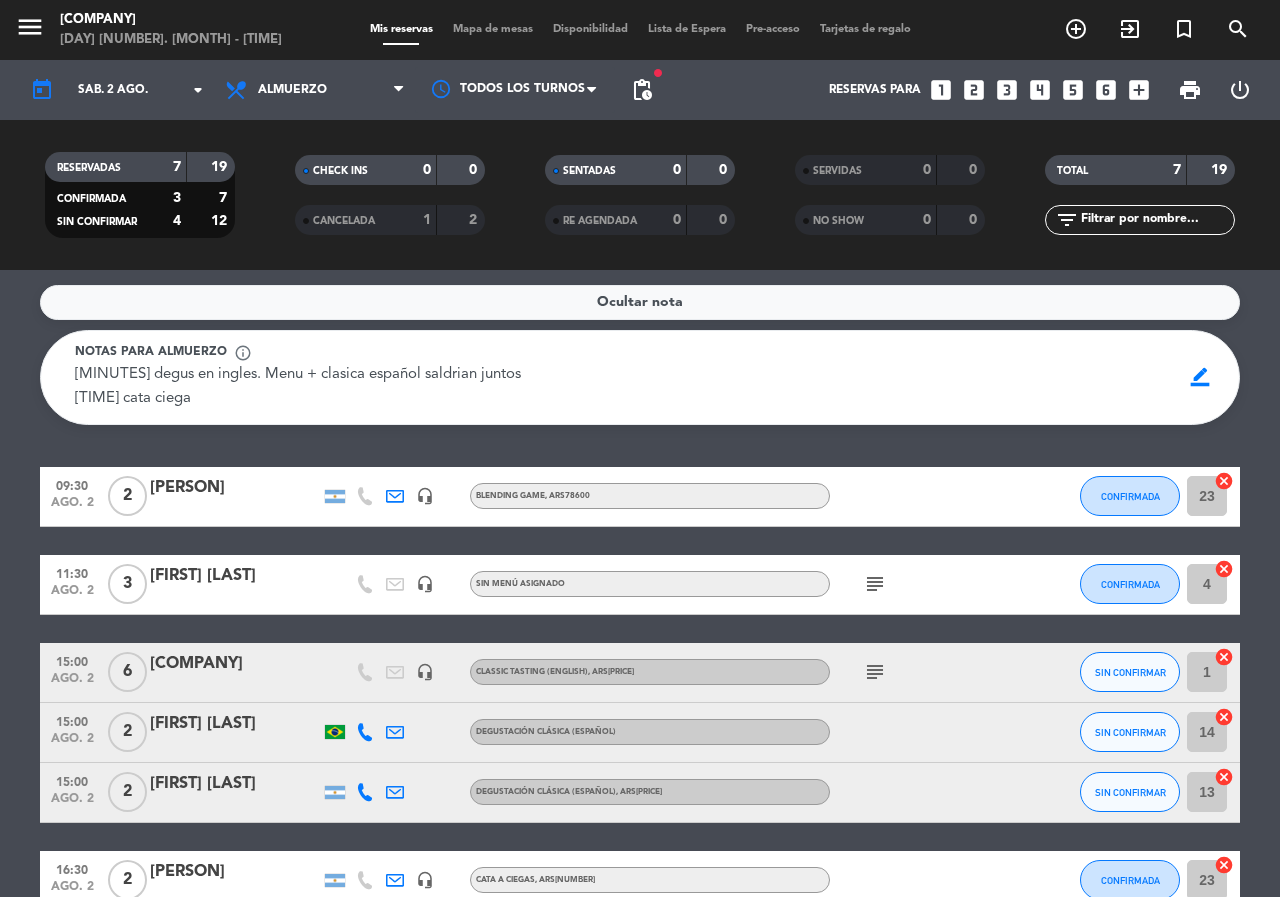 scroll, scrollTop: 174, scrollLeft: 0, axis: vertical 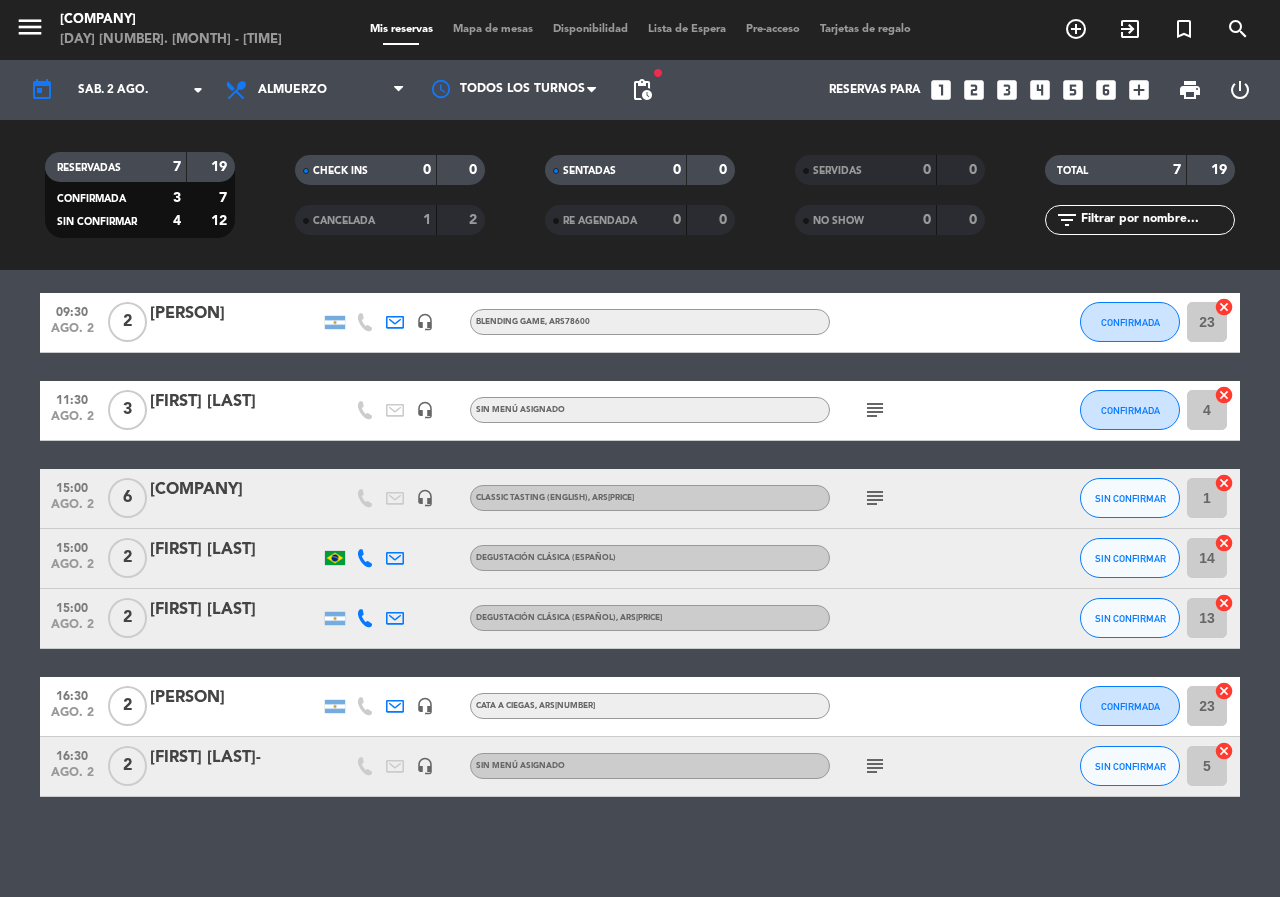 click on "subject" 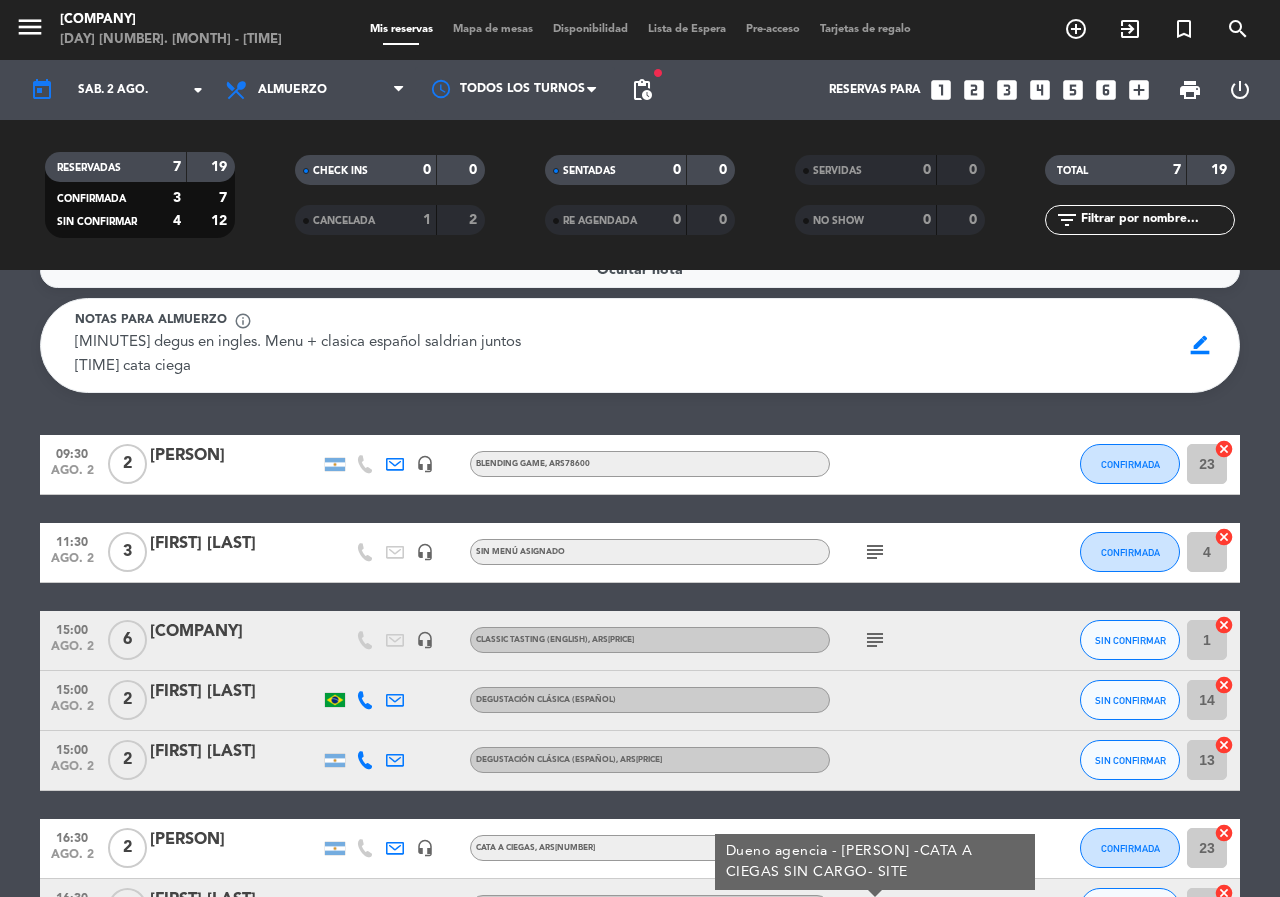 scroll, scrollTop: 100, scrollLeft: 0, axis: vertical 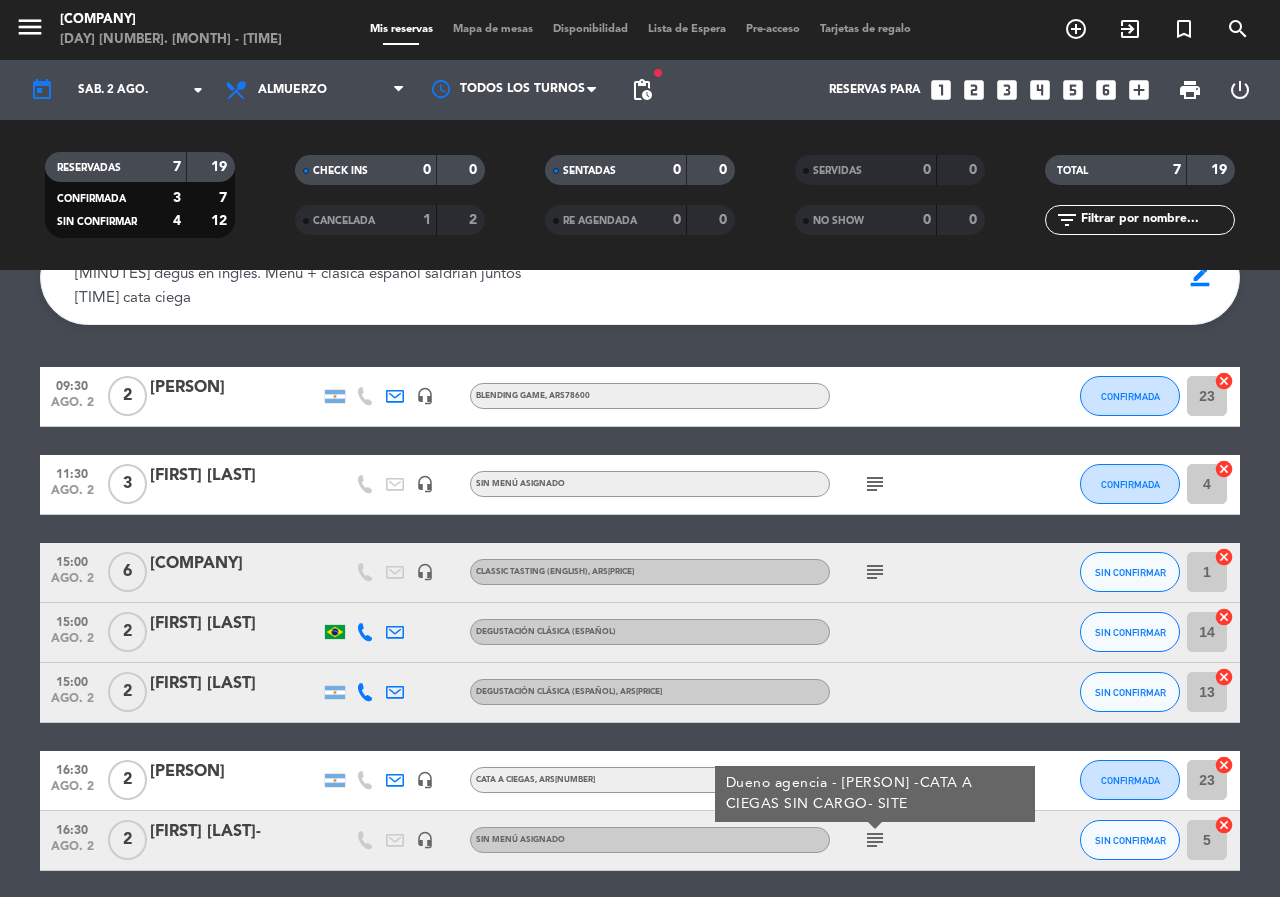 click on "Ocultar nota  Notas para almuerzo  info_outline  15hs degus en ingles. Menu + clasica español saldrian juntos
16:30hs cata ciega  15hs degus en ingles. Menu + clasica español saldrian juntos
16:30hs cata ciega   border_color   09:30   ago. [NUMBER]   [NUMBER]   [PERSON]   headset_mic   Blending Game , ARS[NUMBER] CONFIRMADA [NUMBER]  cancel   11:30   ago. [NUMBER]   [NUMBER]   [PERSON]   headset_mic  Sin menú asignado  subject  CONFIRMADA [NUMBER]  cancel   15:00   ago. [NUMBER]   [NUMBER]   [PERSON]    headset_mic   Classic Tasting (English) , ARS[NUMBER]  subject  SIN CONFIRMAR [NUMBER]  cancel   15:00   ago. [NUMBER]   [NUMBER]   [PERSON]   Degustación Clásica (Español) SIN CONFIRMAR [NUMBER]  cancel   15:00   ago. [NUMBER]   [NUMBER]   [PERSON]   Degustación Clásica (Español) , ARS[NUMBER] SIN CONFIRMAR [NUMBER]  cancel   16:30   ago. [NUMBER]   [NUMBER]   [PERSON]   headset_mic   Cata a Ciegas , ARS[NUMBER] CONFIRMADA [NUMBER]  cancel   16:30   ago. [NUMBER]   [NUMBER]   [PERSON]   -   headset_mic  Sin menú asignado  subject  Dueno agencia - [PERSON] -CATA A CIEGAS  SIN CARGO- SITE [NUMBER]" 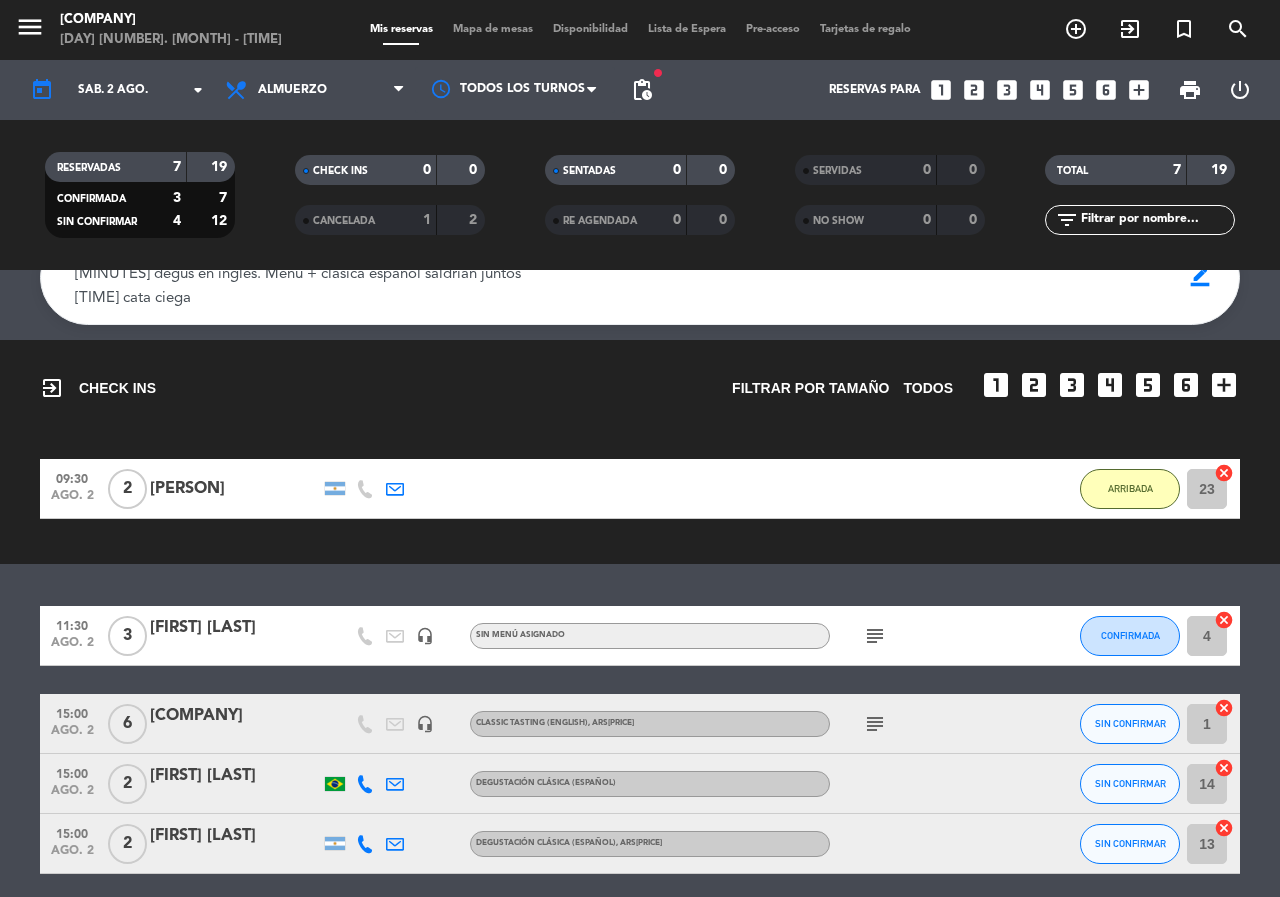click on "subject" 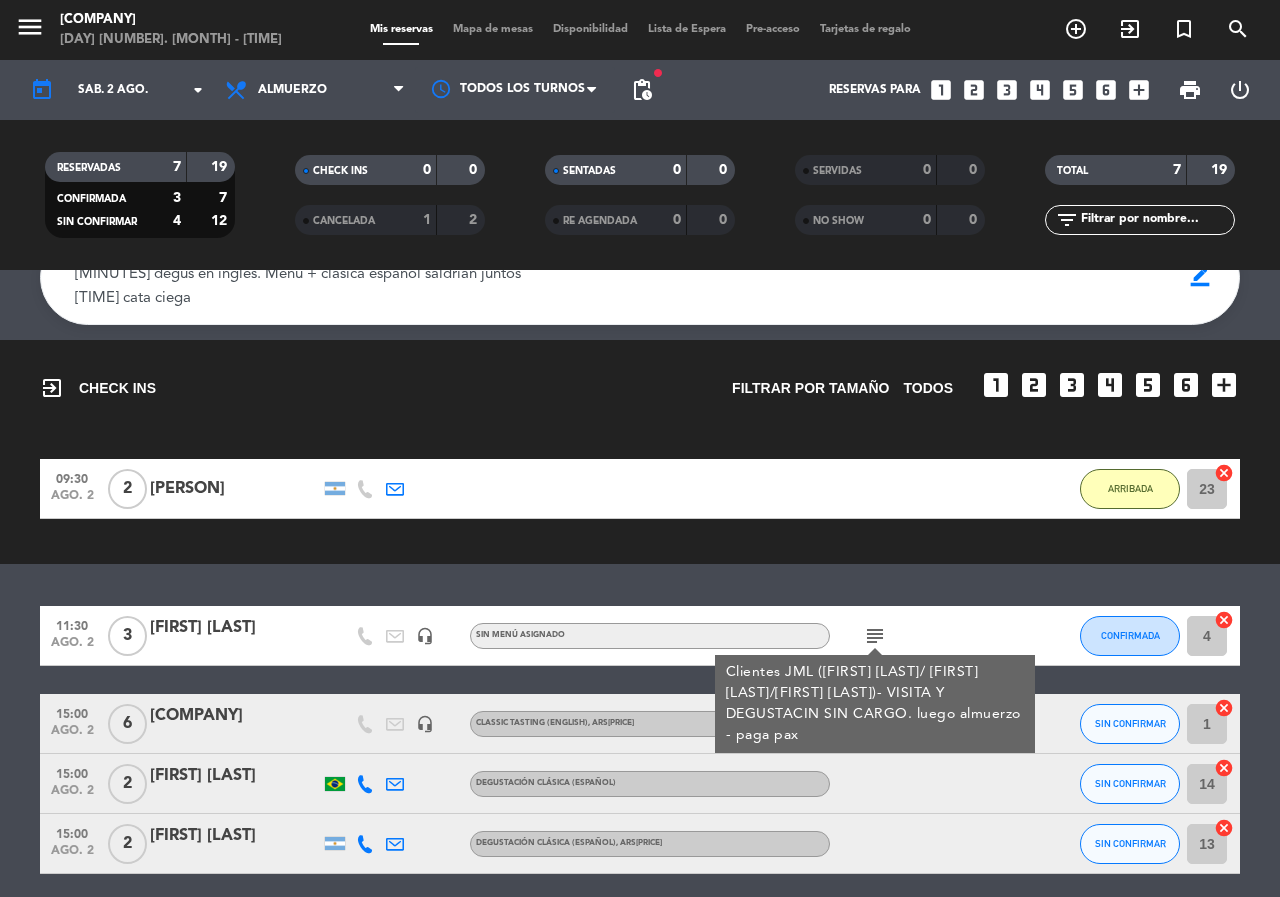 click on "Clientes JML ([FIRST] [LAST]/ [FIRST] [LAST]/[FIRST] [LAST])- VISITA Y DEGUSTACIN SIN CARGO. luego almuerzo - paga pax CONFIRMADA [NUMBER]  cancel   [TIME]   [MONTH]. [NUMBER]   [NUMBER]   [FIRST] [LAST]    headset_mic   Classic Tasting (English) , ARS[PRICE]  subject  SIN CONFIRMAR [NUMBER]  cancel   [TIME]   [MONTH]. [NUMBER]   [NUMBER]   [FIRST] [LAST]   Degustación Clásica (Español) SIN CONFIRMAR [NUMBER]  cancel   [TIME]   [MONTH]. [NUMBER]   [NUMBER]   [FIRST] [LAST]   Degustación Clásica (Español) , ARS[PRICE] SIN CONFIRMAR [NUMBER]  cancel   [TIME]   [MONTH]. [NUMBER]   [NUMBER]   [FIRST] [LAST]   headset_mic   Cata a Ciegas , ARS[PRICE] CONFIRMADA [NUMBER]  cancel   [TIME]   [MONTH]. [NUMBER]   [NUMBER]   [FIRST] [LAST]   headset_mic  Sin menú asignado  subject  SIN CONFIRMAR [NUMBER]  cancel" 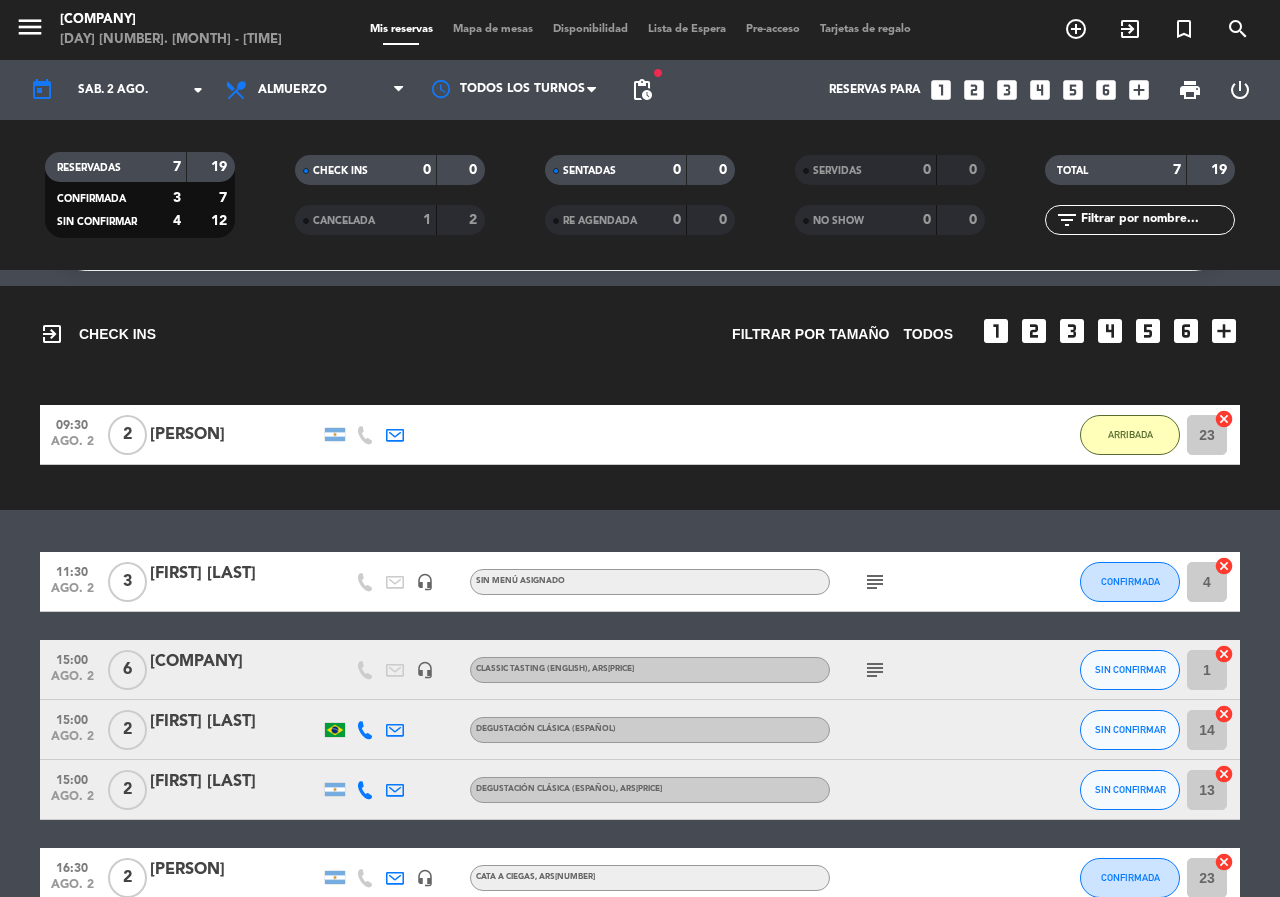 scroll, scrollTop: 200, scrollLeft: 0, axis: vertical 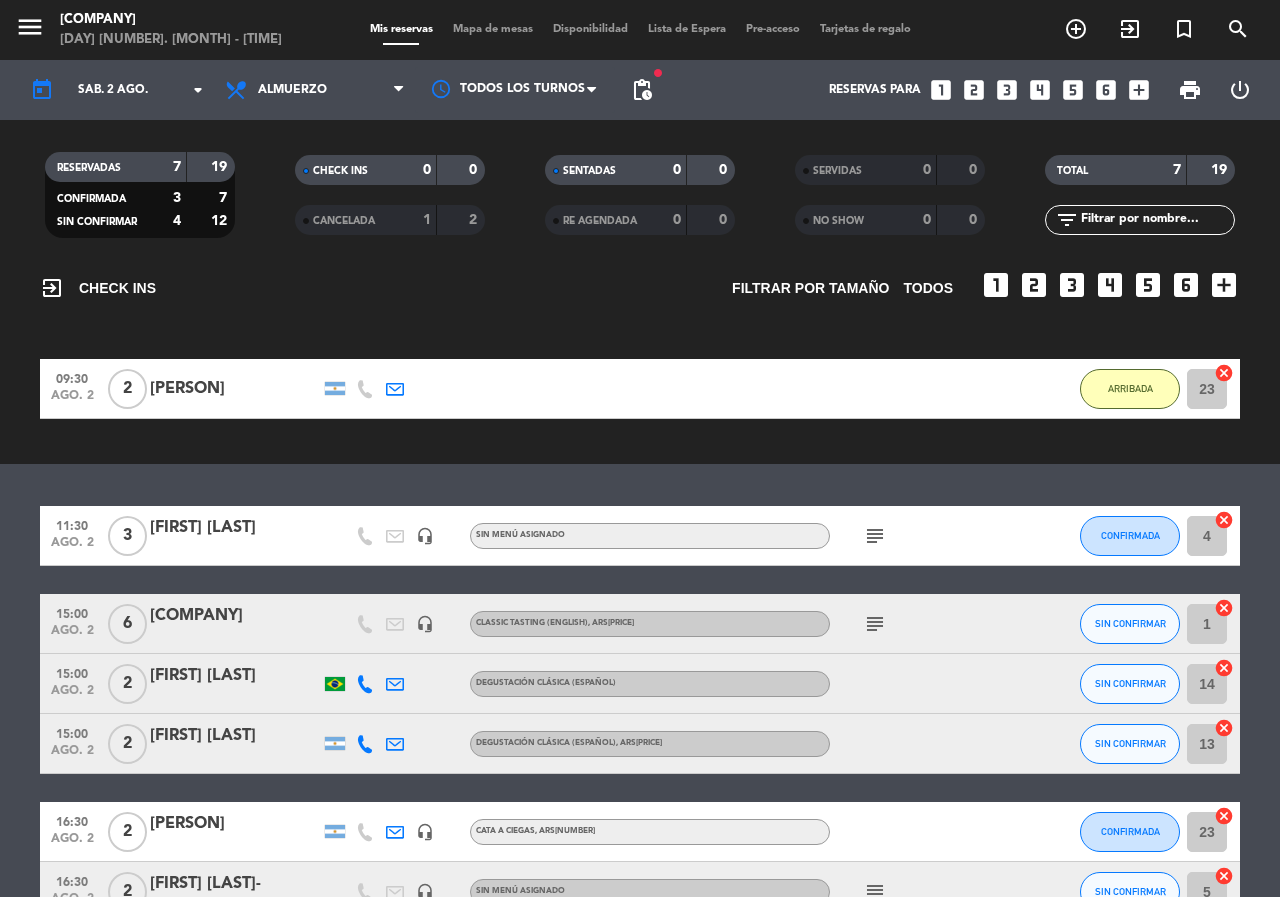 click on "subject" 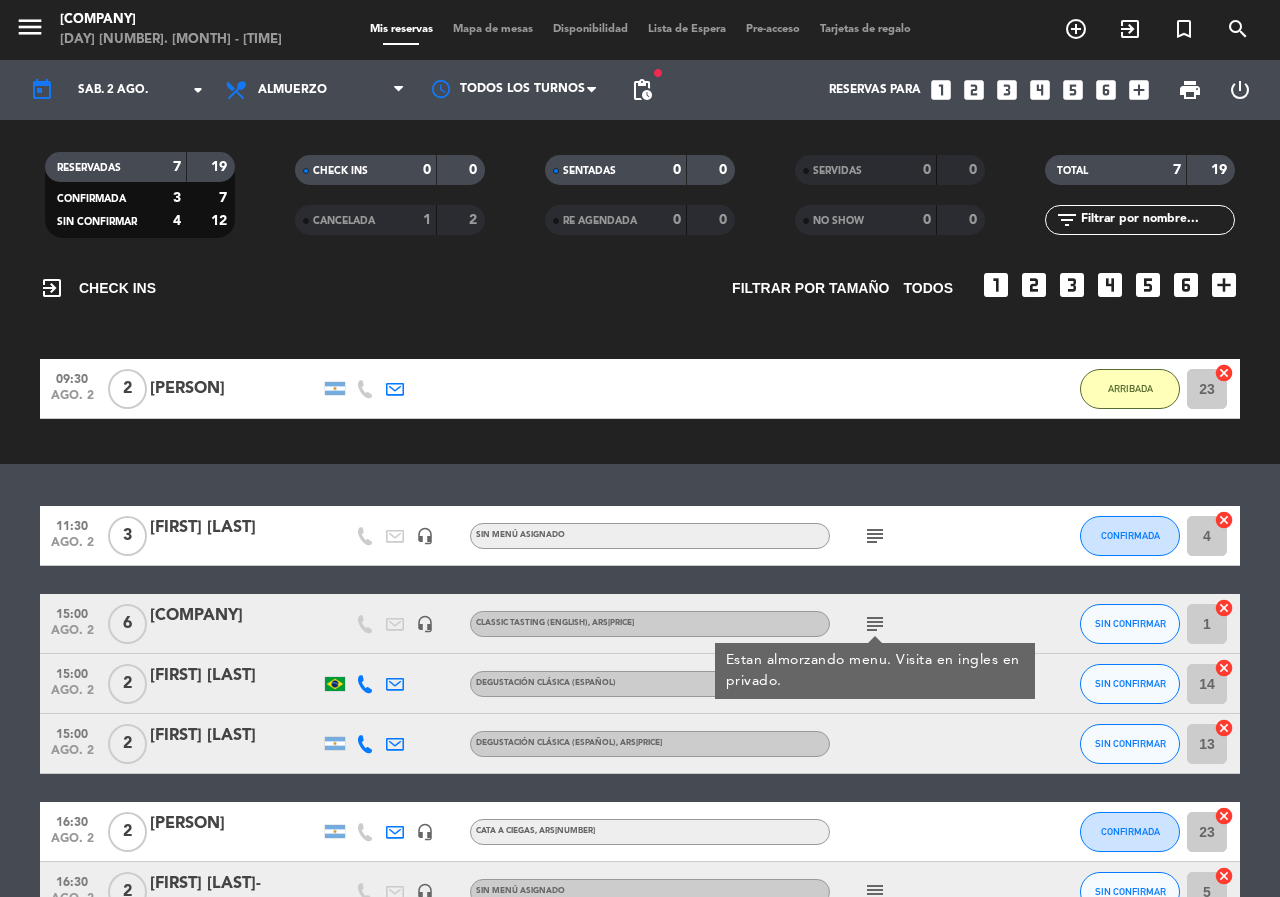 click on "subject" 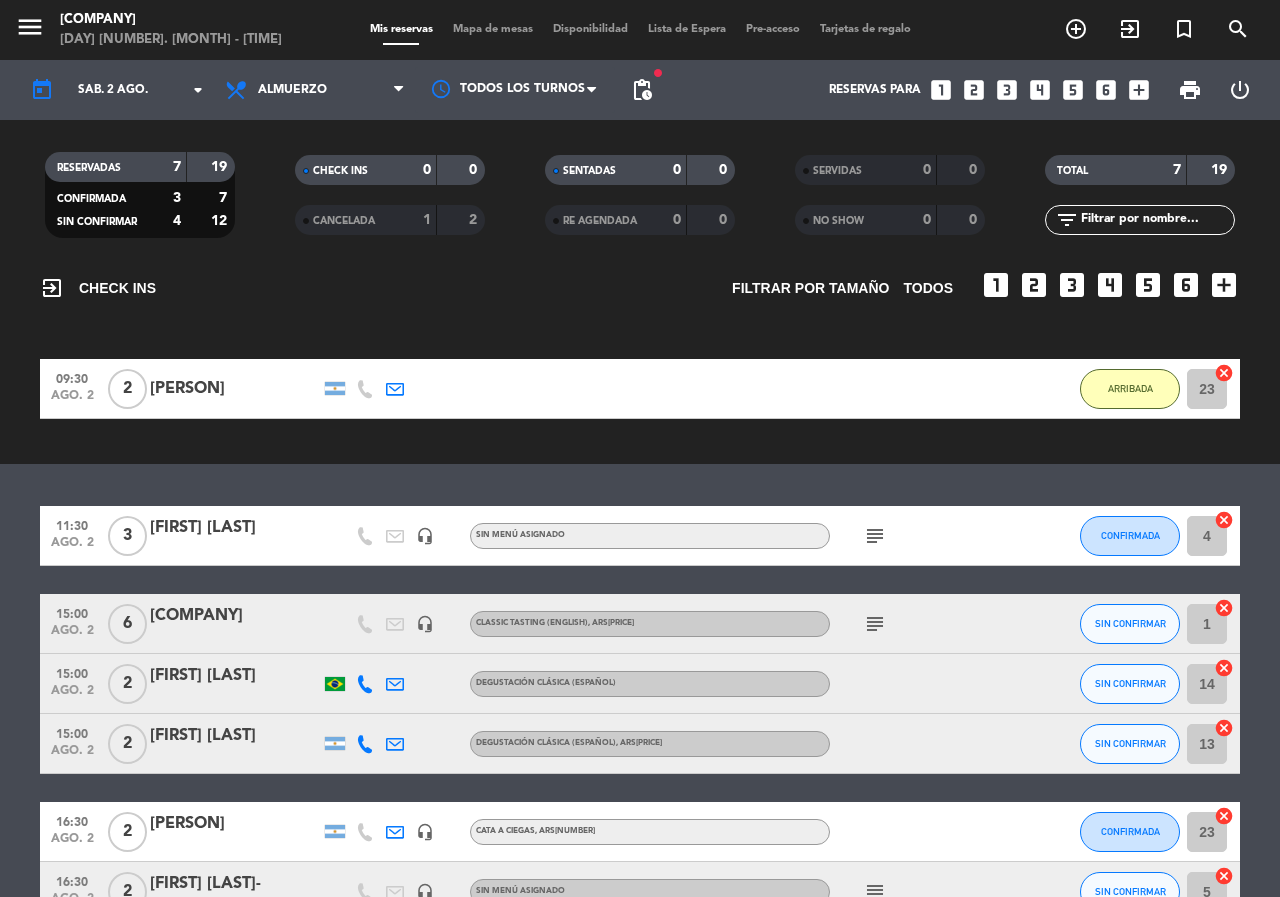 click on "subject" 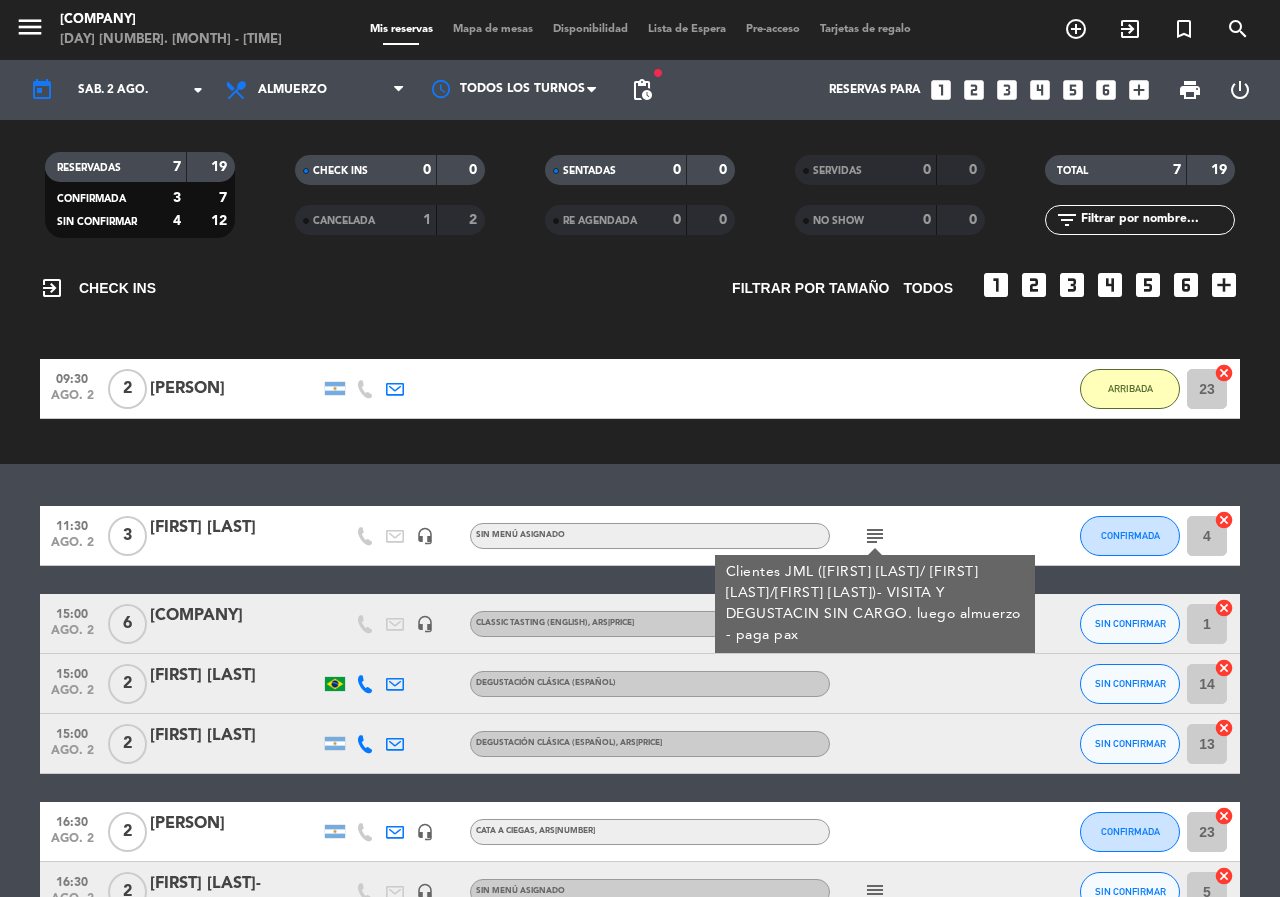 click on "exit_to_app CHECK INS Filtrar por tamaño TODOS looks_one looks_two looks_3 looks_4 looks_5 looks_6 add_box 09:30 ago. [DATE] 2 [FIRST] 10 MIN / 2:35 H sms ARRIBADA 23 cancel" 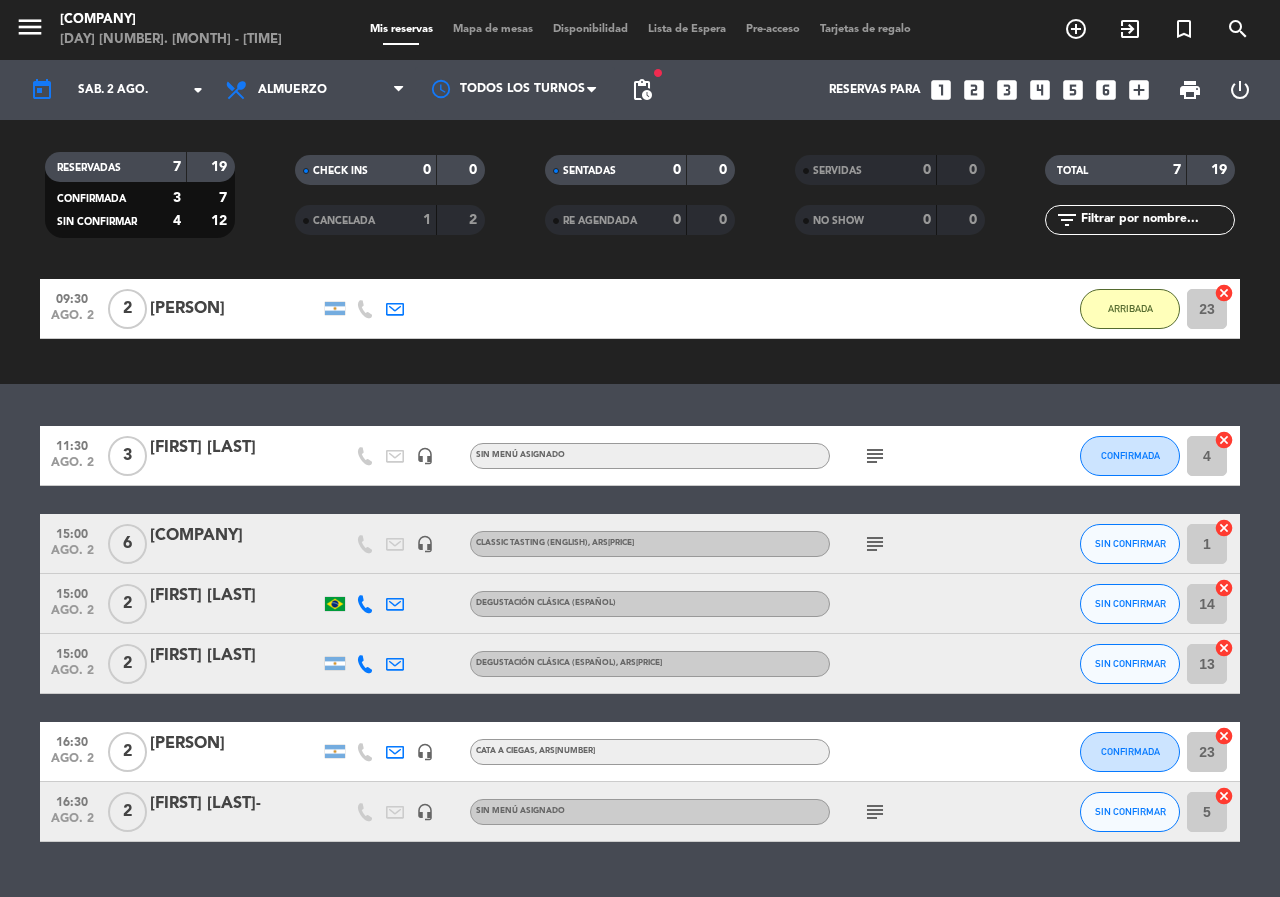 scroll, scrollTop: 325, scrollLeft: 0, axis: vertical 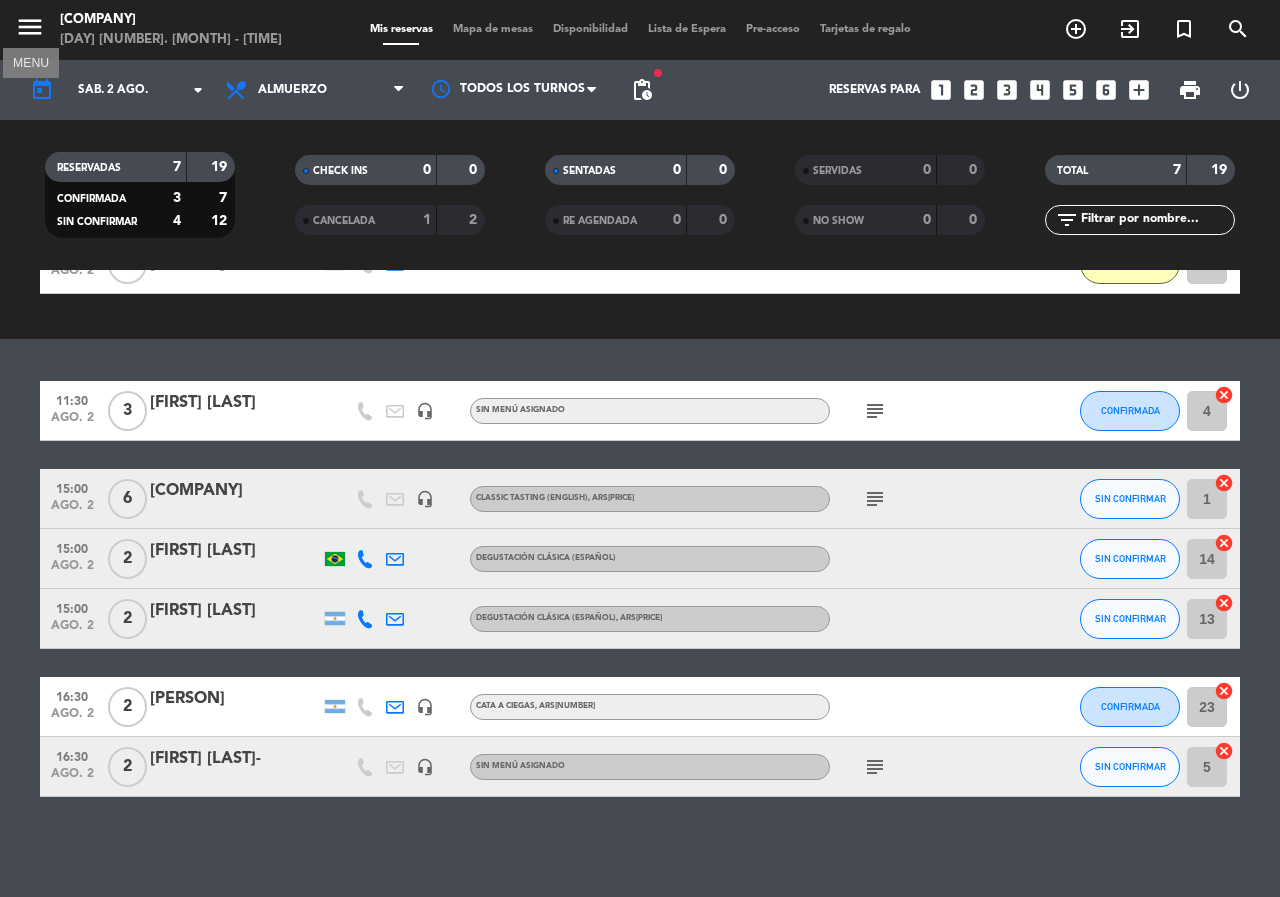 click on "menu" at bounding box center [30, 27] 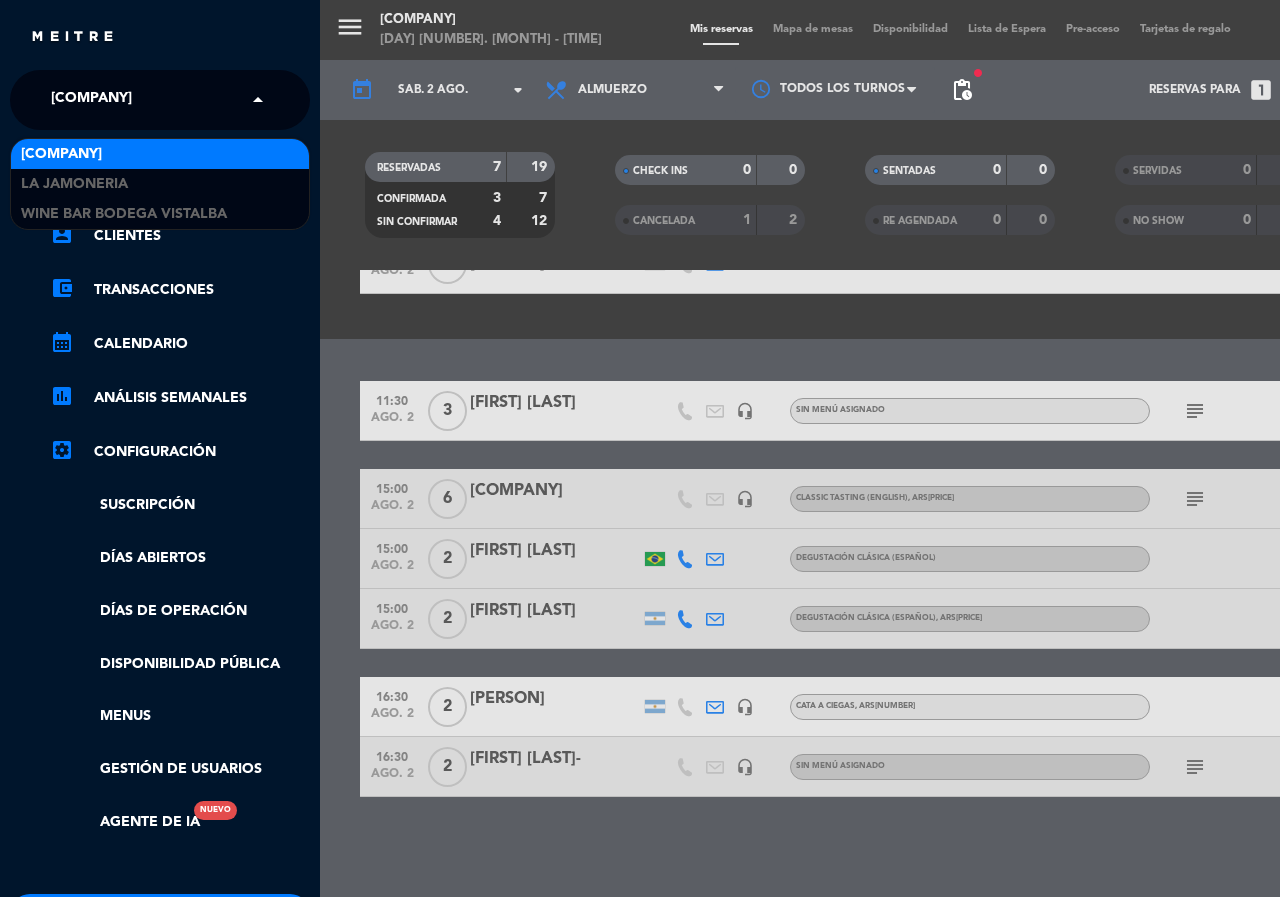 click on "[COMPANY]" 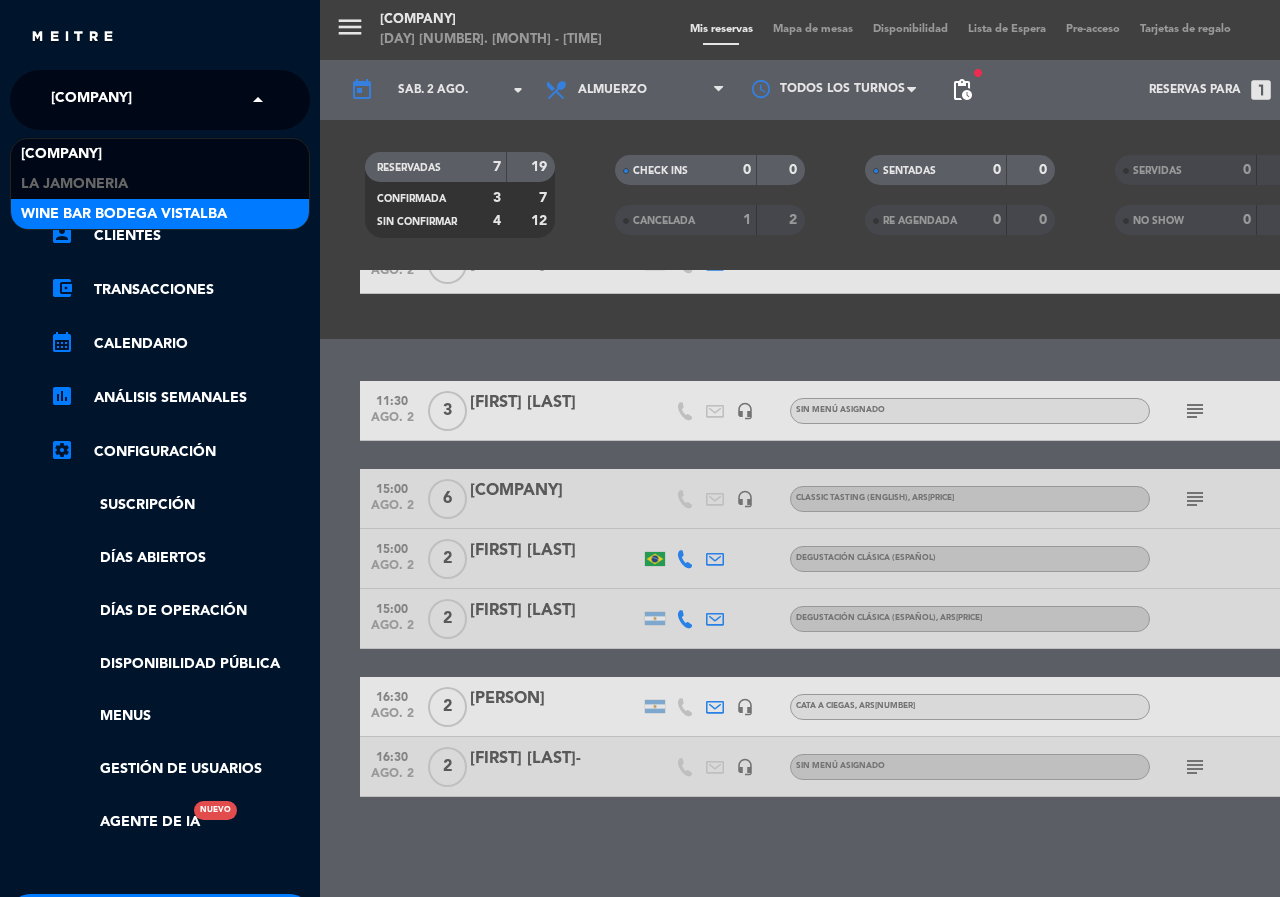 click on "Wine Bar Bodega Vistalba" at bounding box center (160, 214) 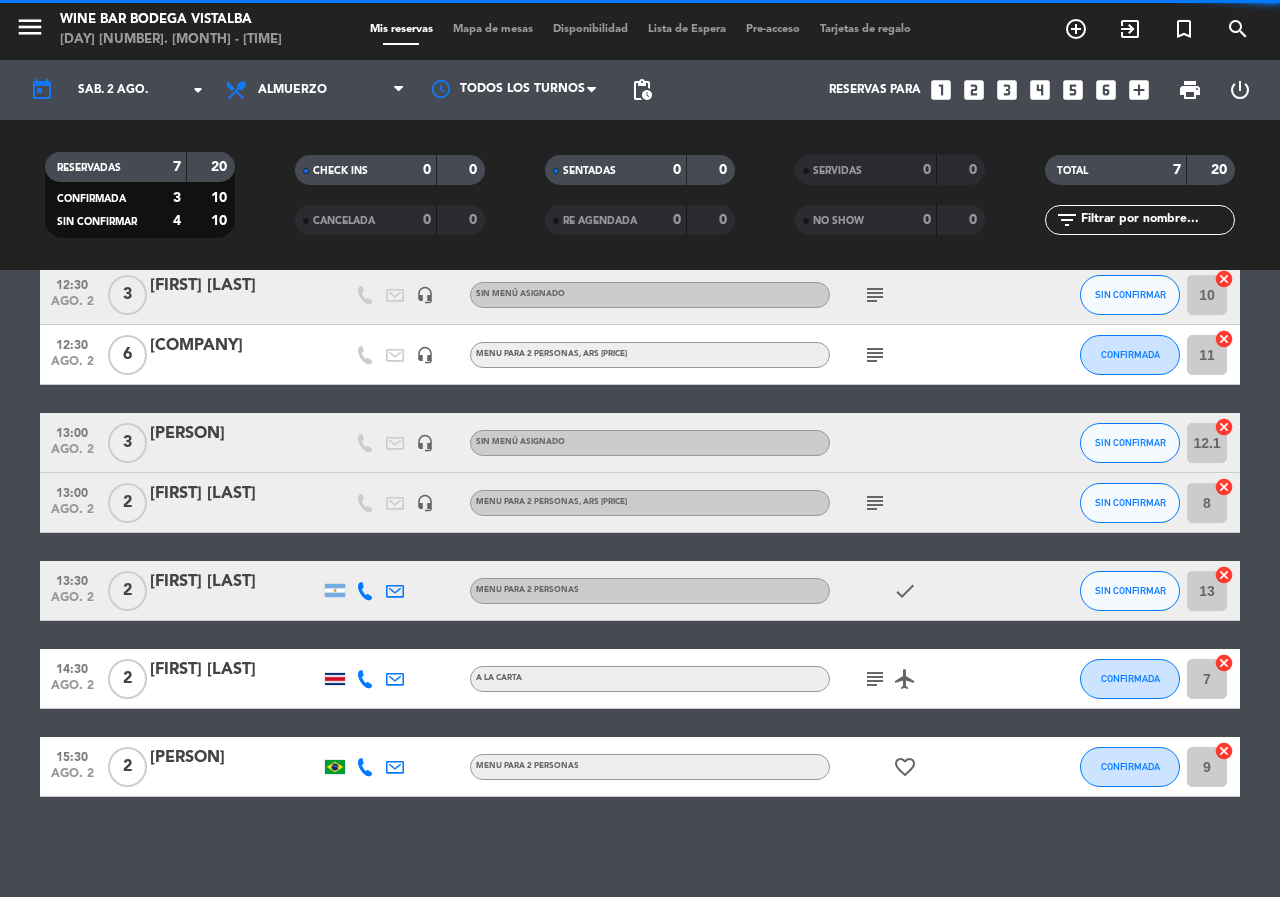 scroll, scrollTop: 0, scrollLeft: 0, axis: both 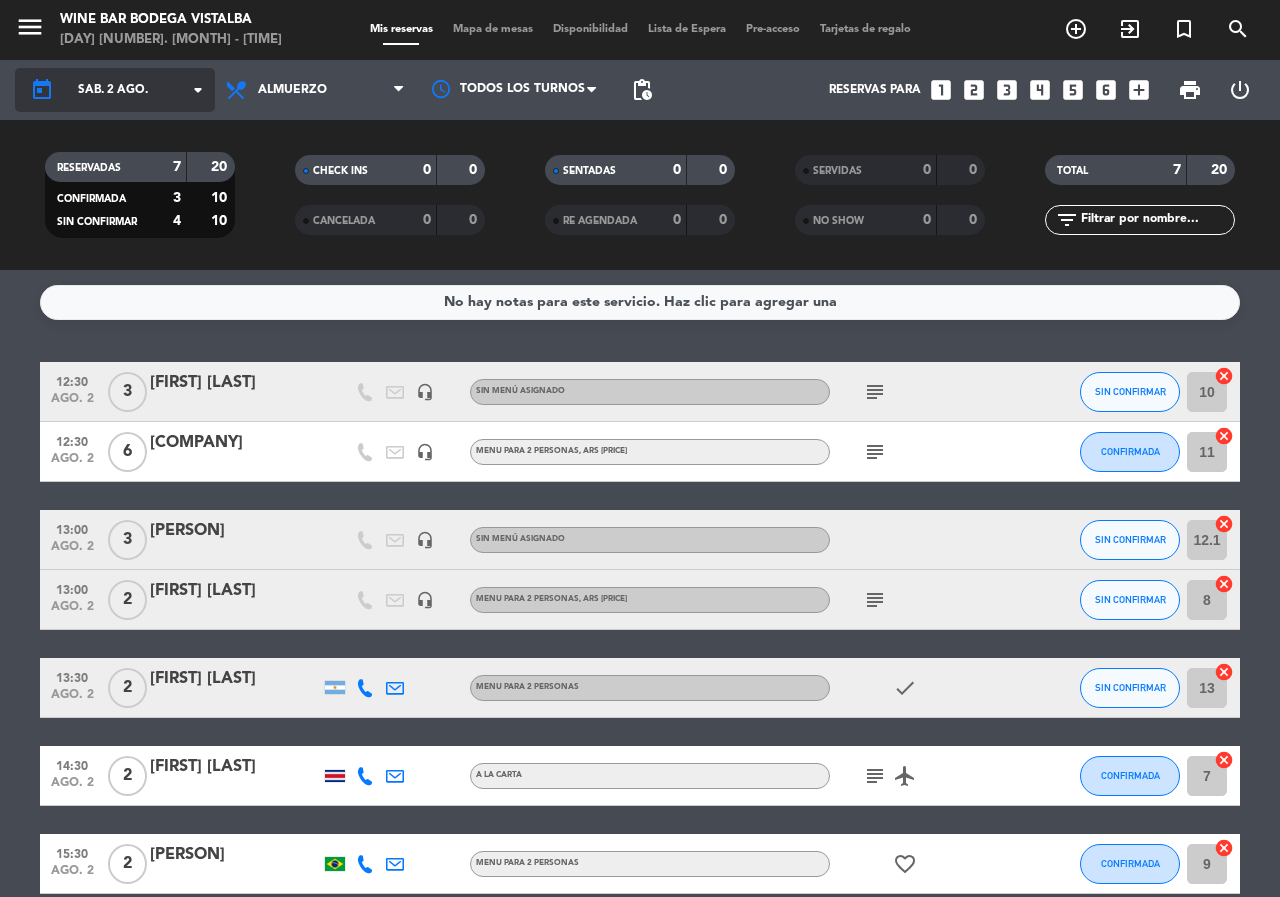 click on "sáb. 2 ago." 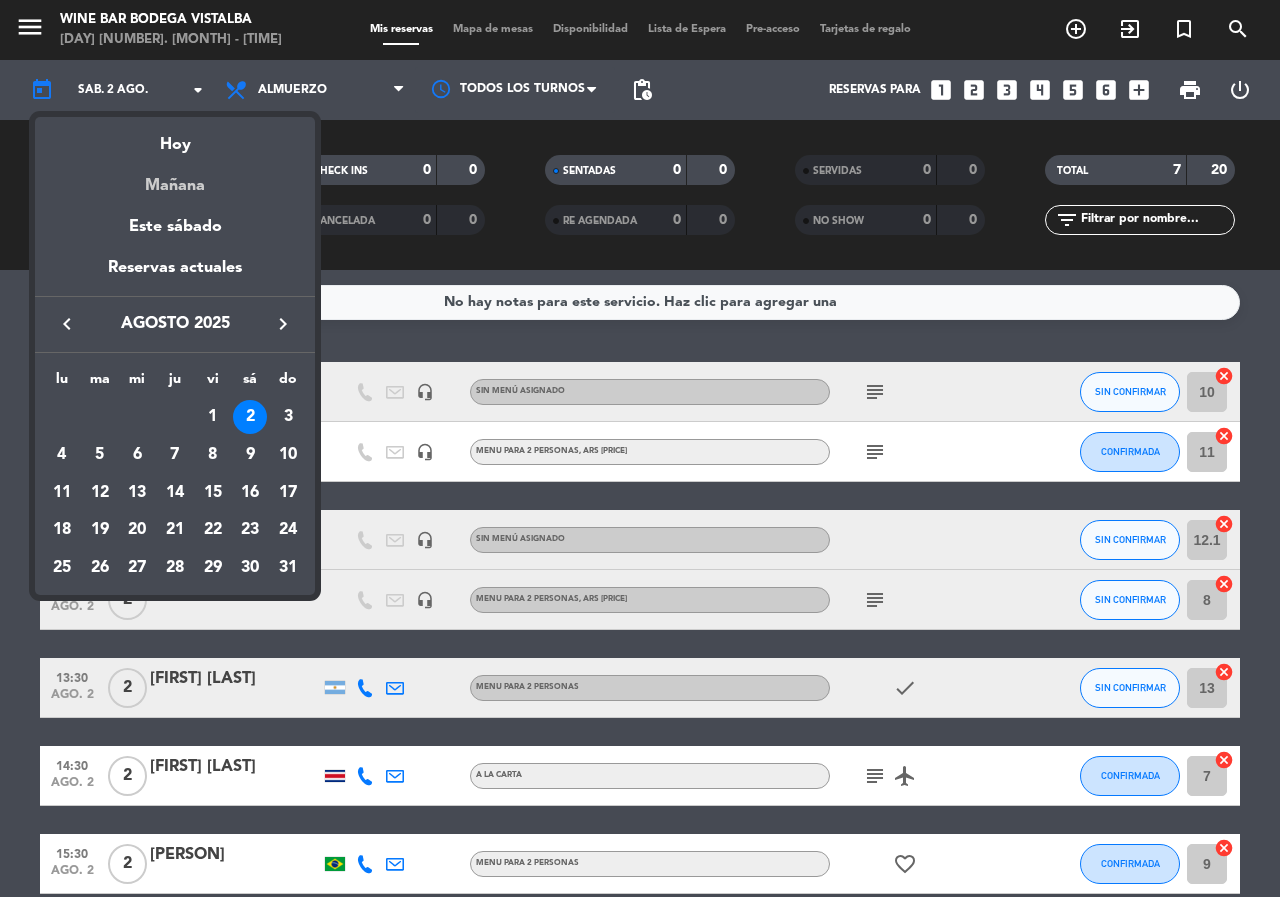 click on "Mañana" at bounding box center (175, 178) 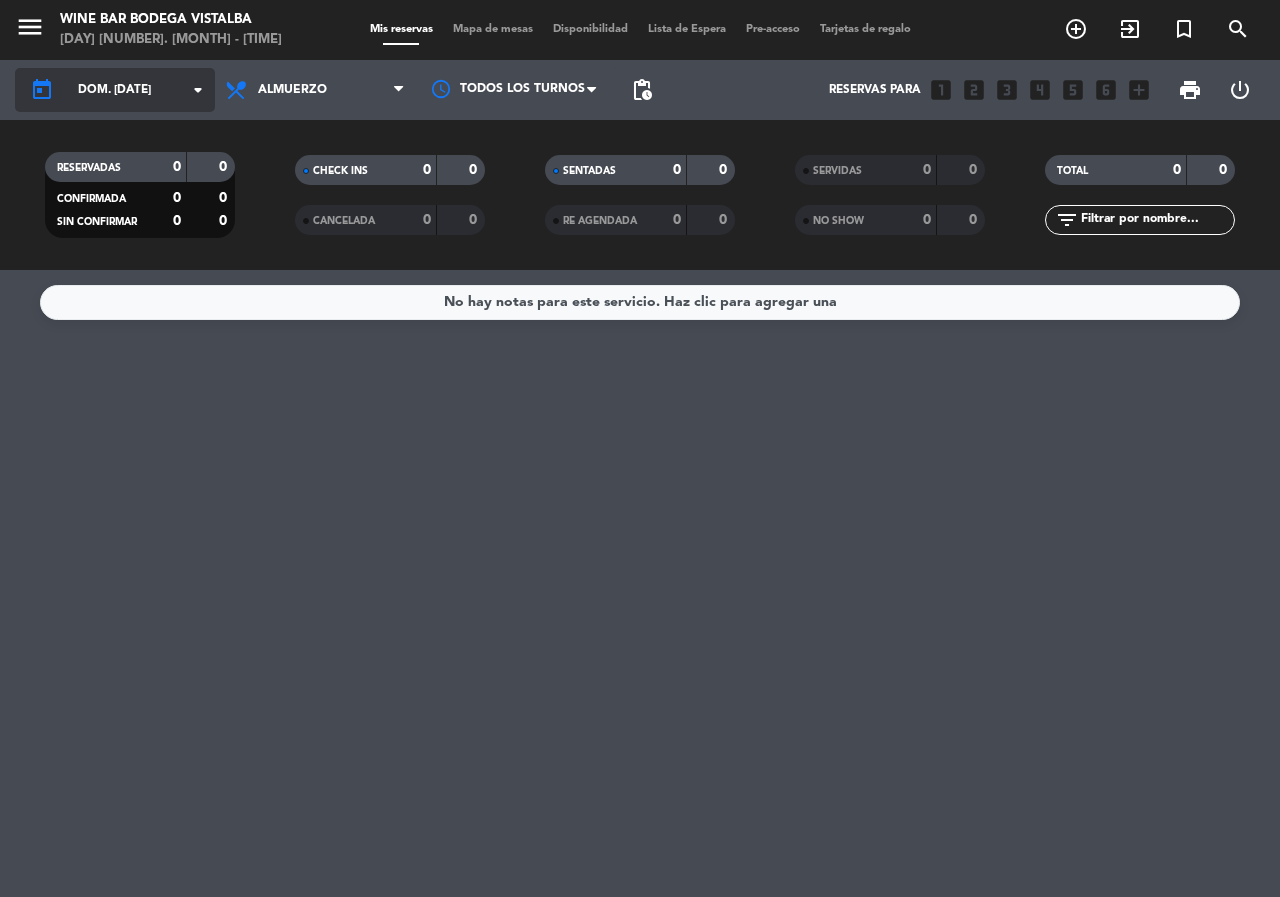 click on "dom. [DATE]" 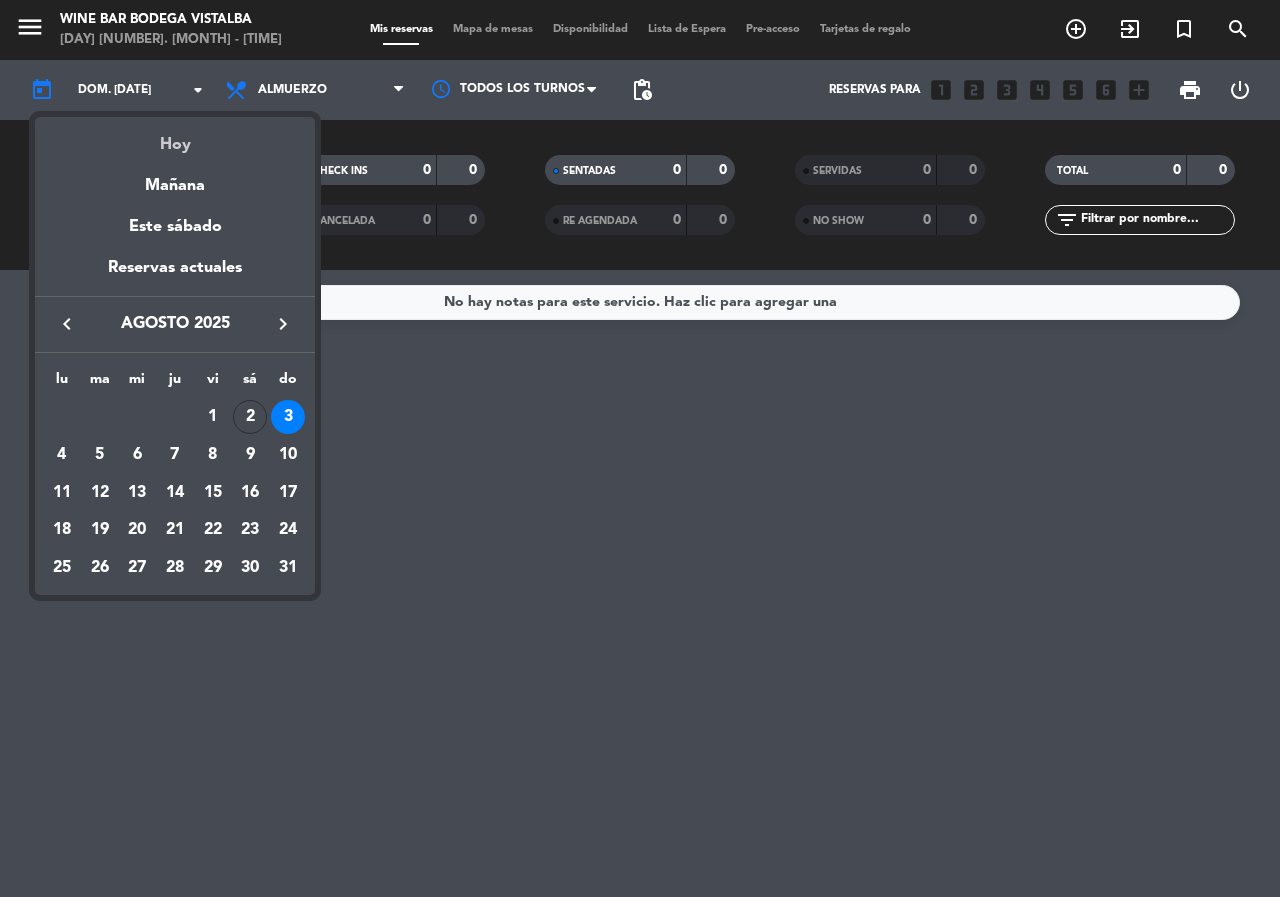 click on "Hoy" at bounding box center (175, 137) 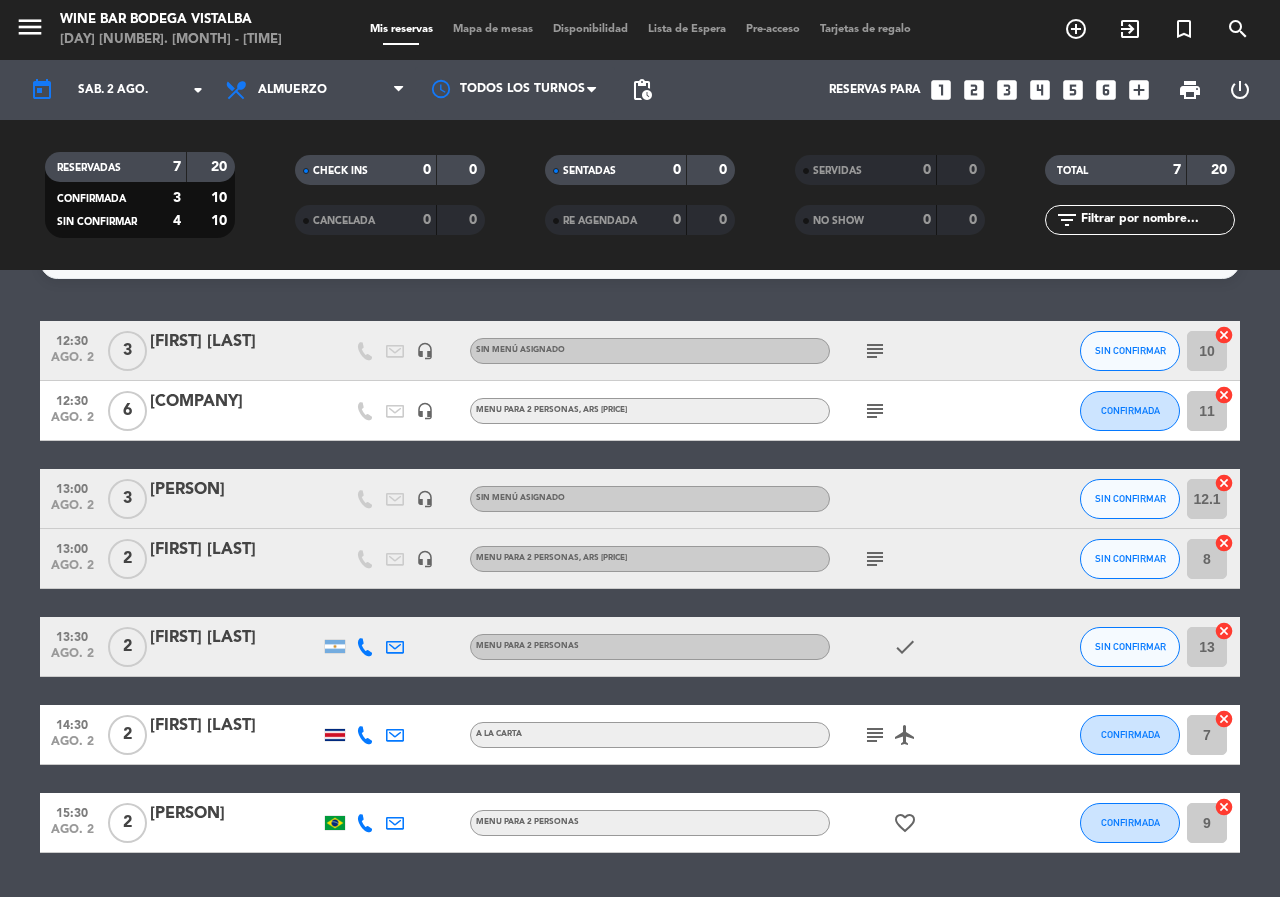 scroll, scrollTop: 97, scrollLeft: 0, axis: vertical 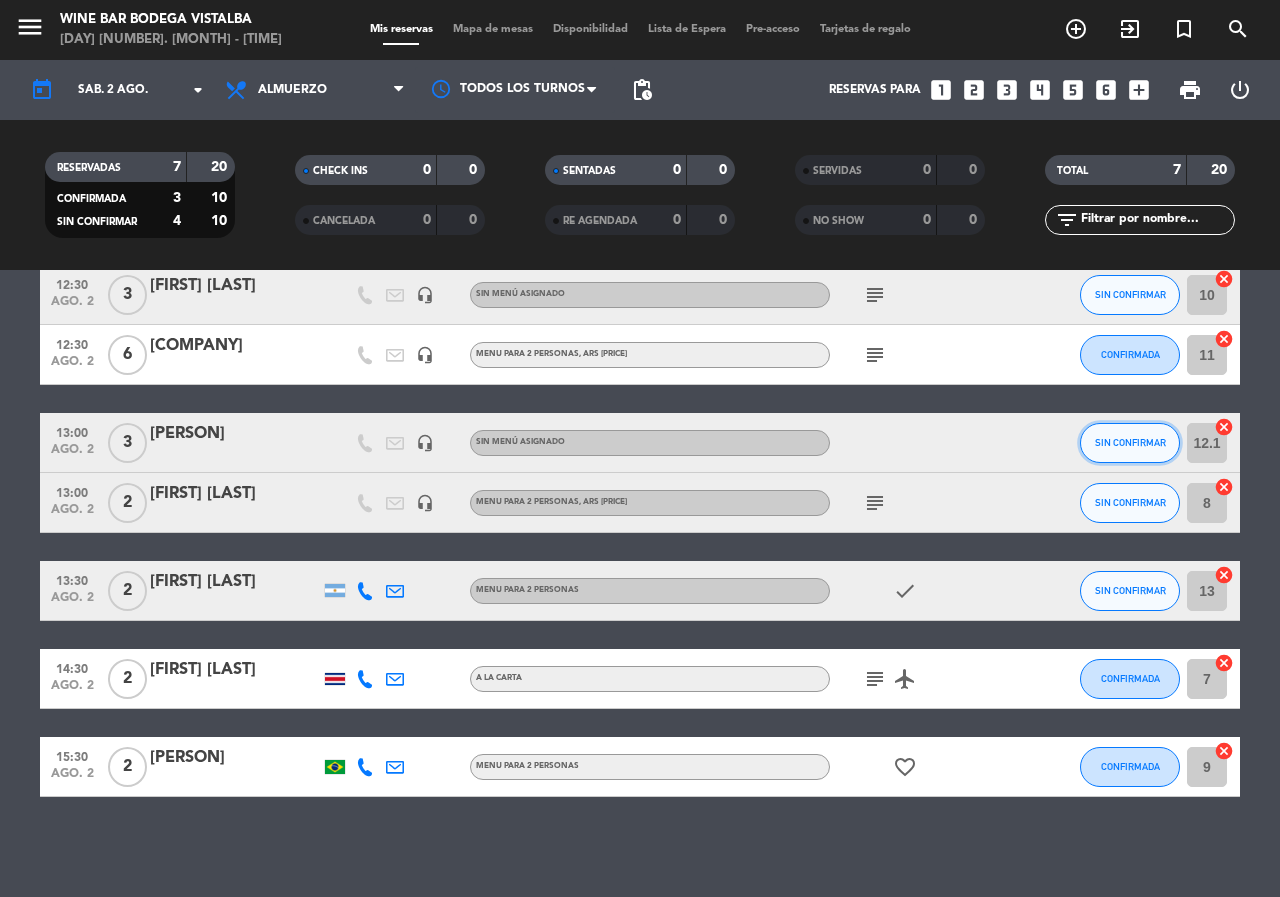click on "SIN CONFIRMAR" 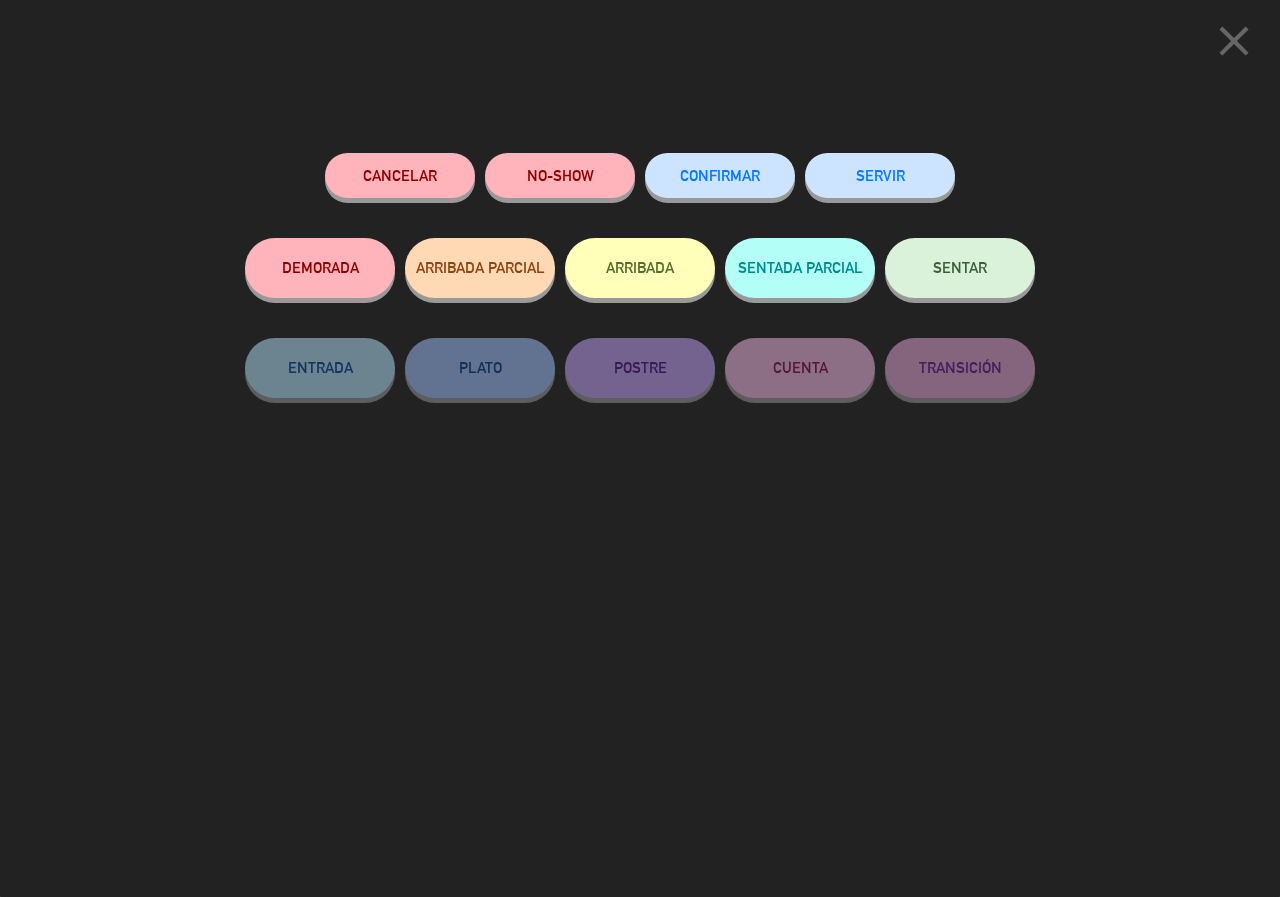 click on "CONFIRMAR" 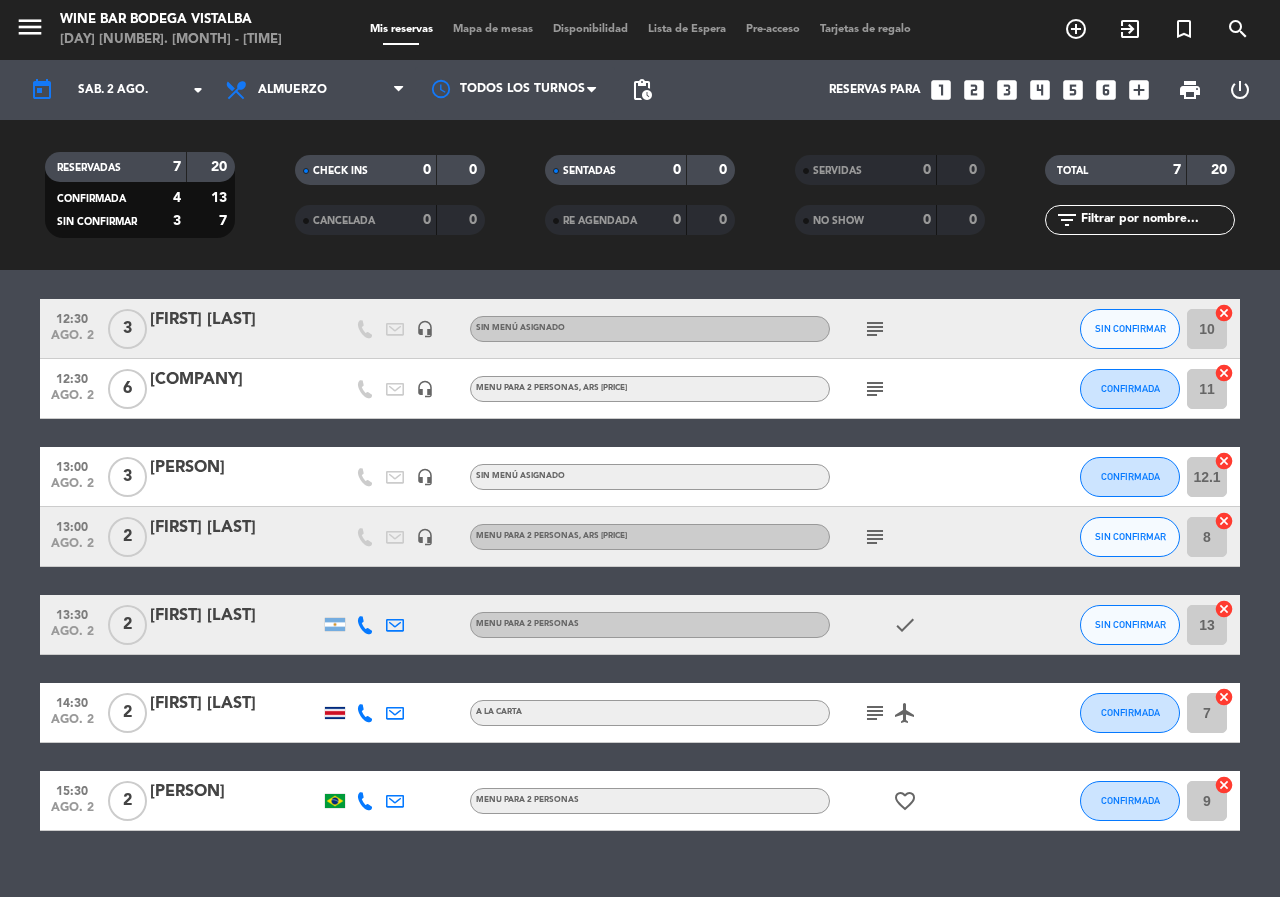 scroll, scrollTop: 97, scrollLeft: 0, axis: vertical 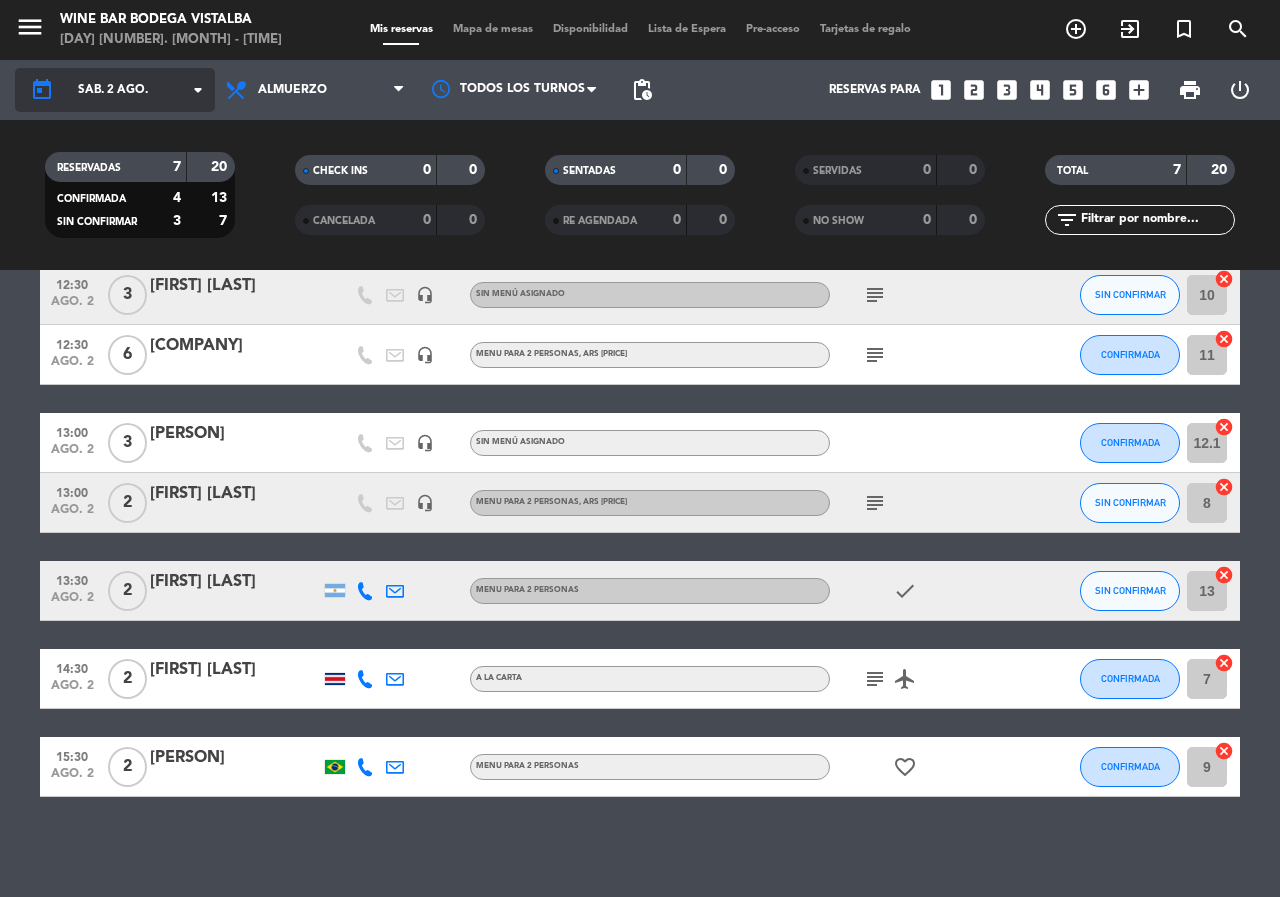 click on "sáb. 2 ago." 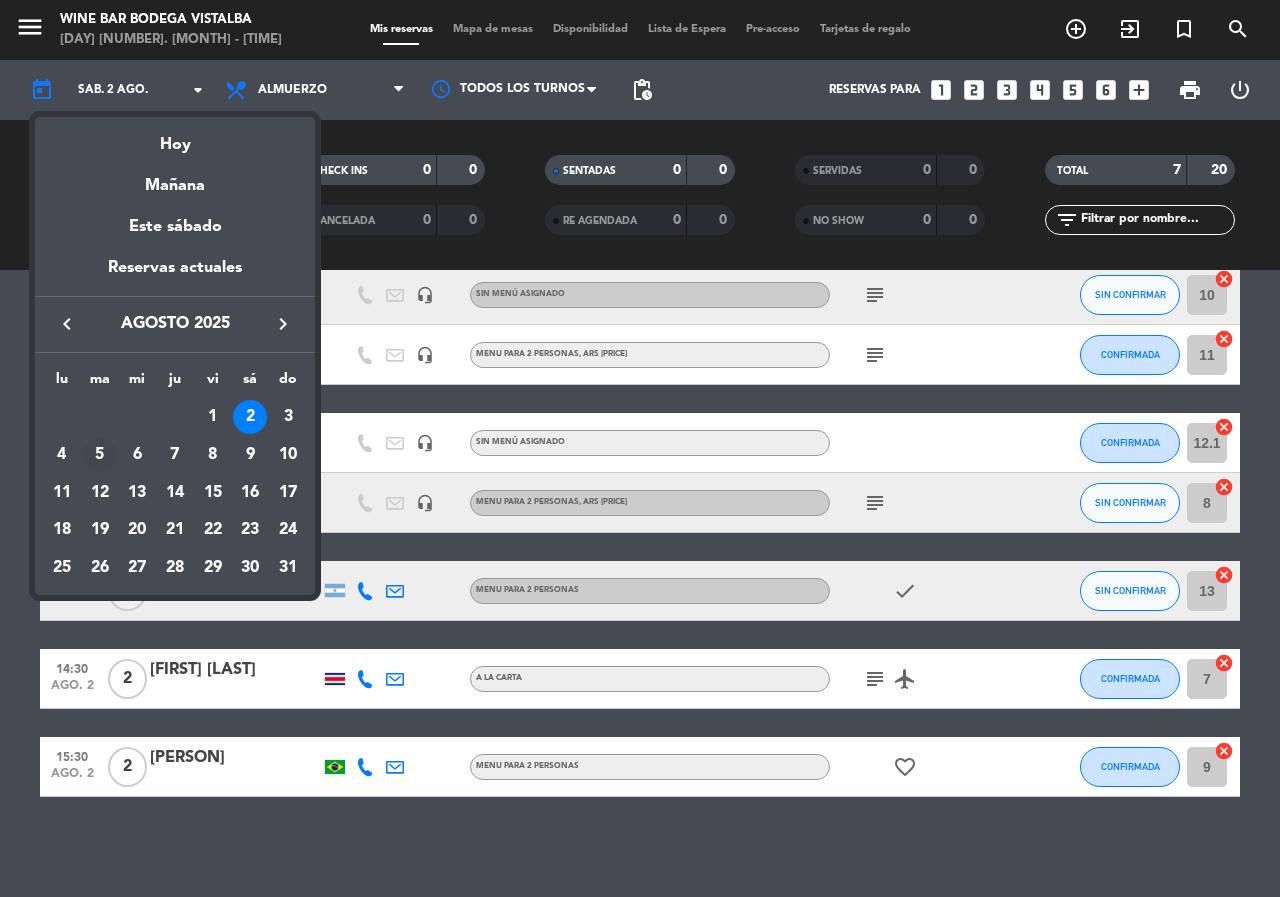 click on "5" at bounding box center (100, 455) 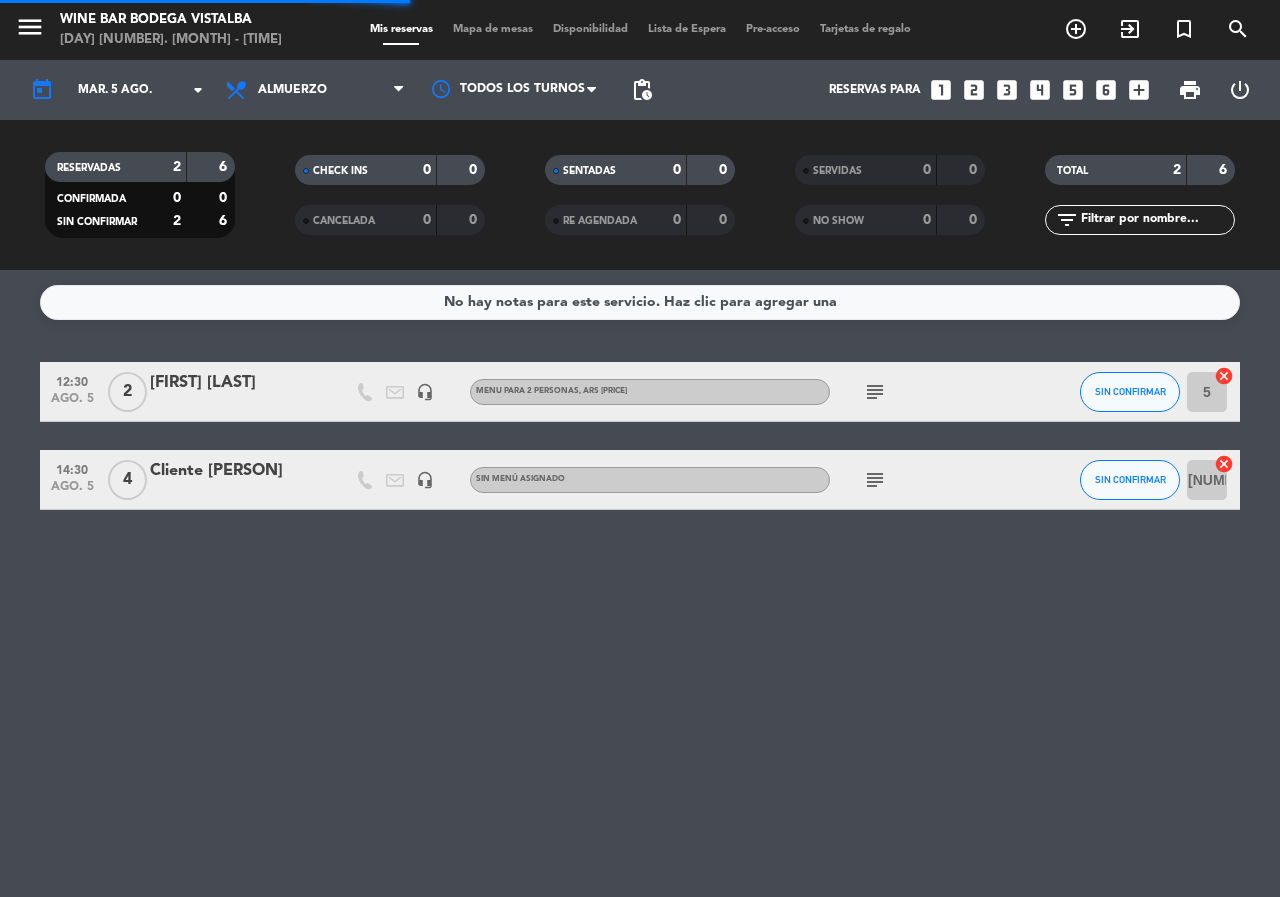 scroll, scrollTop: 0, scrollLeft: 0, axis: both 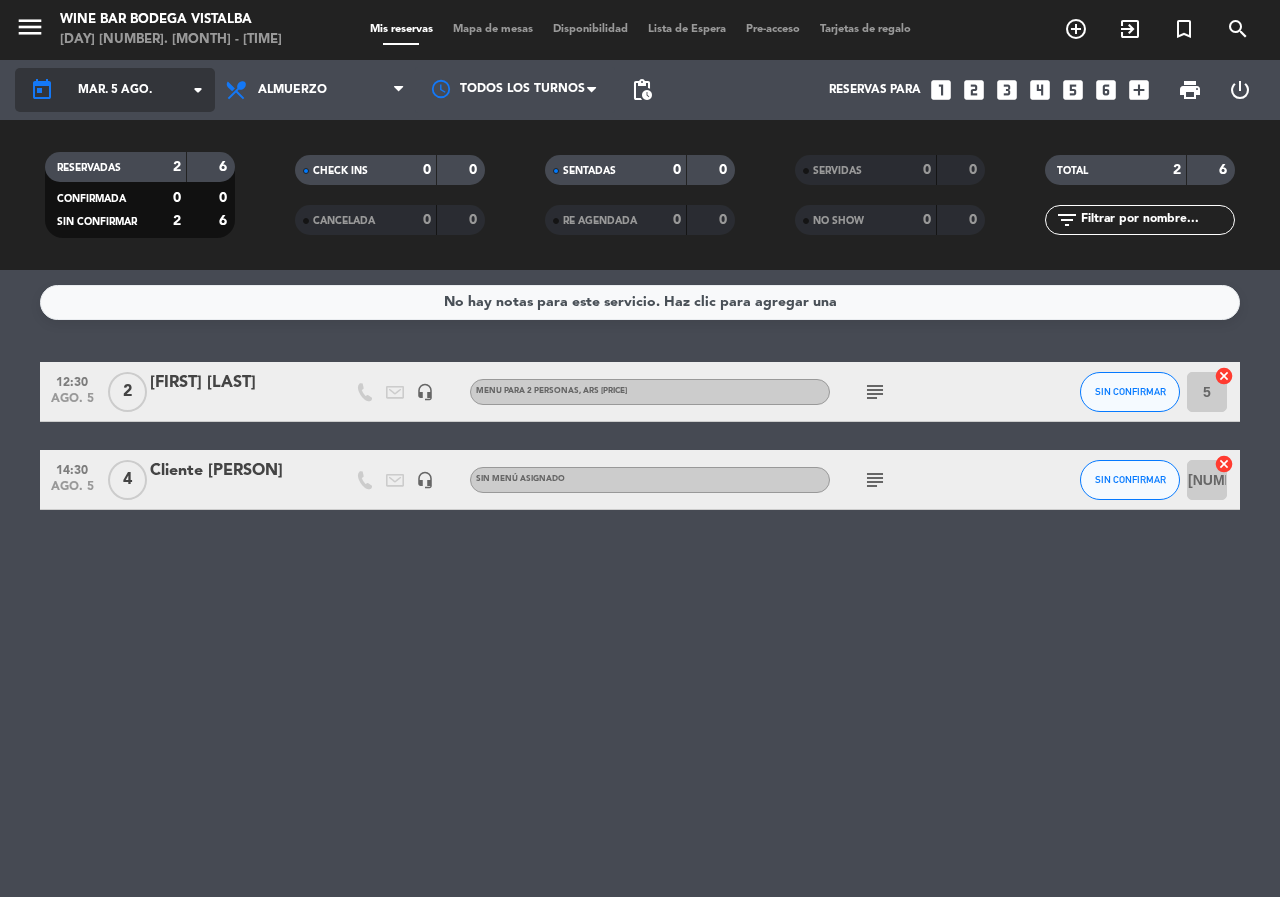 click on "mar. 5 ago." 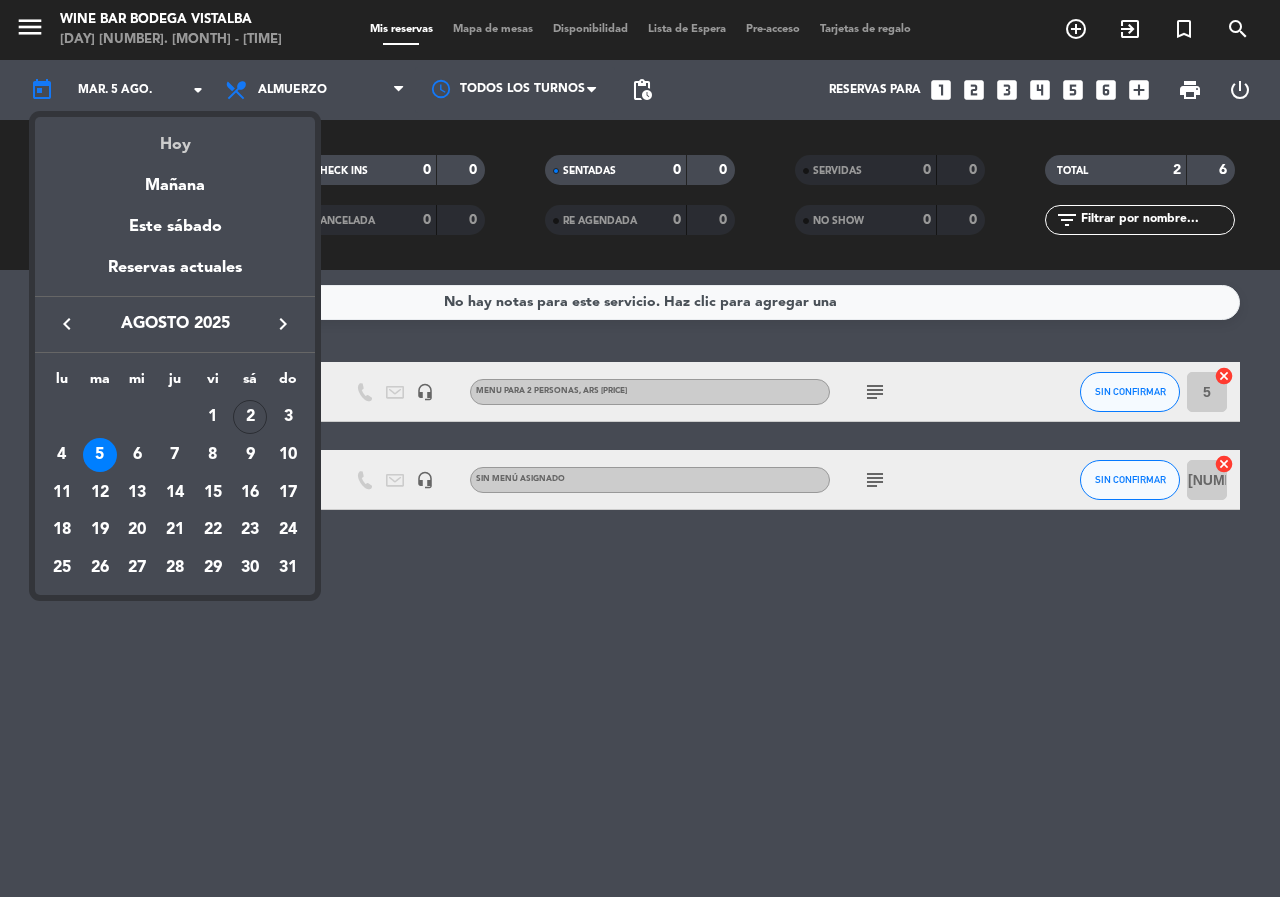 click on "Hoy" at bounding box center (175, 137) 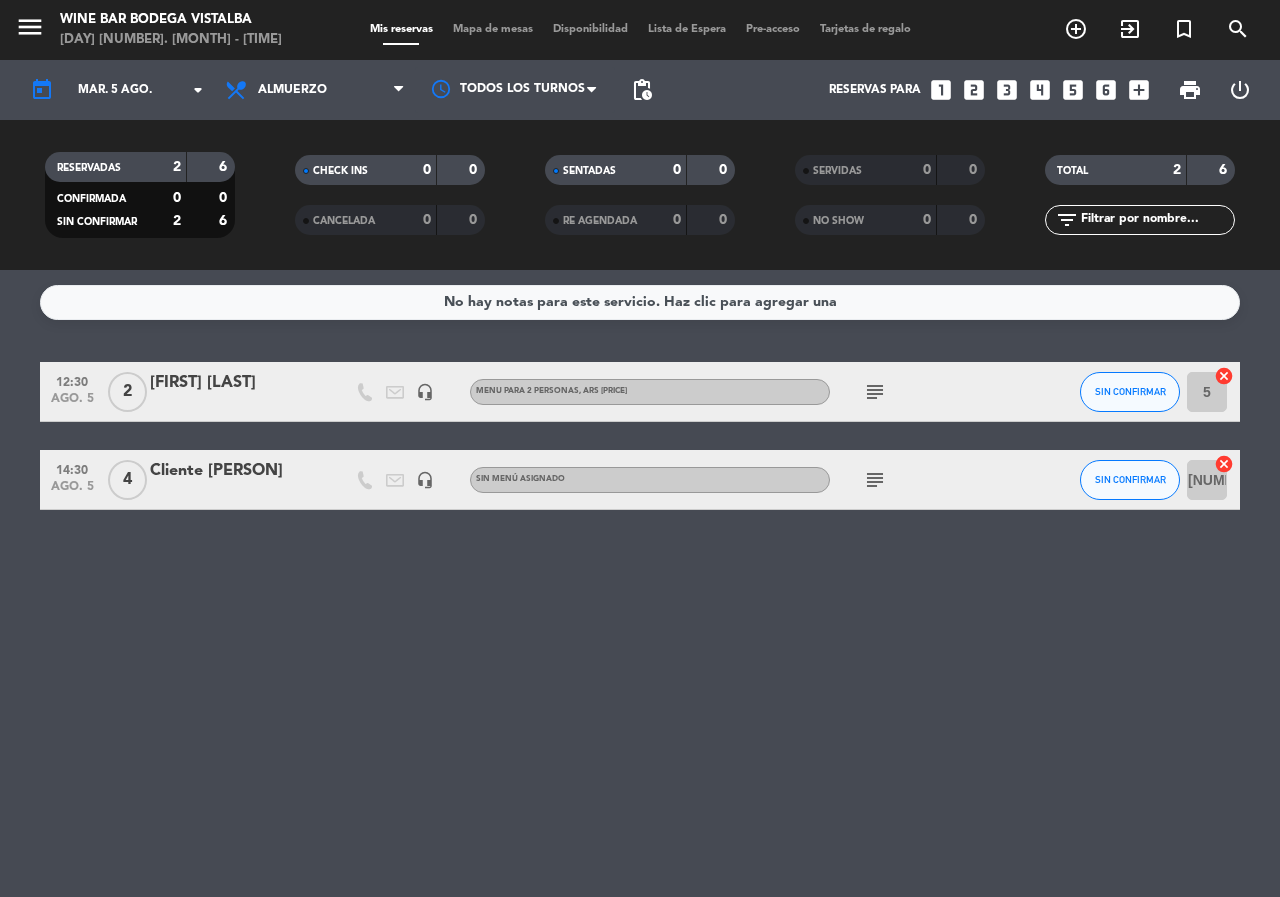 type on "sáb. 2 ago." 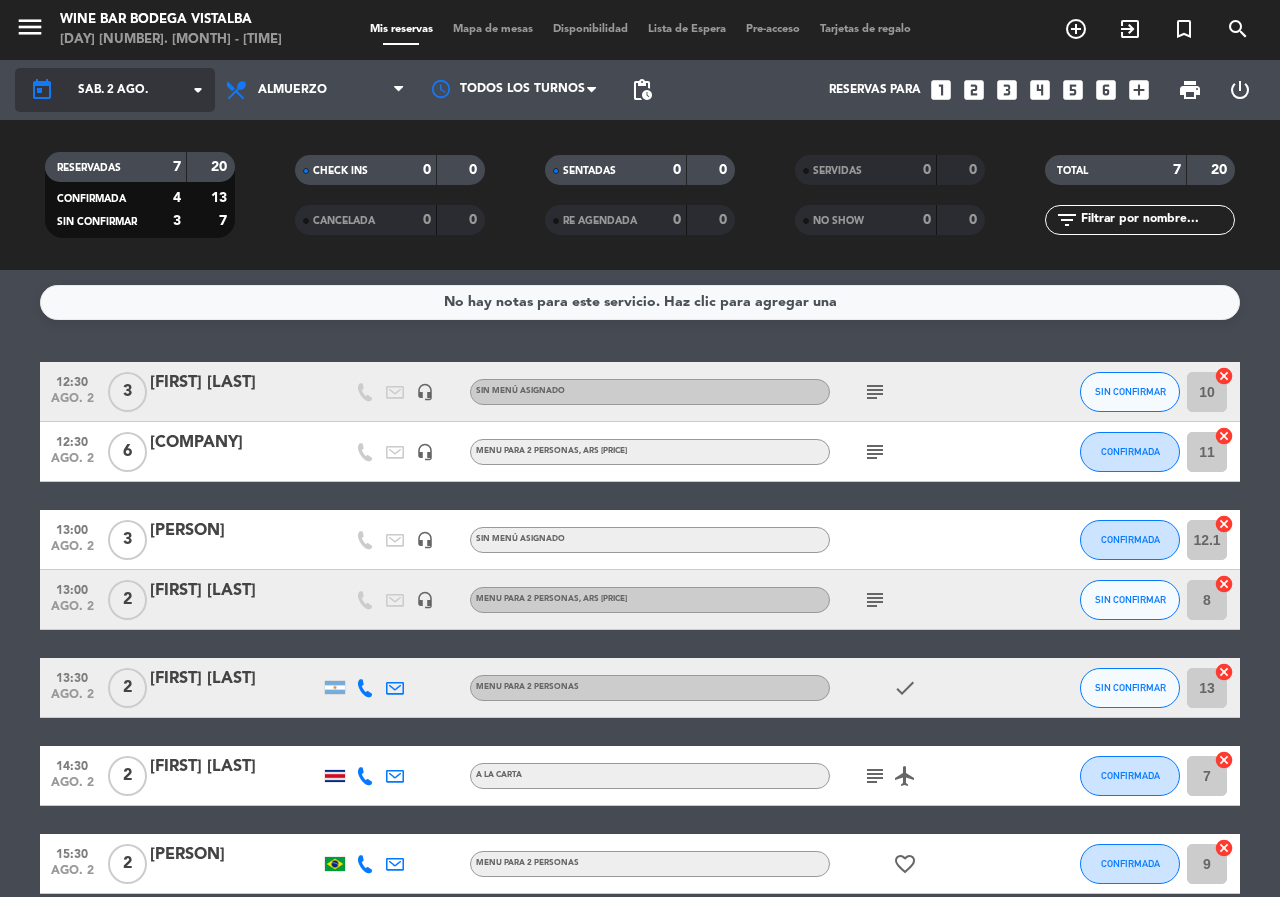 click on "sáb. 2 ago." 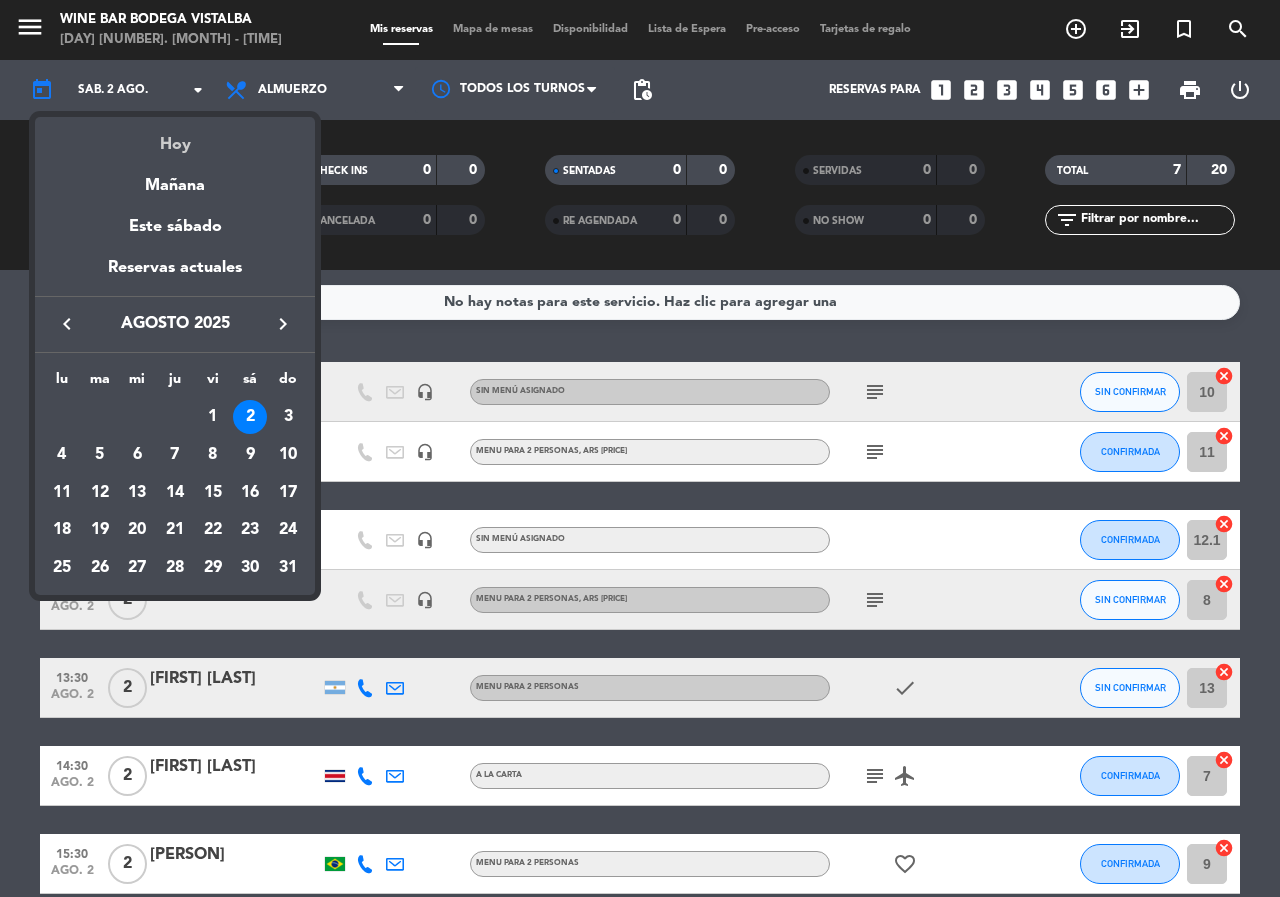 click on "Hoy" at bounding box center [175, 137] 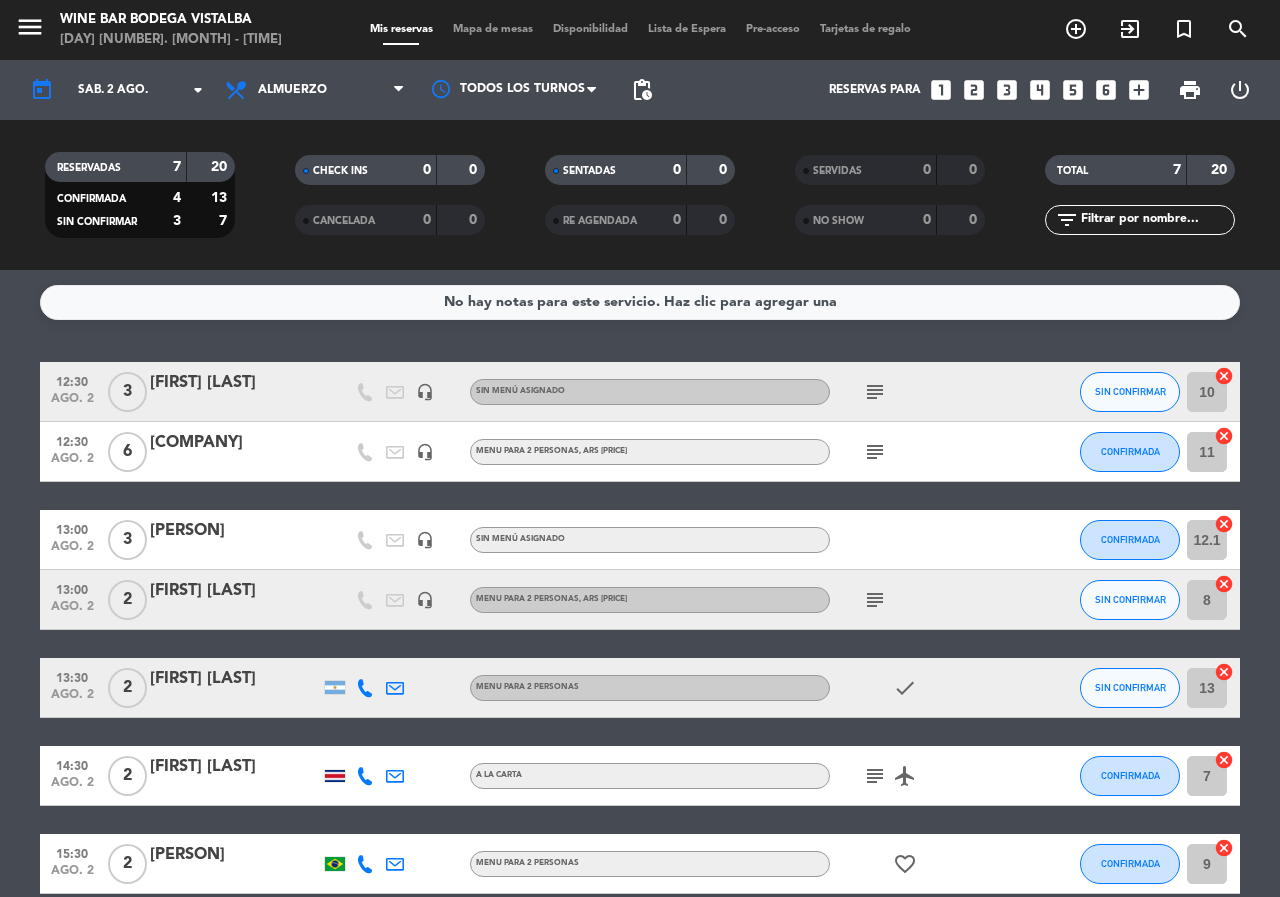 click on "subject" 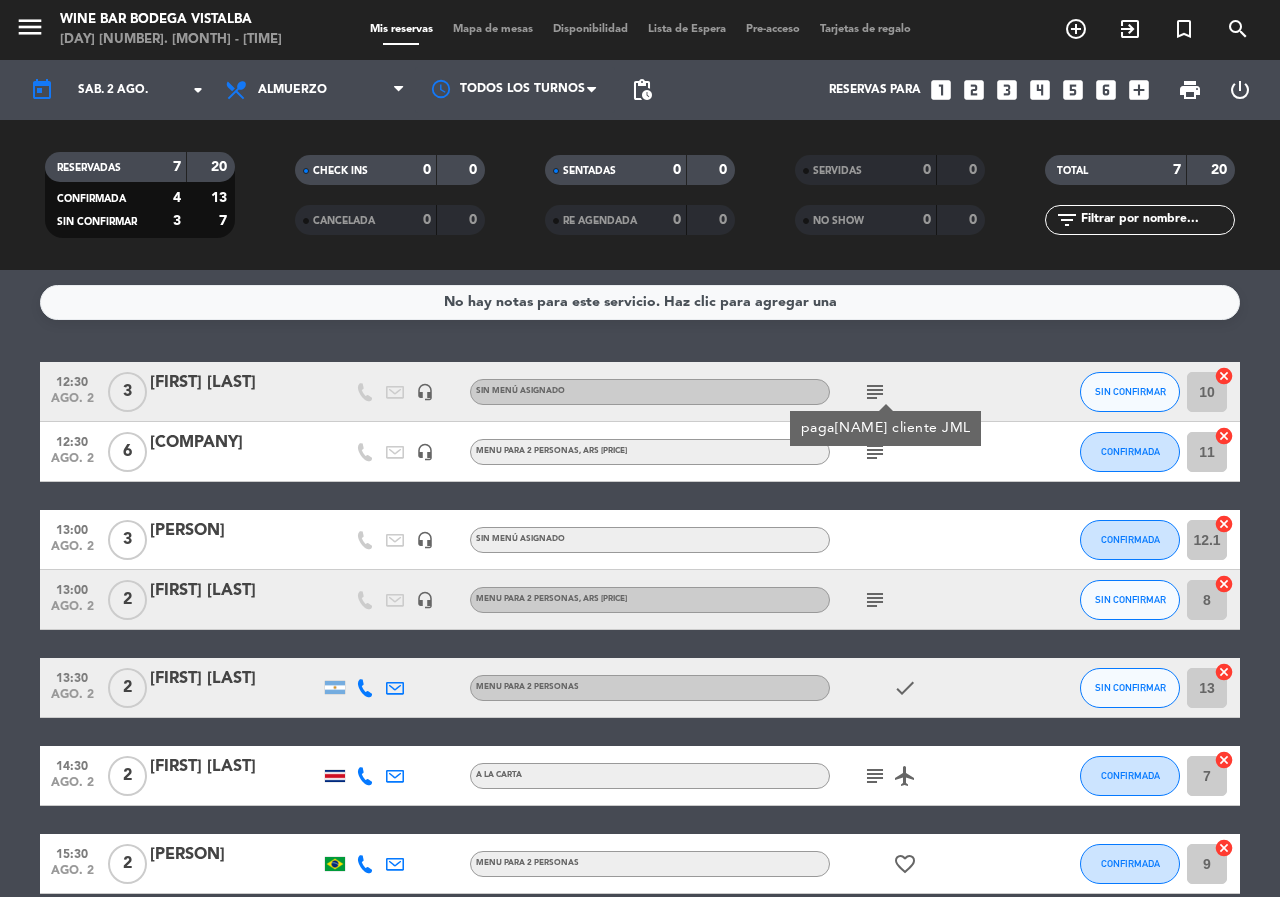 click on "subject" 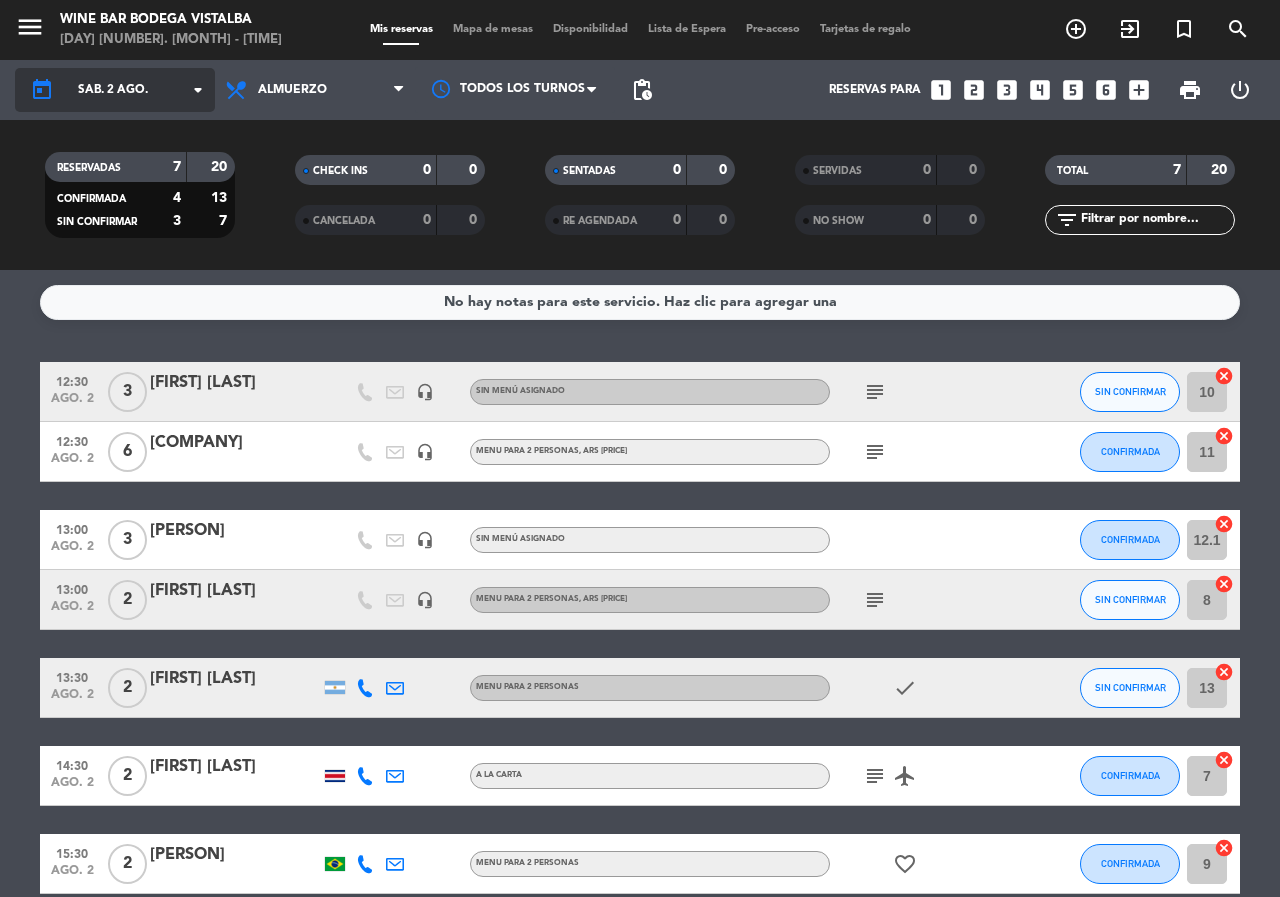 click on "sáb. 2 ago." 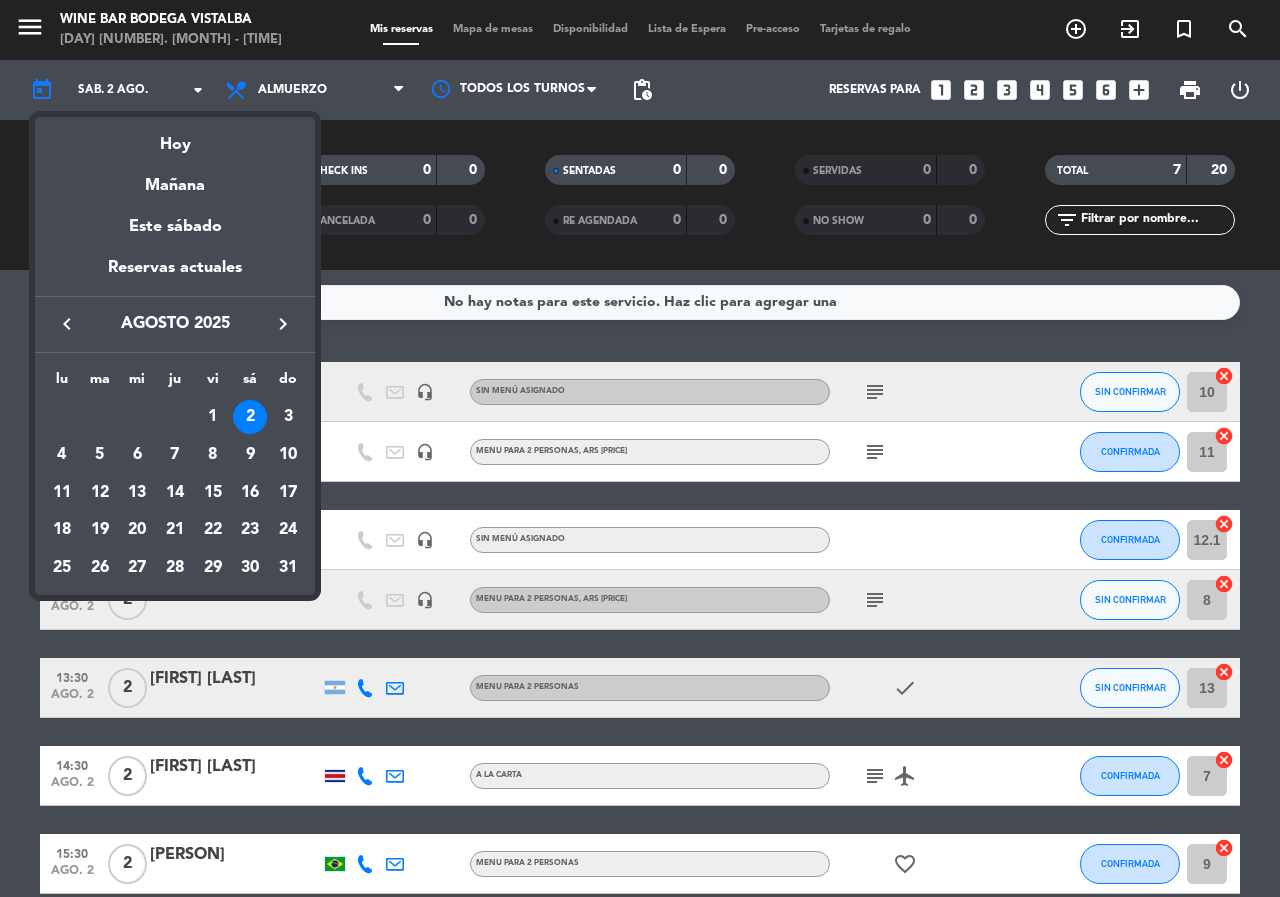 drag, startPoint x: 144, startPoint y: 130, endPoint x: 67, endPoint y: 217, distance: 116.18089 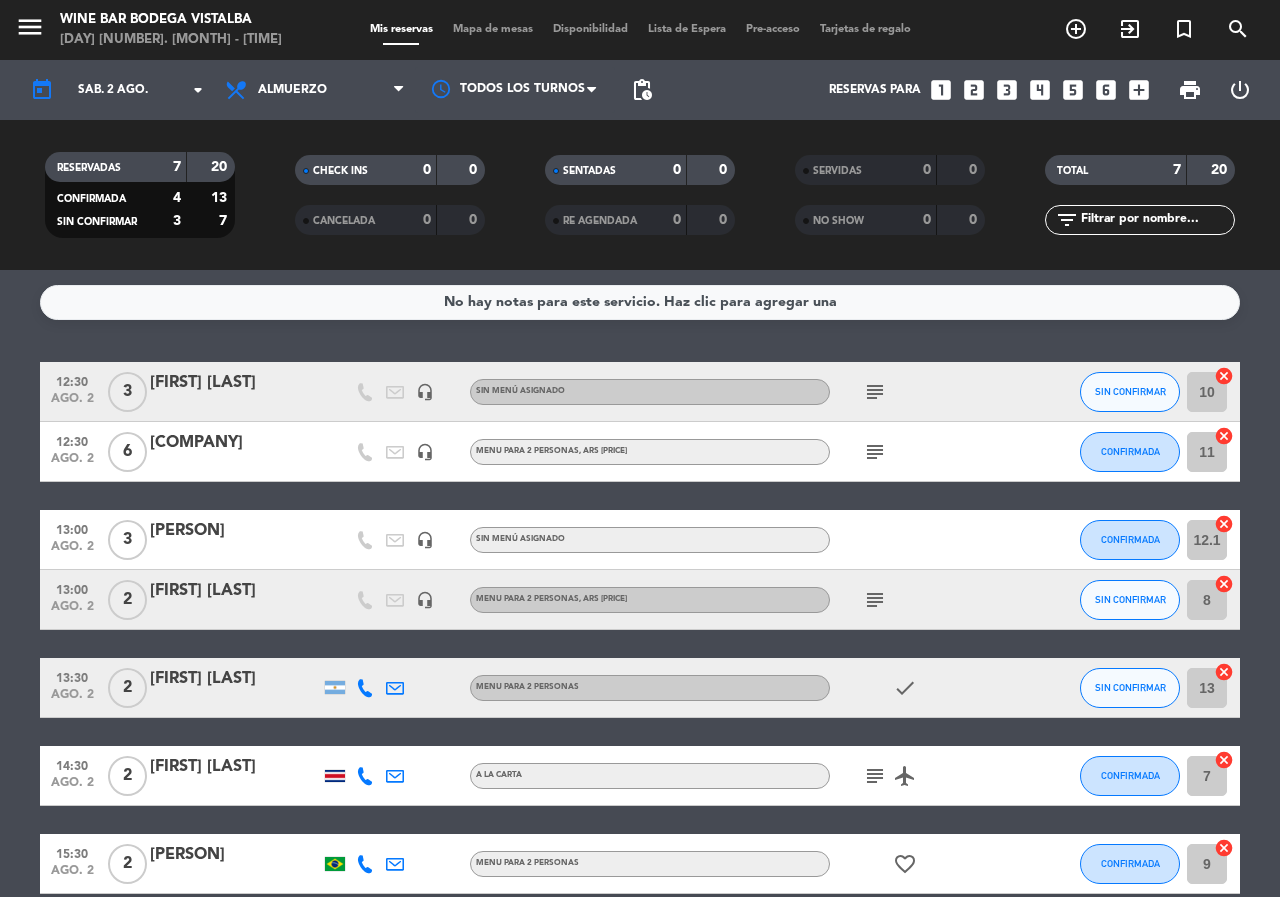 click on "menu" at bounding box center (37, 30) 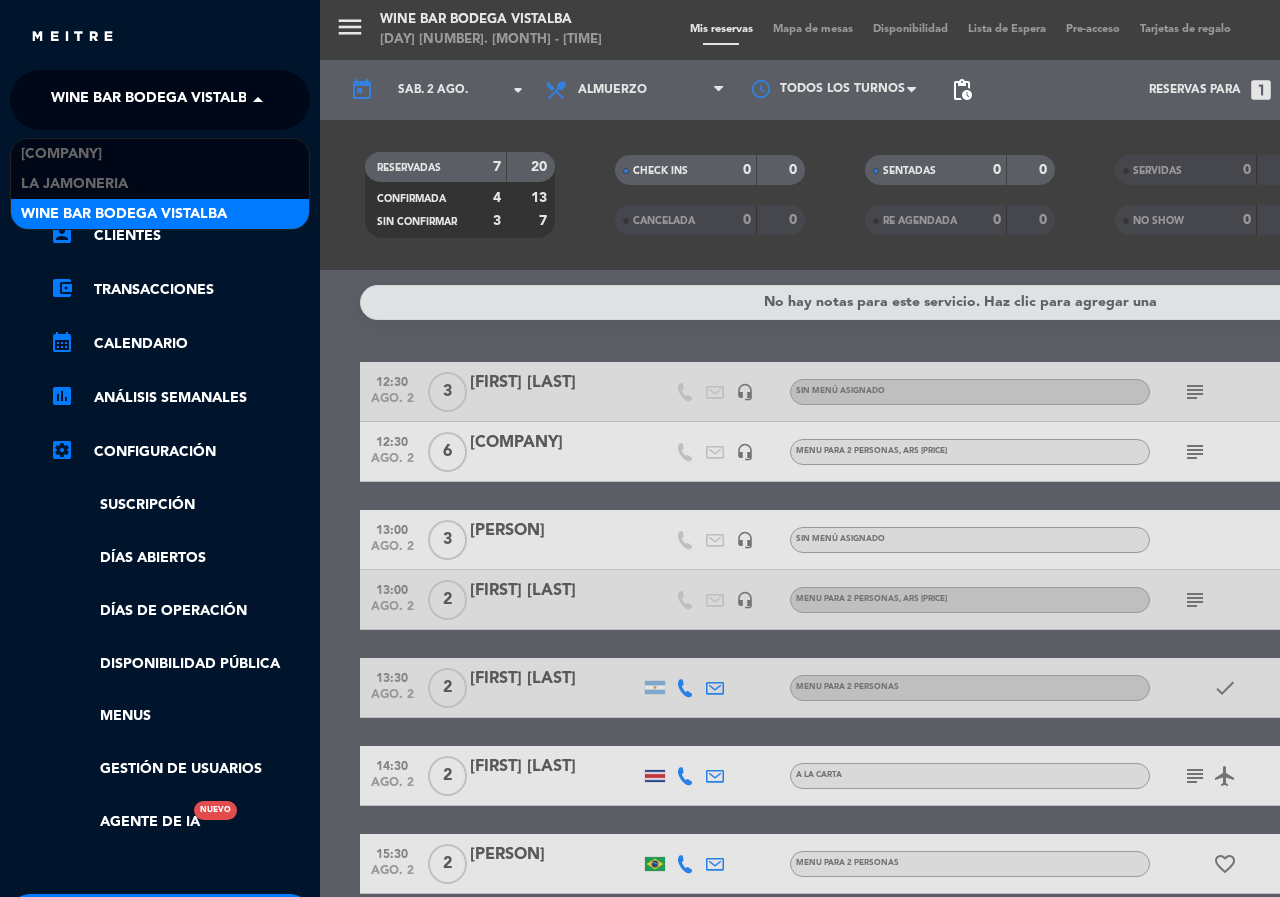 click on "Wine Bar Bodega Vistalba" 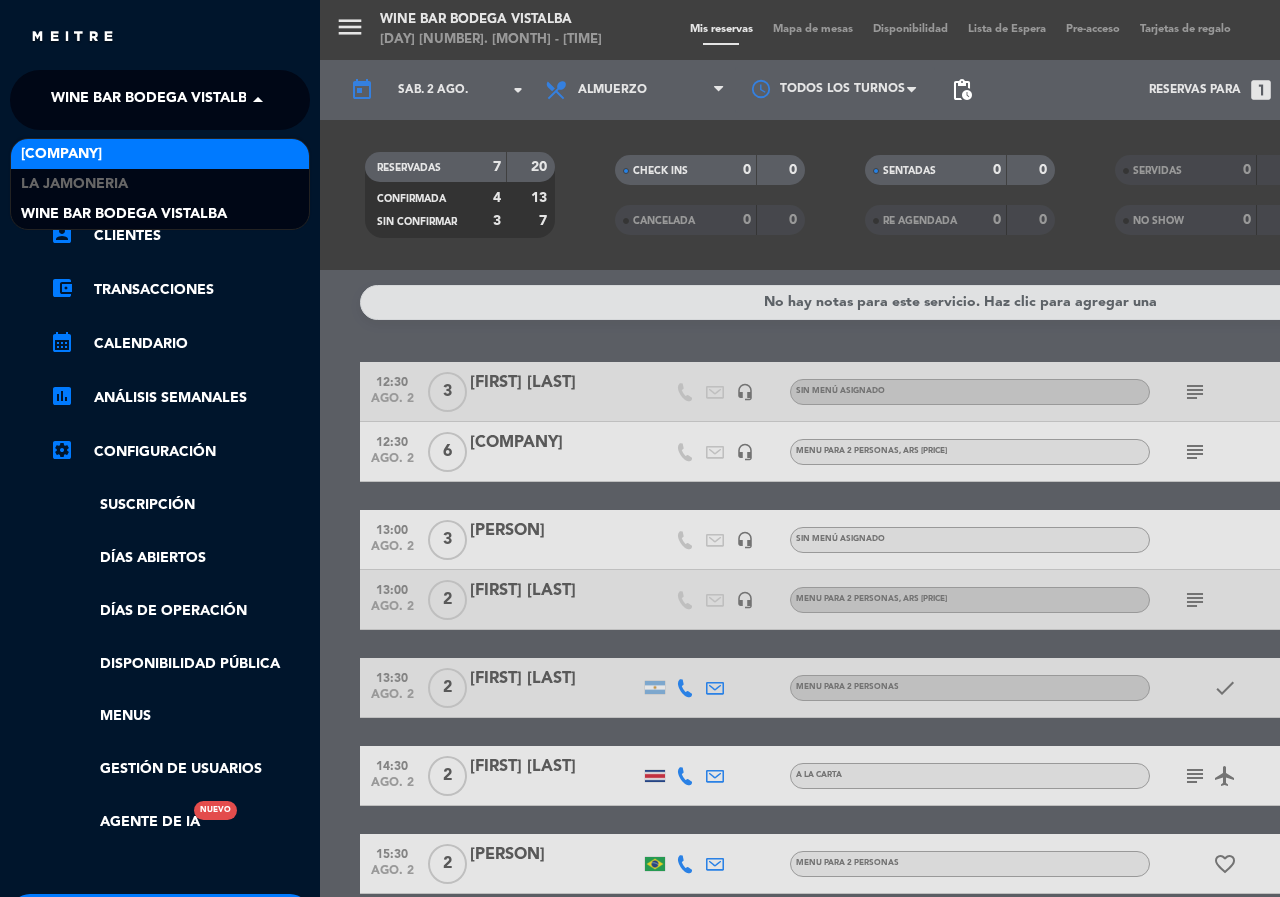 click on "[COMPANY]" at bounding box center [160, 154] 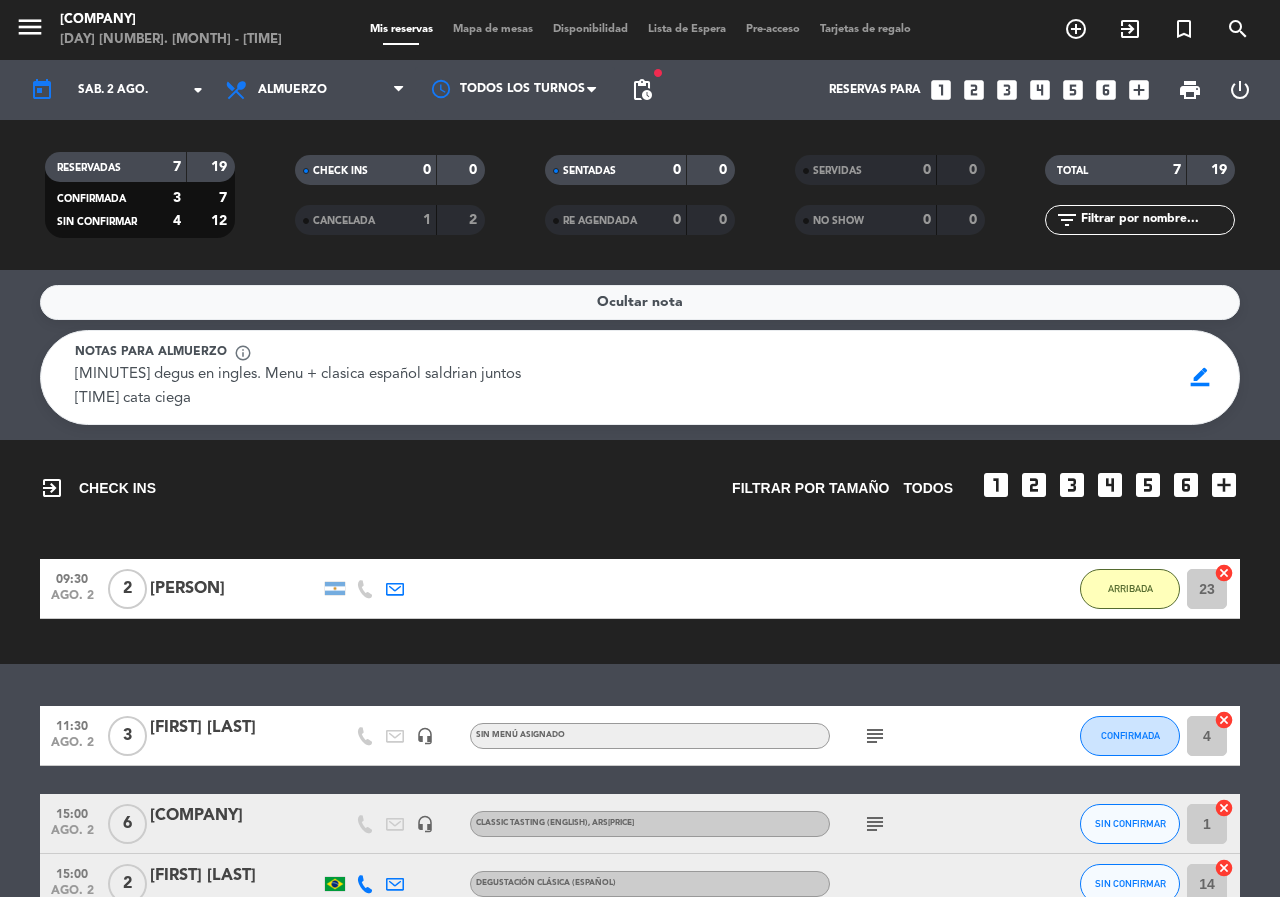 click on "subject" 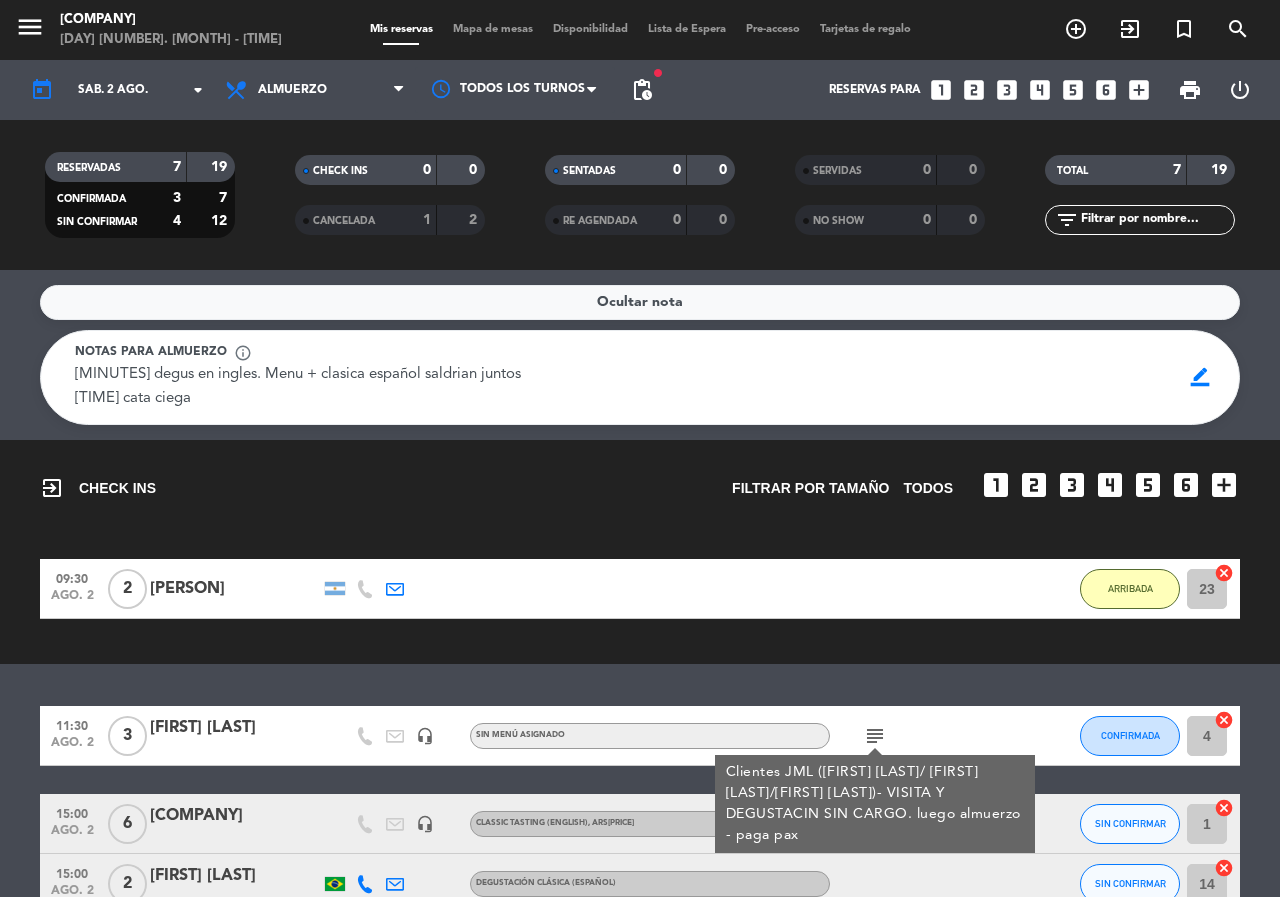 click on "Ocultar nota  Notas para almuerzo  info_outline  15hs degus en ingles. Menu + clasica español saldrian juntos
16:30hs cata ciega  15hs degus en ingles. Menu + clasica español saldrian juntos
16:30hs cata ciega   border_color  exit_to_app  CHECK INS   Filtrar por tamaño  TODOS  looks_one   looks_two   looks_3   looks_4   looks_5   looks_6  add_box  09:30   ago. [NUMBER]   [NUMBER]   [PERSON]   [NUMBER] MIN  /  [TIME] H sms    ARRIBADA [NUMBER]  cancel   11:30   ago. [NUMBER]   [NUMBER]   [PERSON]   headset_mic  Sin menú asignado  subject  Clientes JML ([PERSON]/[PERSON]/[PERSON])- VISITA Y DEGUSTACIN SIN CARGO. luego almuerzo - paga pax CONFIRMADA [NUMBER]  cancel   15:00   ago. [NUMBER]   [NUMBER]   [PERSON]    headset_mic   Classic Tasting (English) , ARS[NUMBER]  subject  SIN CONFIRMAR [NUMBER]  cancel   15:00   ago. [NUMBER]   [NUMBER]   [PERSON]   Degustación Clásica (Español) SIN CONFIRMAR [NUMBER]  cancel   15:00   ago. [NUMBER]   [NUMBER]   [PERSON]   Degustación Clásica (Español) , ARS[NUMBER] SIN CONFIRMAR [NUMBER]  cancel   16:30   ago. [NUMBER]   [NUMBER]  [NUMBER]" 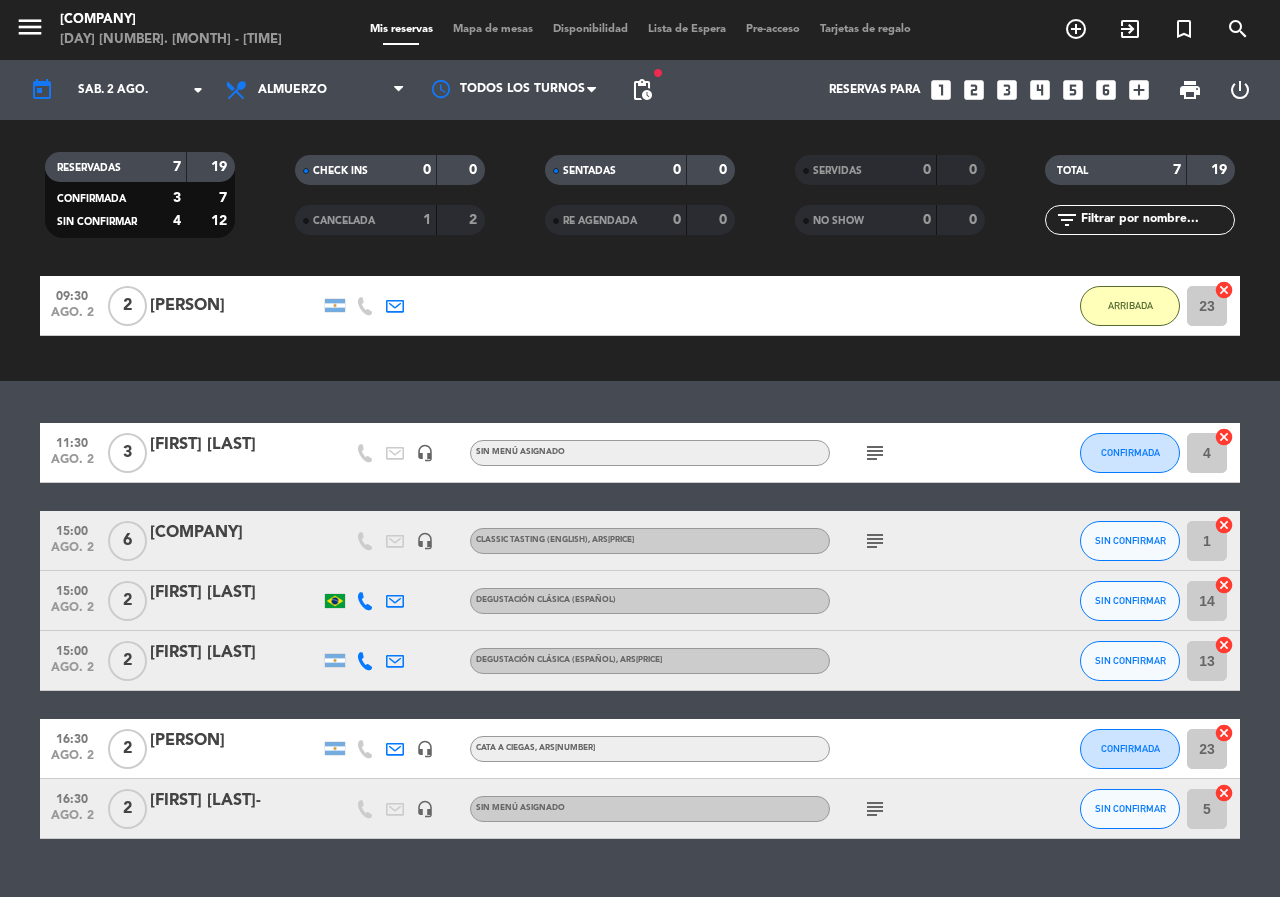 scroll, scrollTop: 300, scrollLeft: 0, axis: vertical 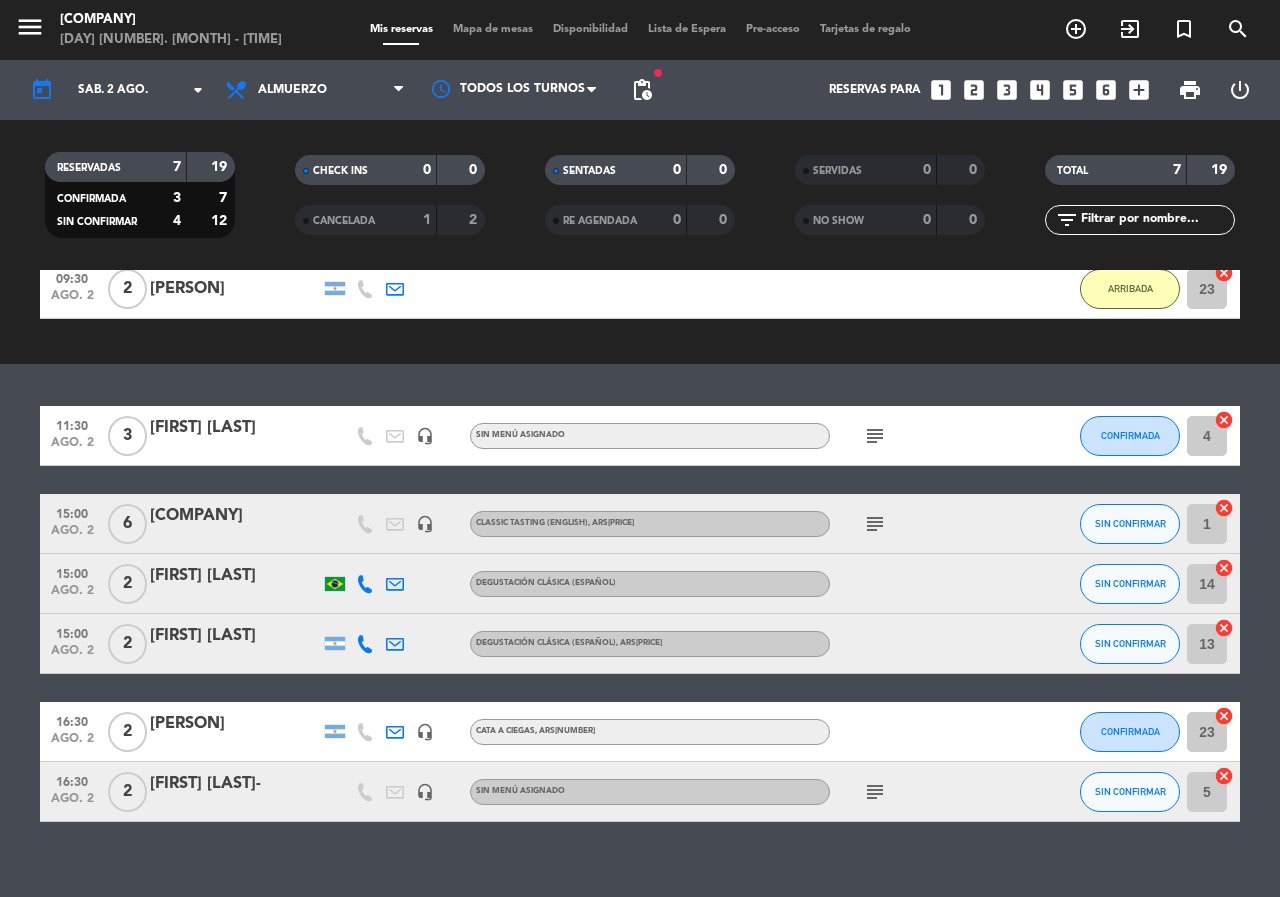 click on "subject" 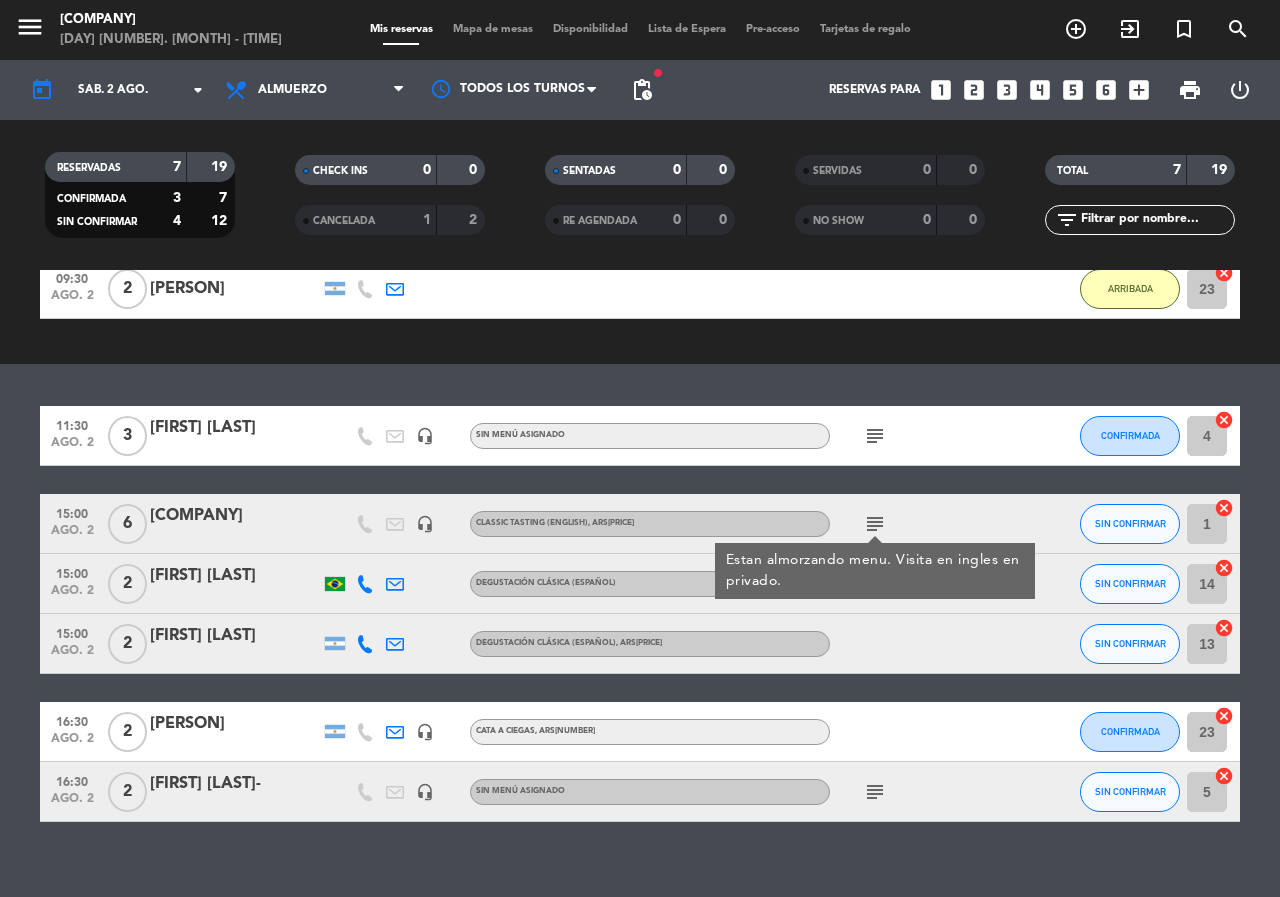 click on "[TIME]   [MONTH]. [NUMBER]   [NUMBER]   [FIRST] [LAST]   headset_mic  Sin menú asignado  subject  CONFIRMADA [NUMBER]  cancel   [TIME]   [MONTH]. [NUMBER]   [NUMBER]   [FIRST] [LAST]    headset_mic   Classic Tasting (English) , ARS[PRICE]  subject  Estan almorzando menu. Visita en ingles en privado. SIN CONFIRMAR [NUMBER]  cancel   [TIME]   [MONTH]. [NUMBER]   [NUMBER]   [FIRST] [LAST]   Degustación Clásica (Español) SIN CONFIRMAR [NUMBER]  cancel   [TIME]   [MONTH]. [NUMBER]   [NUMBER]   [FIRST] [LAST]   Degustación Clásica (Español) , ARS[PRICE] SIN CONFIRMAR [NUMBER]  cancel   [TIME]   [MONTH]. [NUMBER]   [NUMBER]   [FIRST] [LAST]   headset_mic   Cata a Ciegas , ARS[PRICE] CONFIRMADA [NUMBER]  cancel   [TIME]   [MONTH]. [NUMBER]   [NUMBER]   [FIRST] [LAST]   headset_mic  Sin menú asignado  subject  SIN CONFIRMAR [NUMBER]  cancel" 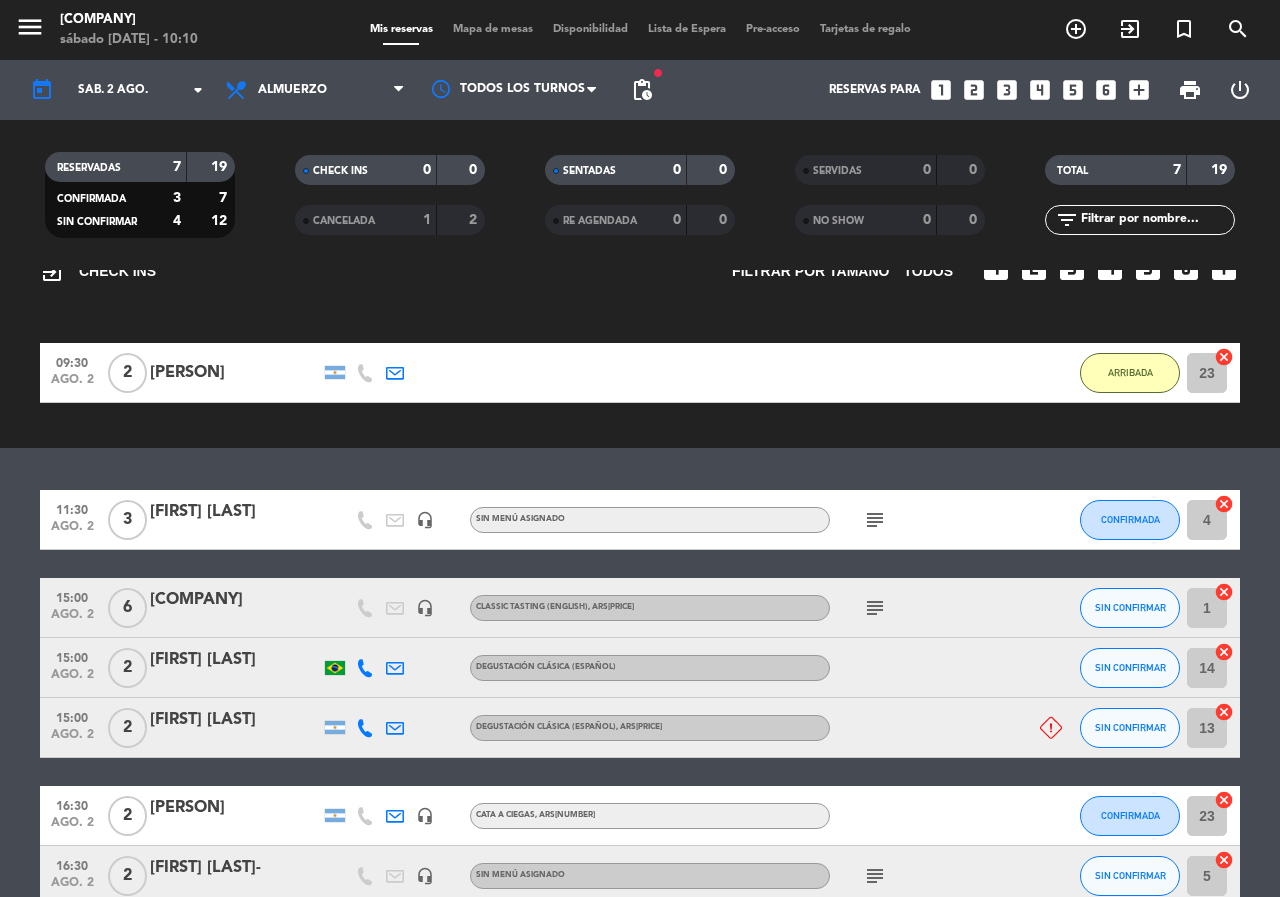 scroll, scrollTop: 384, scrollLeft: 0, axis: vertical 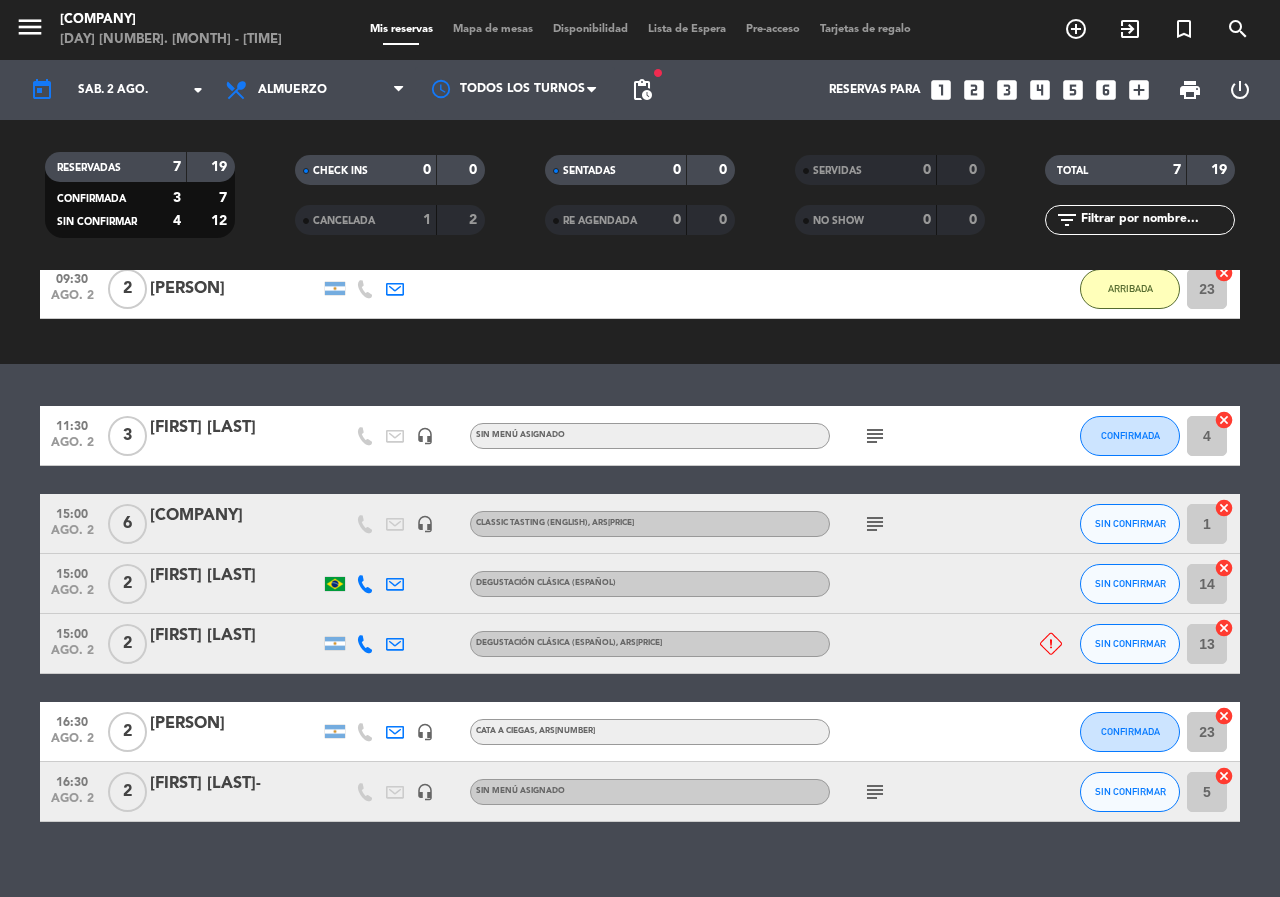click on "exit_to_app  CHECK INS   Filtrar por tamaño  TODOS  looks_one   looks_two   looks_3   looks_4   looks_5   looks_6  add_box  [TIME]   ago. [NUMBER]   [NUMBER]   [FIRST]   [MINUTES] MIN  /  [TIME] H sms    ARRIBADA [NUMBER]  cancel" 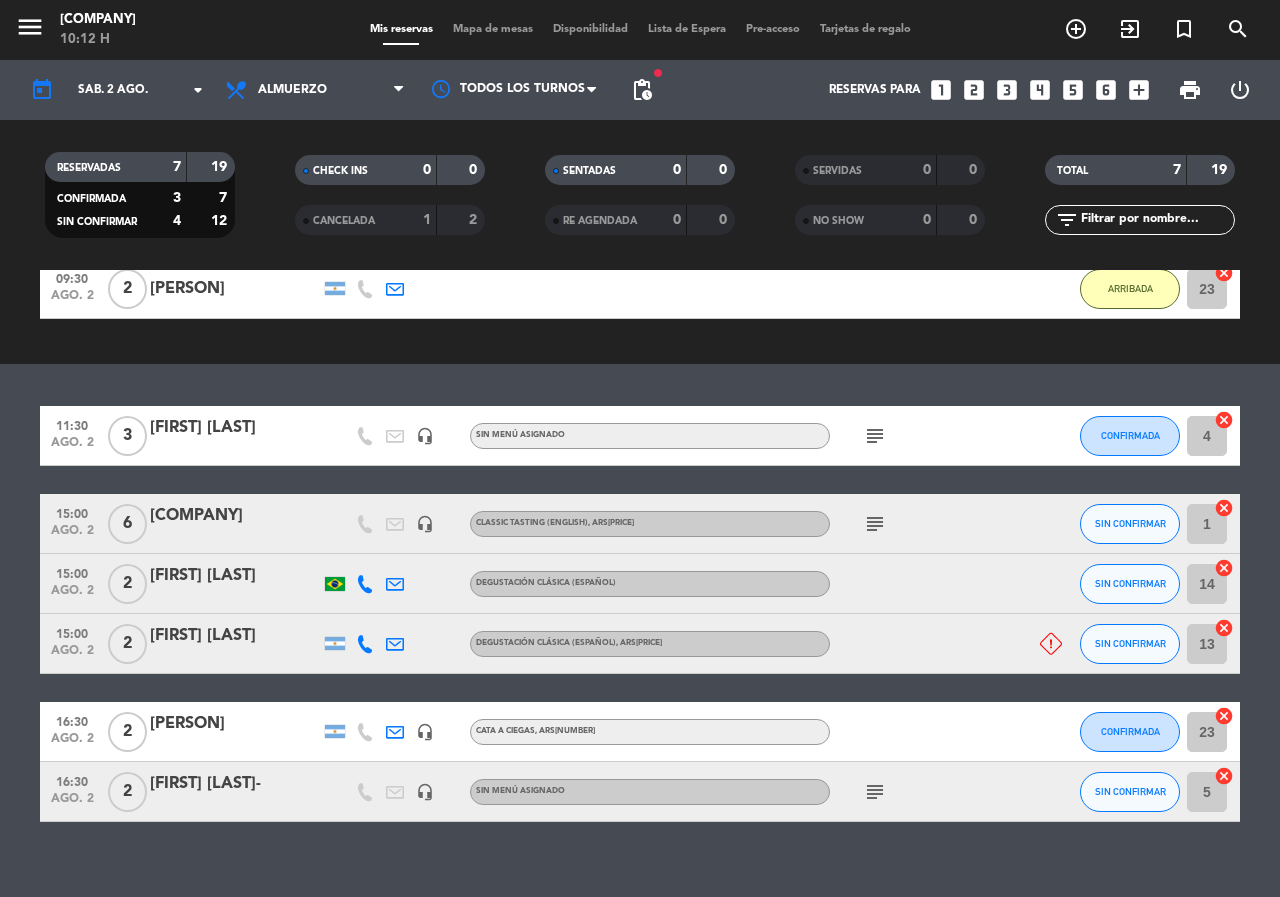 click on "Ocultar nota Notas para almuerzo info_outline 15hs degus en ingles. Menu + clasica español saldrian juntos
16:30hs cata ciega 15hs degus en ingles. Menu + clasica español saldrian juntos
16:30hs cata ciega border_color close Hay un cliente que quiso cancelar fuera de plazo y avisa que no honrará su reserva MOSTRAR 15:00 2 [FIRST] [LAST] Asistirá Cancelar reserva exit_to_app CHECK INS Filtrar por tamaño TODOS looks_one looks_two looks_3 looks_4 looks_5 looks_6 add_box 09:30 ago. [DATE] 2 [FIRST] 51 MIN / 2:35 H sms ARRIBADA 23 cancel 11:30 ago. [DATE] 3 [FIRST] [LAST] headset_mic Sin menú asignado subject CONFIRMADA 4 cancel 15:00 ago. [DATE] 6 [FIRST] Wine Tours headset_mic Classic Tasting (English) , ARS41400 subject SIN CONFIRMAR 1 cancel 15:00 ago. [DATE] 2 [FIRST] [LAST] Degustación Clásica (Español) SIN CONFIRMAR 14 cancel 15:00 ago. [DATE] 2 [FIRST] [LAST] Degustación Clásica (Español) , ARS41400 SIN CONFIRMAR 13" 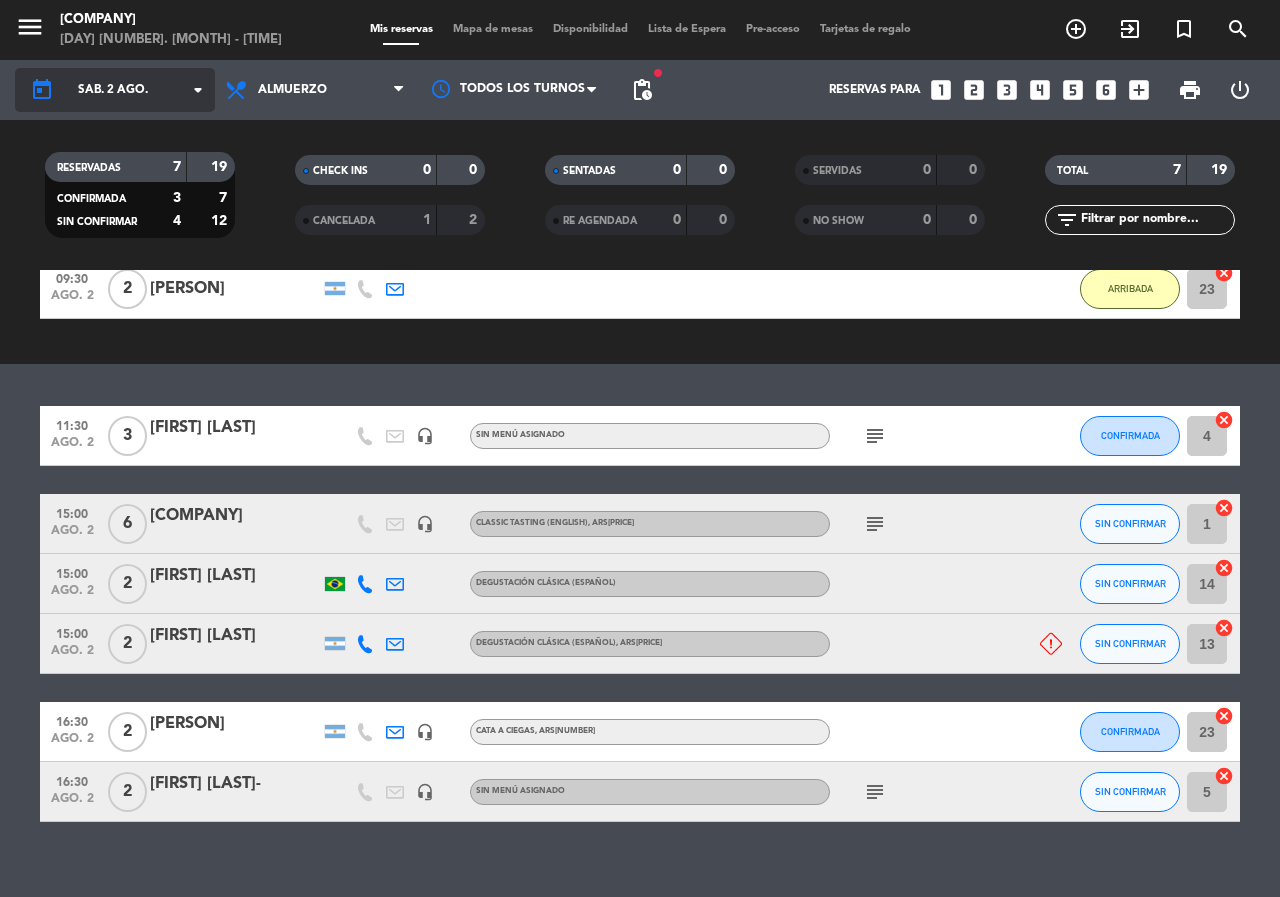 click on "sáb. 2 ago." 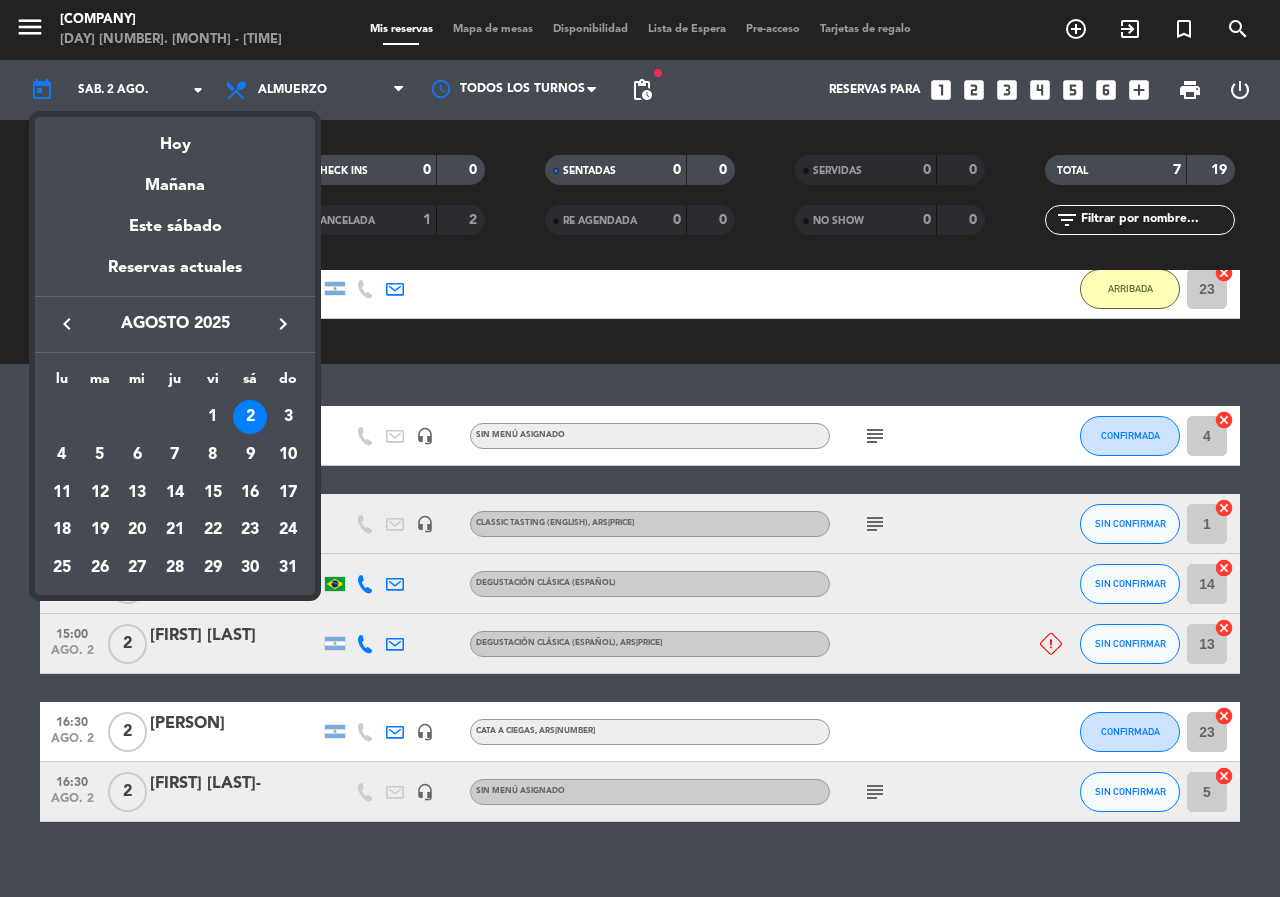 click at bounding box center [640, 448] 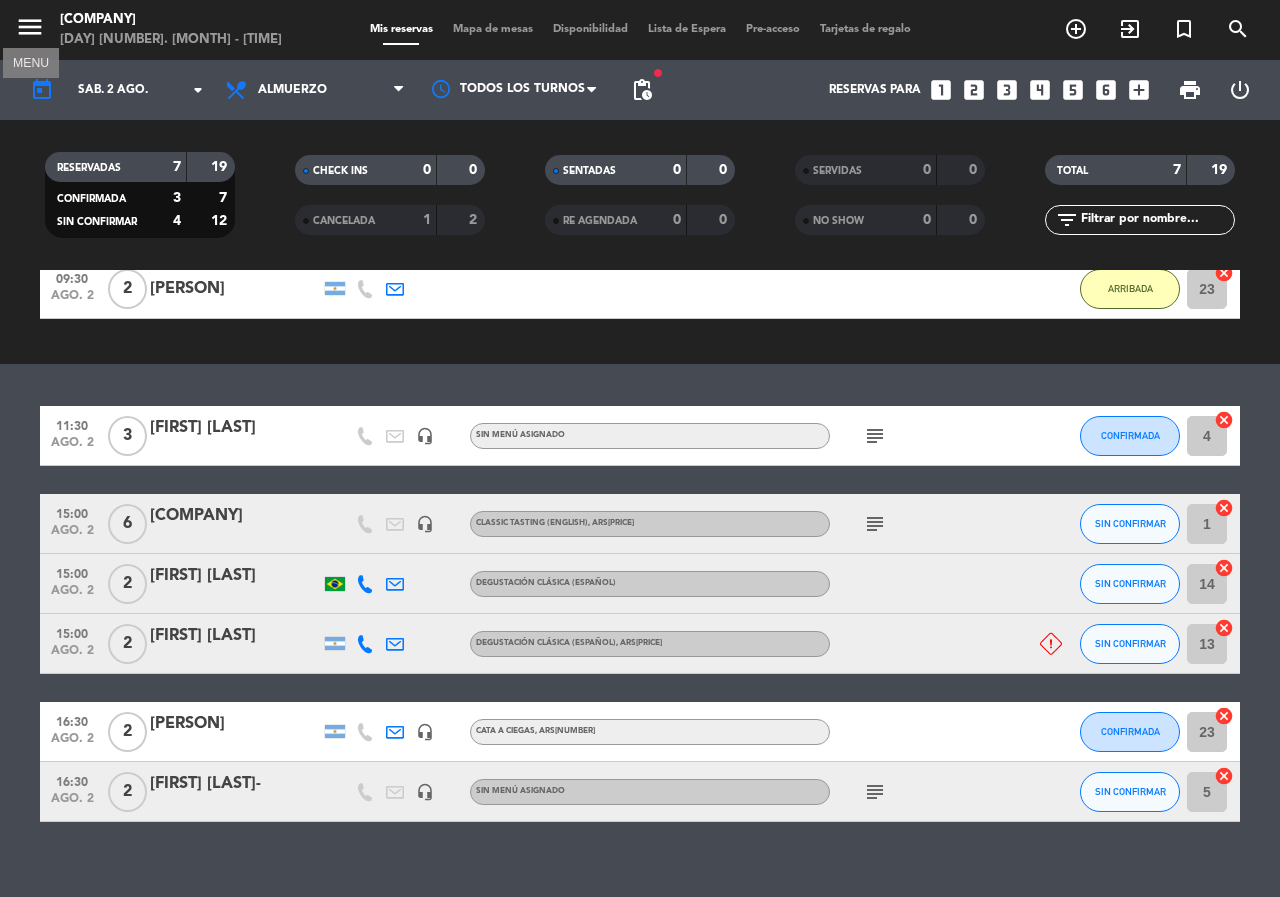 click on "menu" at bounding box center [30, 27] 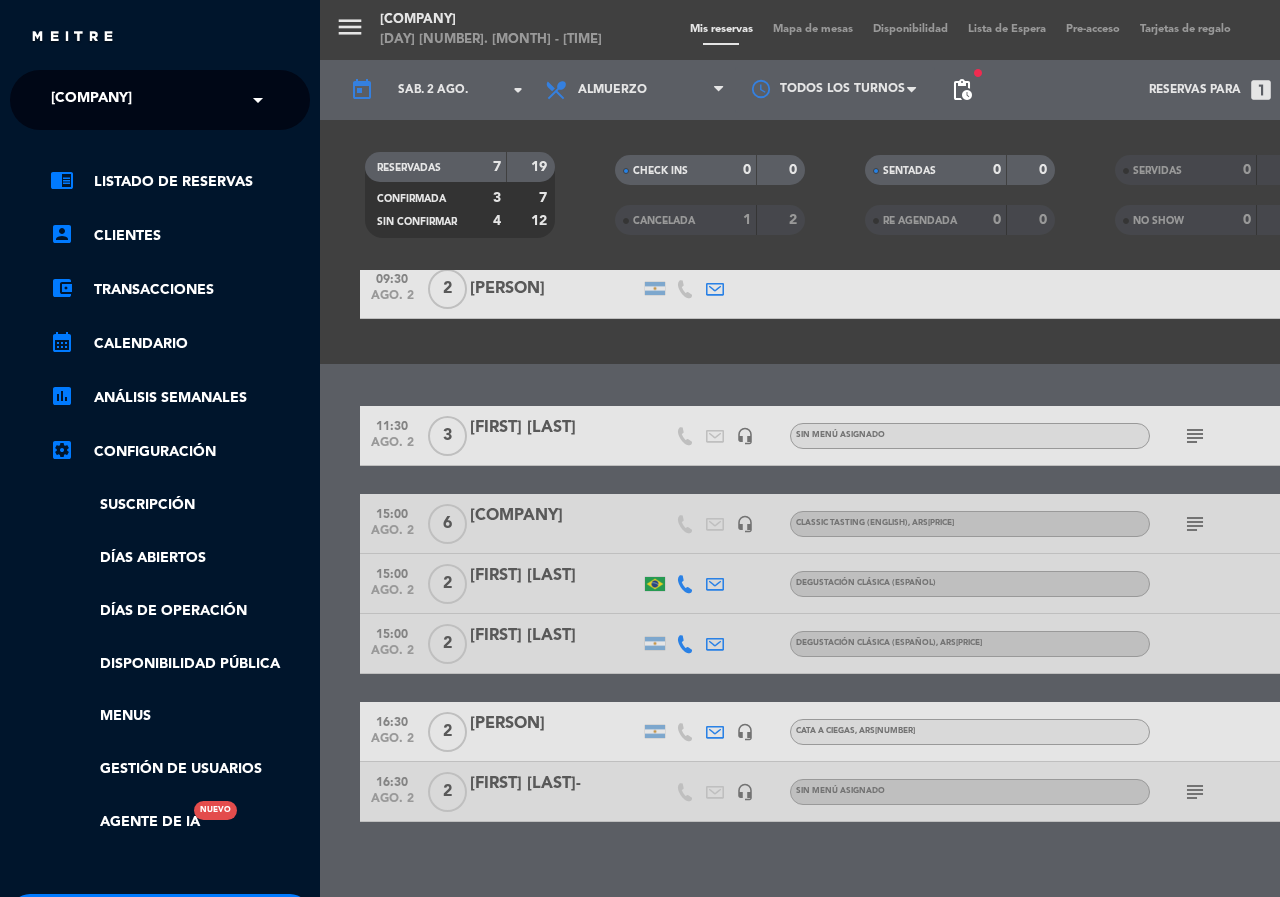 click on "[COMPANY]" 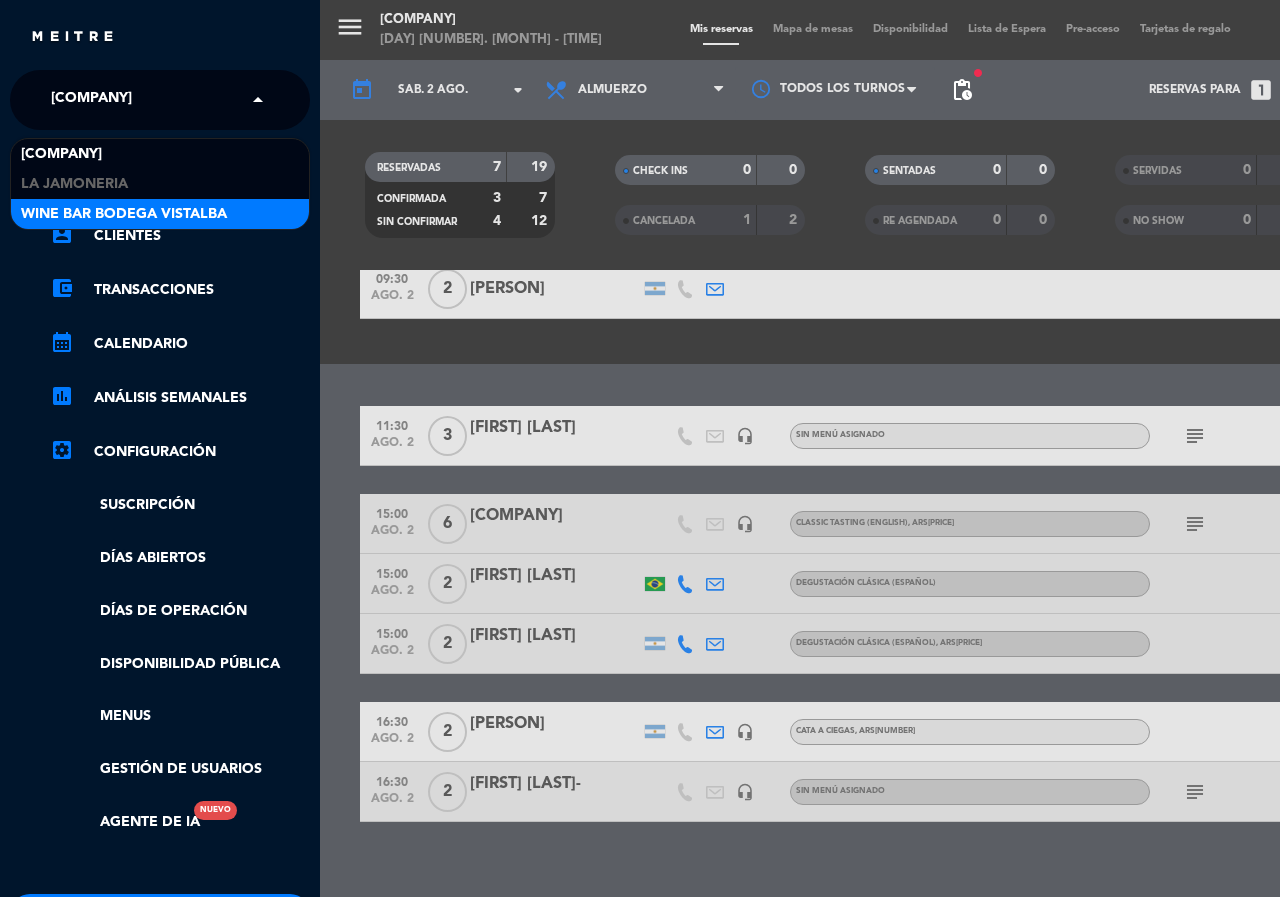 click on "Wine Bar Bodega Vistalba" at bounding box center [124, 214] 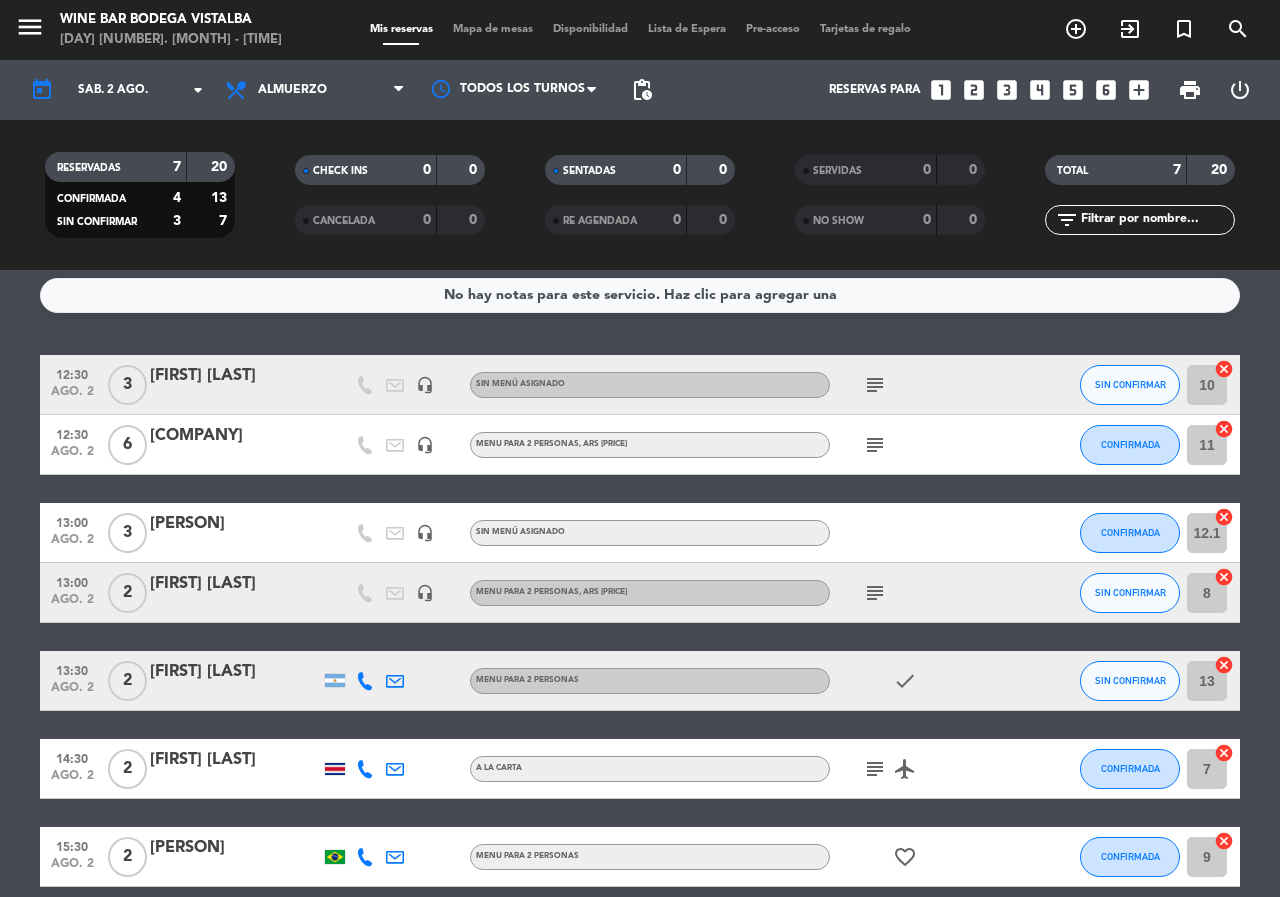 scroll, scrollTop: 0, scrollLeft: 0, axis: both 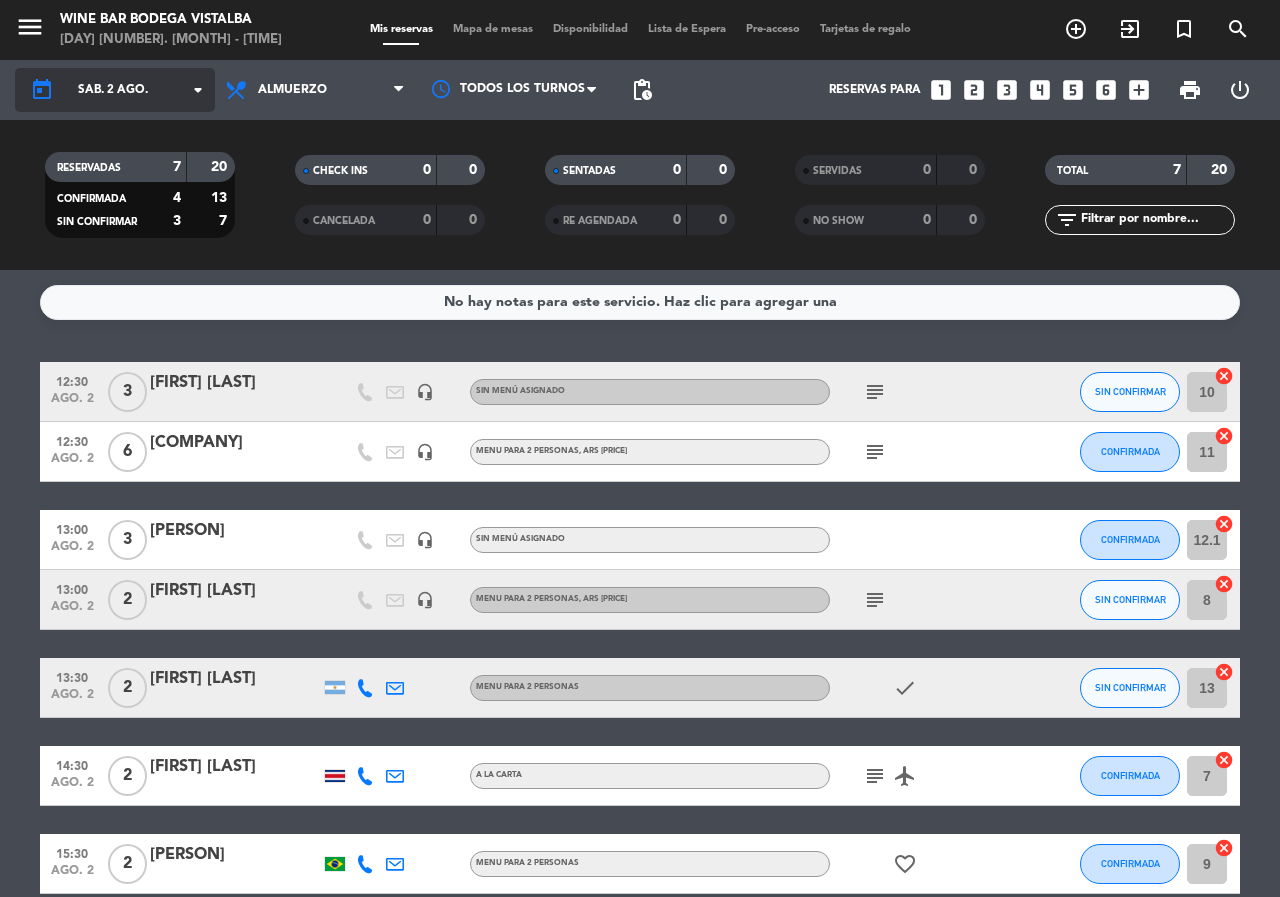 click on "sáb. 2 ago." 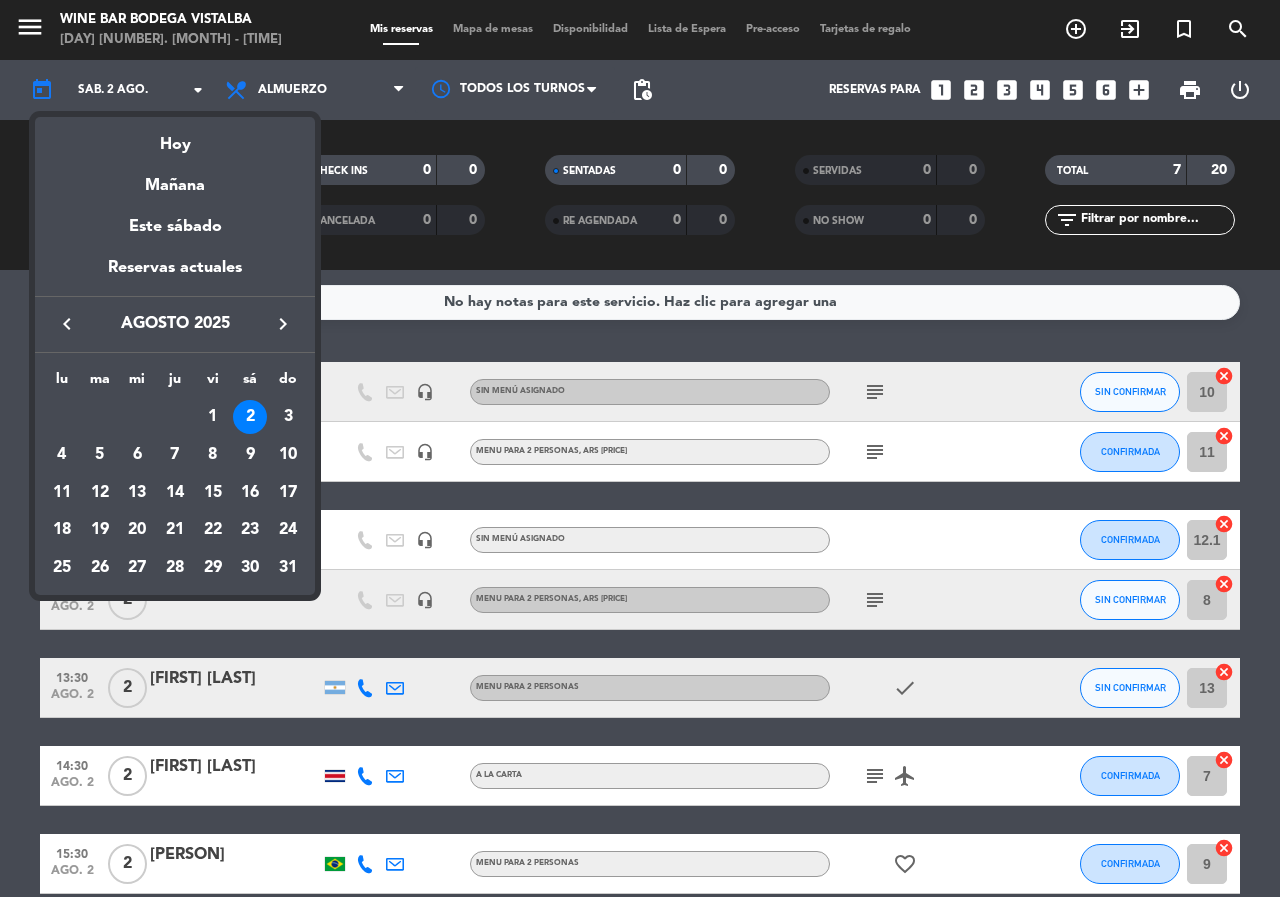 click at bounding box center (640, 448) 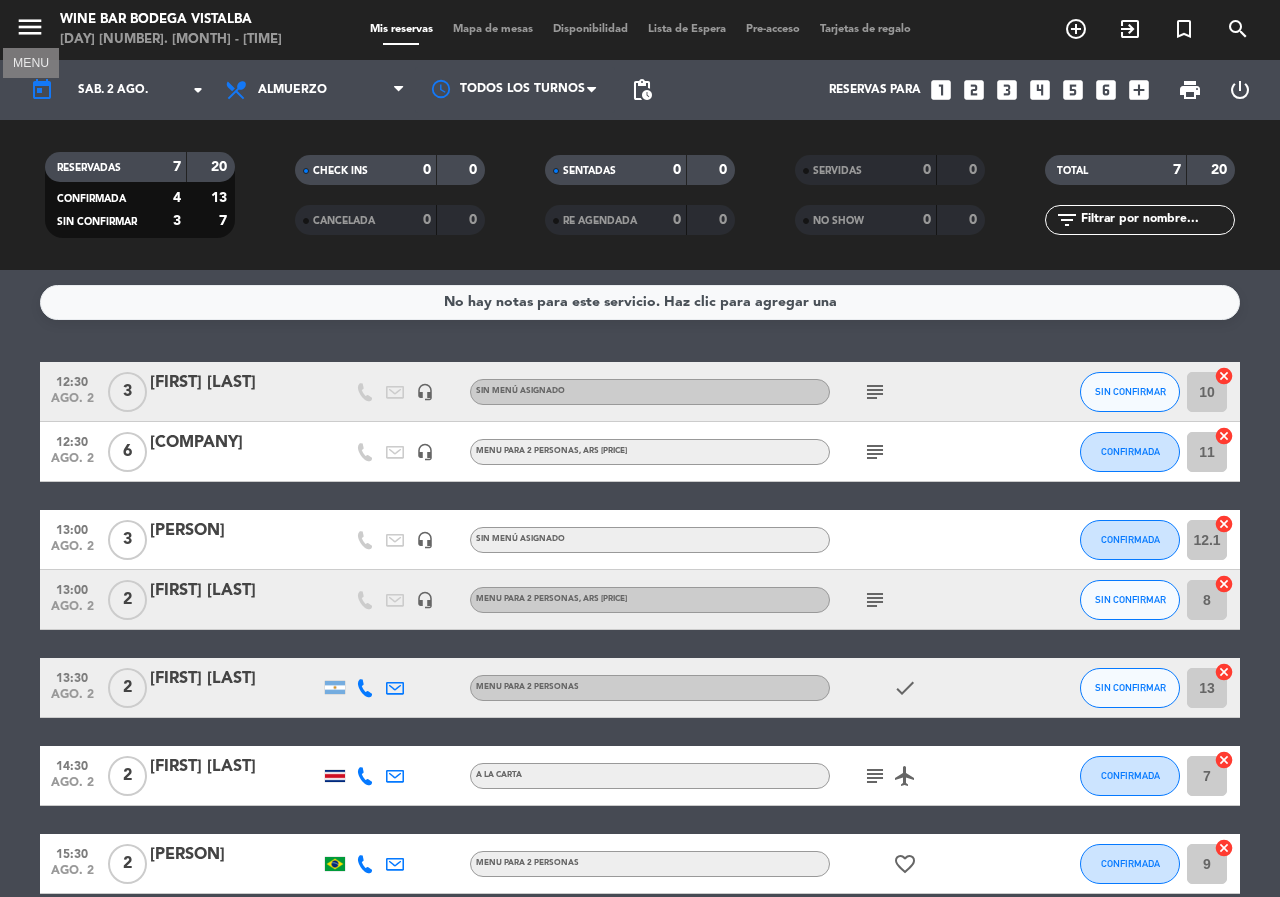 click on "menu" at bounding box center [30, 27] 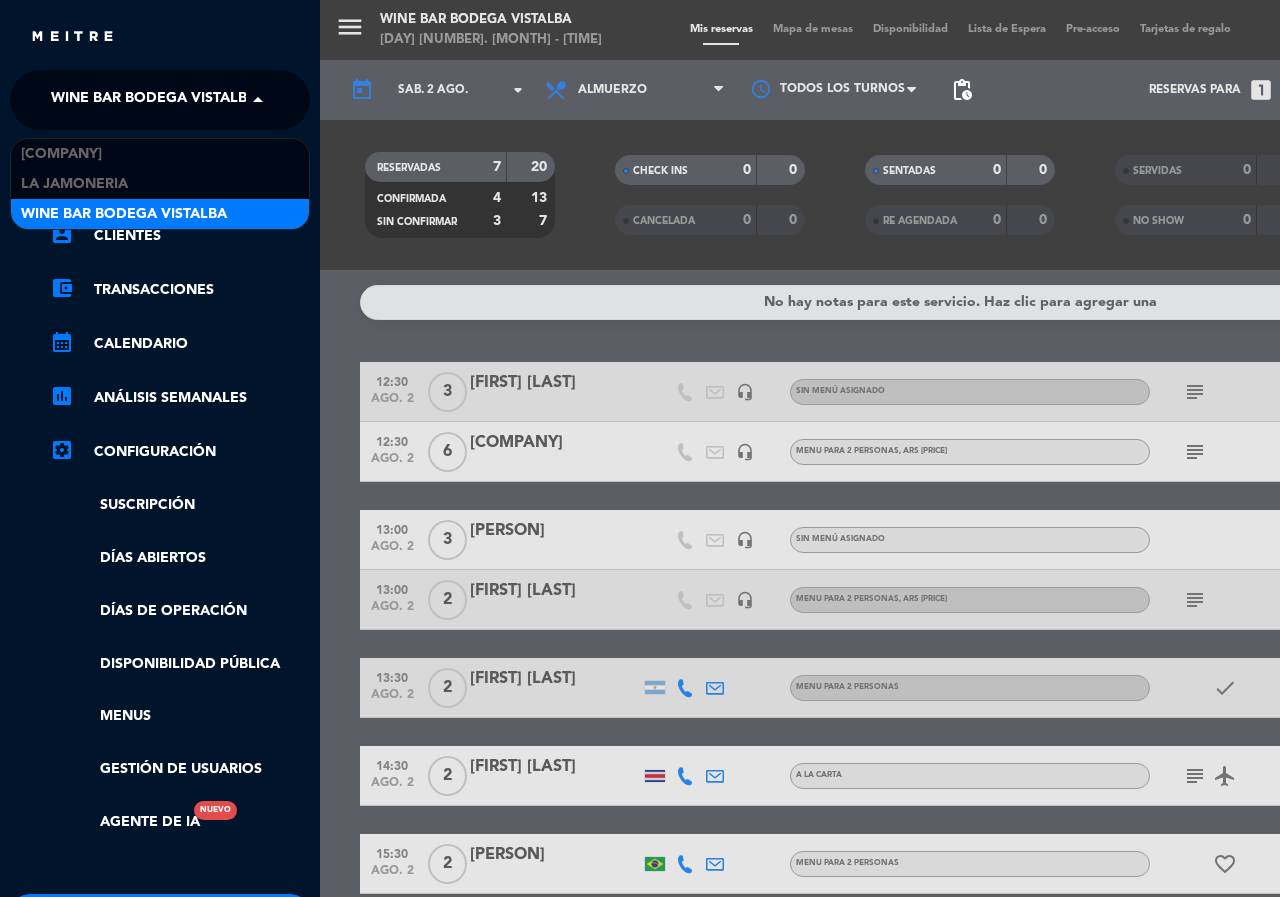 click on "Wine Bar Bodega Vistalba" 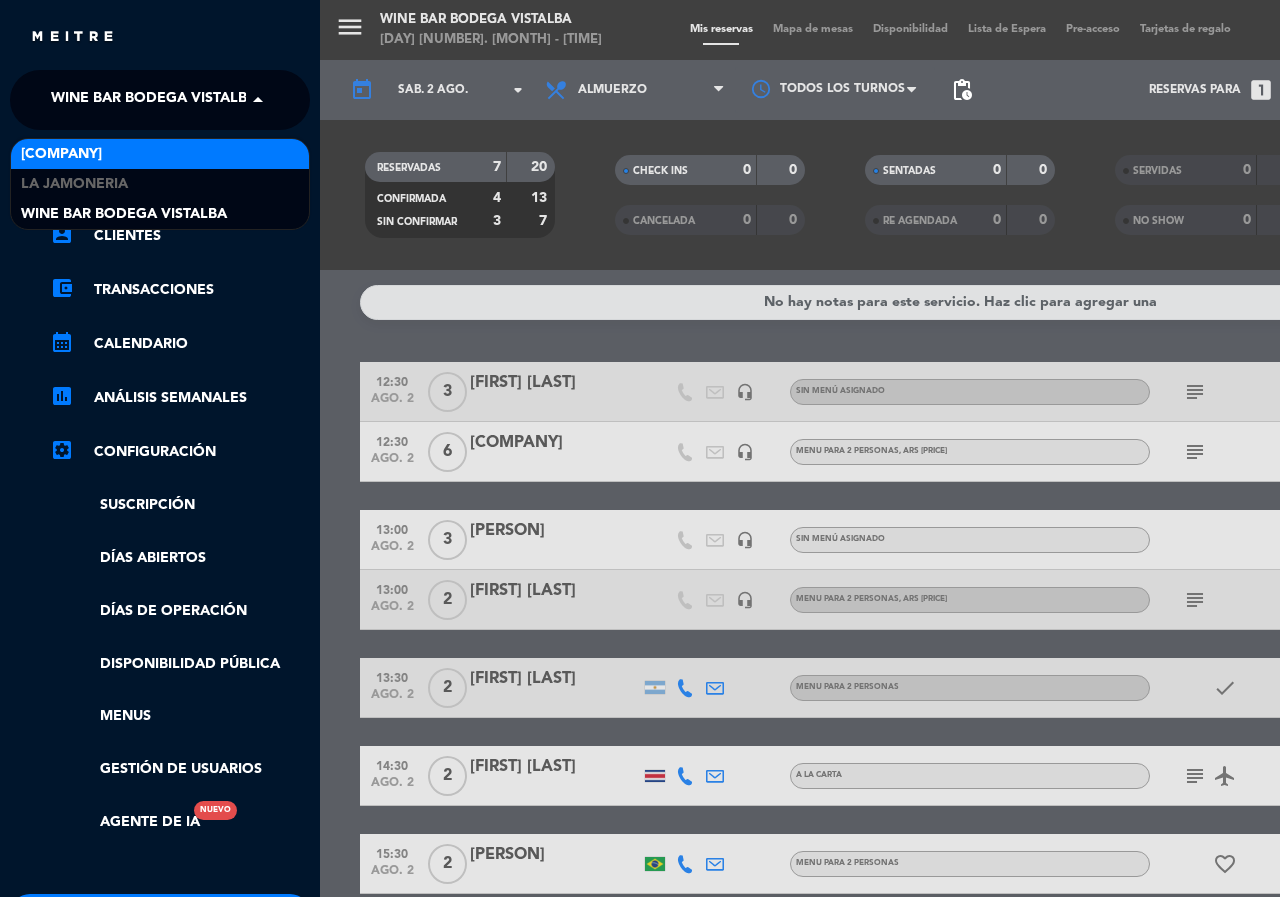 click on "[COMPANY]" at bounding box center [61, 154] 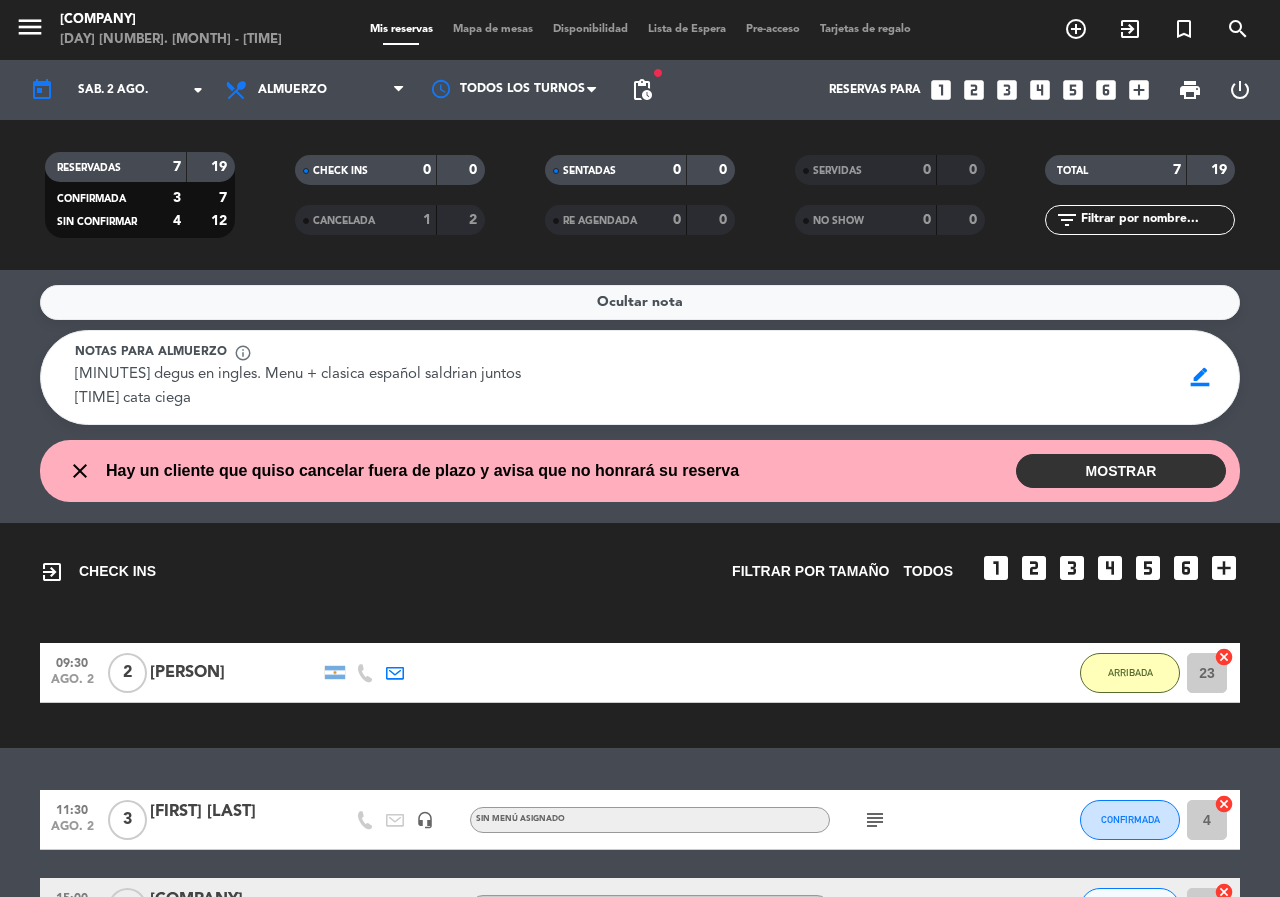 click on "close Hay un cliente que quiso cancelar fuera de plazo y avisa que no honrará su reserva MOSTRAR 15:00 2 [FIRST] [LAST] Asistirá Cancelar reserva" at bounding box center [640, 471] 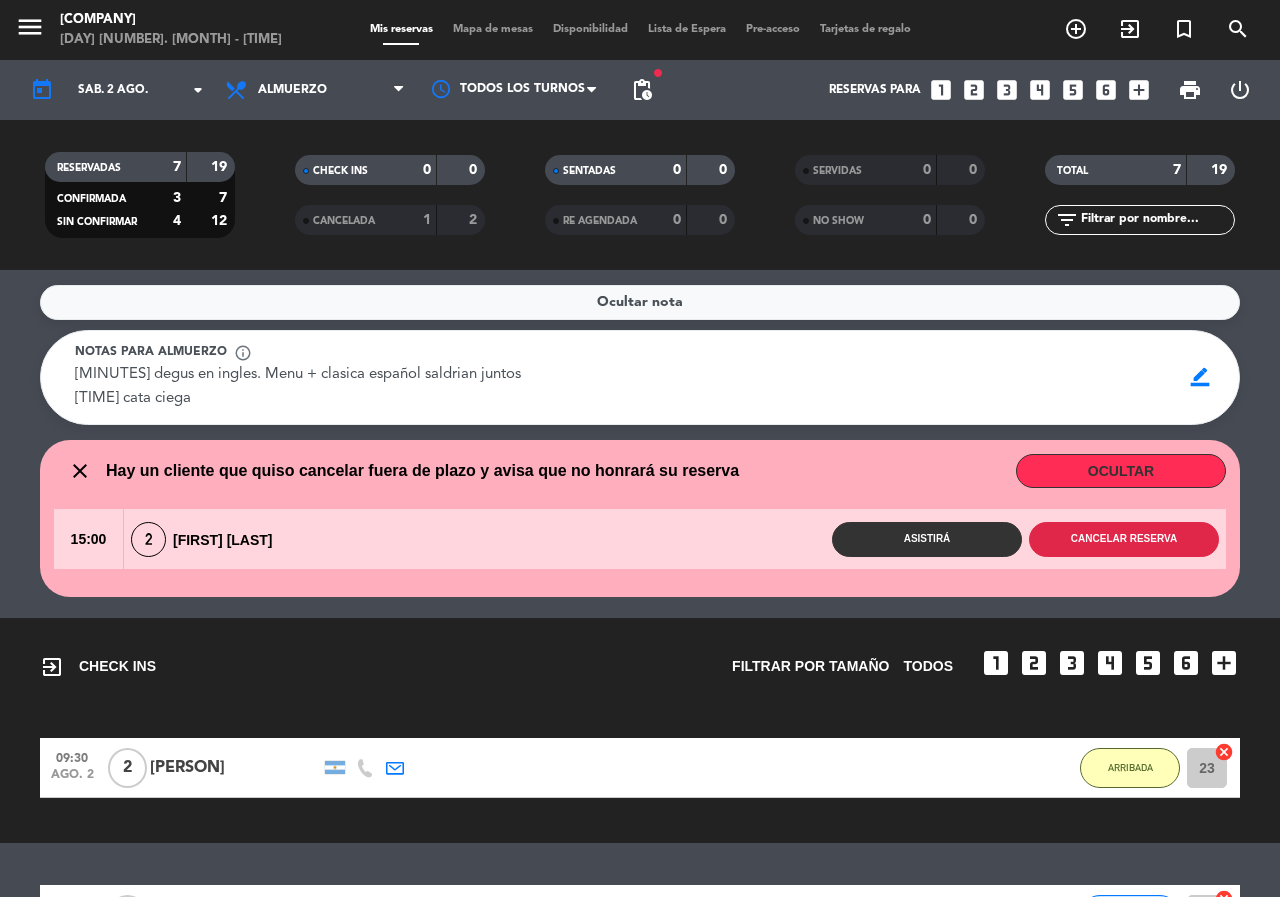 click on "Cancelar reserva" at bounding box center (1124, 539) 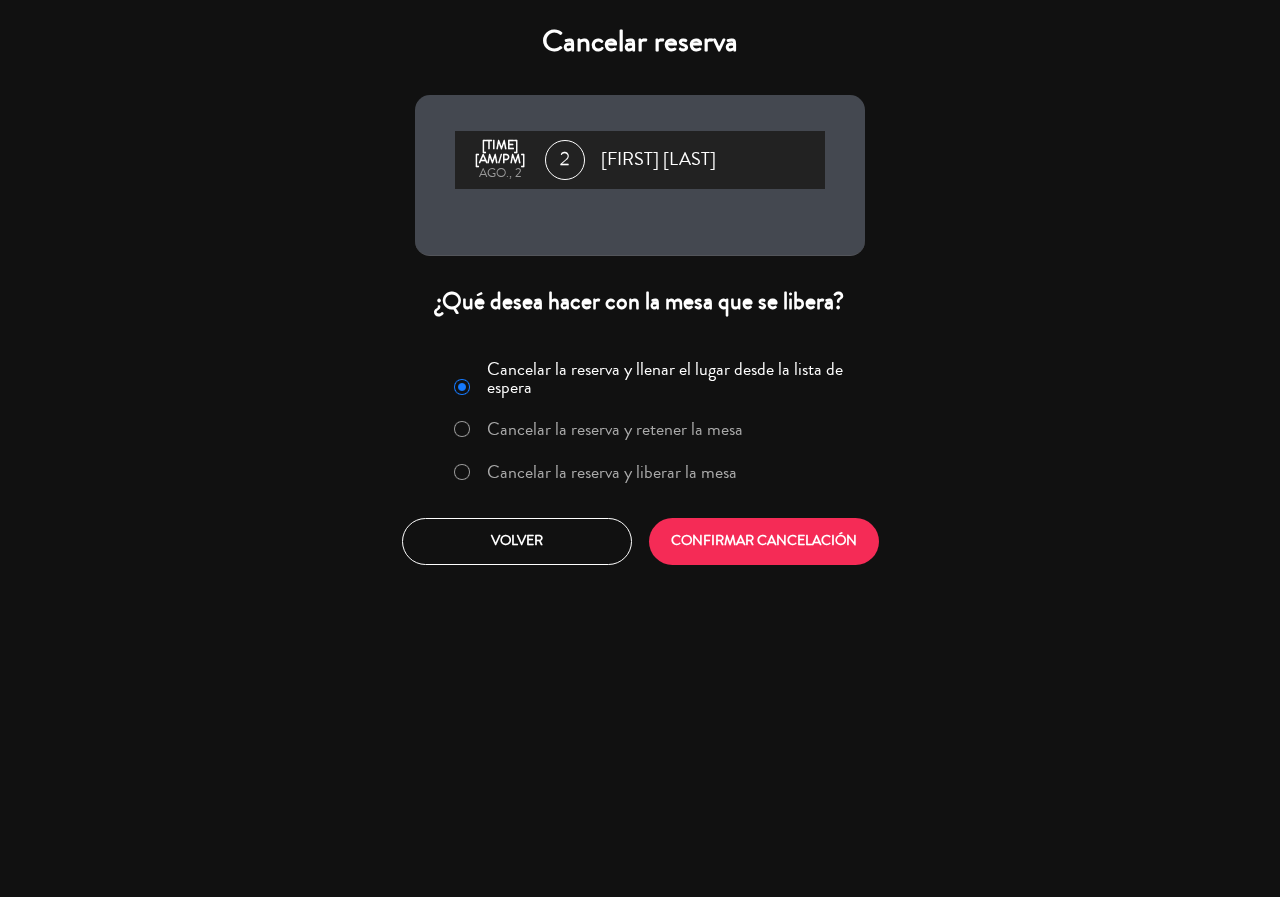 click on "Cancelar la reserva y liberar la mesa" 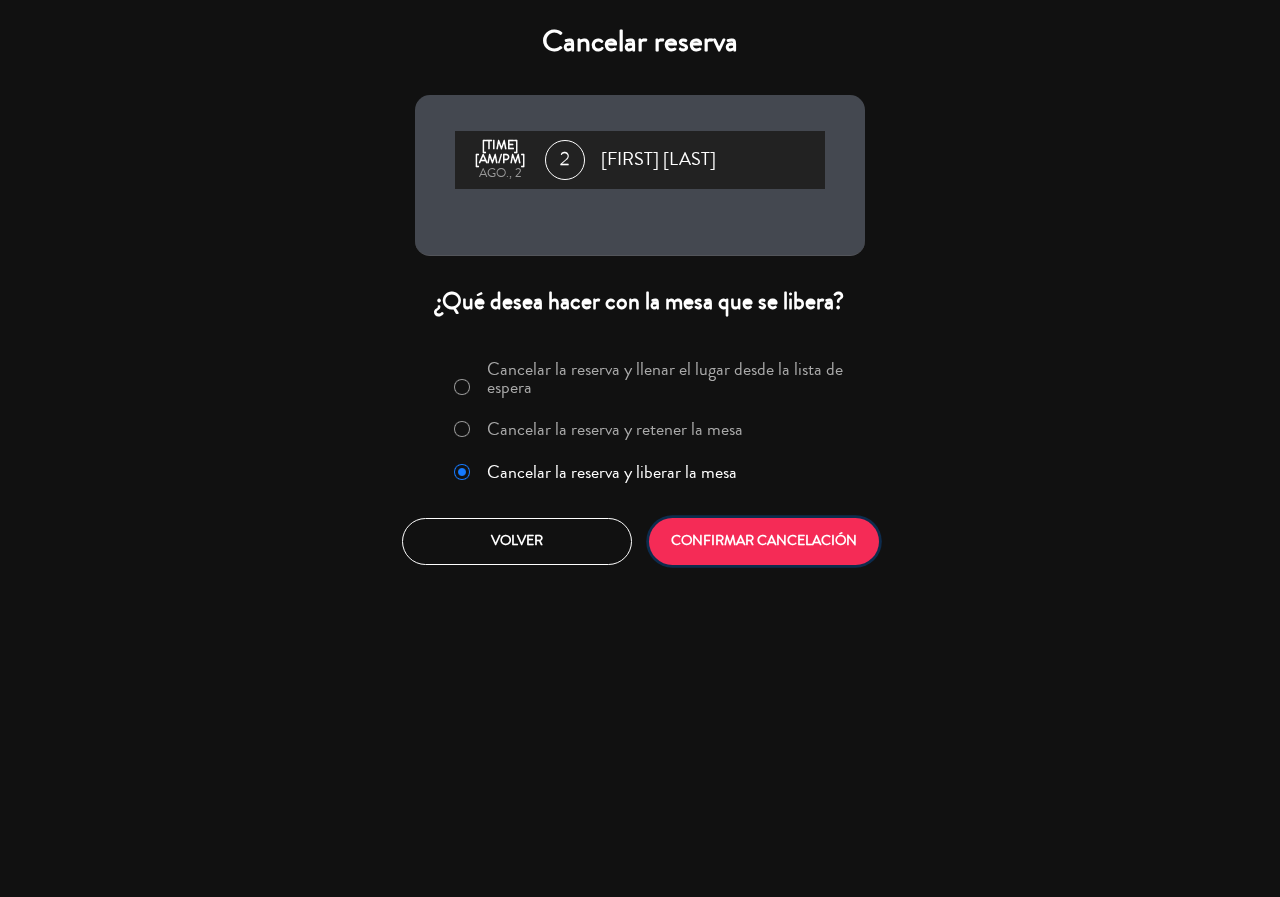 click on "CONFIRMAR CANCELACIÓN" 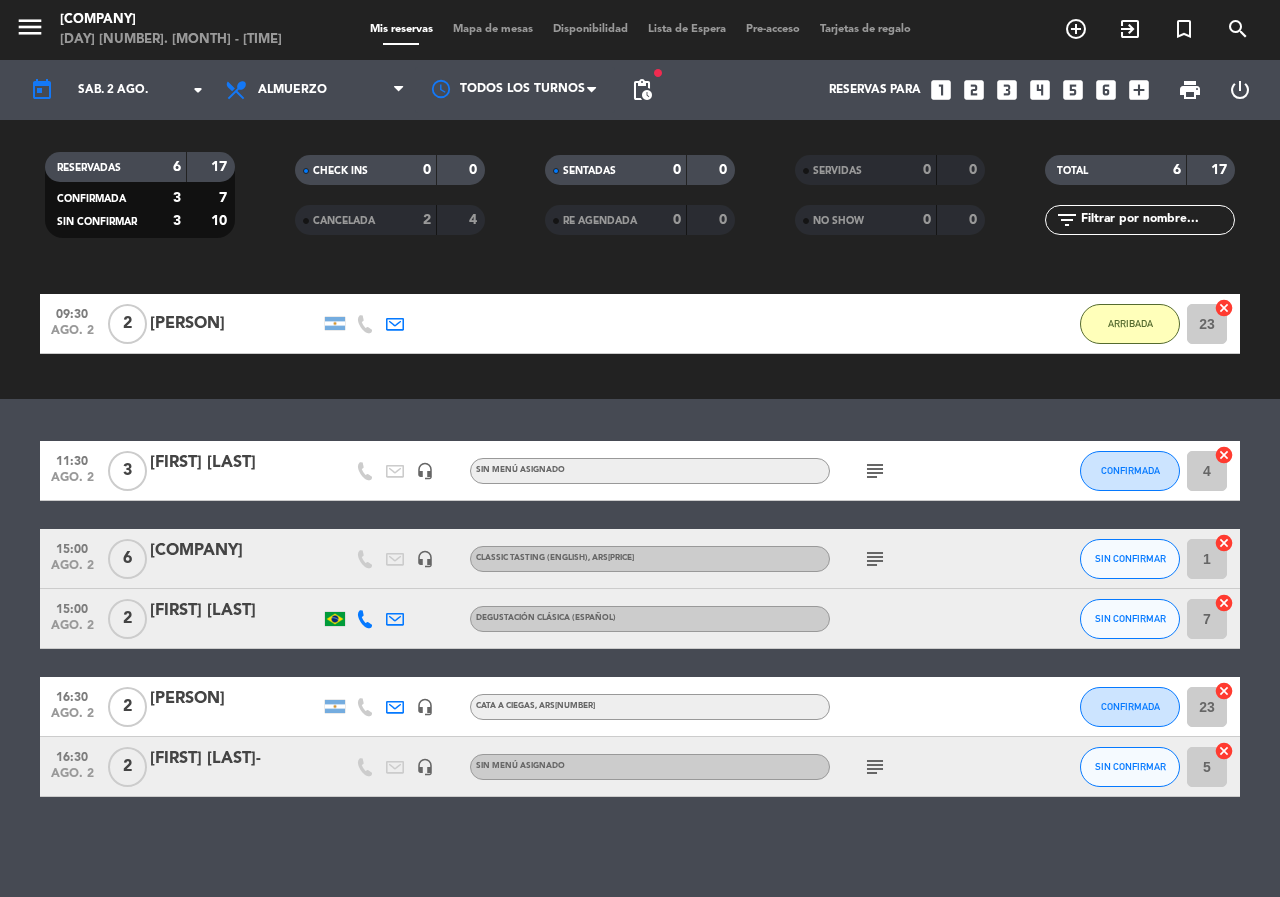 scroll, scrollTop: 165, scrollLeft: 0, axis: vertical 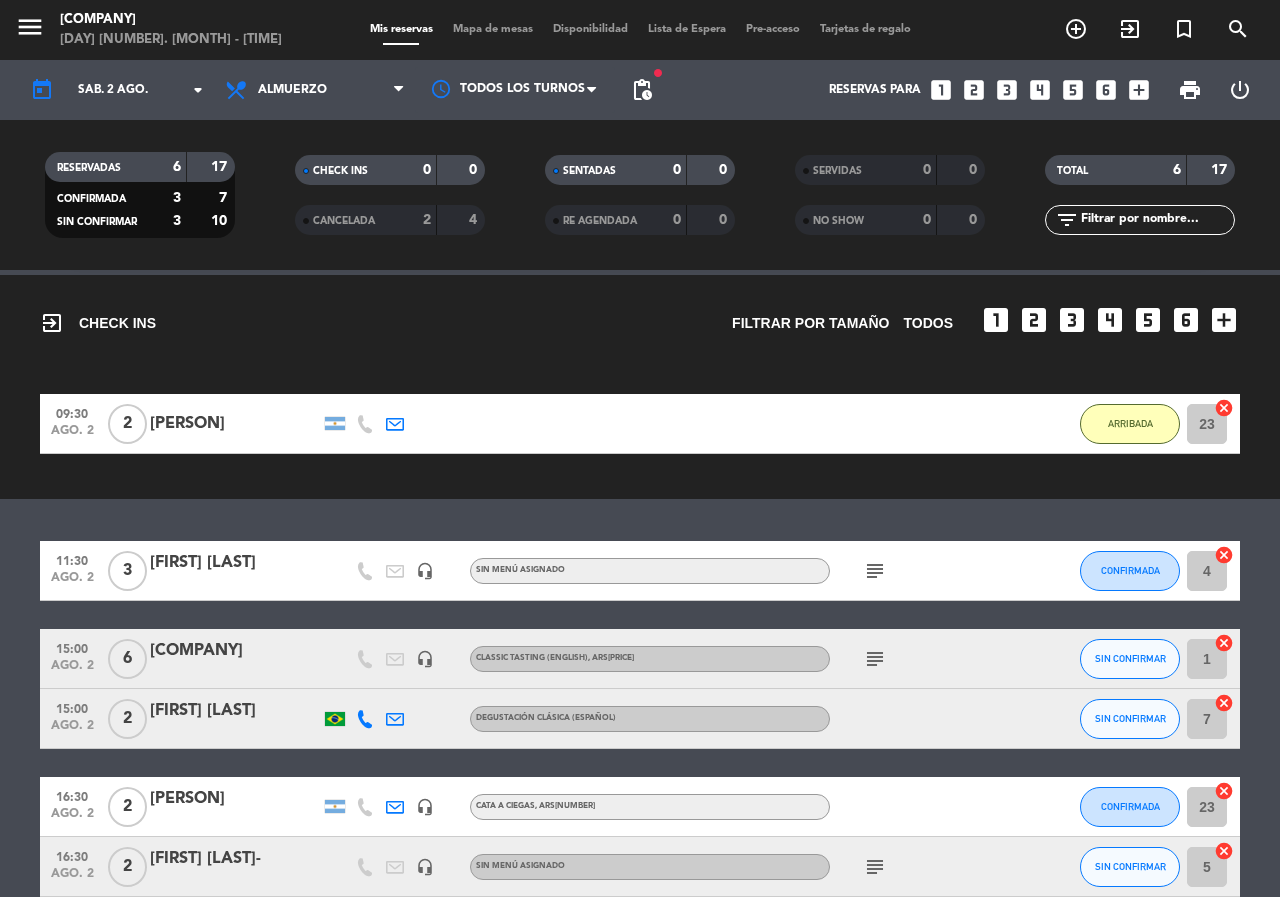 click on "subject" 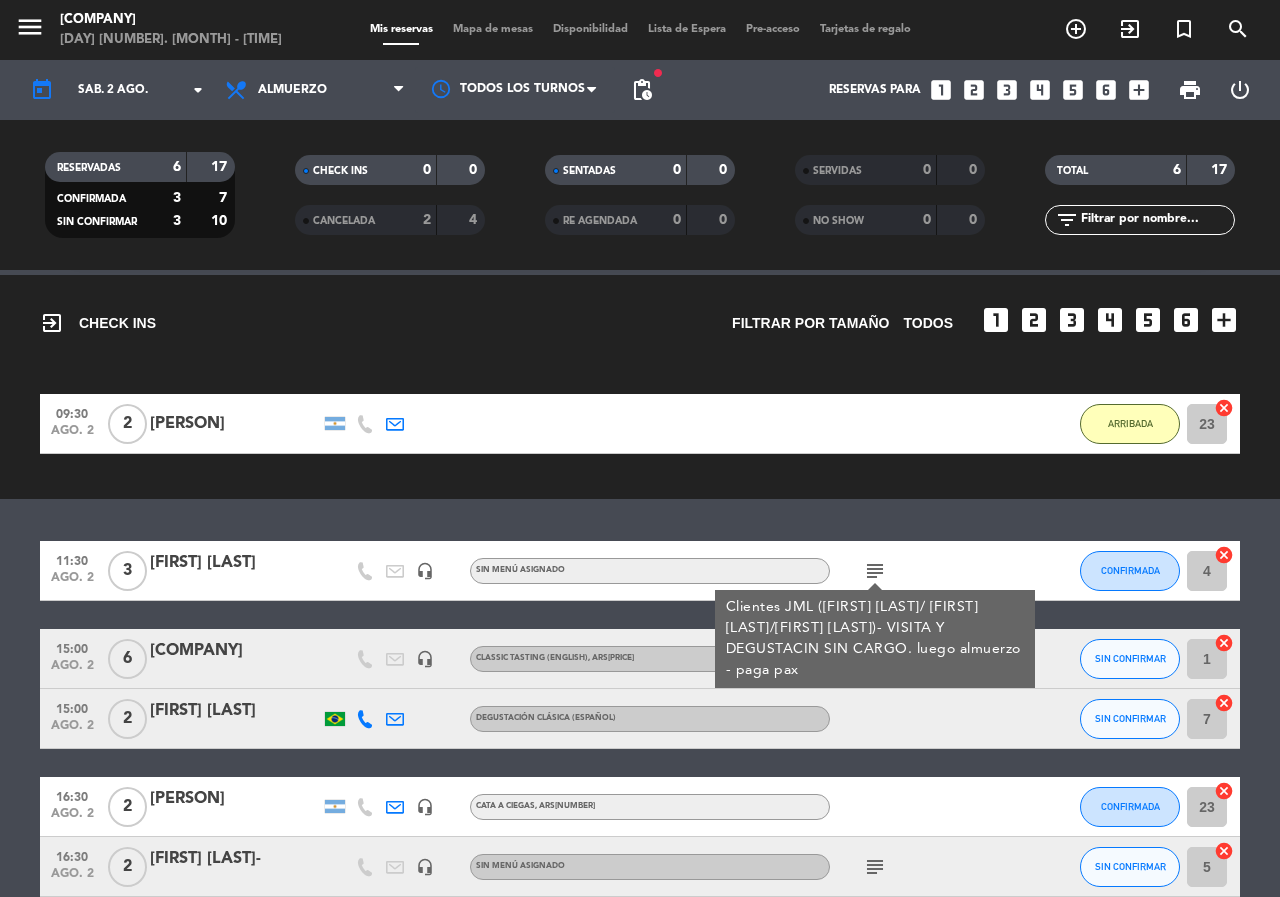click on "info_outline  [MINUTES] degus en ingles. Menu + clasica español saldrian juntos
[TIME] cata ciega  [MINUTES] degus en ingles. Menu + clasica español saldrian juntos
[TIME] cata ciega   border_color  exit_to_app  CHECK INS   Filtrar por tamaño  TODOS  looks_one   looks_two   looks_3   looks_4   looks_5   looks_6  add_box  [TIME]   [MONTH]. [NUMBER]   [NUMBER]   [FIRST] [LAST]   [MINUTES]  /  [TIME] H sms    ARRIBADA [NUMBER]  cancel   [TIME]   [MONTH]. [NUMBER]   [NUMBER]   [FIRST] [LAST]   headset_mic  Sin menú asignado  subject  Clientes JML ([FIRST] [LAST]/ [FIRST] [LAST]/[FIRST] [LAST])- VISITA Y DEGUSTACIN SIN CARGO. luego almuerzo - paga pax CONFIRMADA [NUMBER]  cancel   [TIME]   [MONTH]. [NUMBER]   [NUMBER]   [FIRST] [LAST]    headset_mic   Classic Tasting (English) , ARS[PRICE]  subject  SIN CONFIRMAR [NUMBER]  cancel   [TIME]   [MONTH]. [NUMBER]   [NUMBER]   [FIRST] [LAST]   Degustación Clásica (Español) SIN CONFIRMAR [NUMBER]  cancel   [TIME]   [MONTH]. [NUMBER]   [NUMBER]   [FIRST] [LAST]   Degustación Clásica (Español) , ARS[PRICE] SIN CONFIRMAR [NUMBER]  cancel   [TIME]   [MONTH]. [NUMBER]   [NUMBER]   [FIRST] [LAST]   headset_mic   Cata a Ciegas , ARS[PRICE] CONFIRMADA [NUMBER]  cancel   [TIME]   [MONTH]. [NUMBER]   [NUMBER]   subject  [NUMBER]" 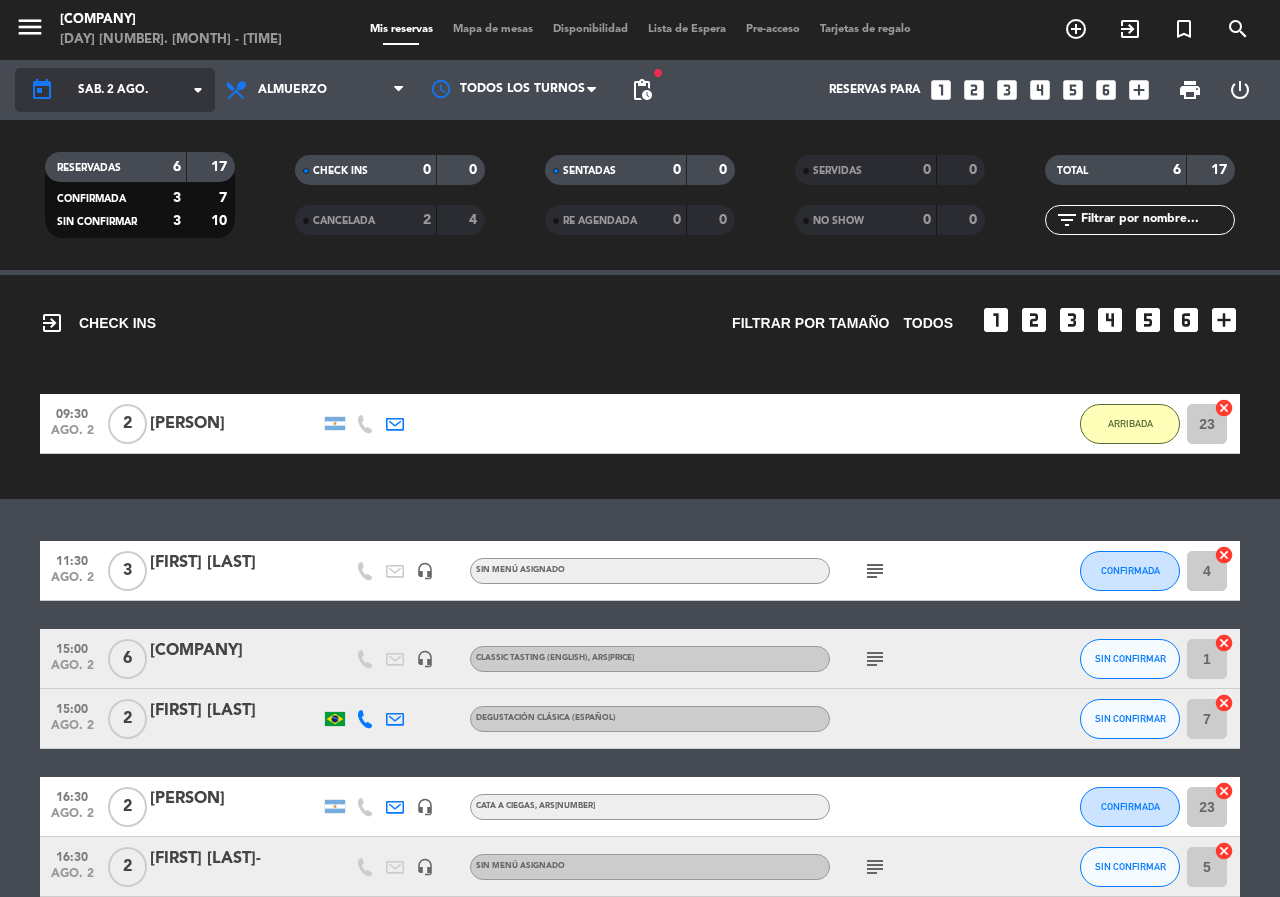 click on "sáb. 2 ago." 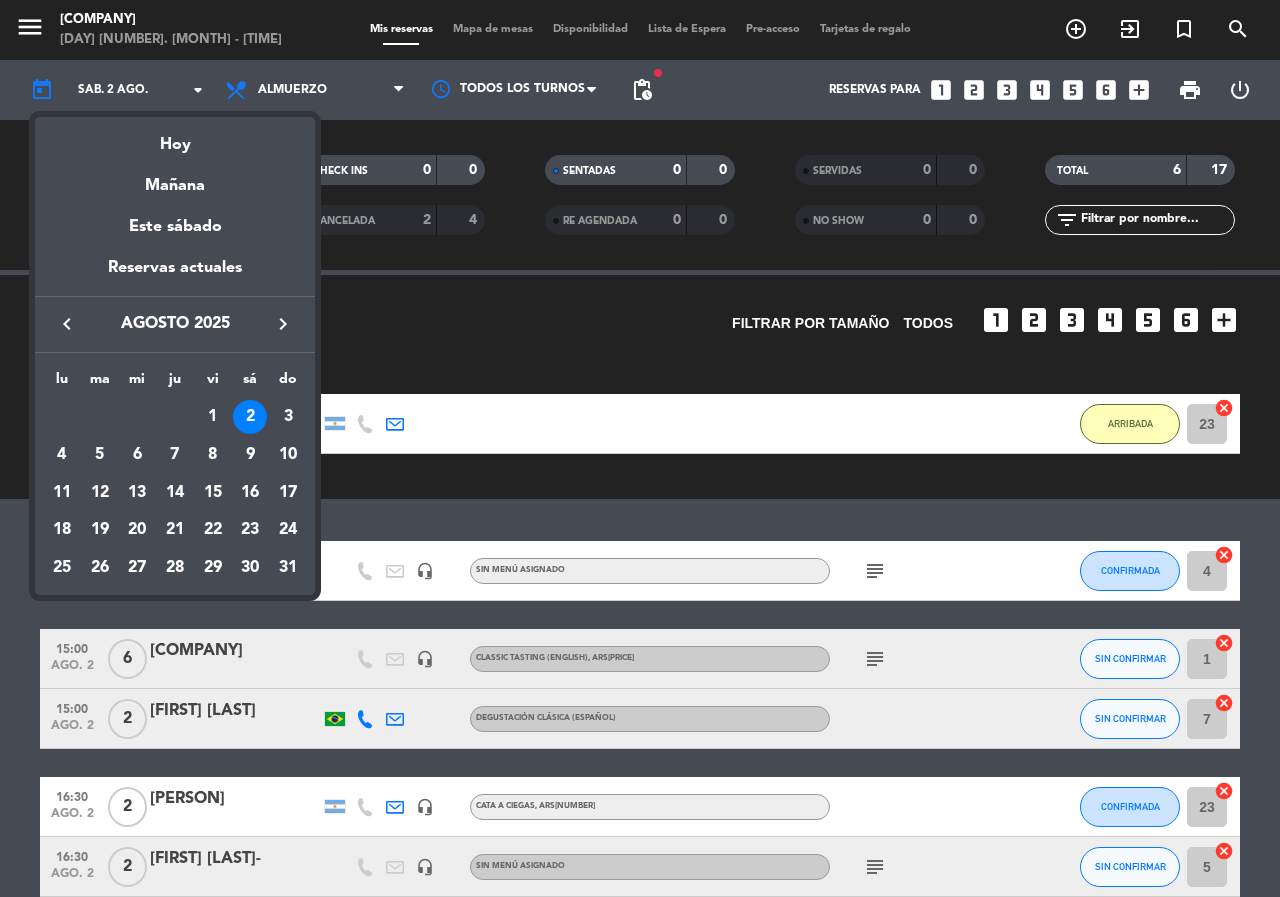 click at bounding box center [640, 448] 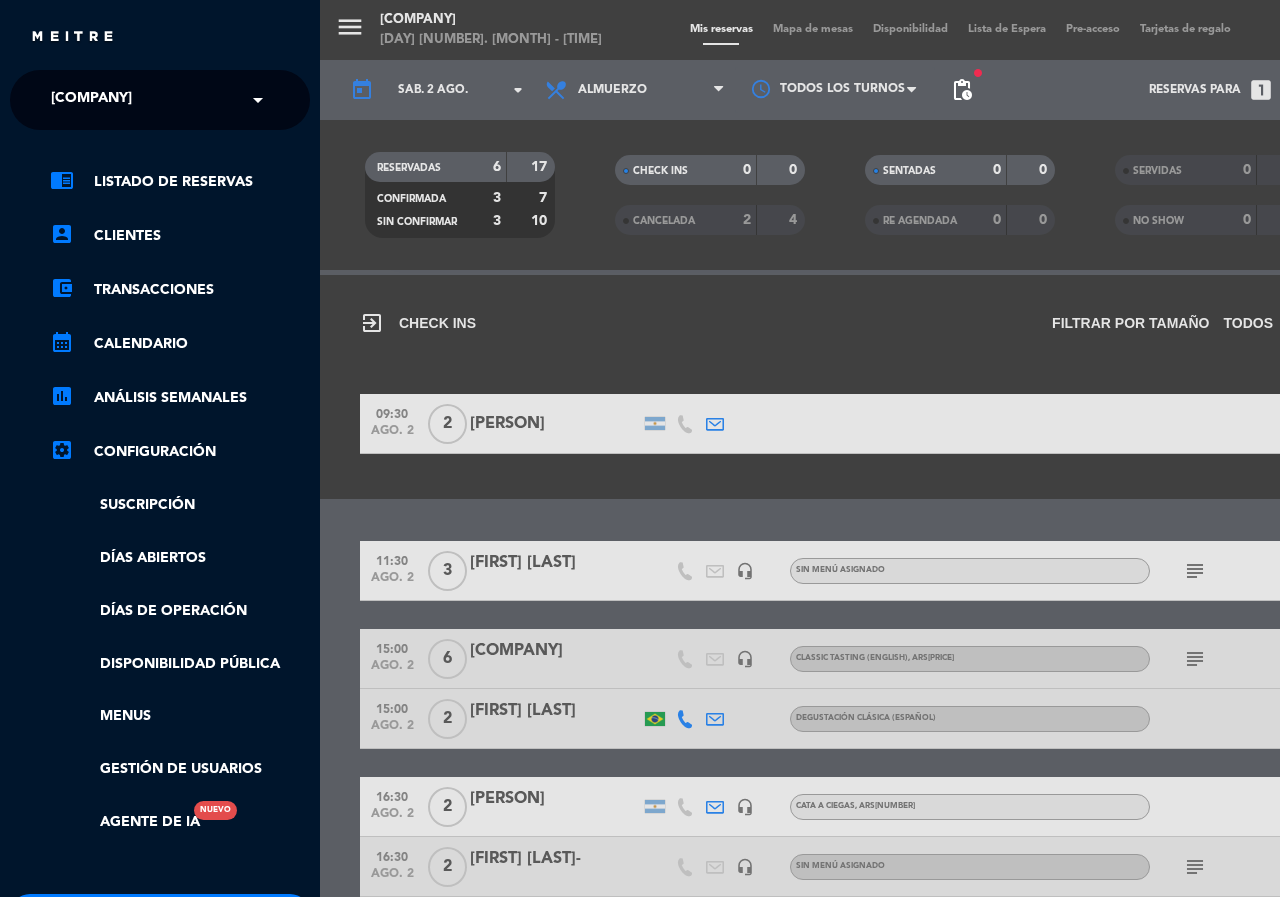 click on "menu  [COMPANY]   [DAY] [NUMBER] [MONTH] - [TIME]   Mis reservas   Mapa de mesas   Disponibilidad   Lista de Espera   Pre-acceso   Tarjetas de regalo  add_circle_outline exit_to_app turned_in_not search today    sáb. [NUMBER] ago. arrow_drop_down  Todos los servicios  Almuerzo  Almuerzo  Todos los servicios  Almuerzo Todos los turnos fiber_manual_record pending_actions  Reservas para   looks_one   looks_two   looks_3   looks_4   looks_5   looks_6   add_box  print  power_settings_new   RESERVADAS   [NUMBER]   [NUMBER]   CONFIRMADA   [NUMBER]   [NUMBER]   SIN CONFIRMAR   [NUMBER]   [NUMBER]   CHECK INS   [NUMBER]   [NUMBER]   CANCELADA   [NUMBER]   [NUMBER]   SENTADAS   [NUMBER]   [NUMBER]   RE AGENDADA   [NUMBER]   [NUMBER]   SERVIDAS   [NUMBER]   [NUMBER]   NO SHOW   [NUMBER]   [NUMBER]   TOTAL   [NUMBER]   [NUMBER]  filter_list  Ocultar nota  Notas para almuerzo  info_outline  15hs degus en ingles. Menu + clasica español saldrian juntos
16:30hs cata ciega  15hs degus en ingles. Menu + clasica español saldrian juntos
16:30hs cata ciega   border_color  exit_to_app  CHECK INS   Filtrar por tamaño  TODOS  looks_one   looks_two   looks_3   looks_4  /" at bounding box center [960, 448] 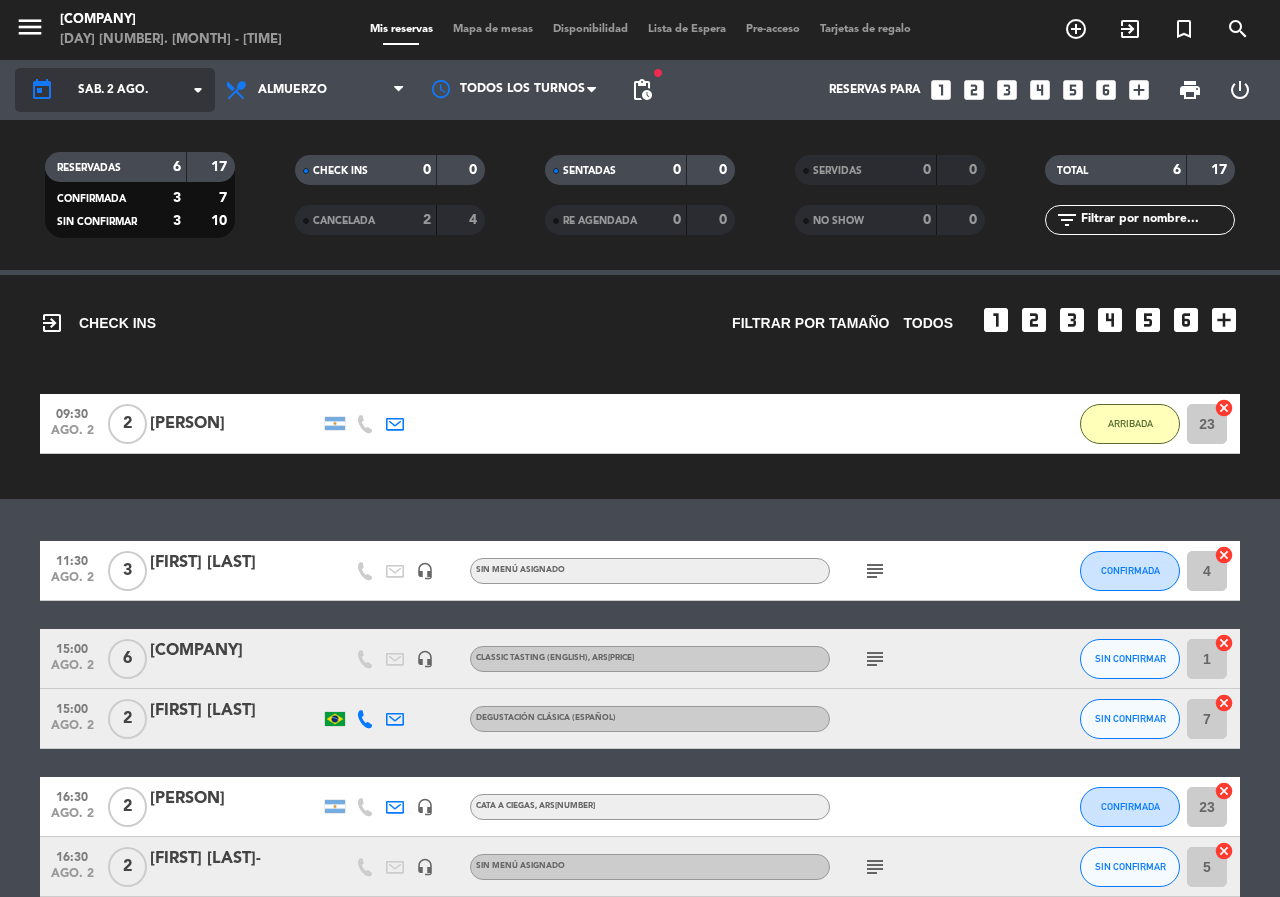 click on "sáb. 2 ago." 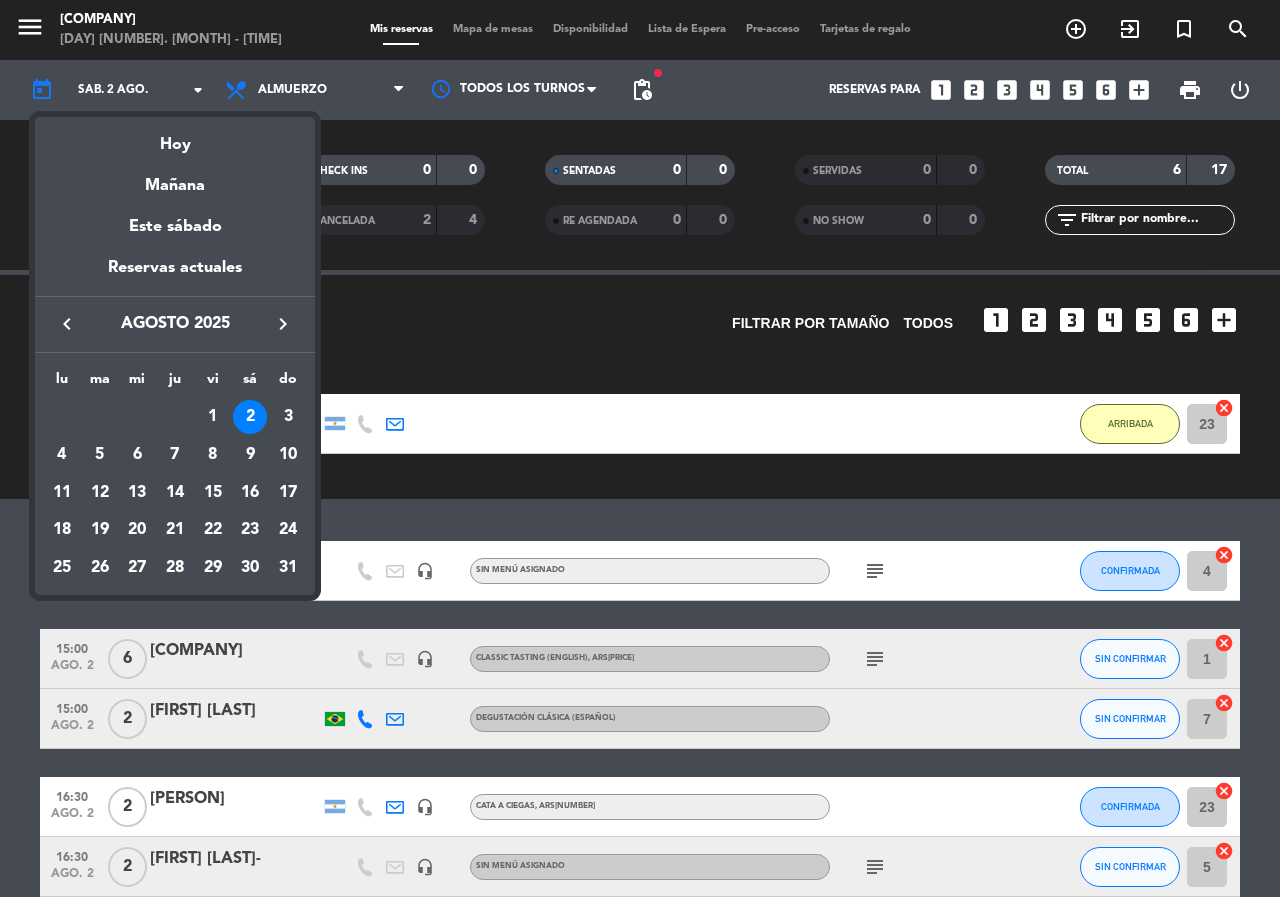 click at bounding box center [640, 448] 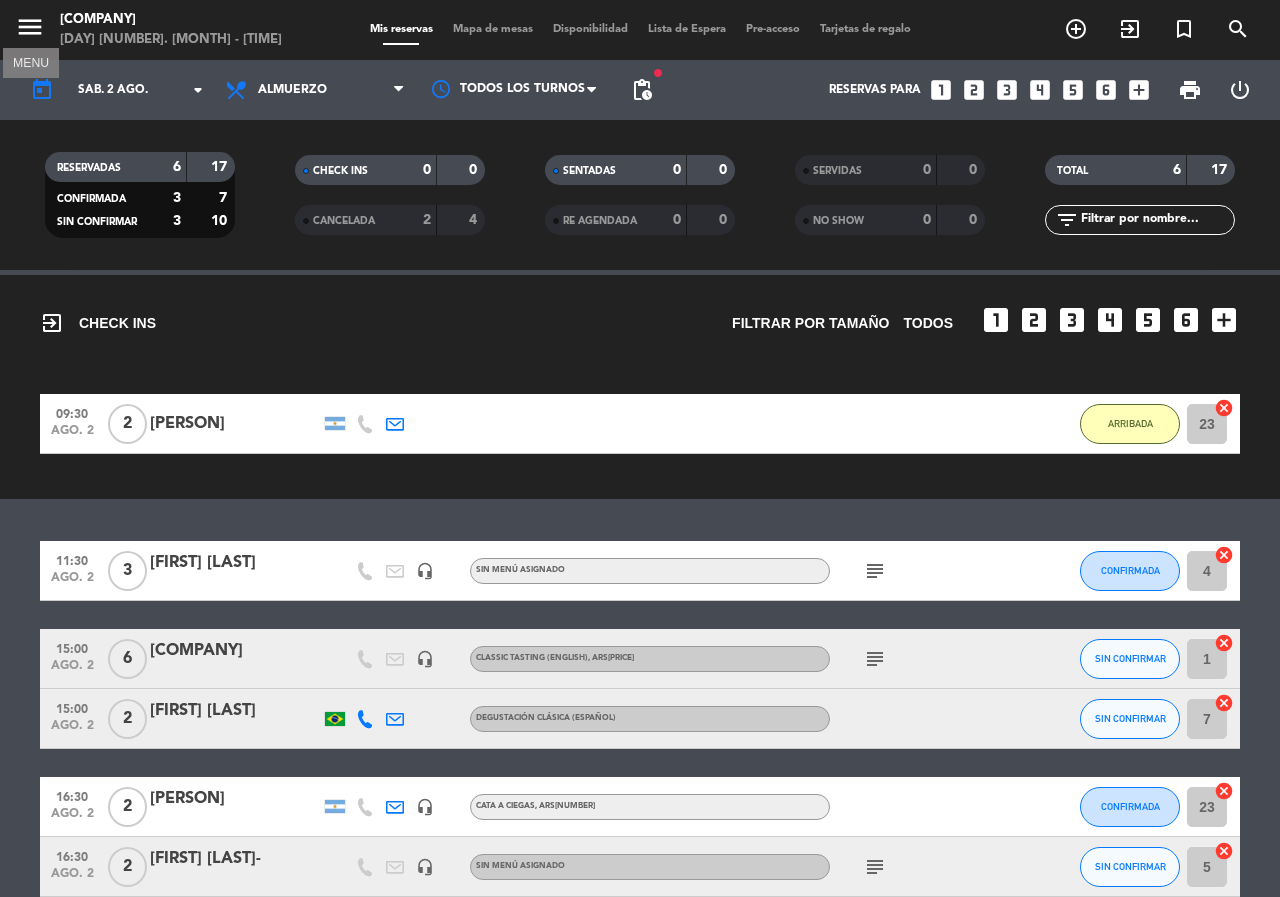 click on "menu" at bounding box center [30, 27] 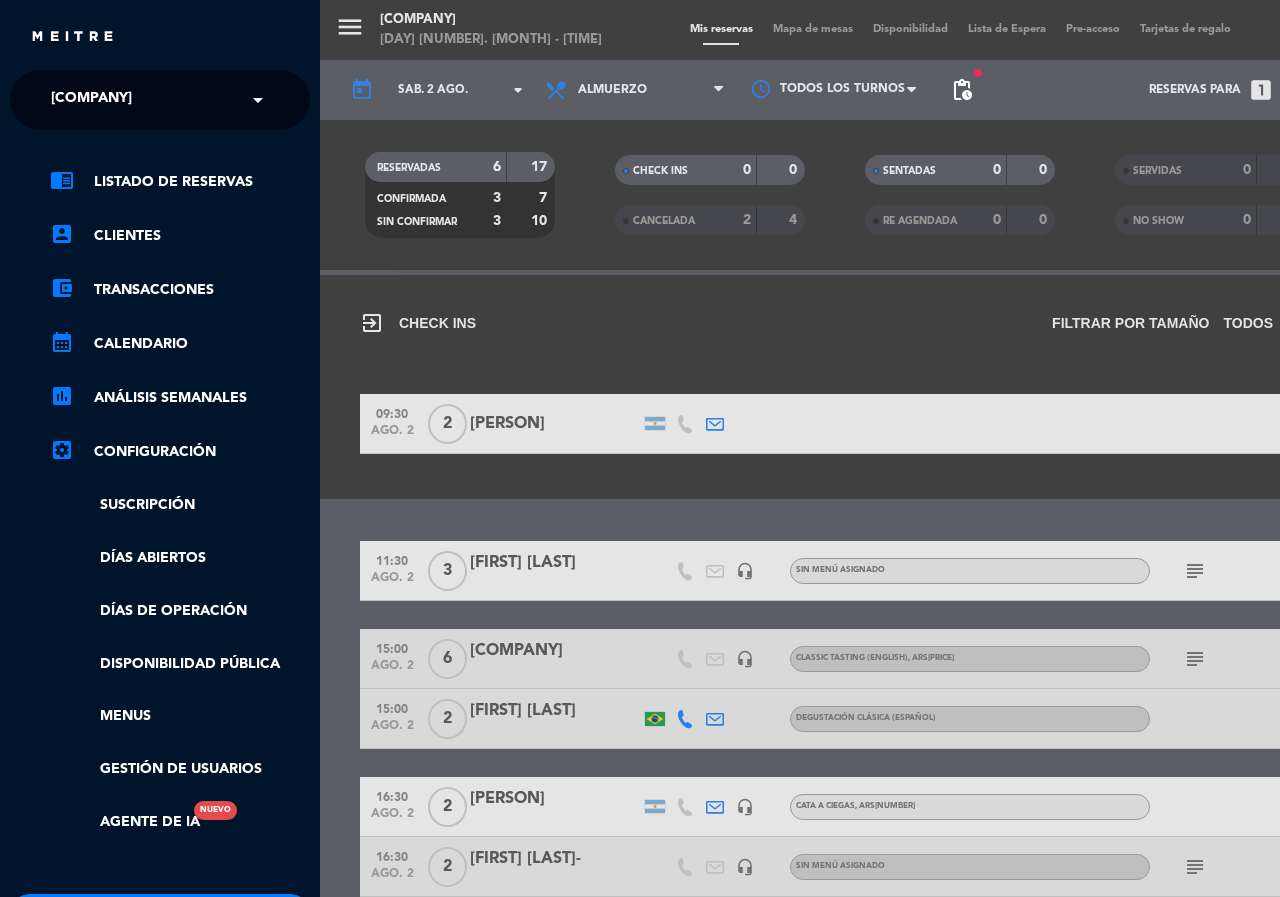 click on "[COMPANY]" 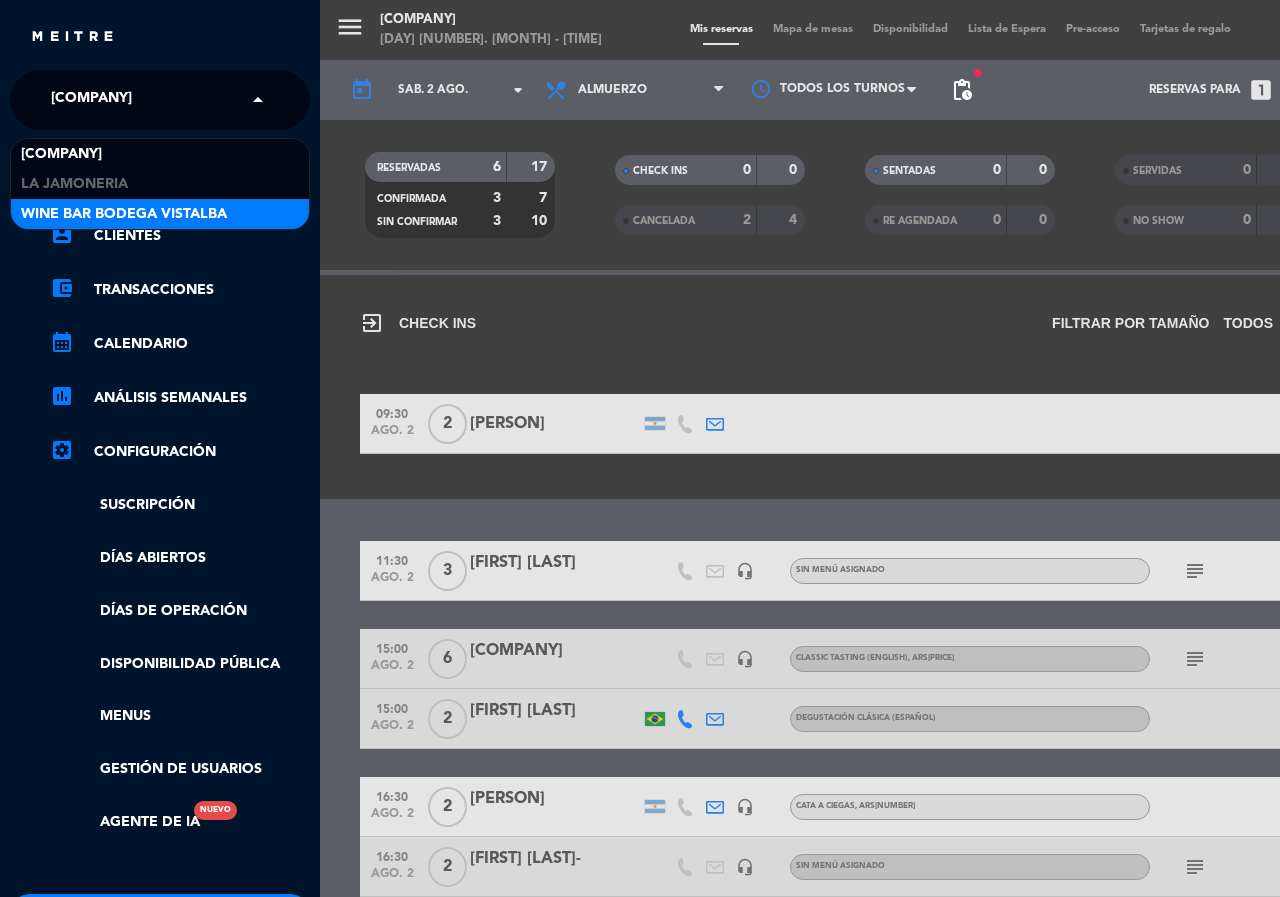 click on "Wine Bar Bodega Vistalba" at bounding box center (124, 214) 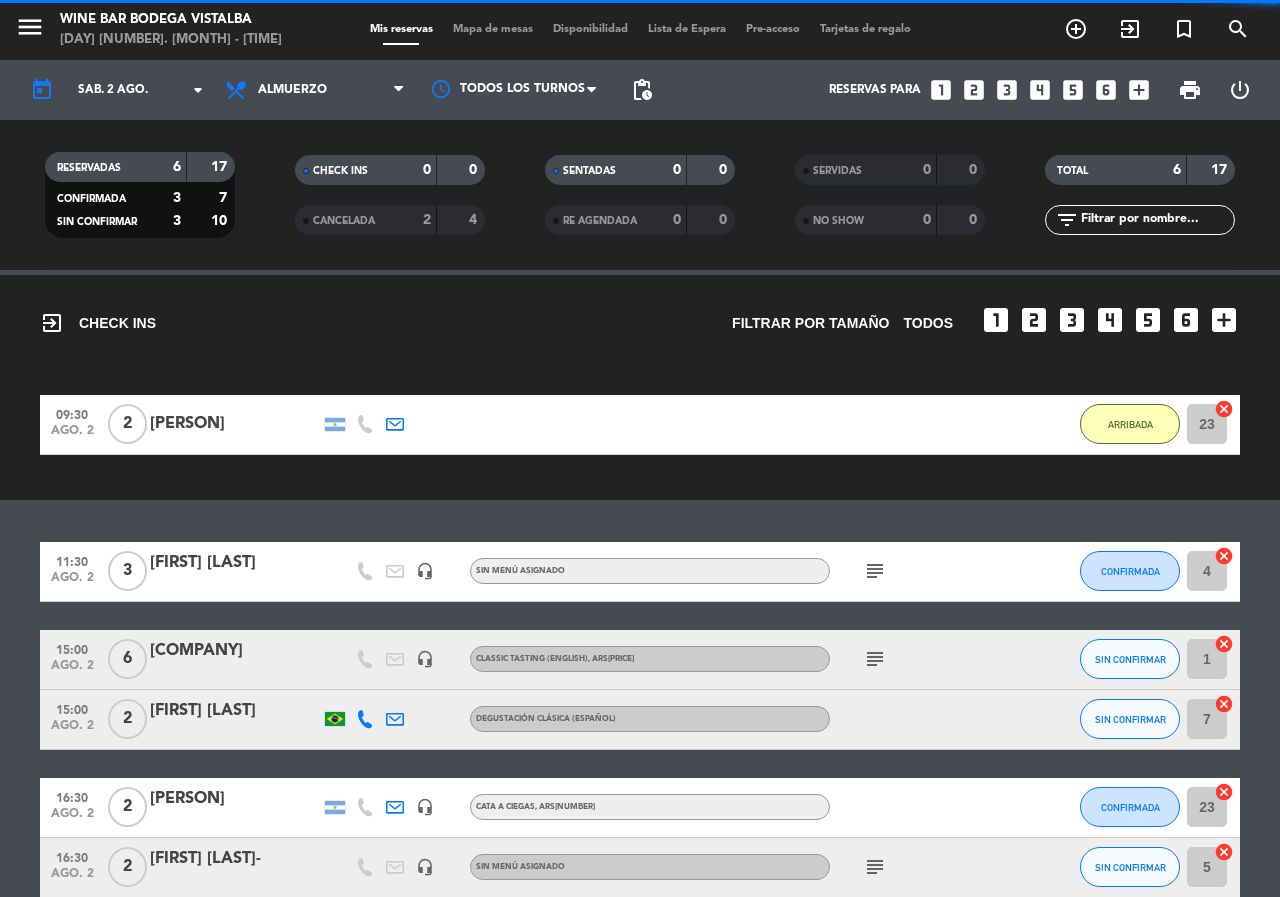scroll, scrollTop: 0, scrollLeft: 0, axis: both 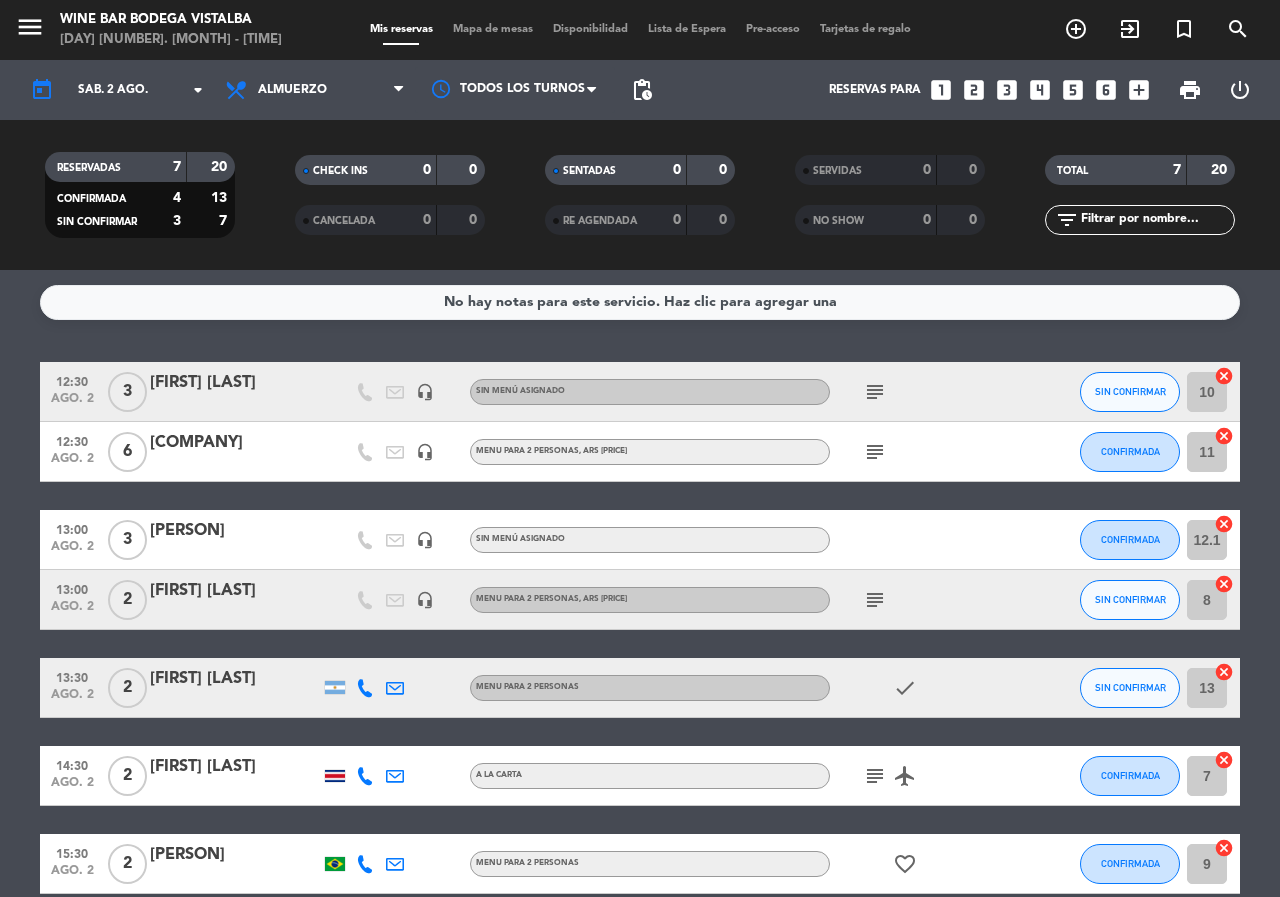 click on "looks_3" at bounding box center [1007, 90] 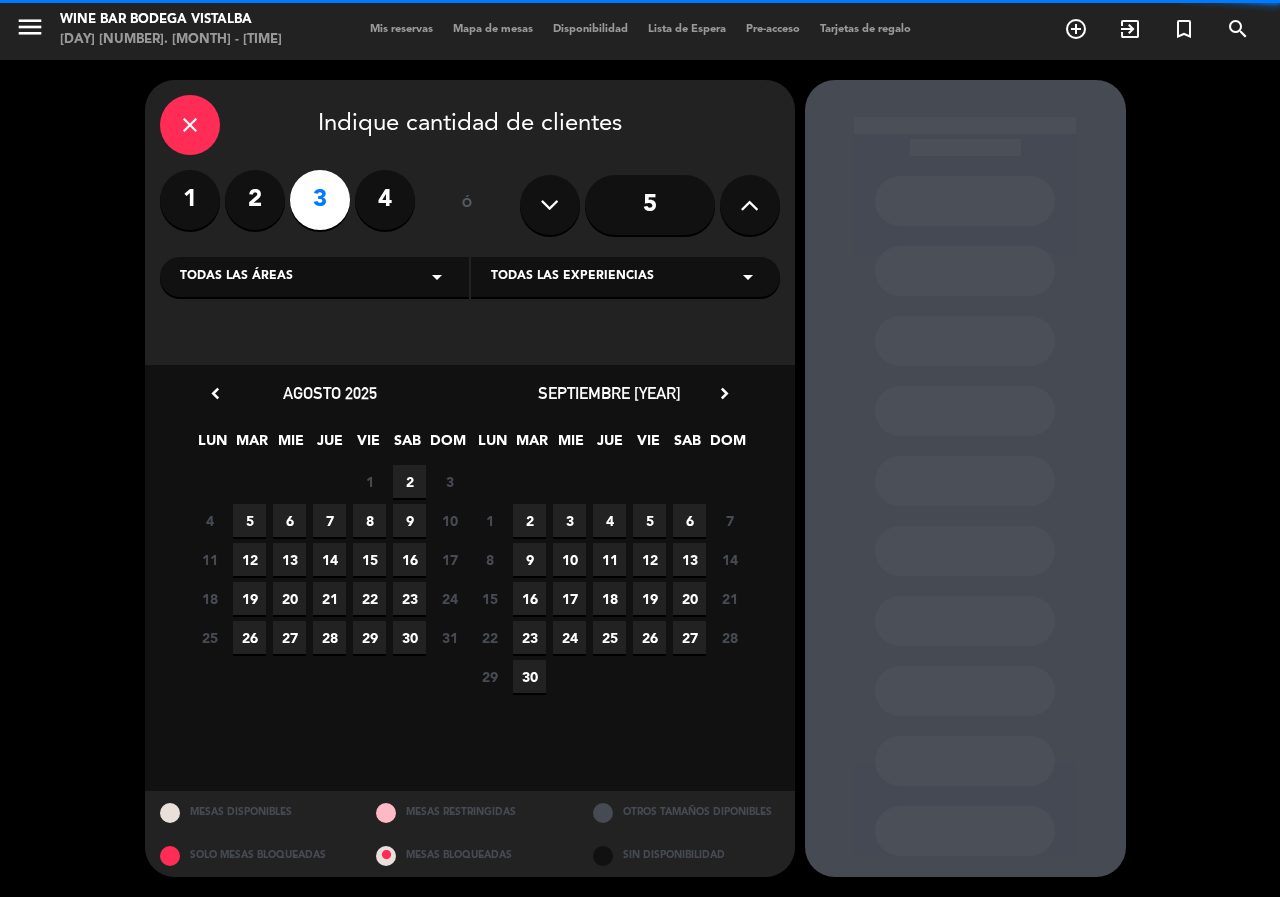 click on "Todas las áreas   arrow_drop_down" at bounding box center [314, 277] 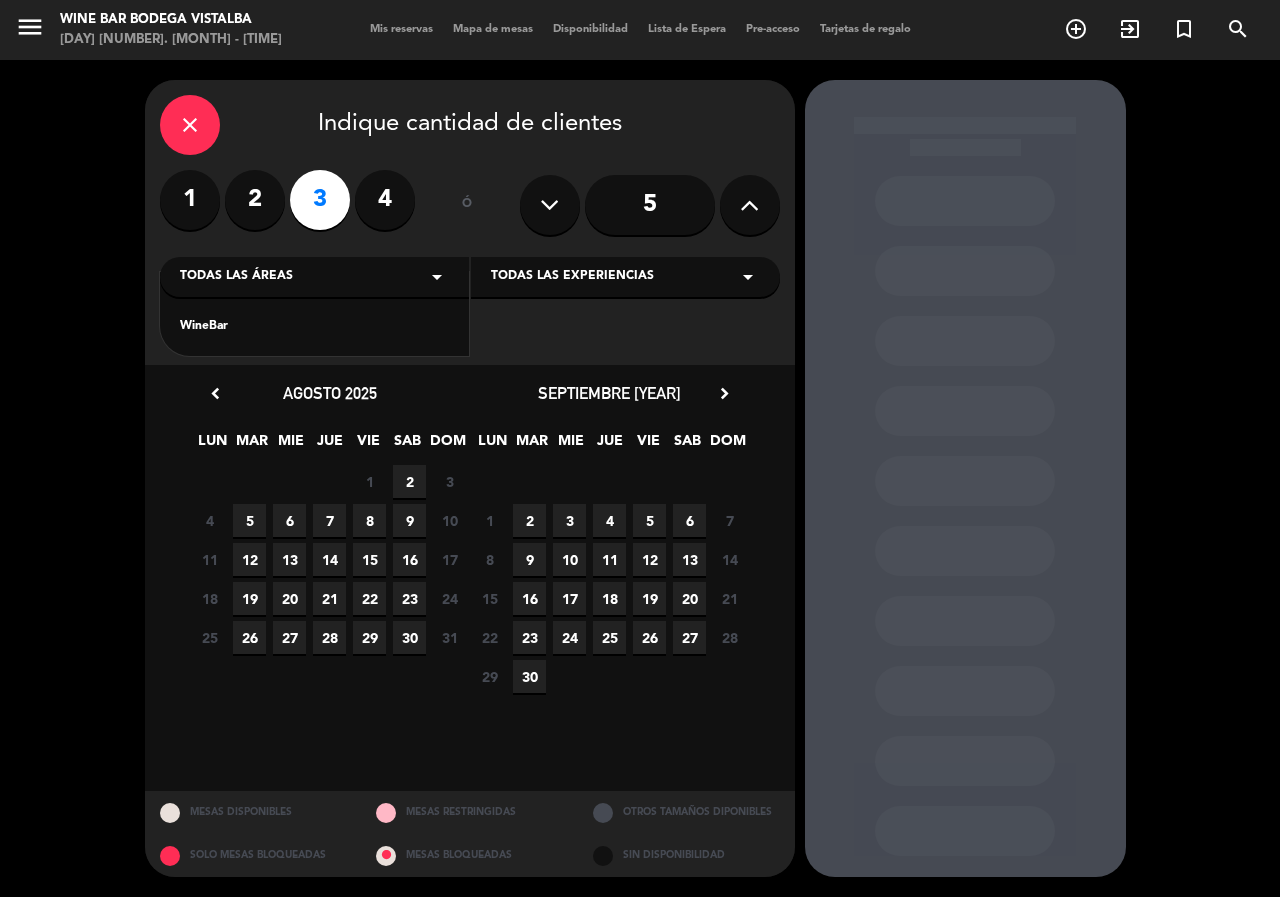 click on "WineBar" at bounding box center [314, 314] 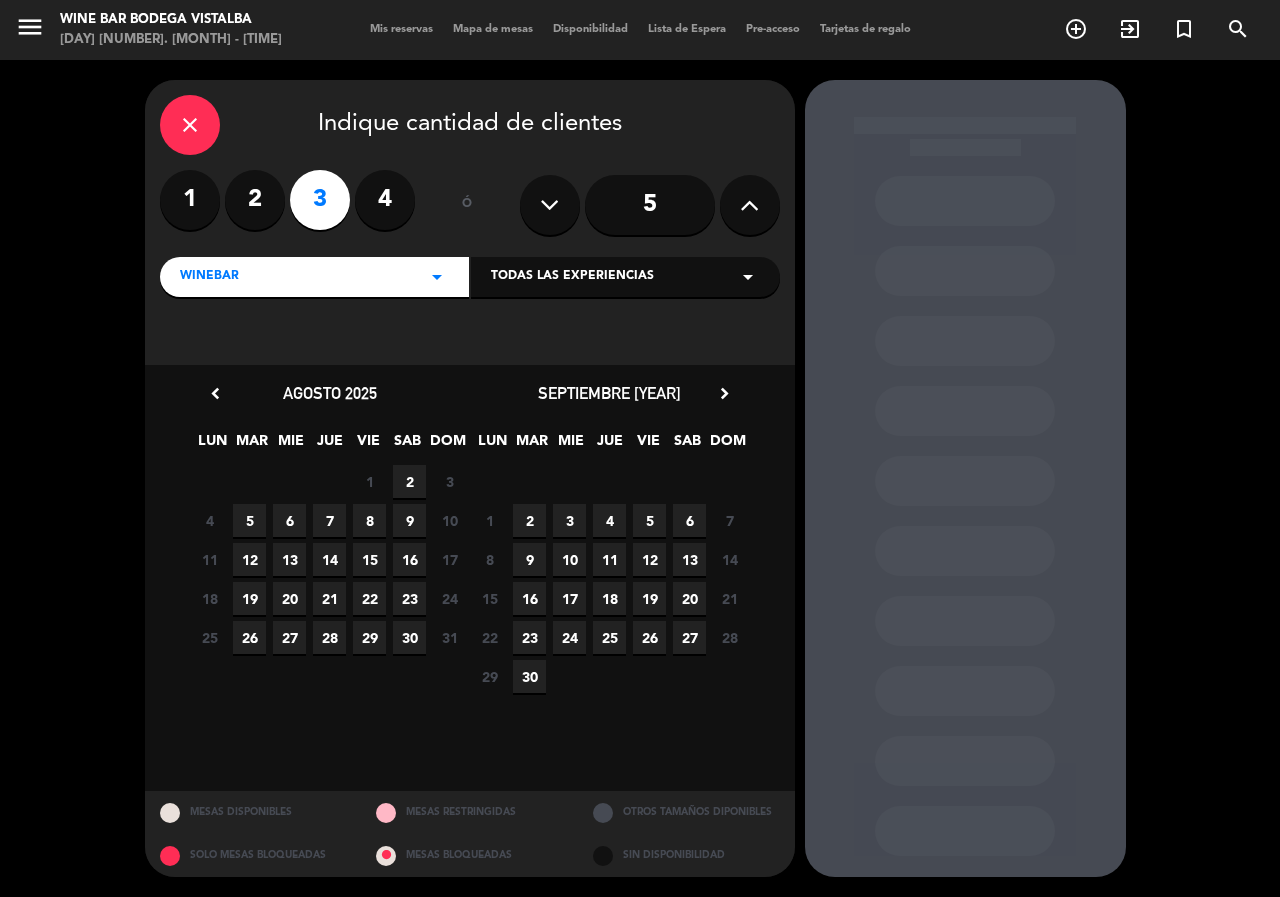 click on "2" at bounding box center (409, 481) 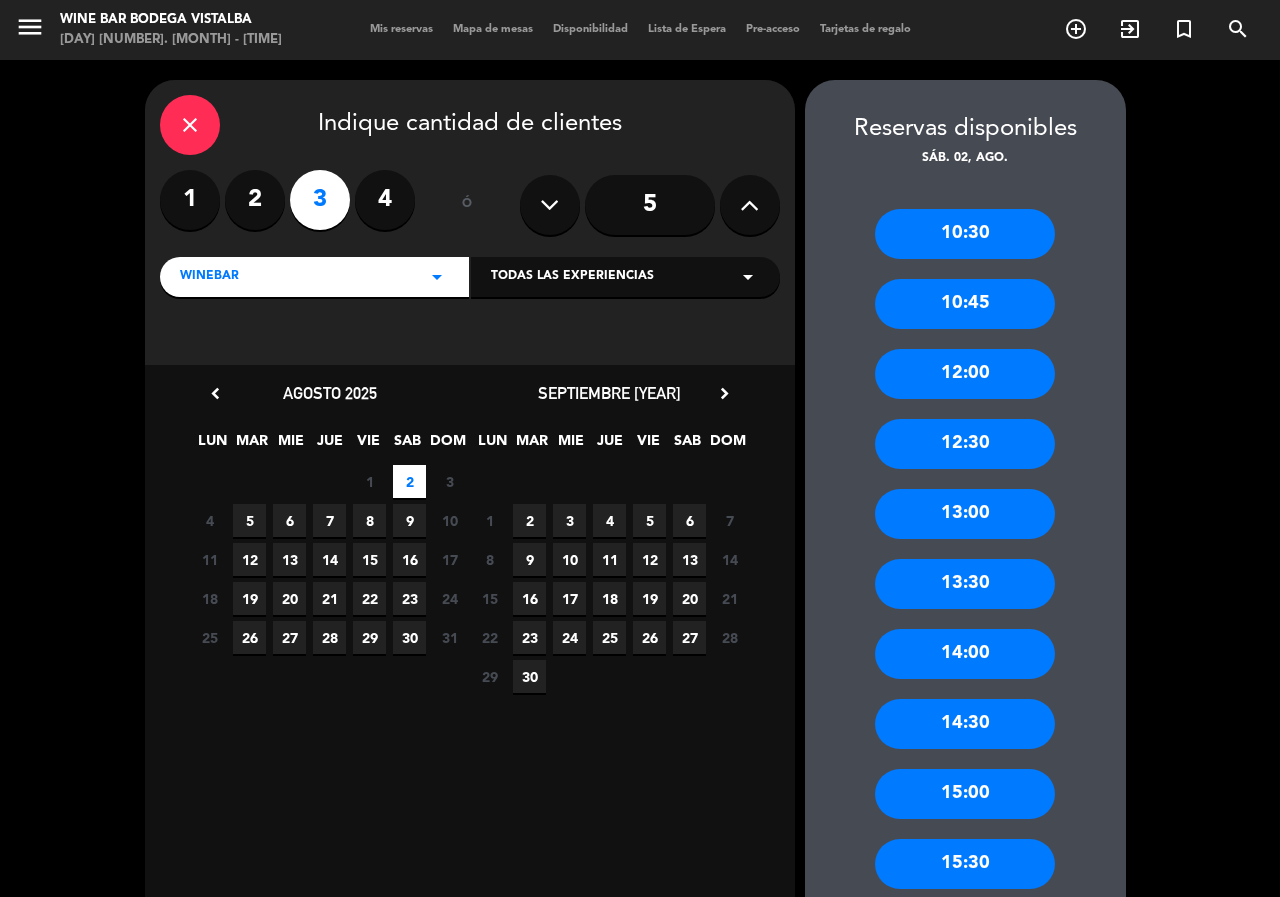 click on "12:00" at bounding box center (965, 374) 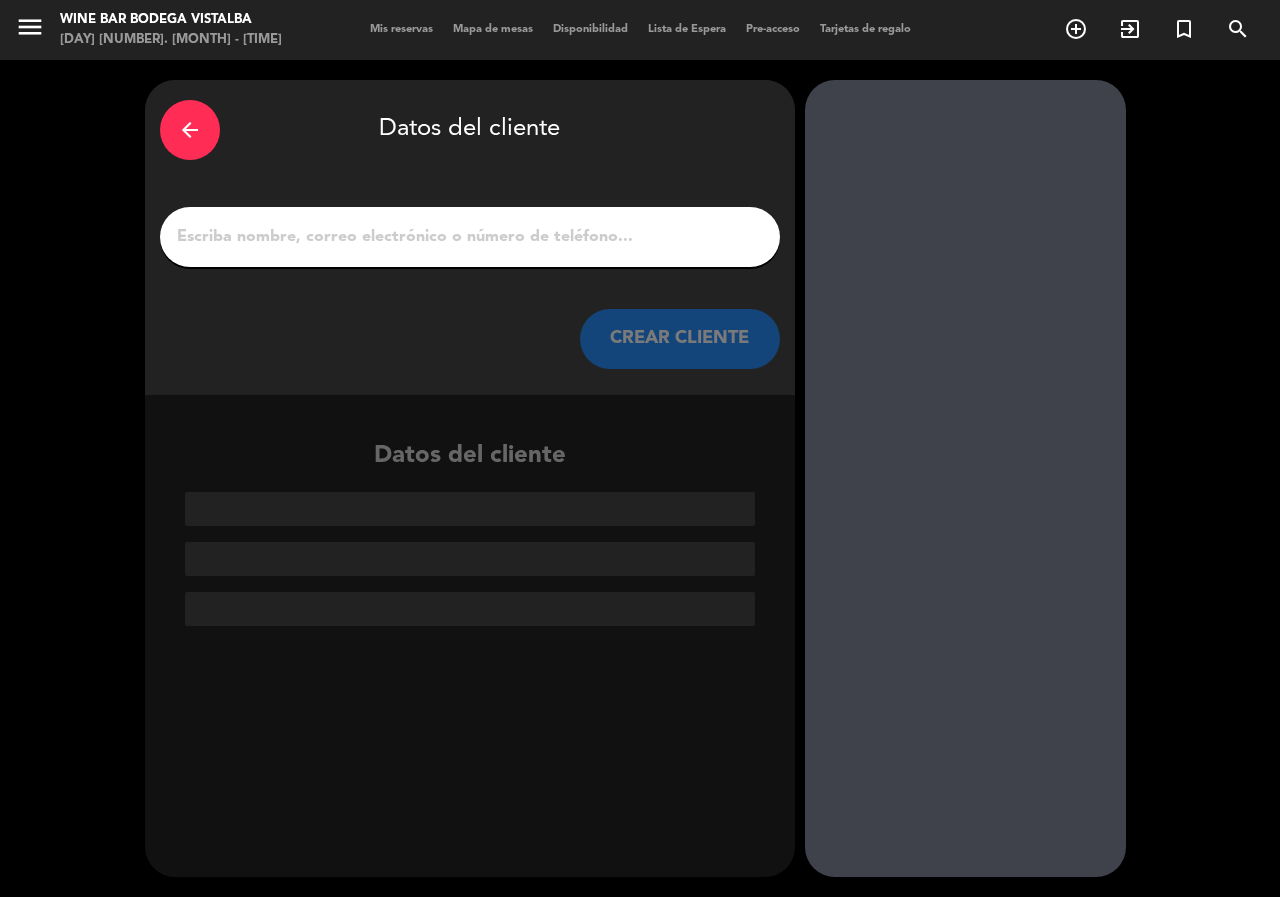 click at bounding box center (470, 237) 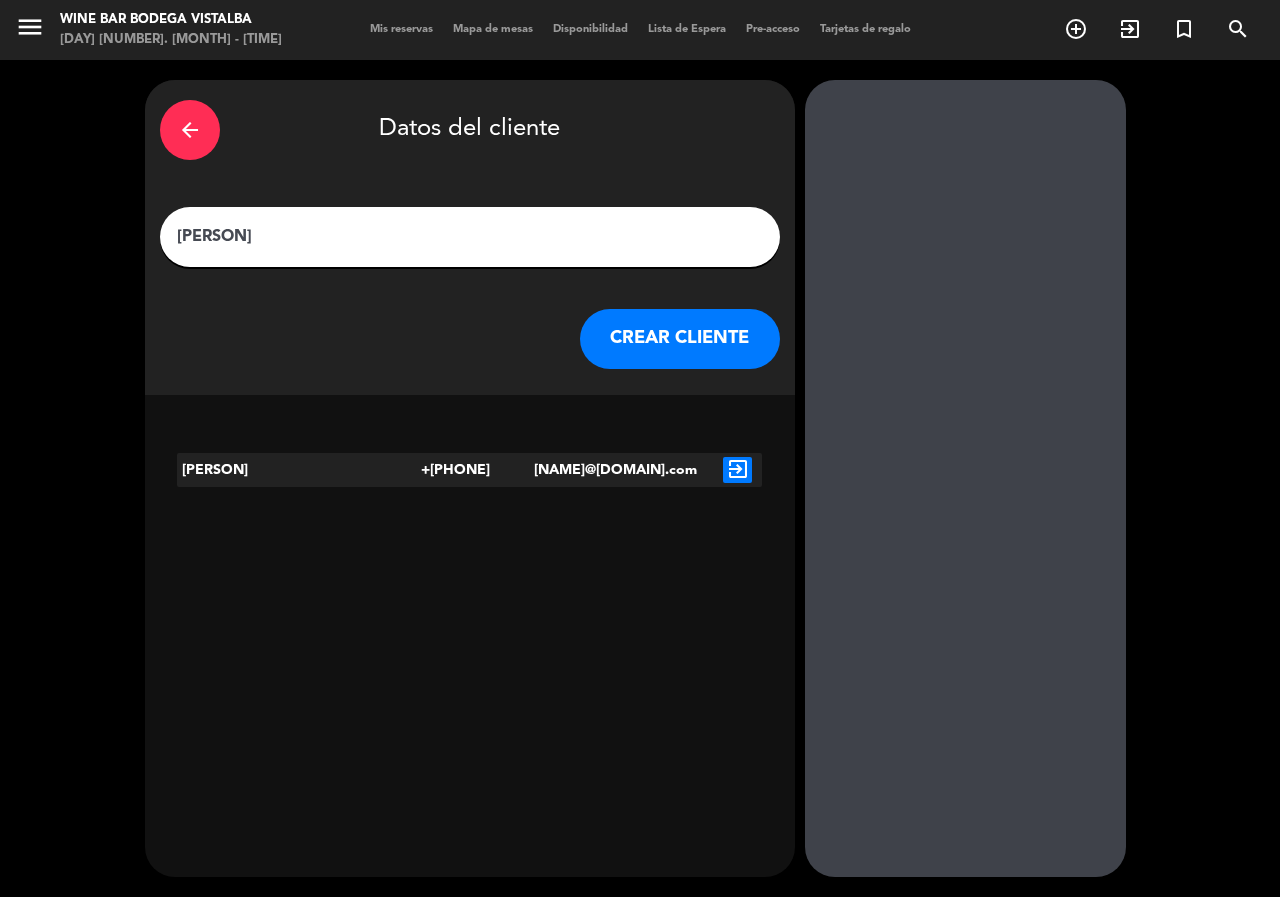 type on "[PERSON]" 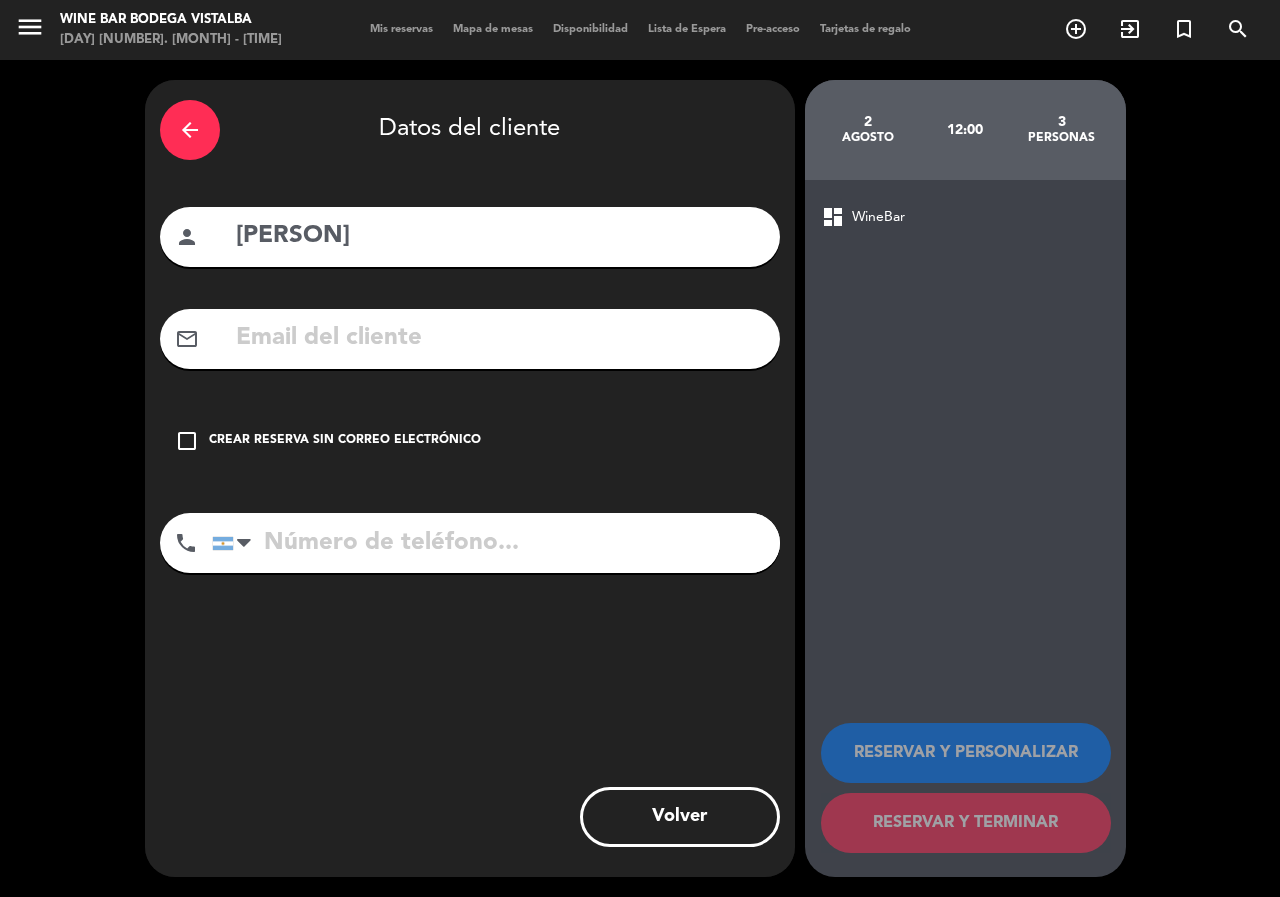 click on "Crear reserva sin correo electrónico" at bounding box center (345, 441) 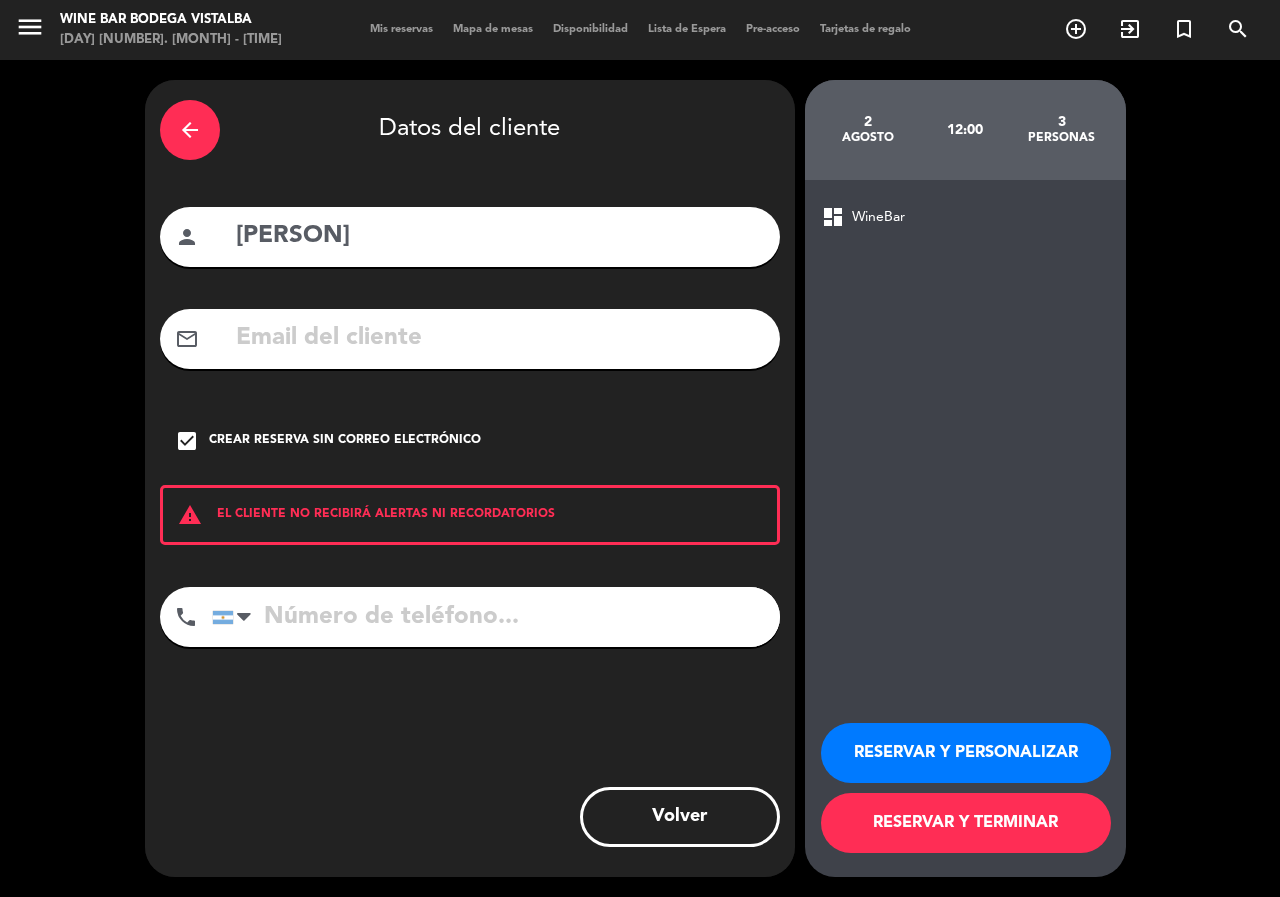 click on "RESERVAR Y TERMINAR" at bounding box center [966, 823] 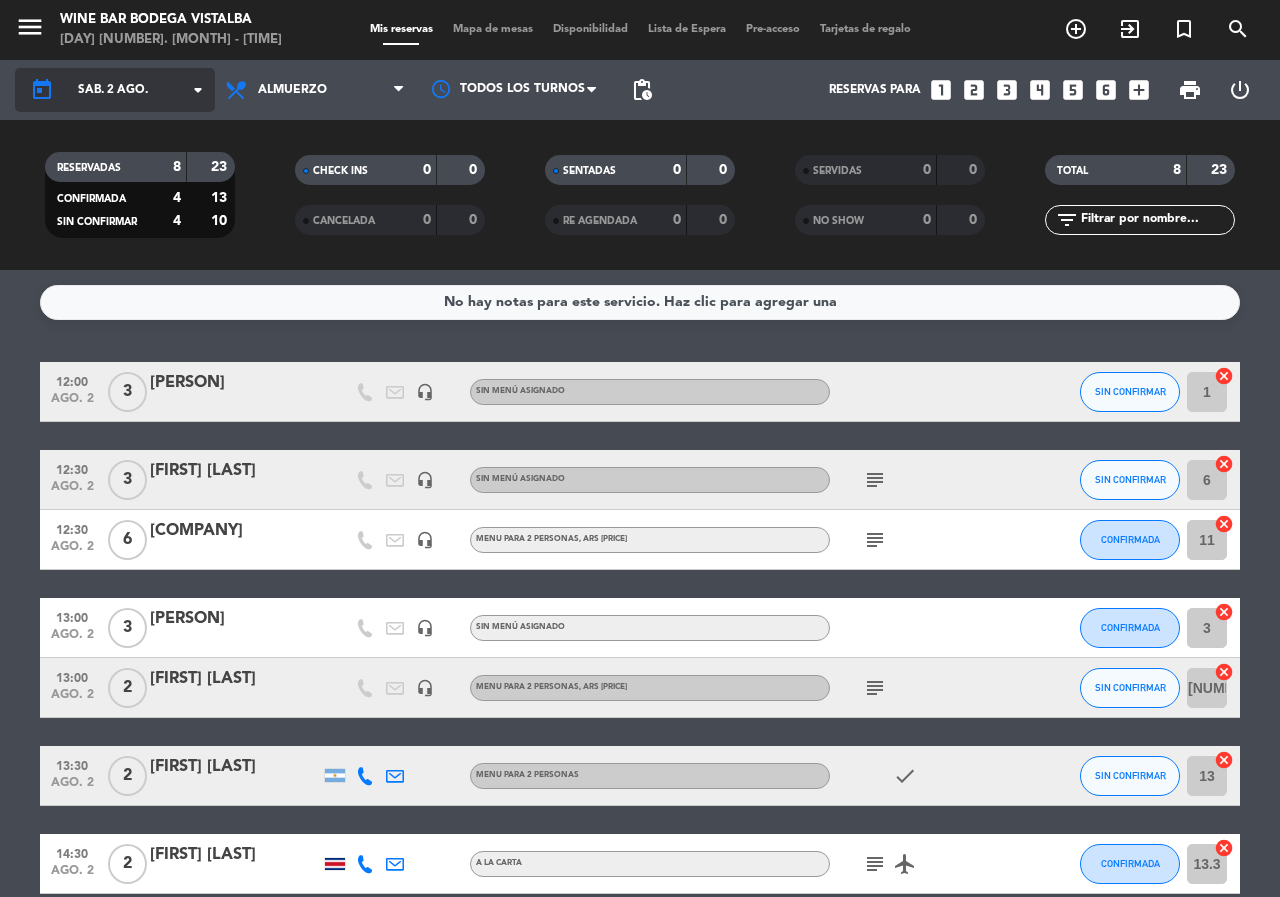 click on "sáb. 2 ago." 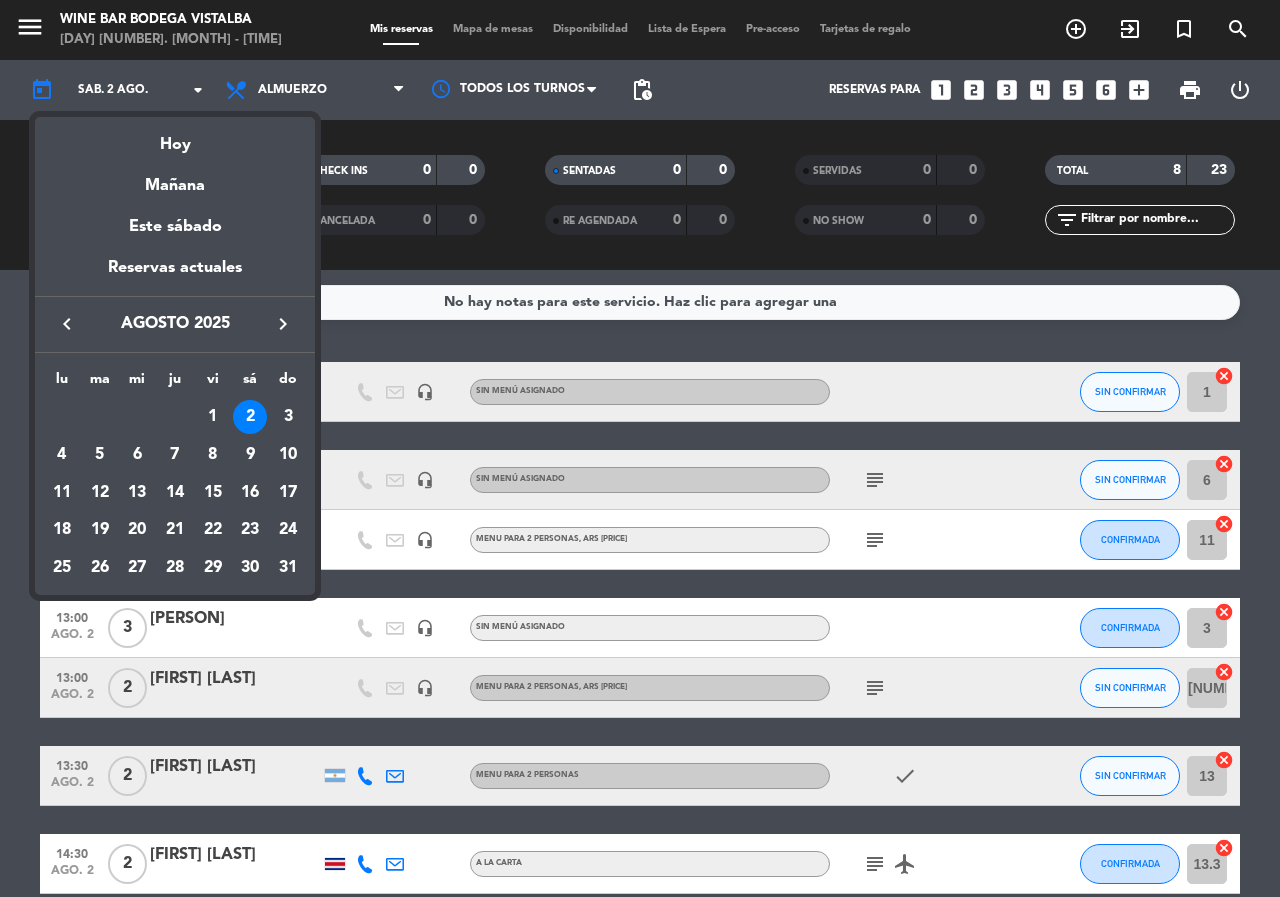 click at bounding box center (640, 448) 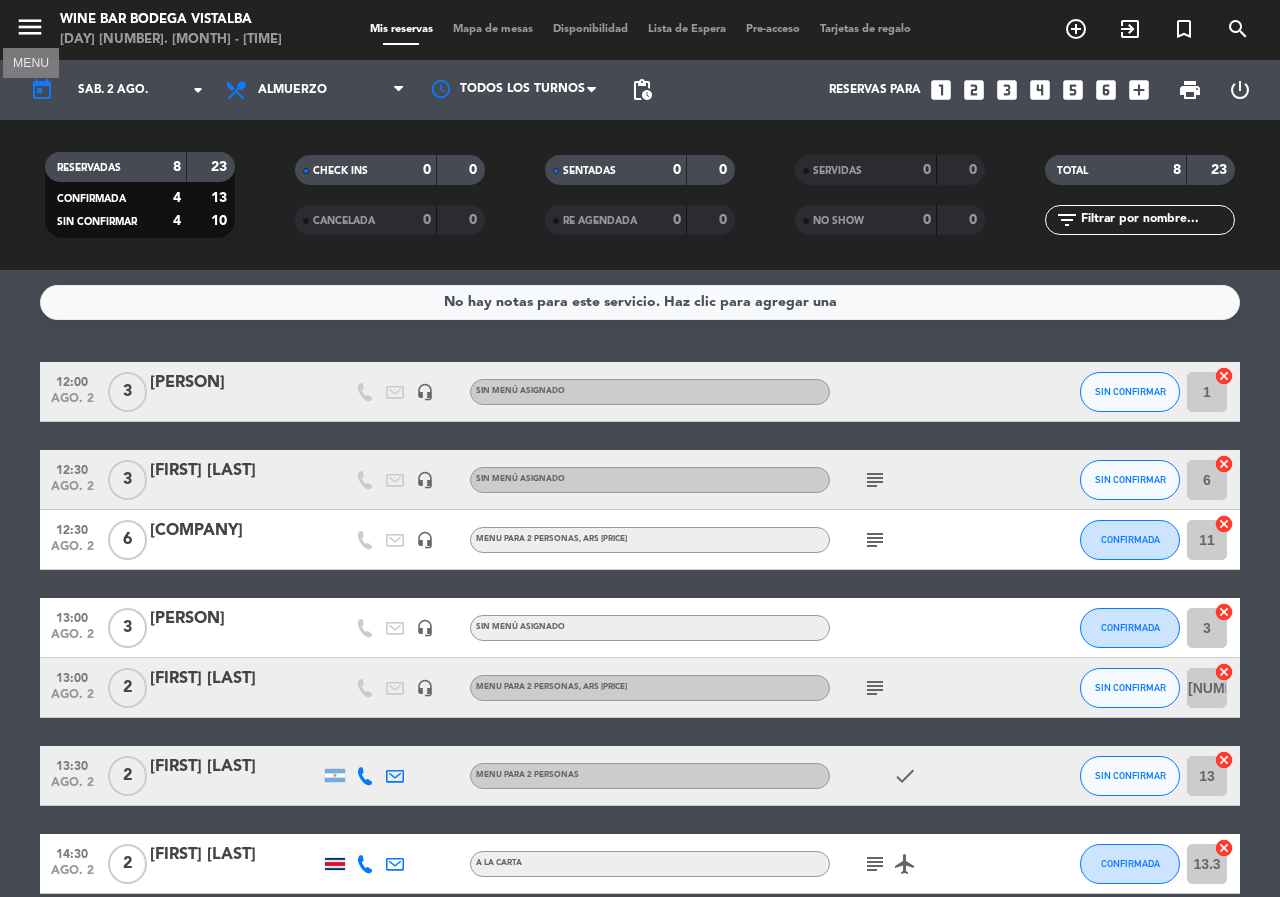 click on "menu" at bounding box center (30, 27) 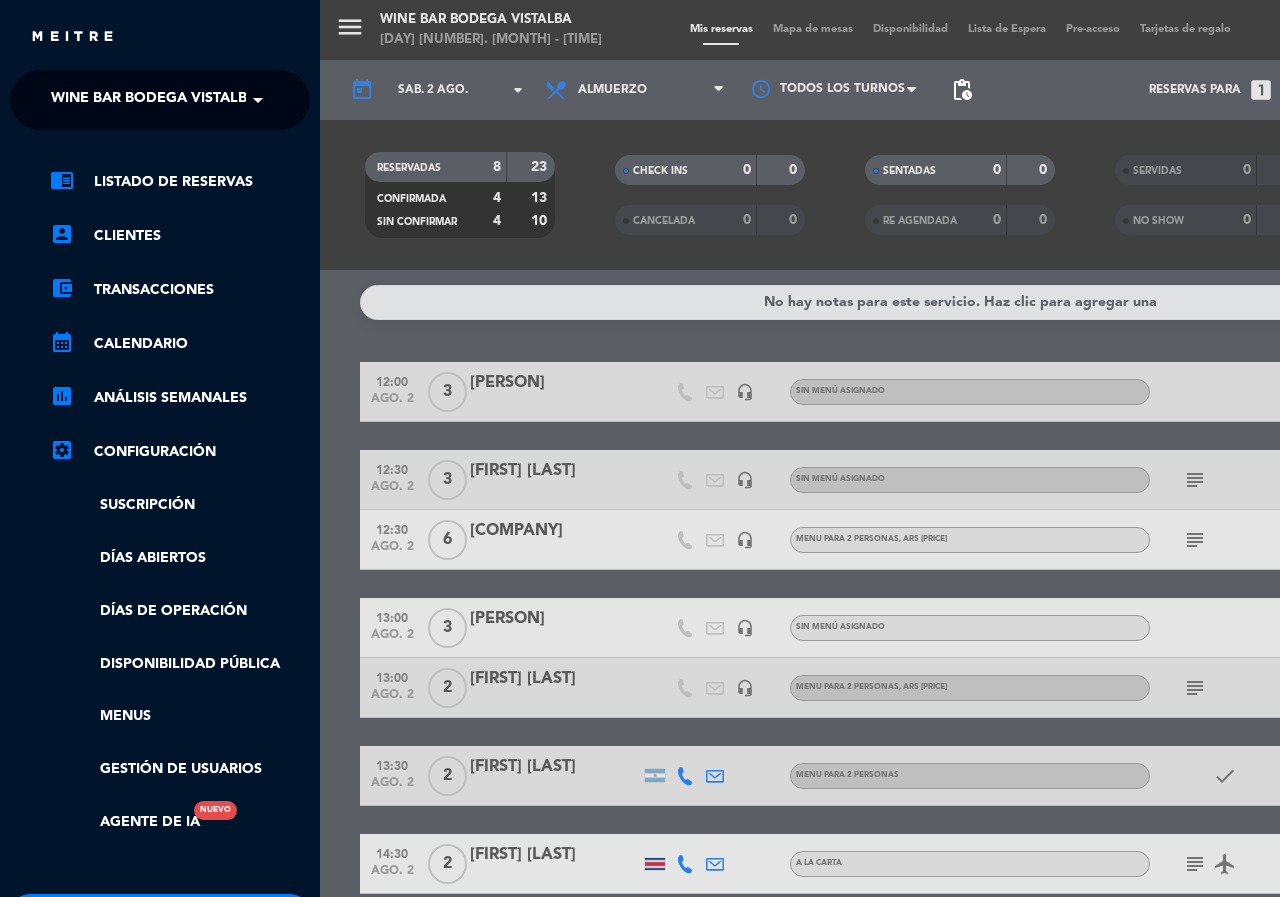 click on "Wine Bar Bodega Vistalba" 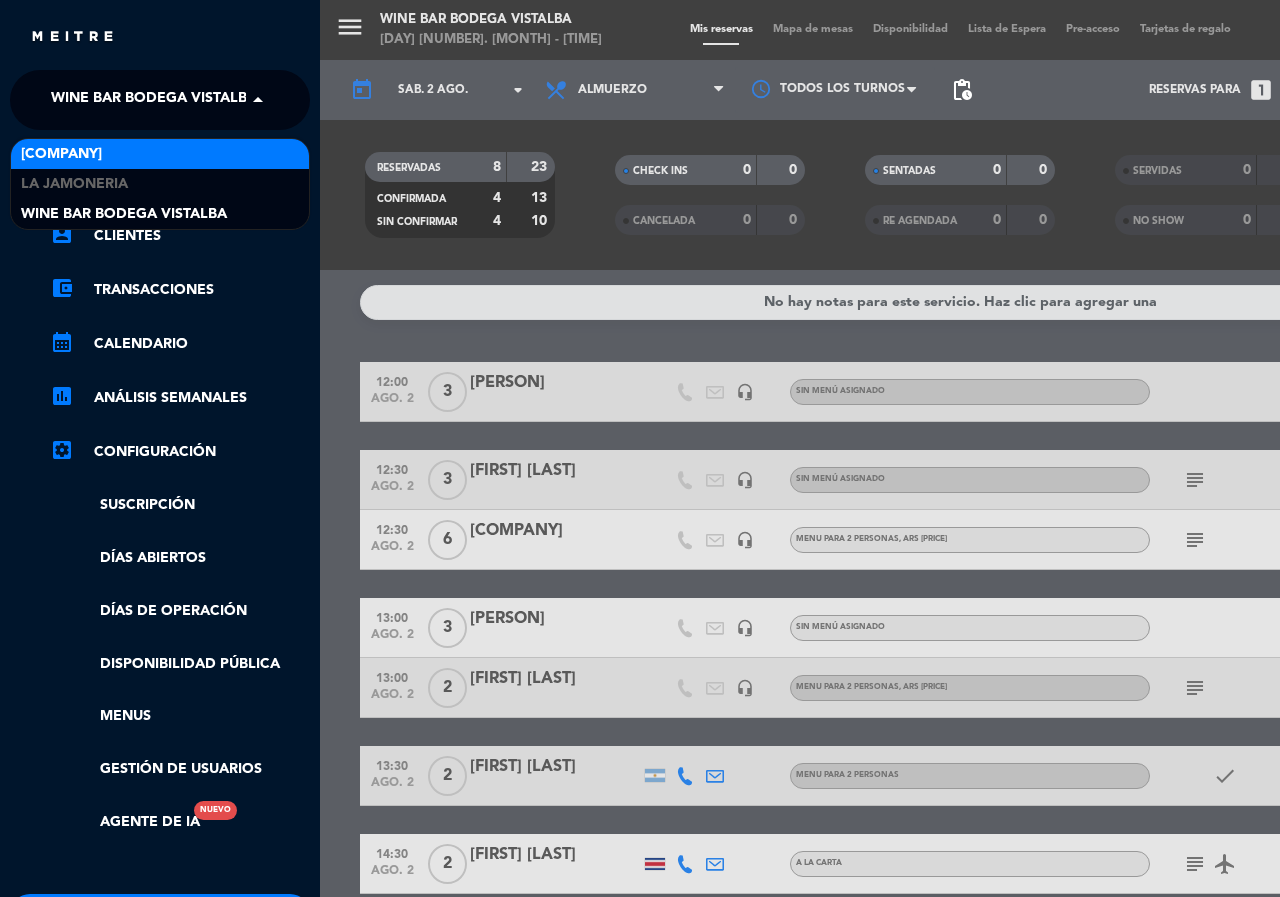 click on "[COMPANY]" at bounding box center [61, 154] 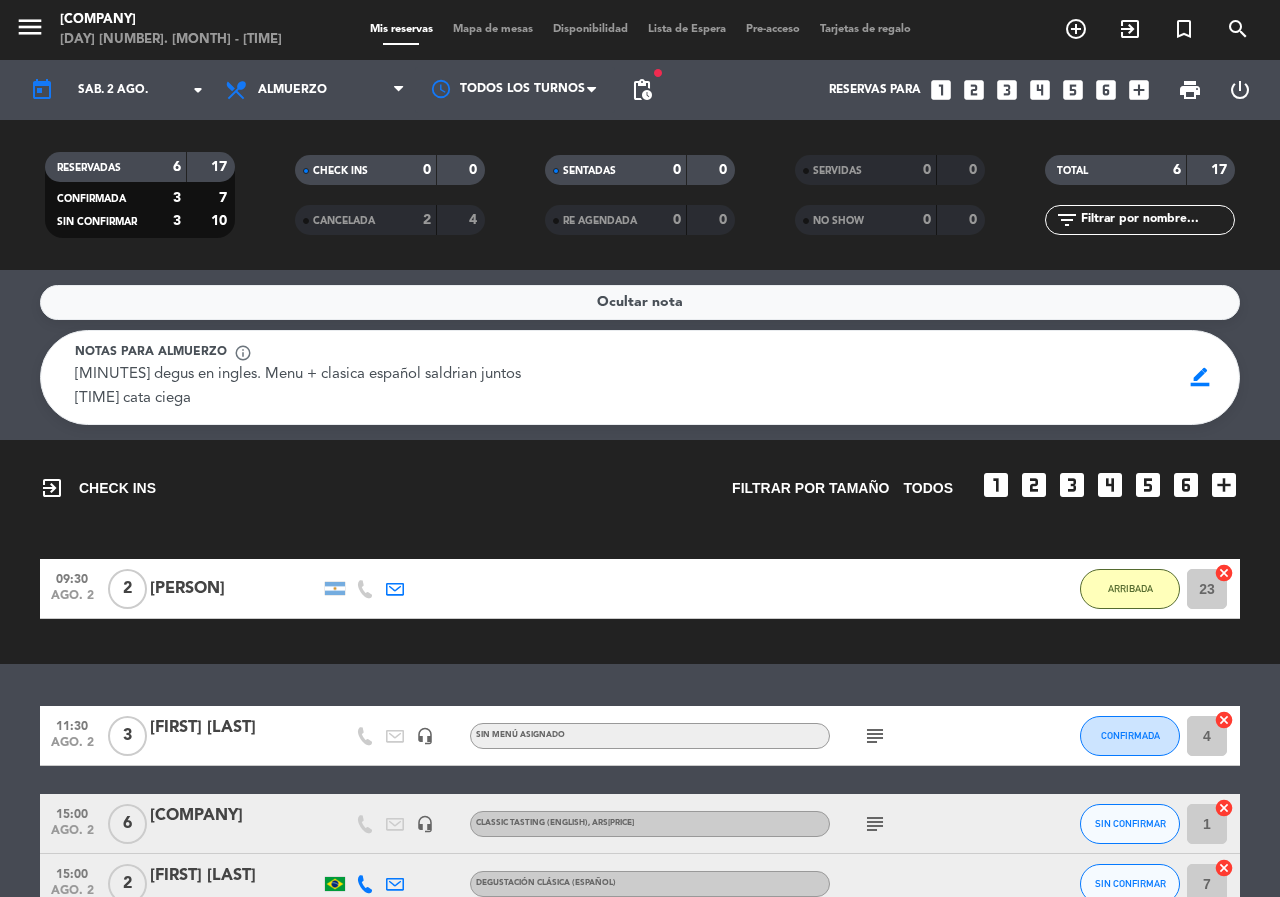 scroll, scrollTop: 100, scrollLeft: 0, axis: vertical 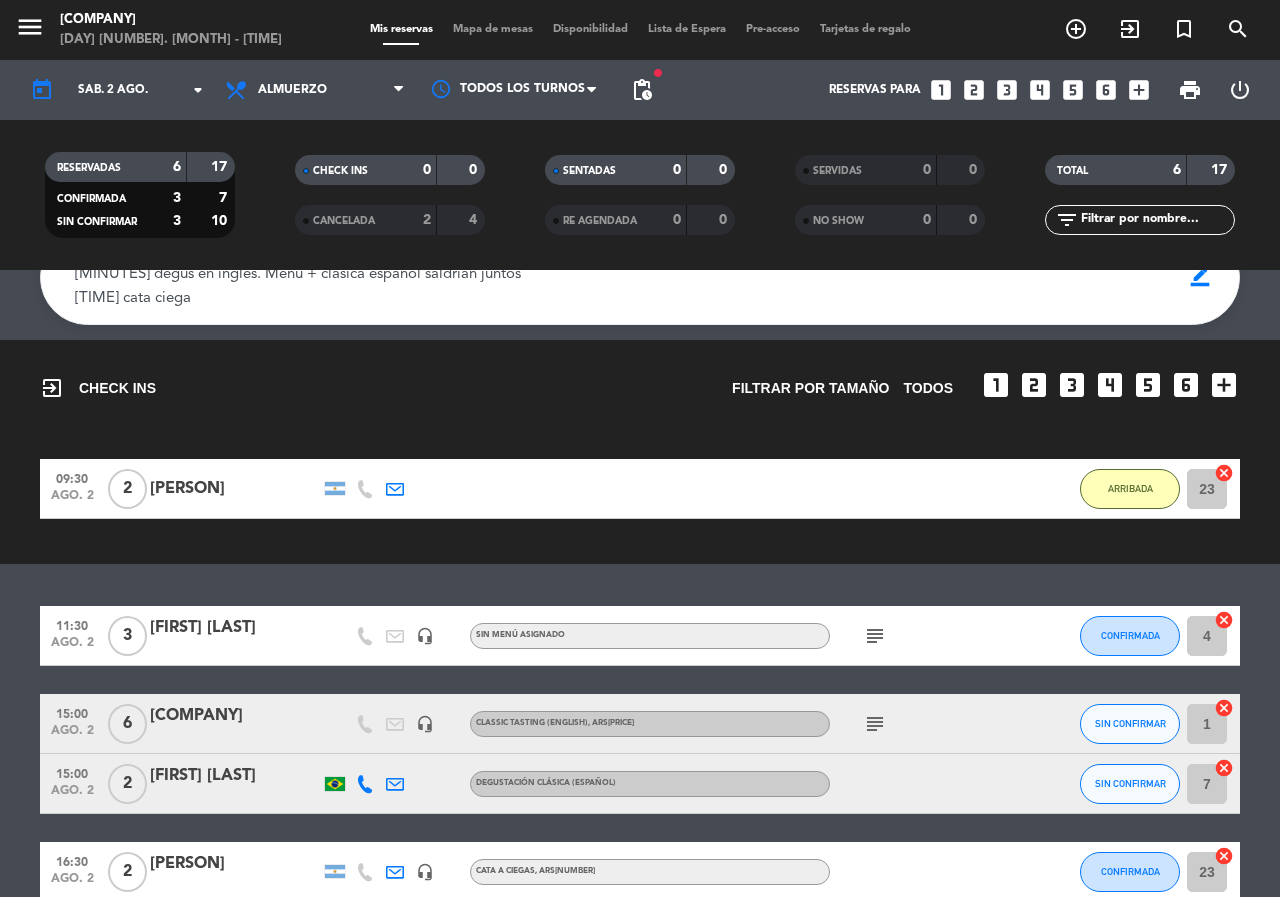 click on "subject" 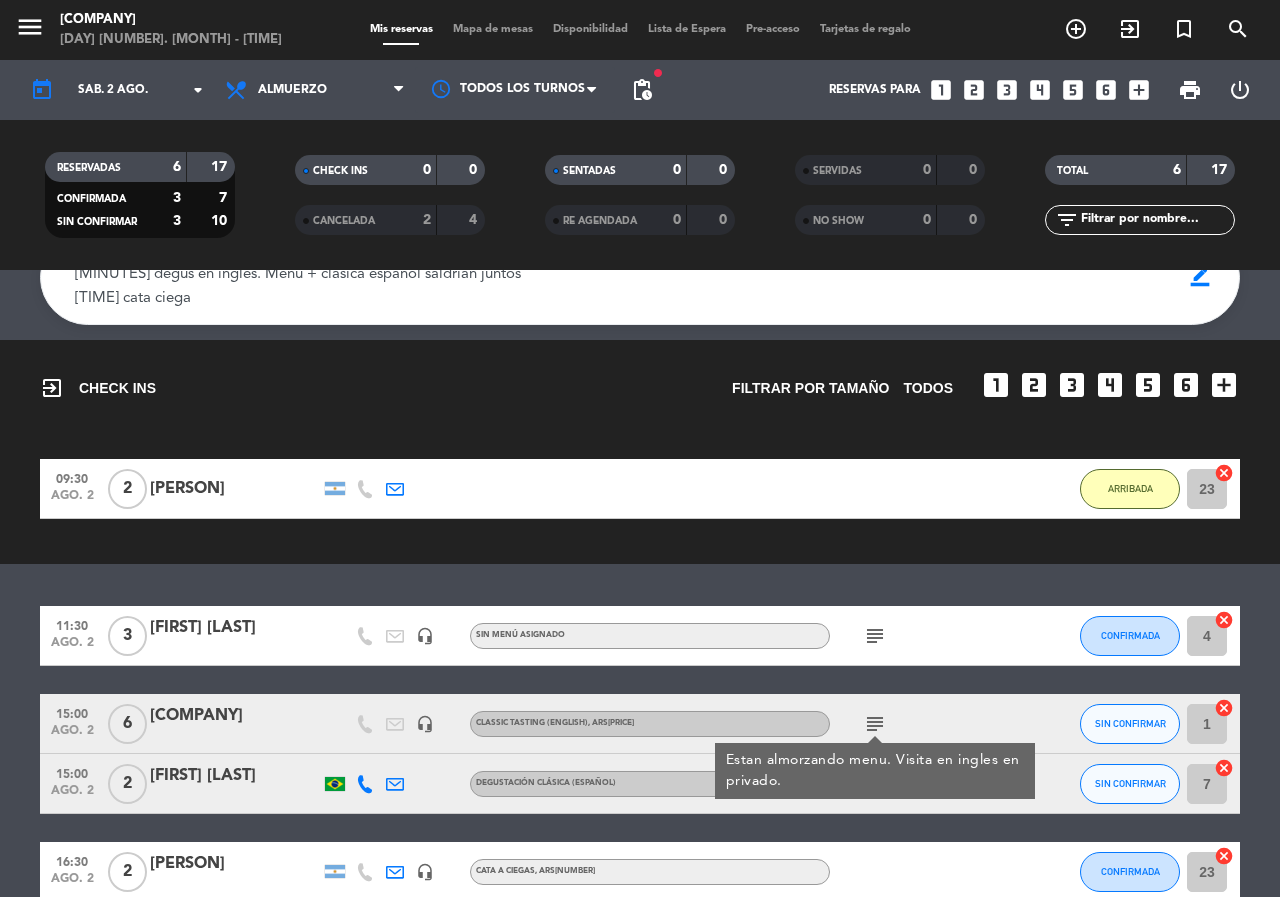 click on "exit_to_app  CHECK INS   Filtrar por tamaño  TODOS  looks_one   looks_two   looks_3   looks_4   looks_5   looks_6  add_box  09:30   ago. [NUMBER]   [NUMBER]   [PERSON]   [TIME] H  /  [TIME] H sms    ARRIBADA [NUMBER]  cancel" 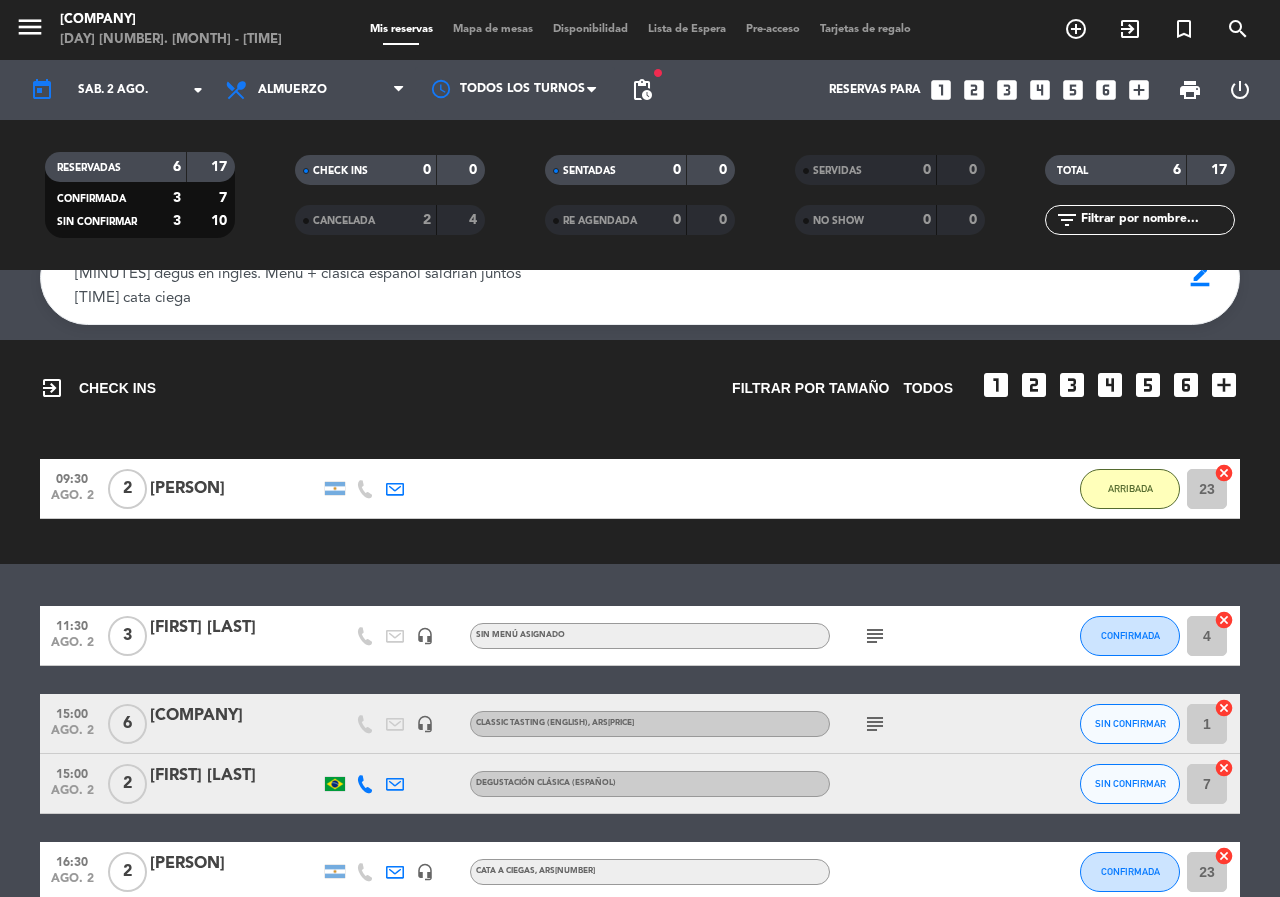 scroll, scrollTop: 200, scrollLeft: 0, axis: vertical 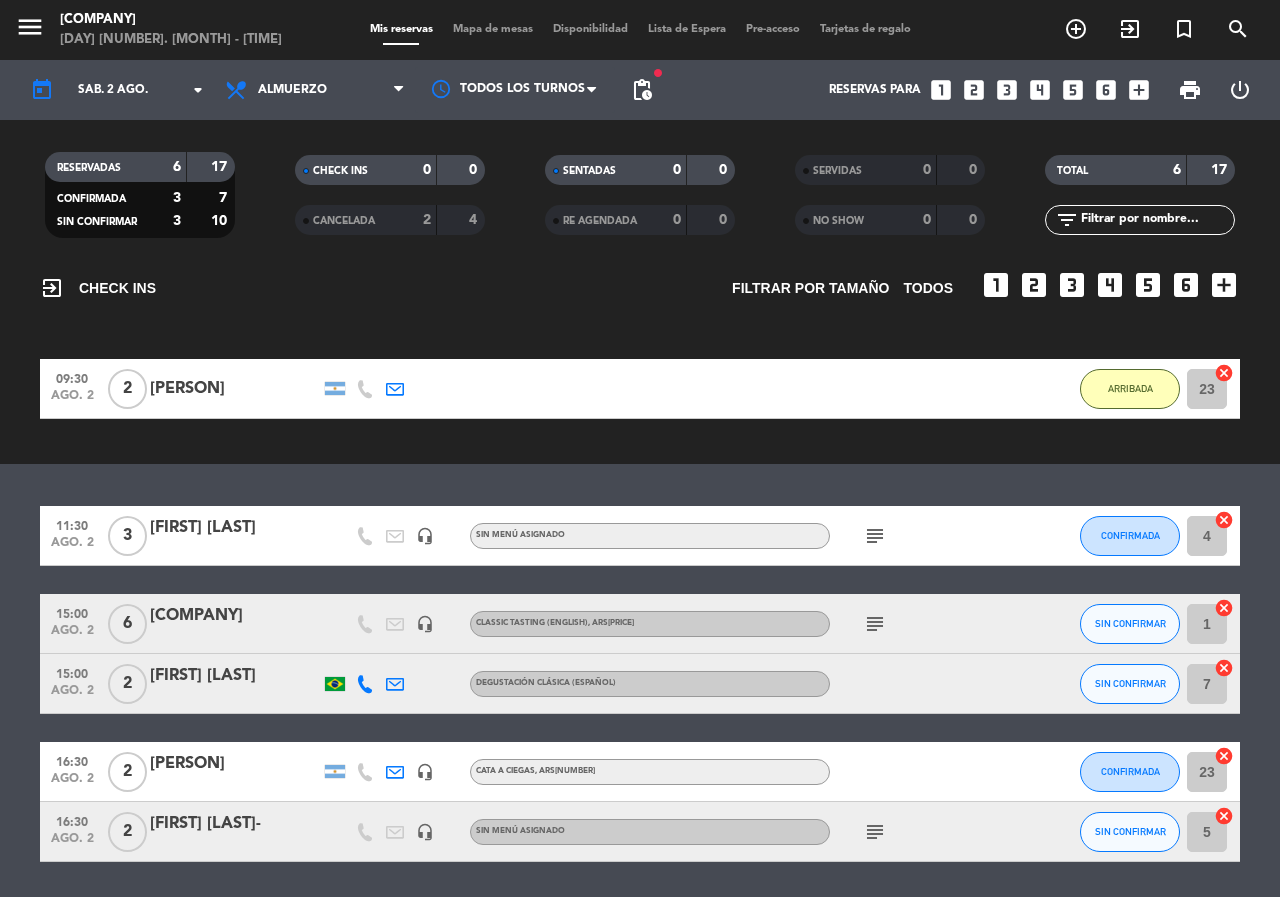 click on "subject" 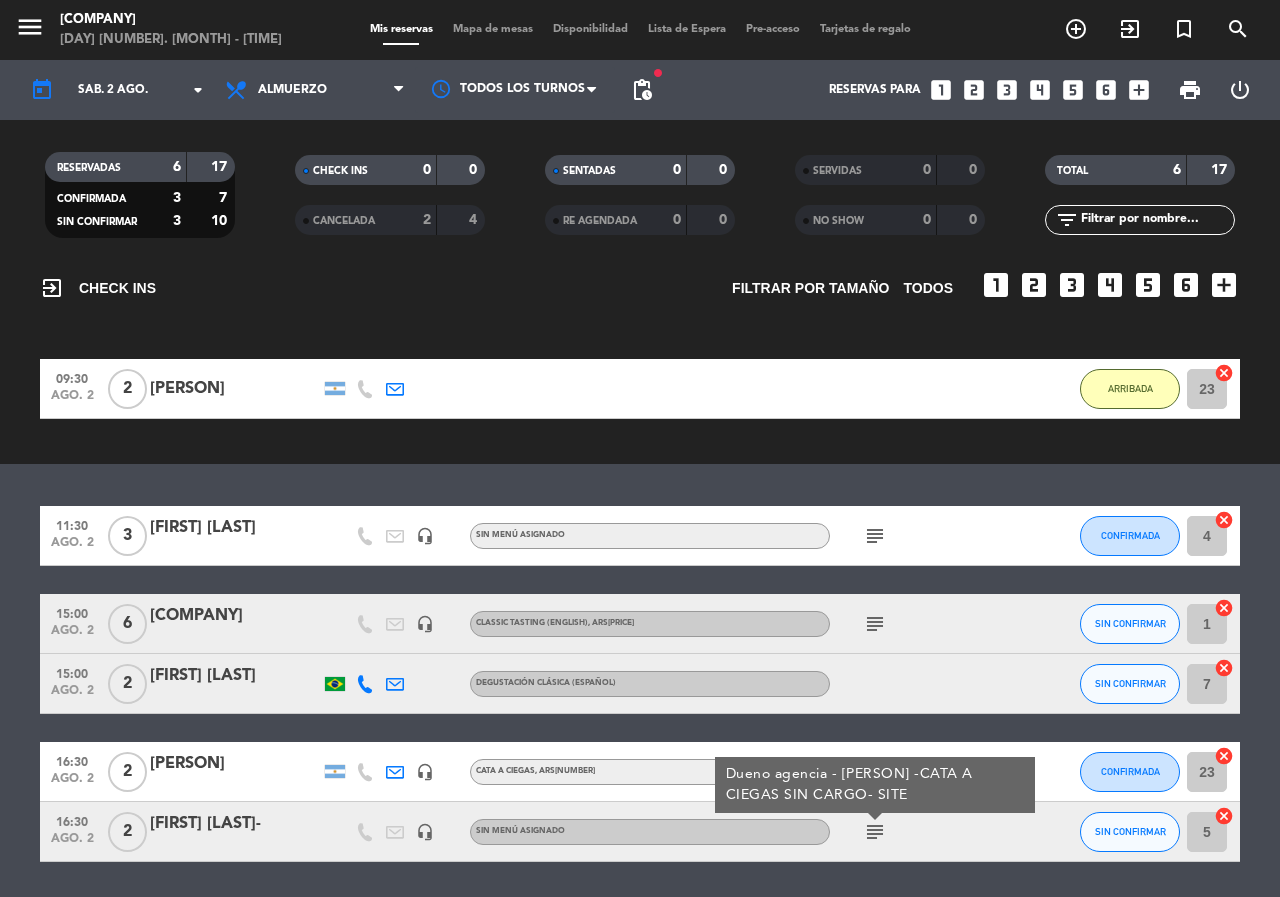 click on "subject" 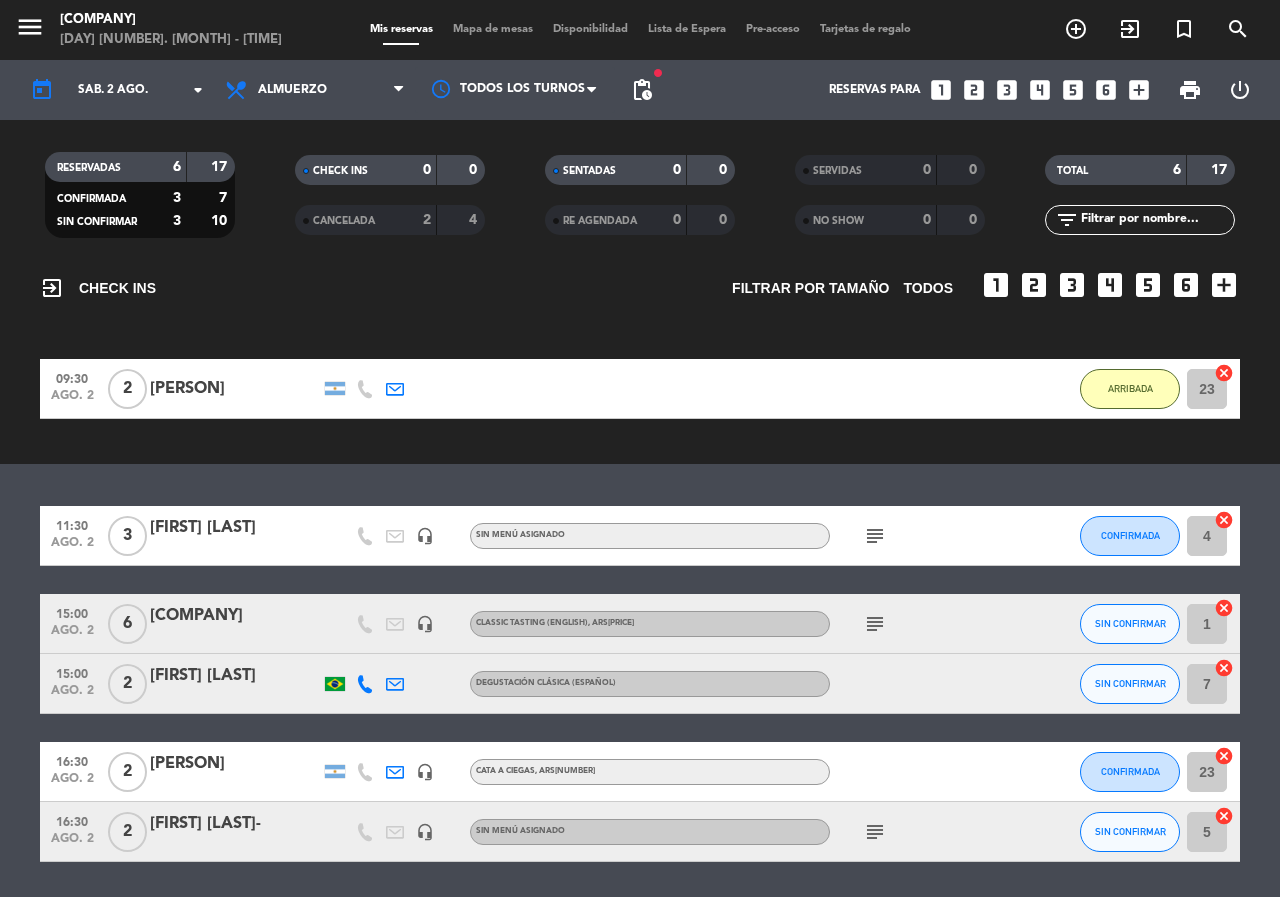 click on "ago. 2" 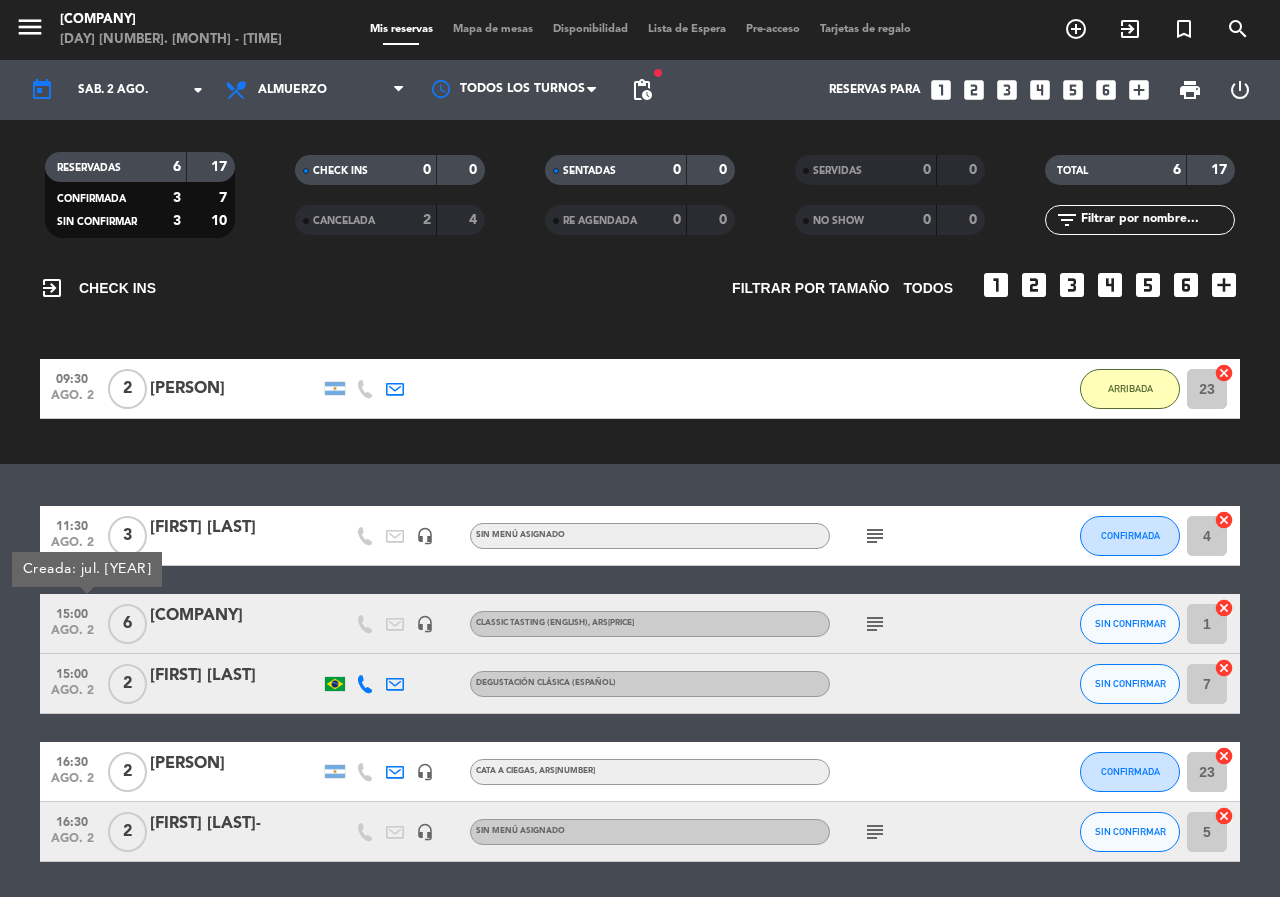 click on "subject" 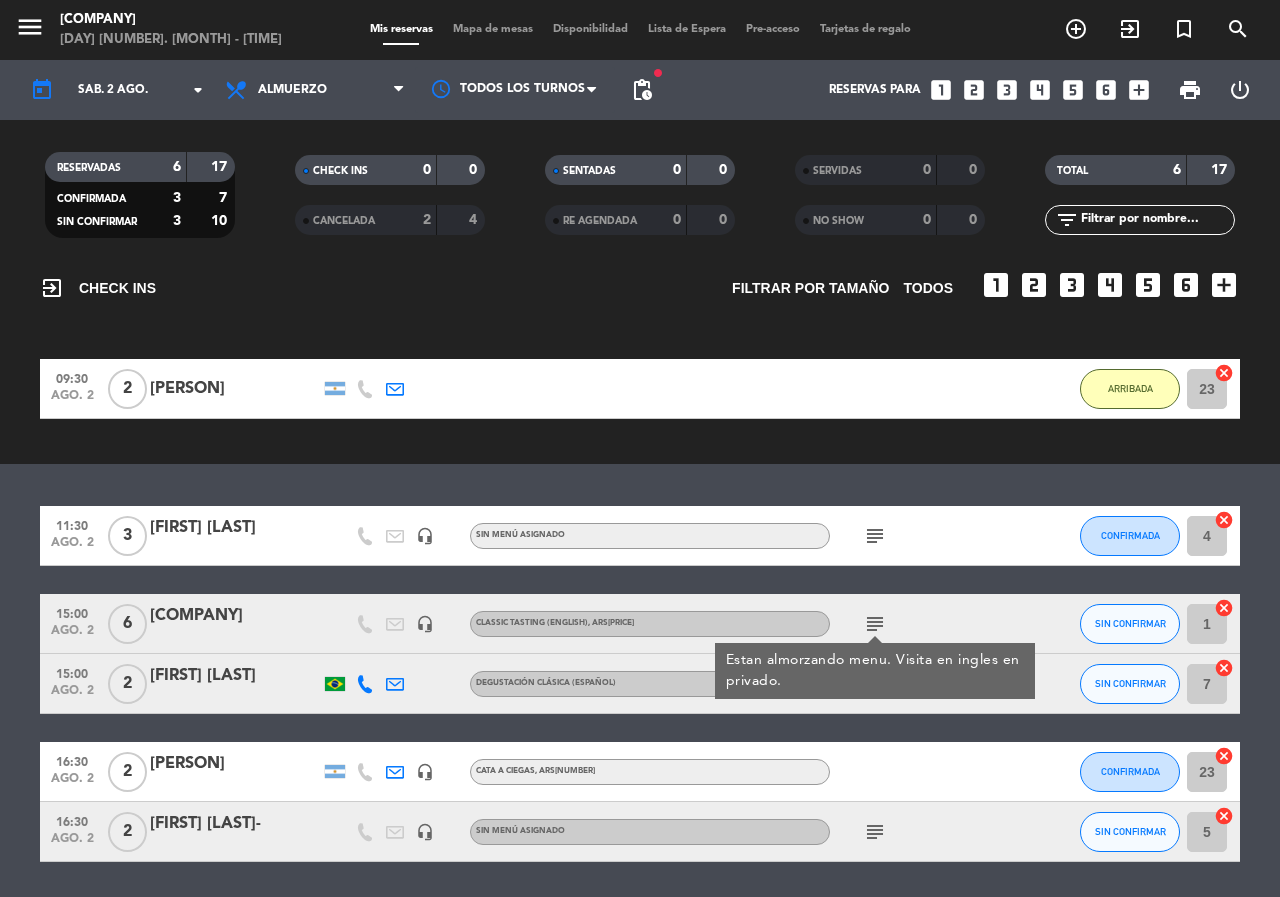 click on "Ocultar nota  Notas para almuerzo  info_outline  15hs degus en ingles. Menu + clasica español saldrian juntos
16:30hs cata ciega  15hs degus en ingles. Menu + clasica español saldrian juntos
16:30hs cata ciega   border_color  exit_to_app  CHECK INS   Filtrar por tamaño  TODOS  looks_one   looks_two   looks_3   looks_4   looks_5   looks_6  add_box  09:30   ago. [NUMBER]   [NUMBER]   [PERSON]   [TIME] H  /  [TIME] H sms    ARRIBADA [NUMBER]  cancel   11:30   ago. [NUMBER]   [NUMBER]   [PERSON]   headset_mic  Sin menú asignado  subject  CONFIRMADA [NUMBER]  cancel   15:00   ago. [NUMBER]   [NUMBER]   [PERSON]    headset_mic   Classic Tasting (English) , ARS[NUMBER]  subject  Estan almorzando menu. Visita en ingles en privado. SIN CONFIRMAR [NUMBER]  cancel   15:00   ago. [NUMBER]   [NUMBER]   [PERSON]   Degustación Clásica (Español) SIN CONFIRMAR [NUMBER]  cancel   16:30   ago. [NUMBER]   [NUMBER]   [PERSON]   headset_mic   Cata a Ciegas , ARS[NUMBER] CONFIRMADA [NUMBER]  cancel   16:30   ago. [NUMBER]   [NUMBER]   [PERSON]   -   headset_mic  Sin menú asignado  subject  SIN CONFIRMAR [NUMBER]" 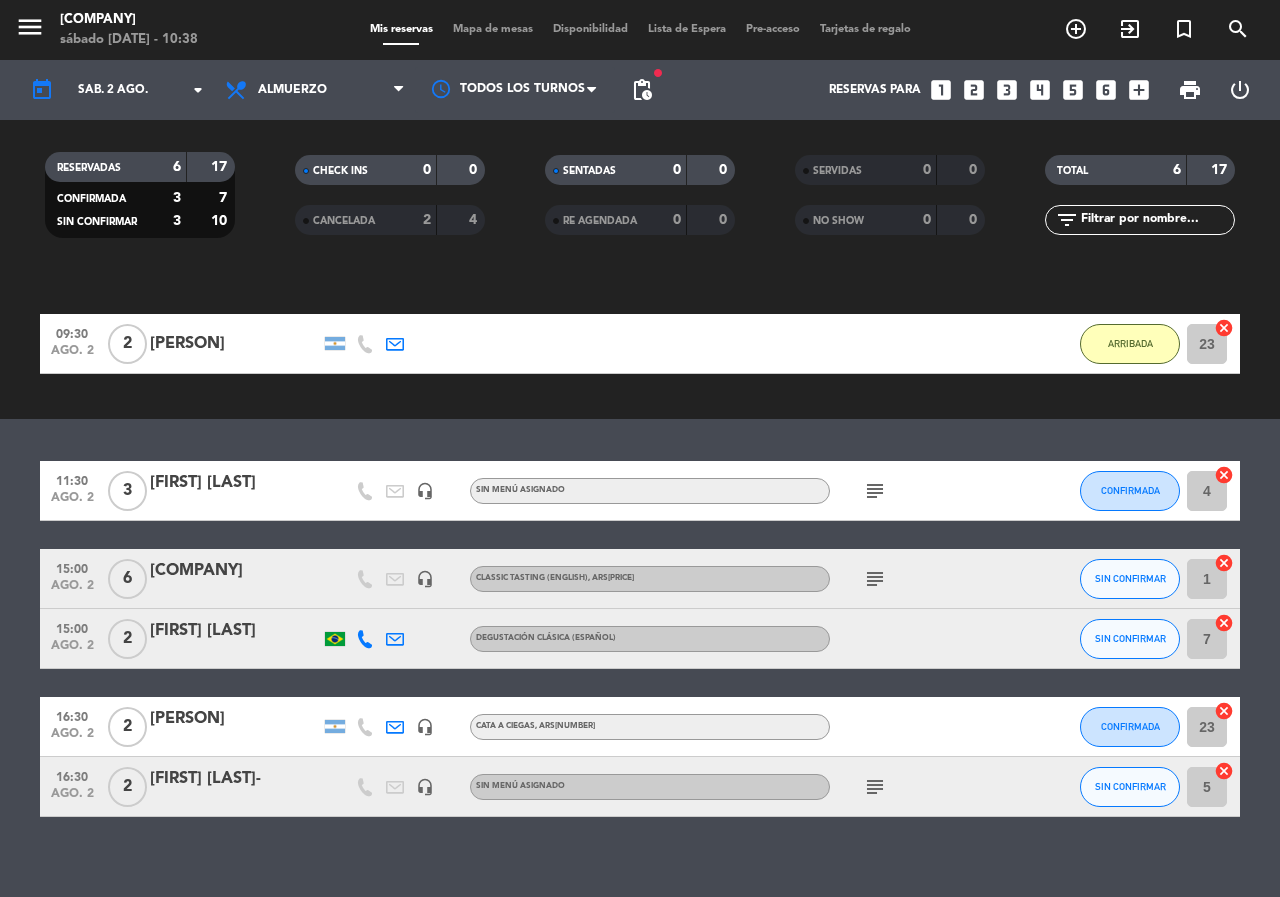 scroll, scrollTop: 265, scrollLeft: 0, axis: vertical 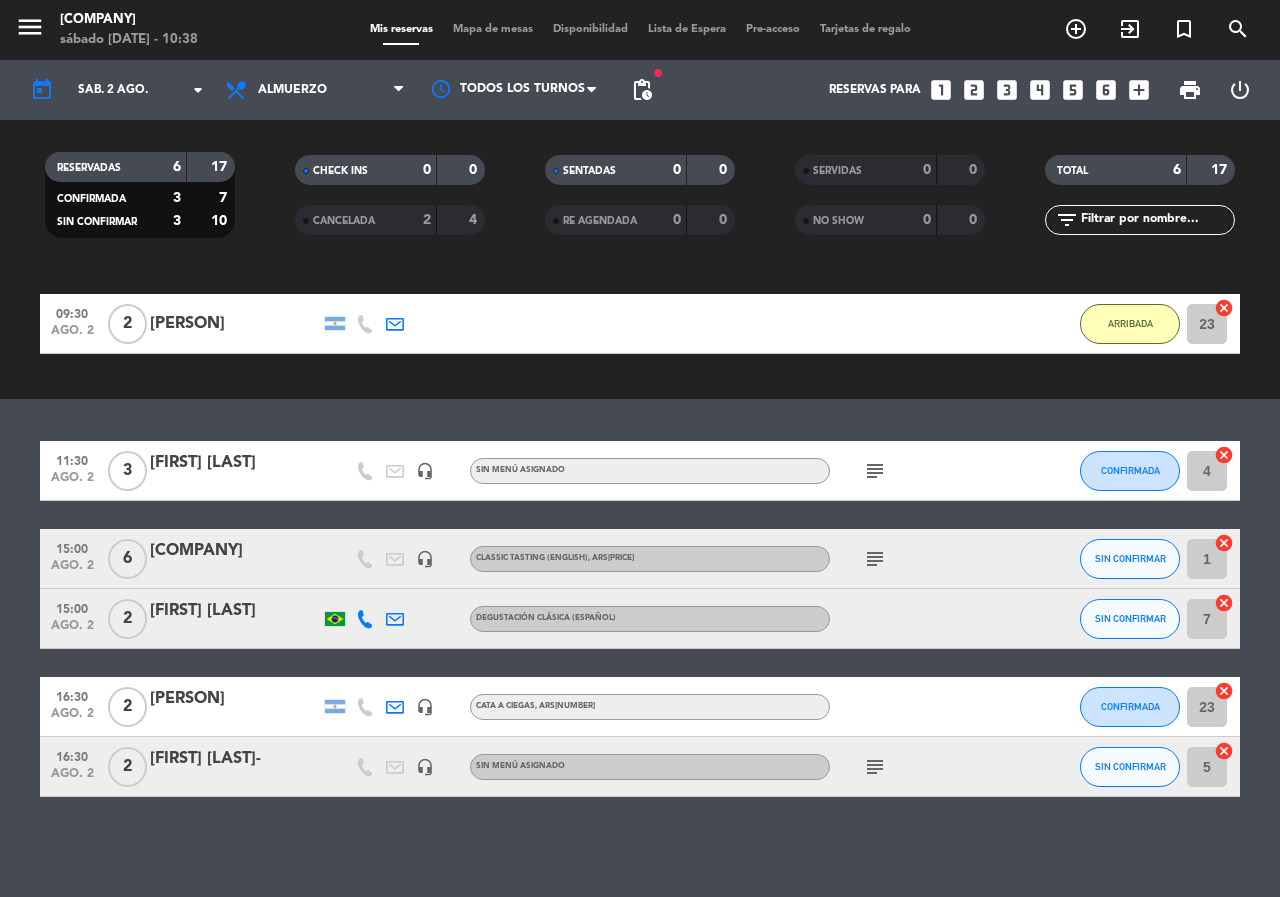 click on "subject" 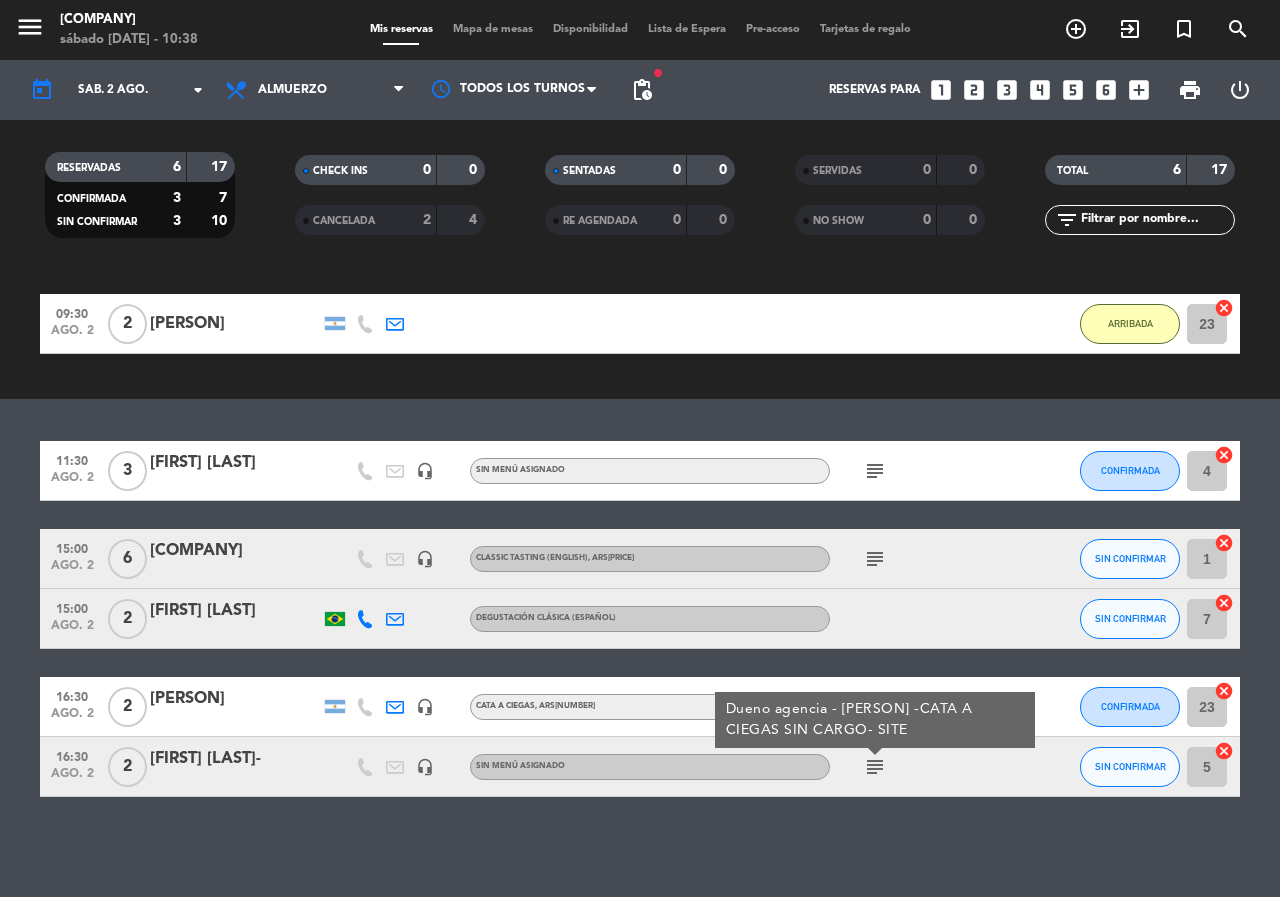 click on "Ocultar nota  Notas para almuerzo  info_outline  15hs degus en ingles. Menu + clasica español saldrian juntos
16:30hs cata ciega  15hs degus en ingles. Menu + clasica español saldrian juntos
16:30hs cata ciega   border_color  exit_to_app  CHECK INS   Filtrar por tamaño  TODOS  looks_one   looks_two   looks_3   looks_4   looks_5   looks_6  add_box  09:30   ago. [NUMBER]   [NUMBER]   [PERSON]   [TIME] H  /  [TIME] H sms    ARRIBADA [NUMBER]  cancel   11:30   ago. [NUMBER]   [NUMBER]   [PERSON]   headset_mic  Sin menú asignado  subject  CONFIRMADA [NUMBER]  cancel   15:00   ago. [NUMBER]   [NUMBER]   [PERSON]    headset_mic   Classic Tasting (English) , ARS[NUMBER]  subject  SIN CONFIRMAR [NUMBER]  cancel   15:00   ago. [NUMBER]   [NUMBER]   [PERSON]   Degustación Clásica (Español) SIN CONFIRMAR [NUMBER]  cancel   16:30   ago. [NUMBER]   [NUMBER]   [PERSON]   headset_mic   Cata a Ciegas , ARS[NUMBER] CONFIRMADA [NUMBER]  cancel   16:30   ago. [NUMBER]   [NUMBER]   [PERSON]   -   headset_mic  Sin menú asignado  subject  Dueno agencia - [PERSON] -CATA A CIEGAS  SIN CARGO- SITE [NUMBER]" 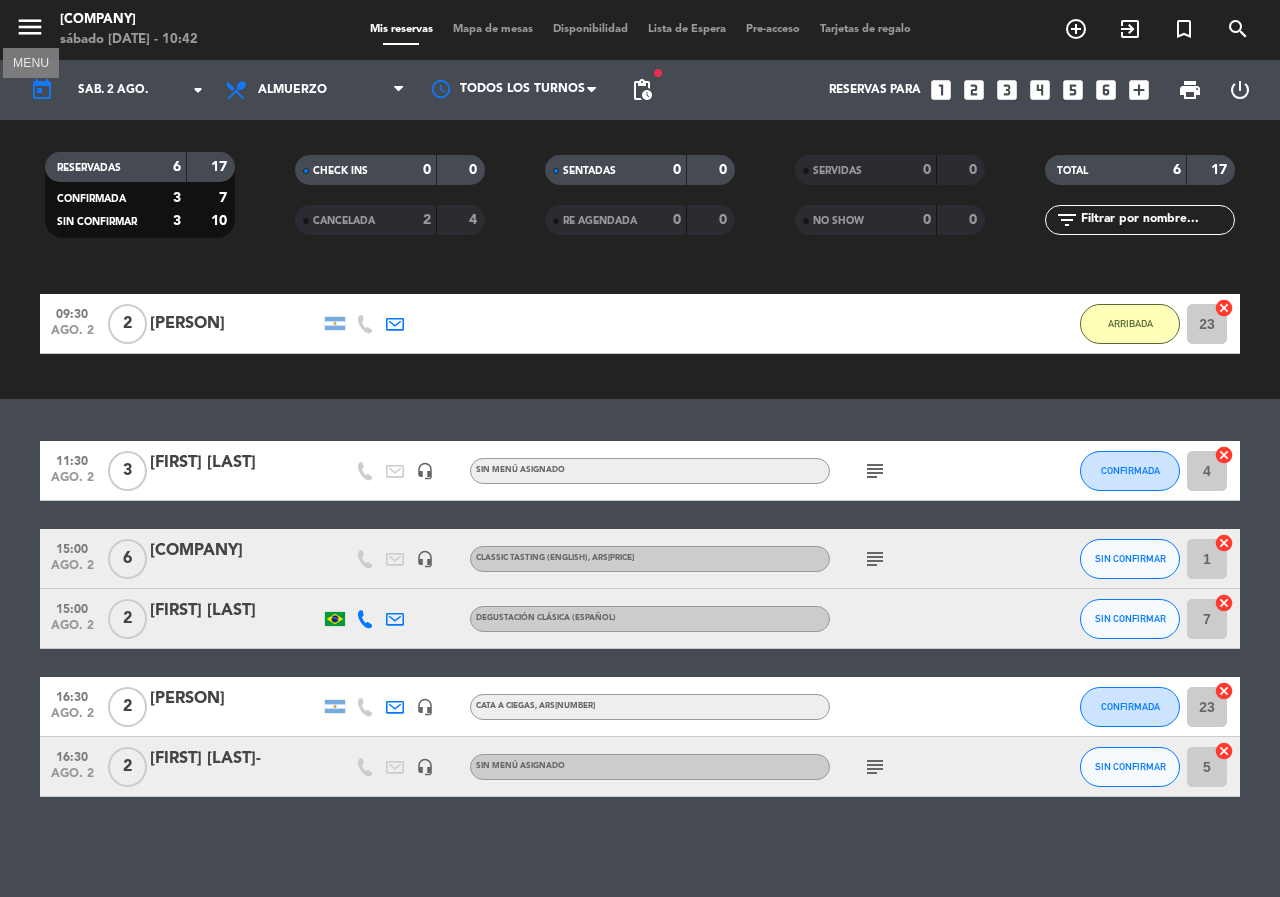 click on "menu" at bounding box center (30, 27) 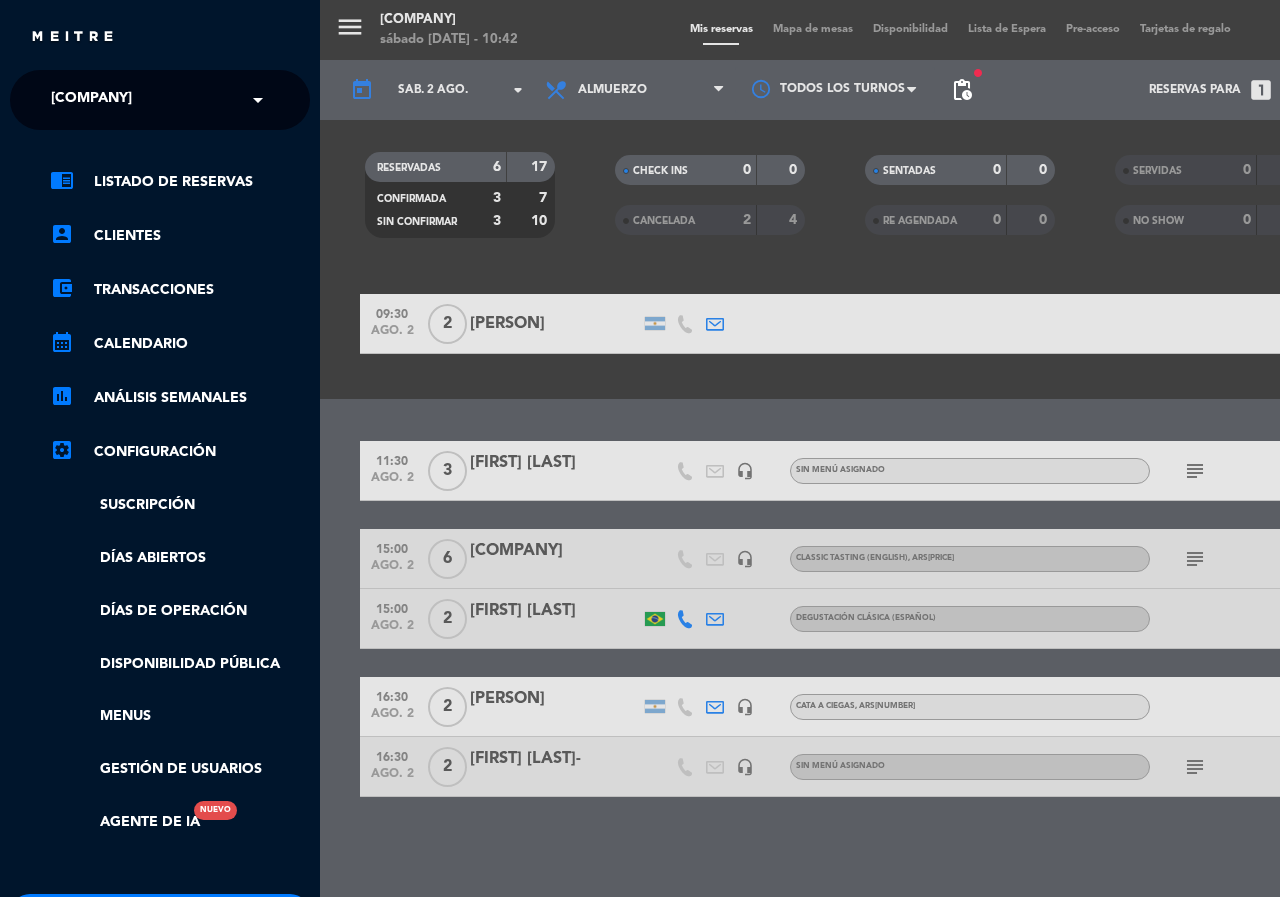 click on "[COMPANY]" 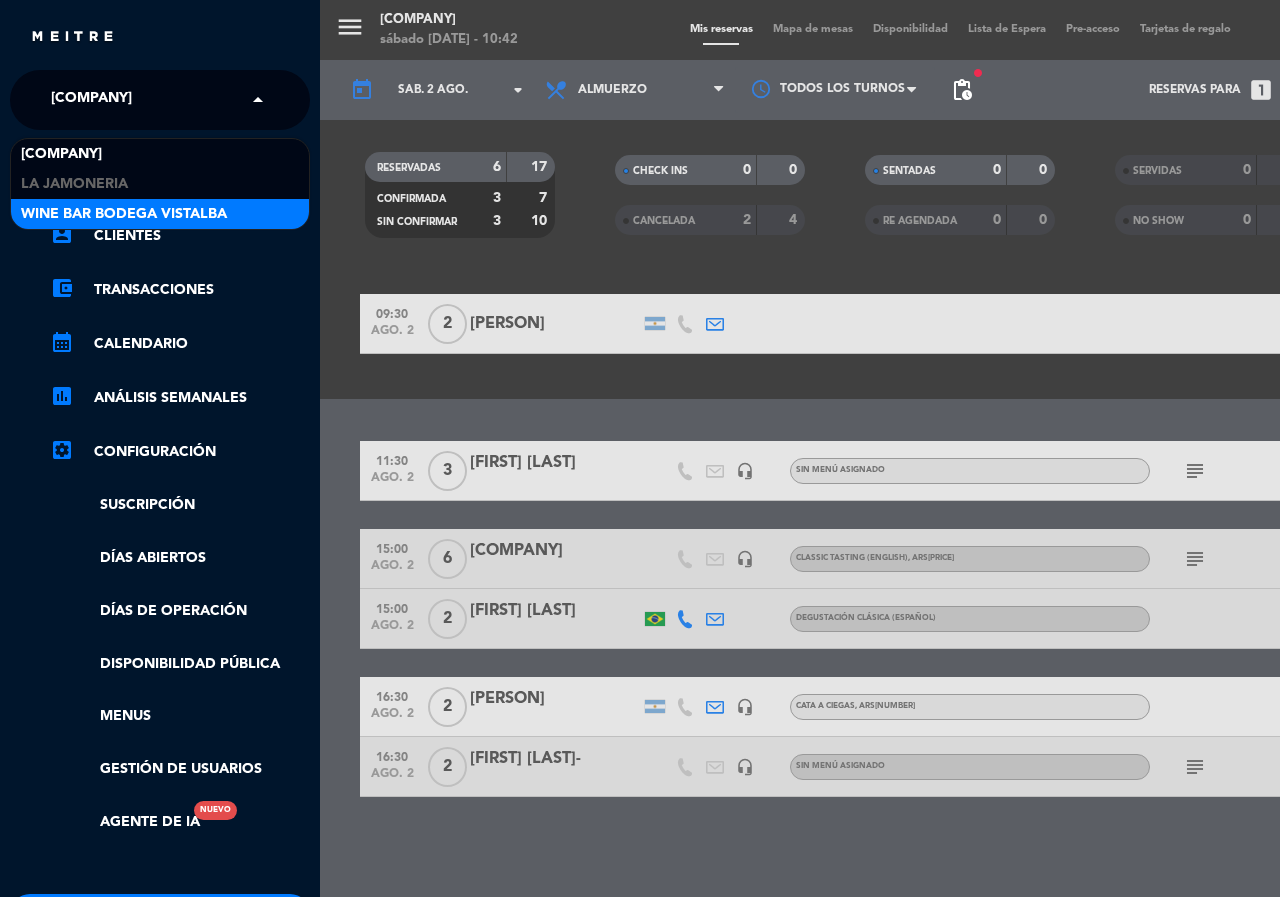 drag, startPoint x: 133, startPoint y: 211, endPoint x: 171, endPoint y: 214, distance: 38.118237 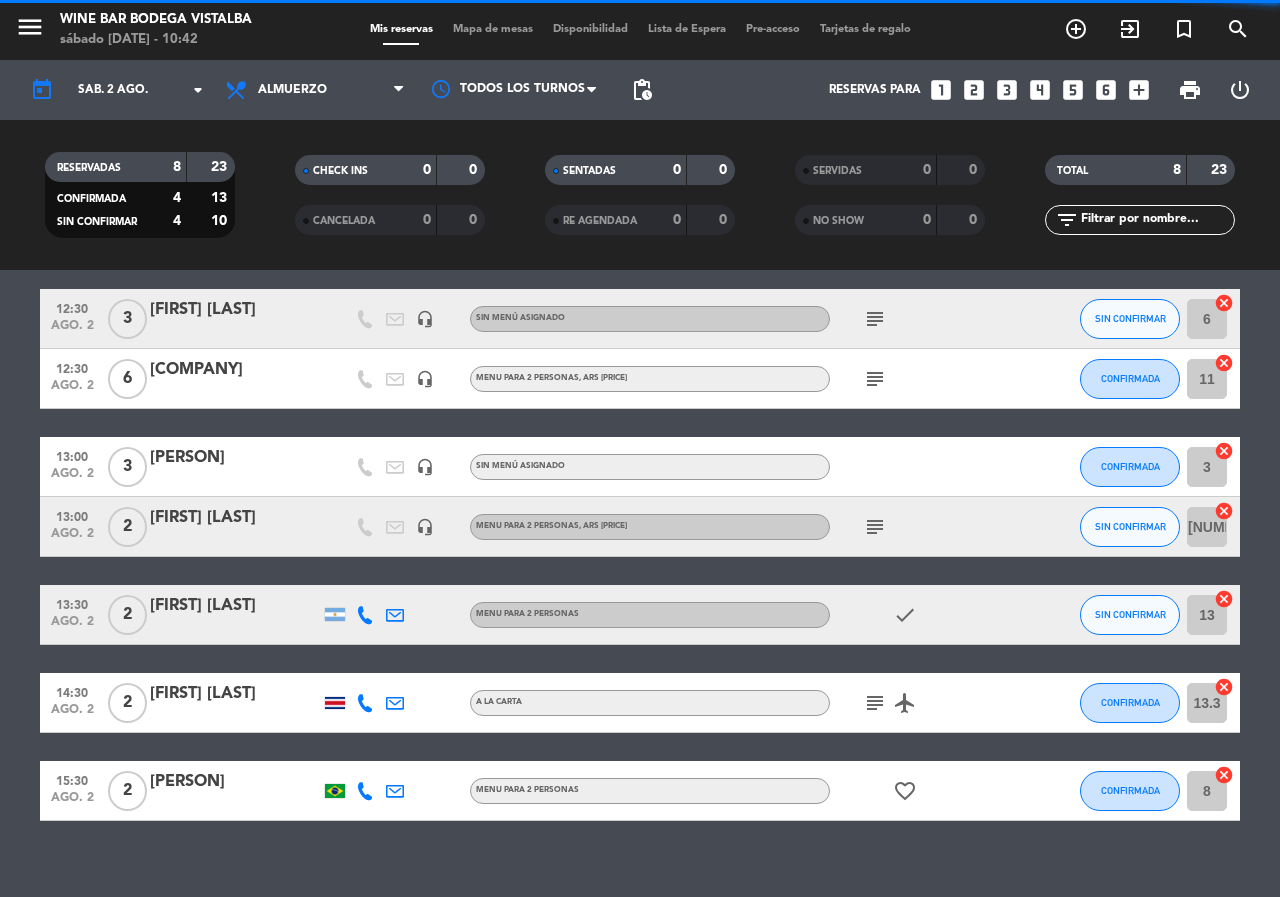 scroll, scrollTop: 0, scrollLeft: 0, axis: both 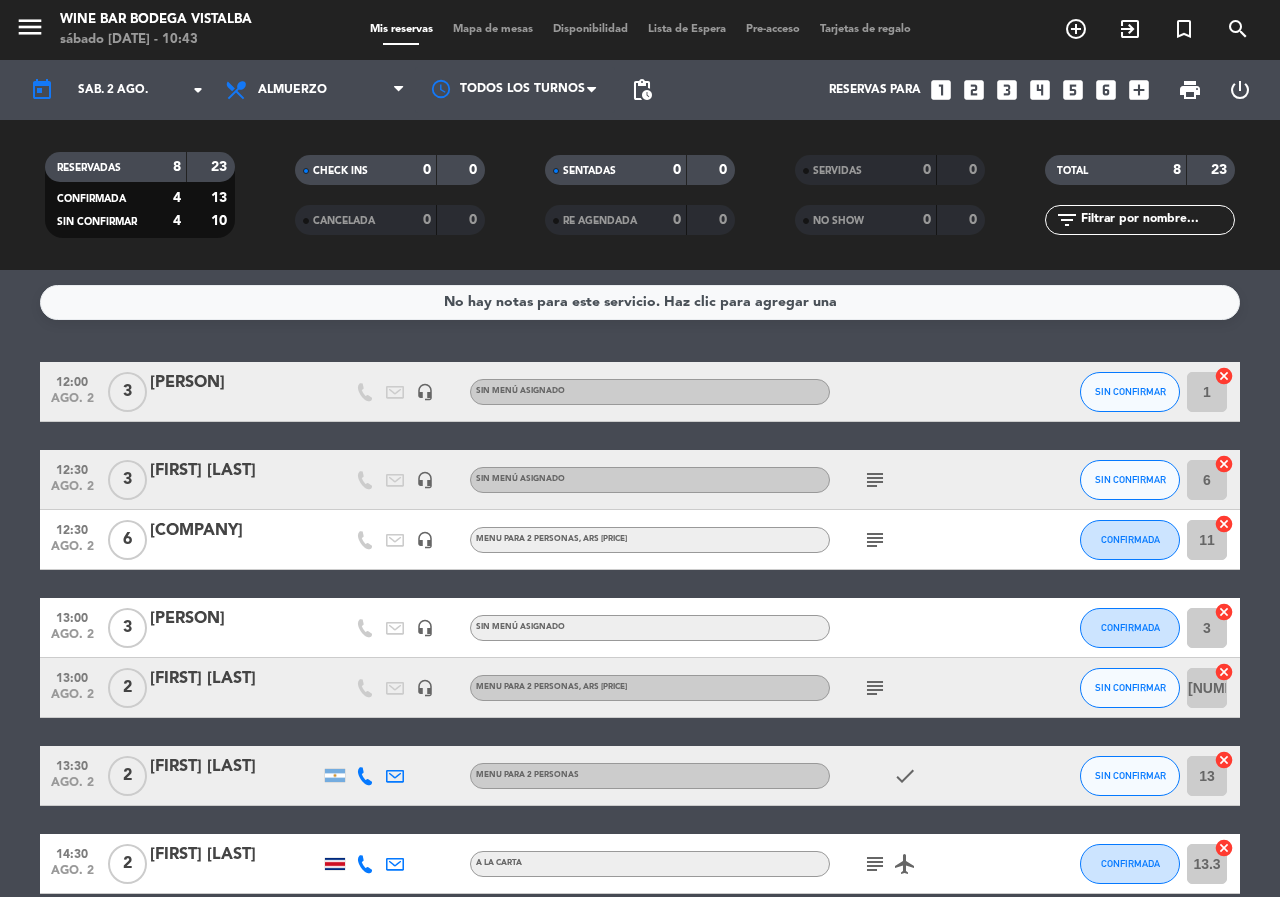 click on "looks_two" at bounding box center [974, 90] 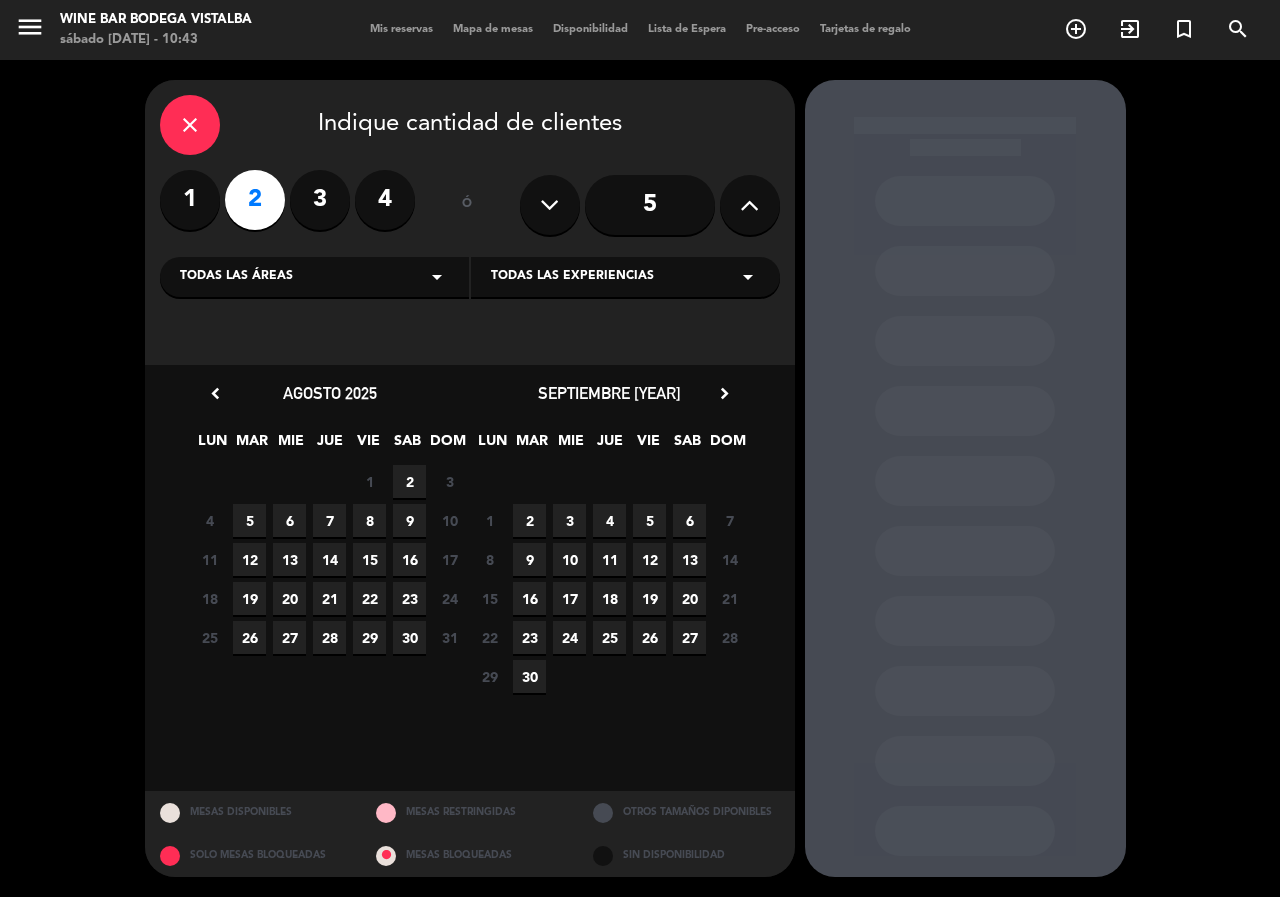 click on "Todas las áreas" at bounding box center (236, 277) 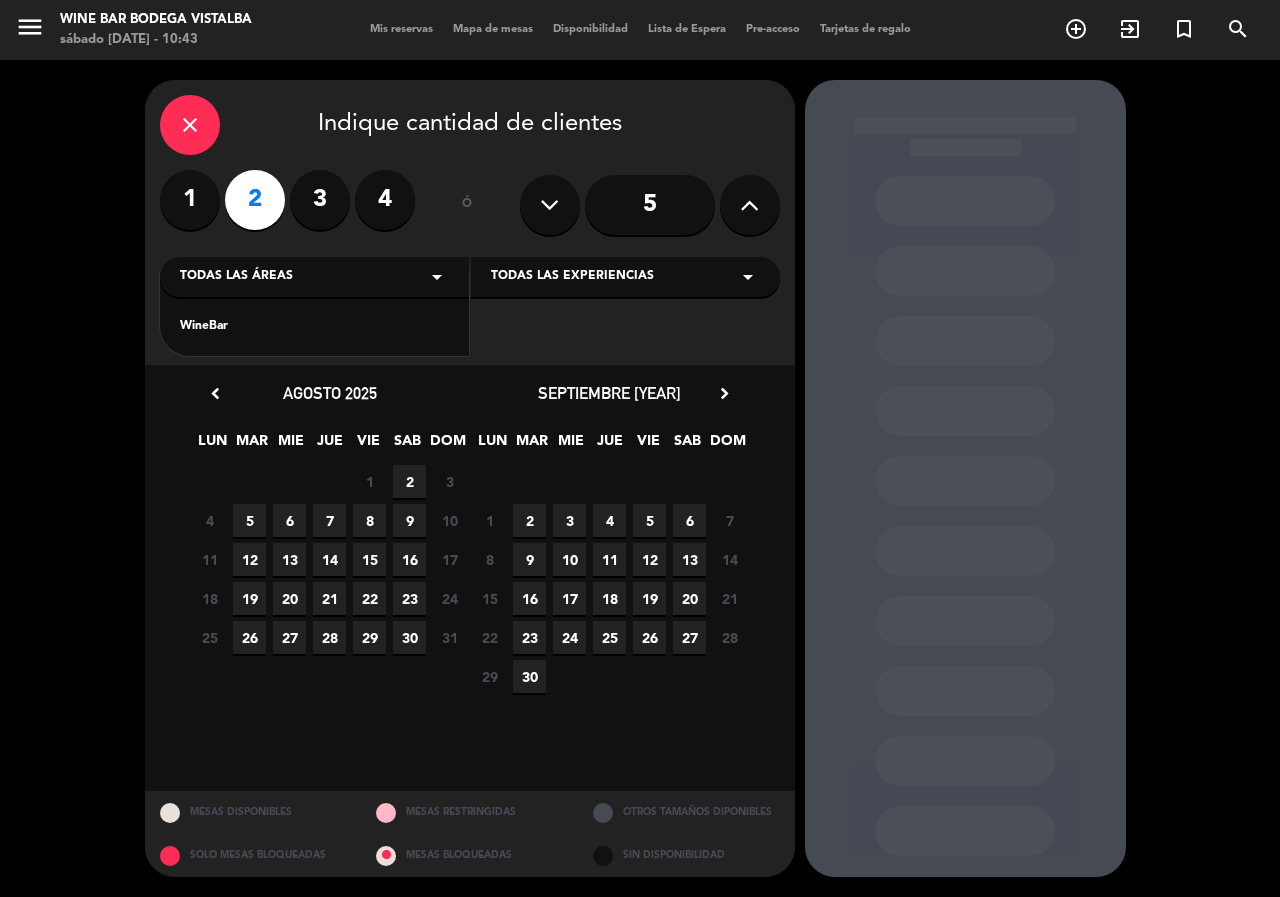 click on "WineBar" at bounding box center [314, 327] 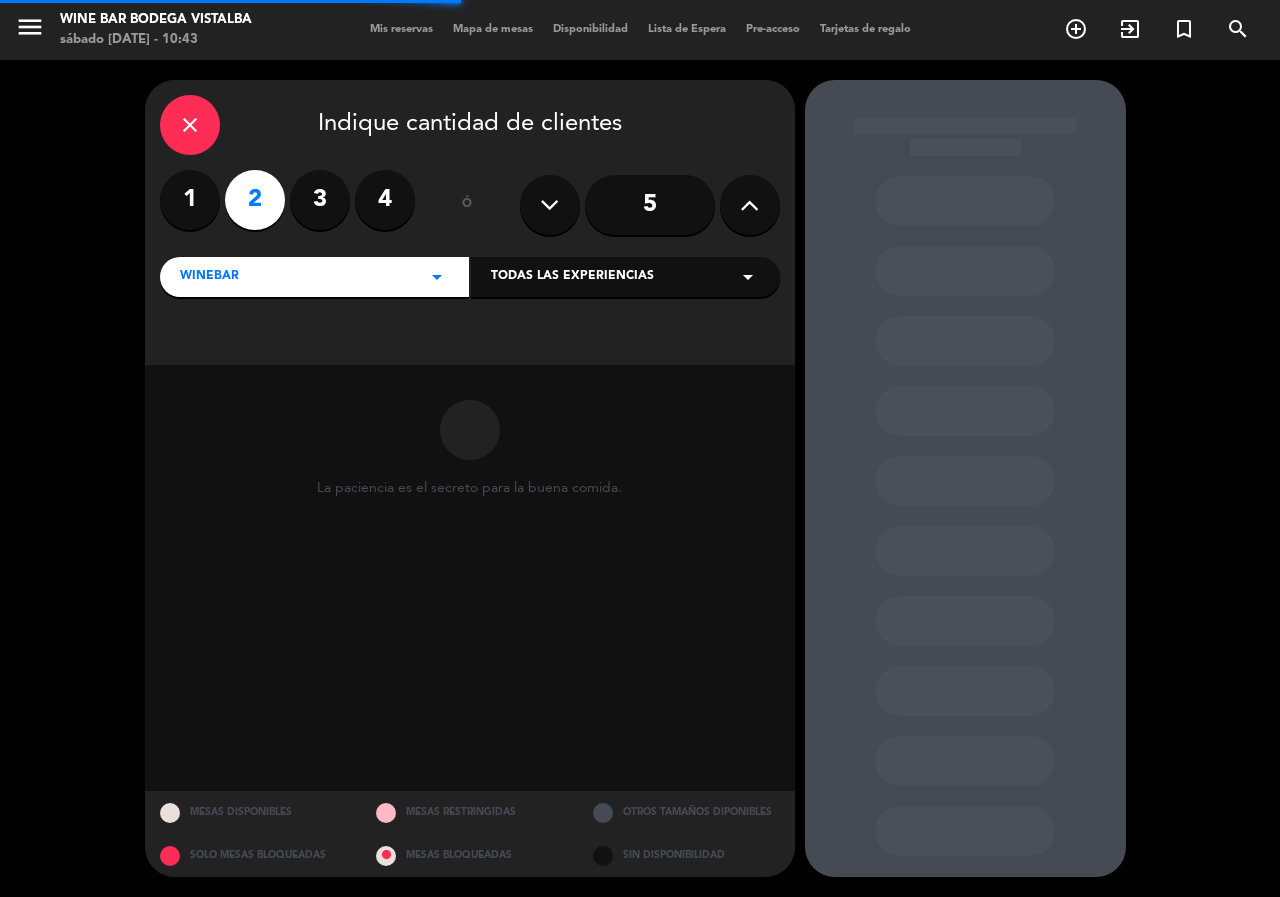 click on "Todas las experiencias   arrow_drop_down" at bounding box center (625, 277) 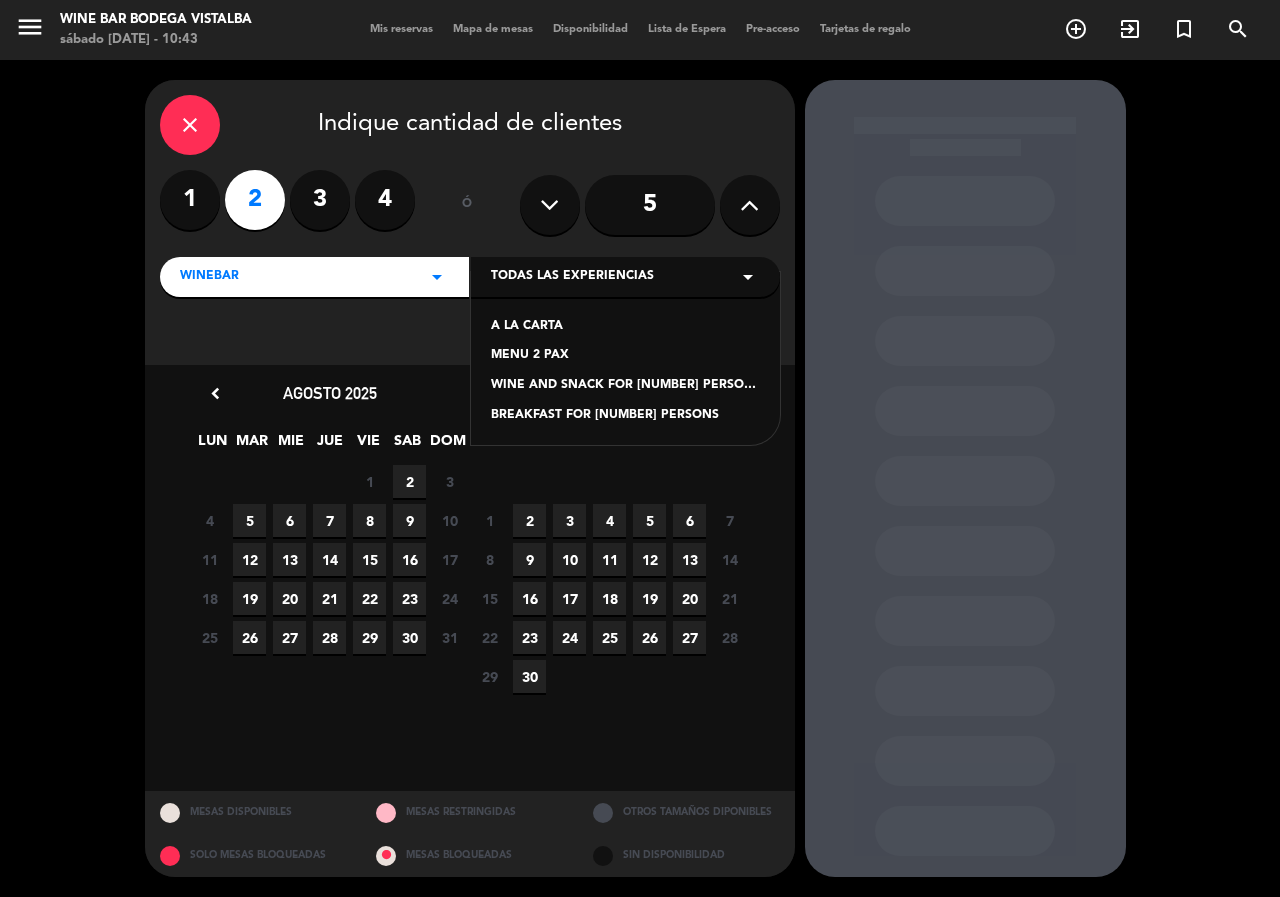 click on "WINE AND SNACK FOR [NUMBER] PERSONS" at bounding box center [625, 386] 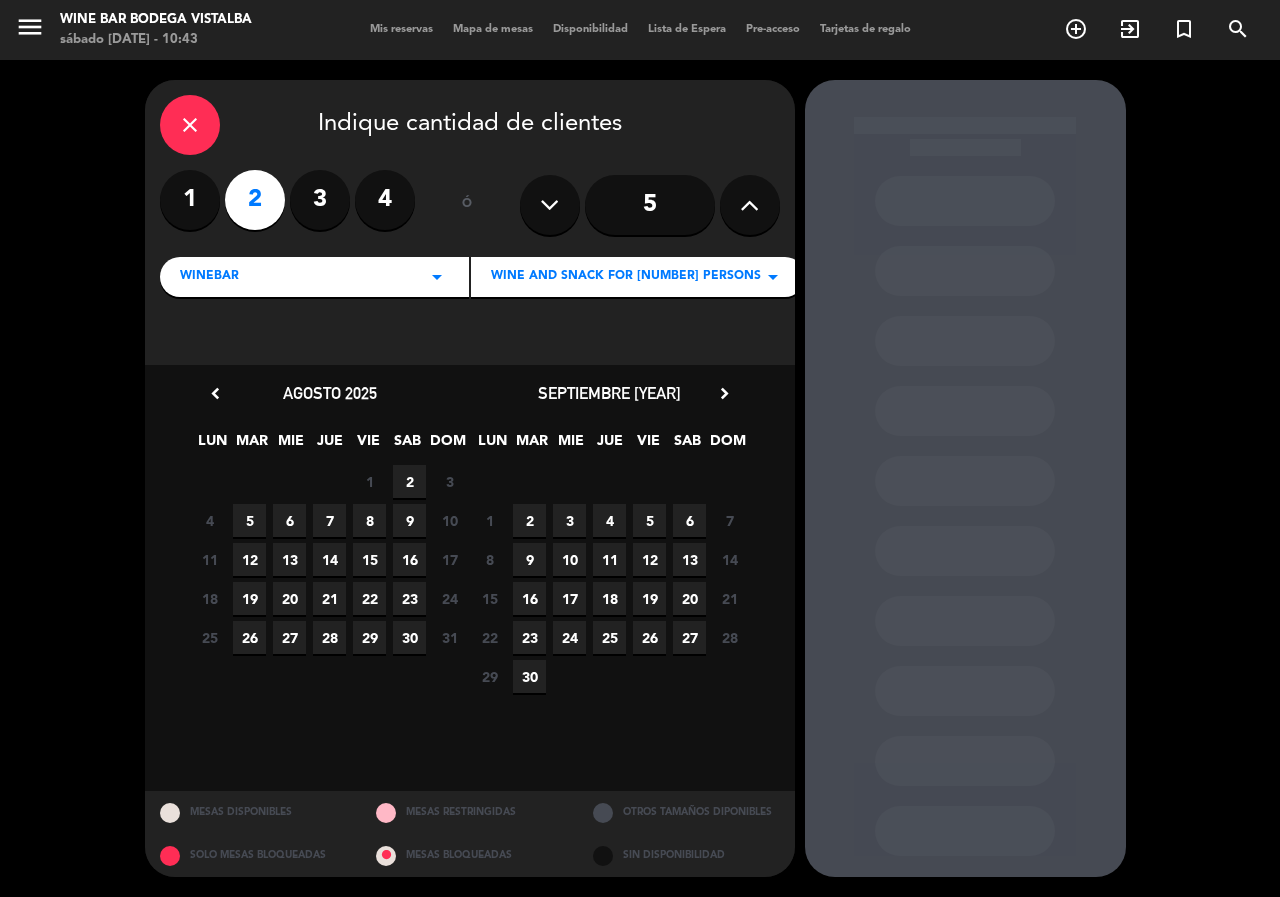 click on "2" at bounding box center [409, 481] 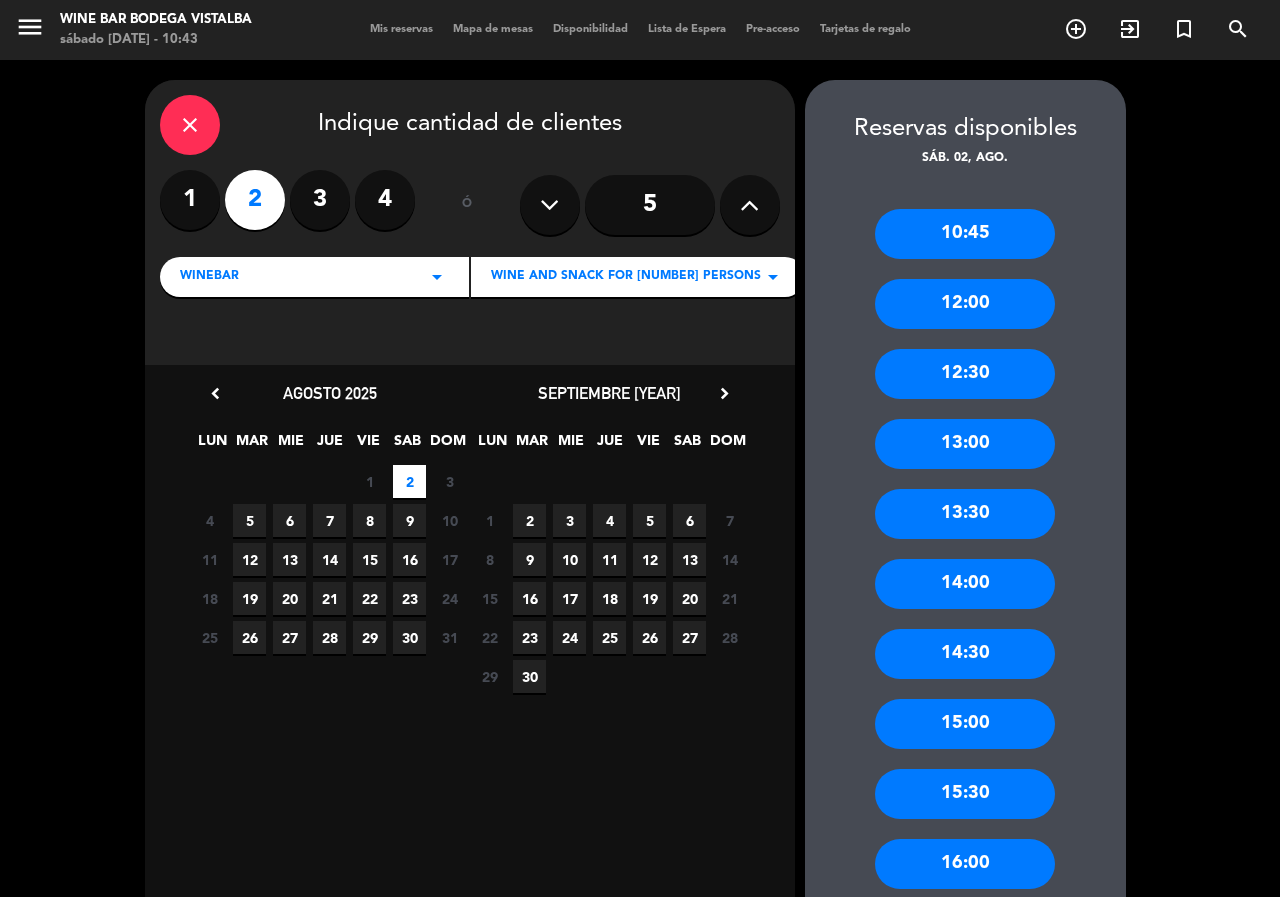 click on "12:00" at bounding box center (965, 304) 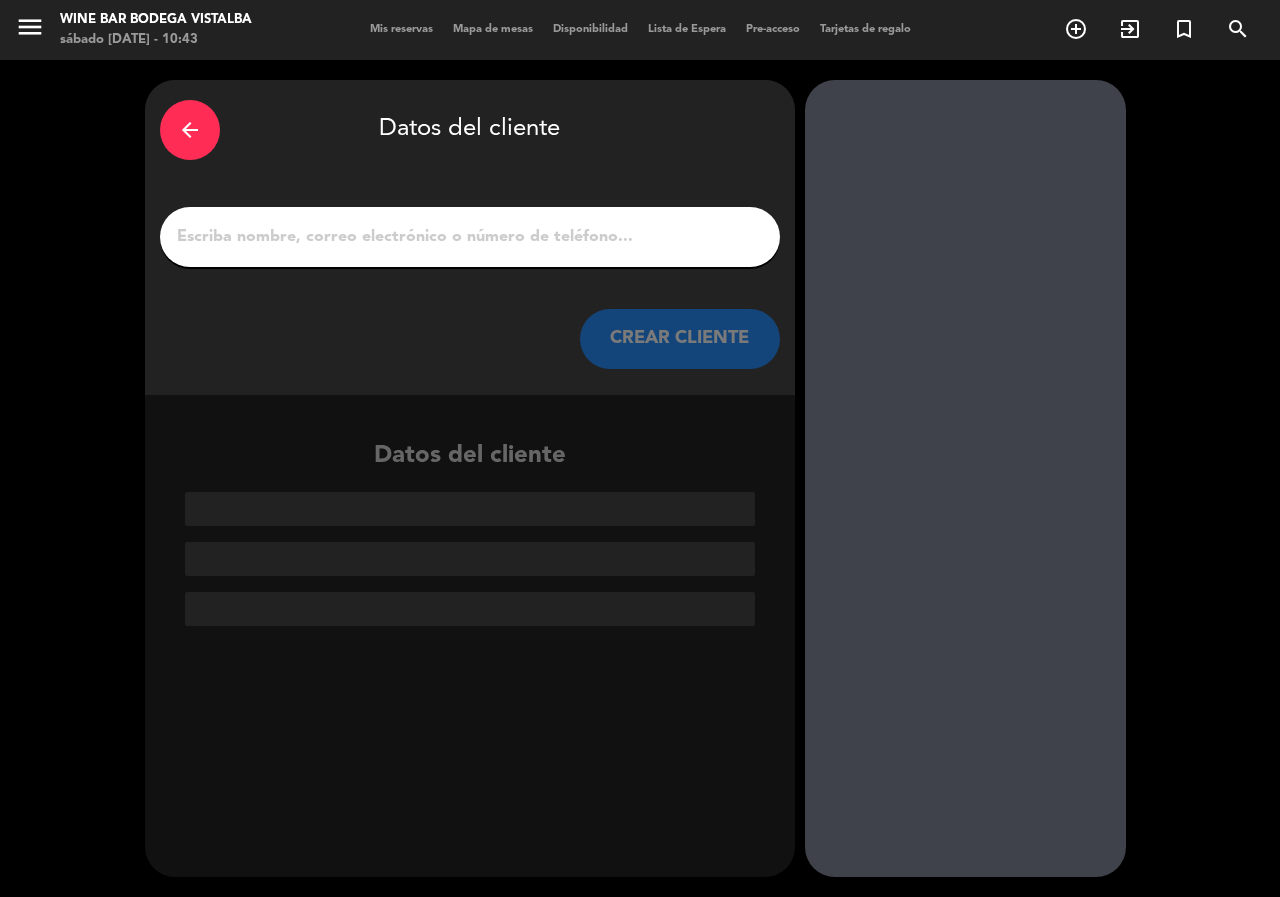 click at bounding box center (470, 237) 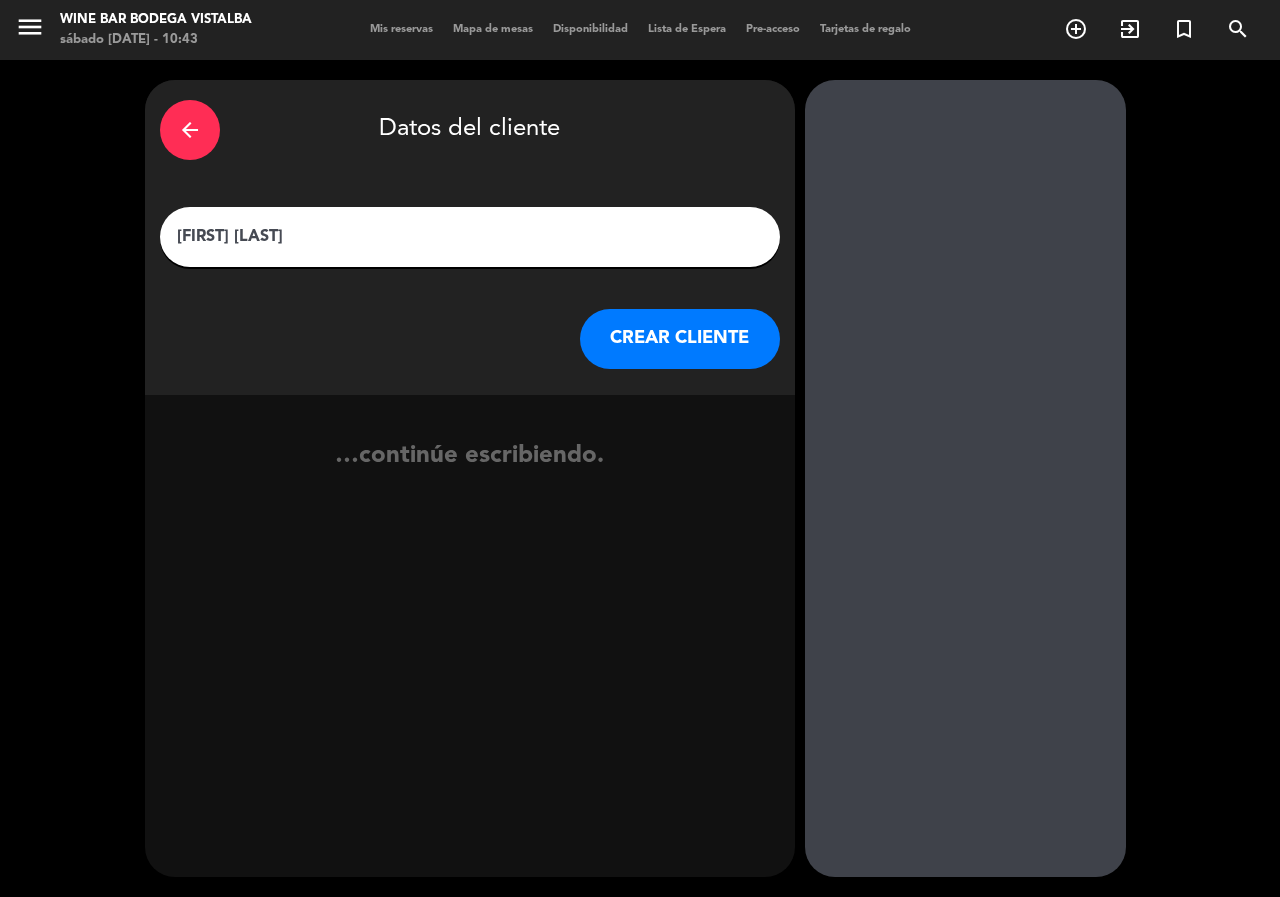 type on "[FIRST] [LAST]" 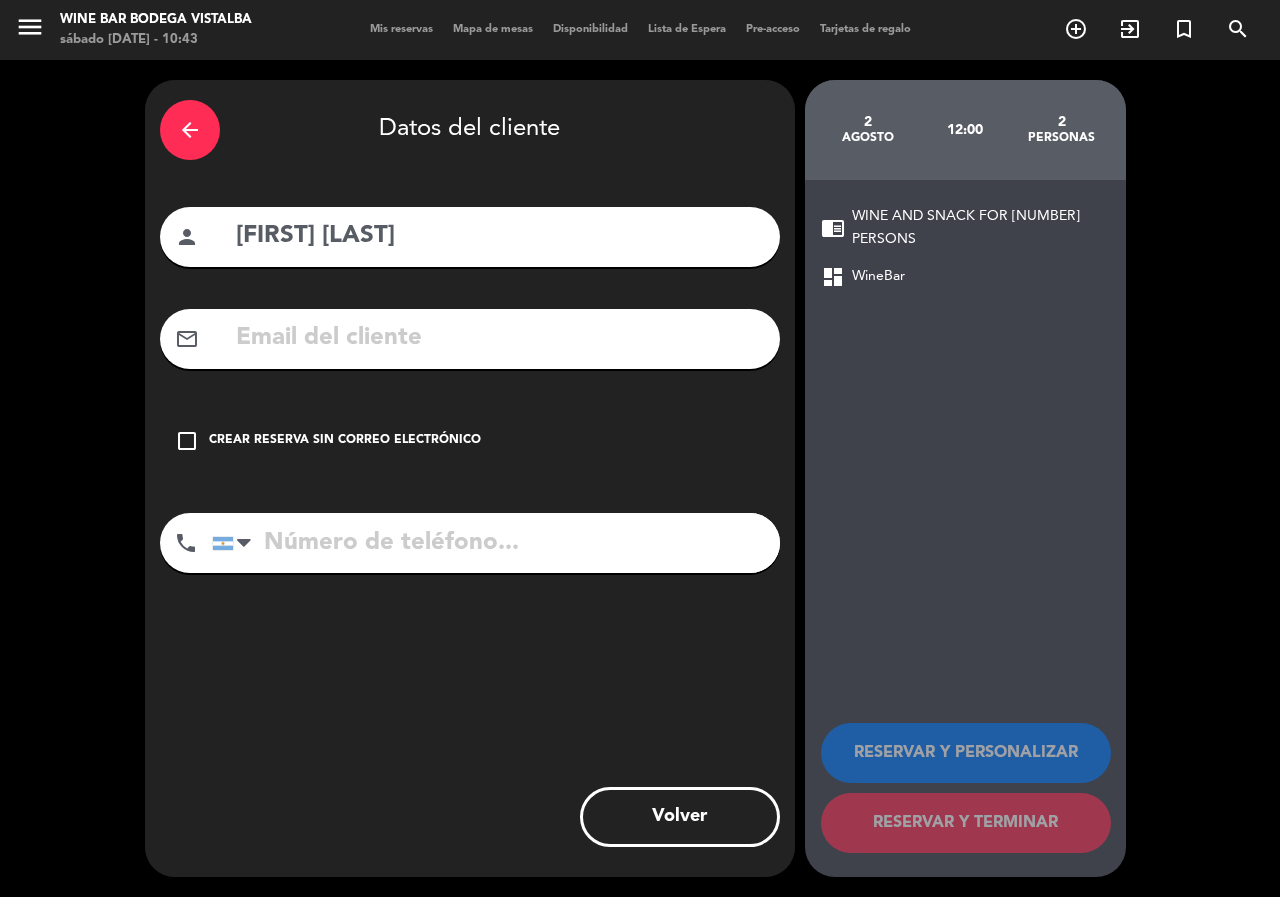 click on "check_box_outline_blank Crear reserva sin correo electrónico" at bounding box center (470, 441) 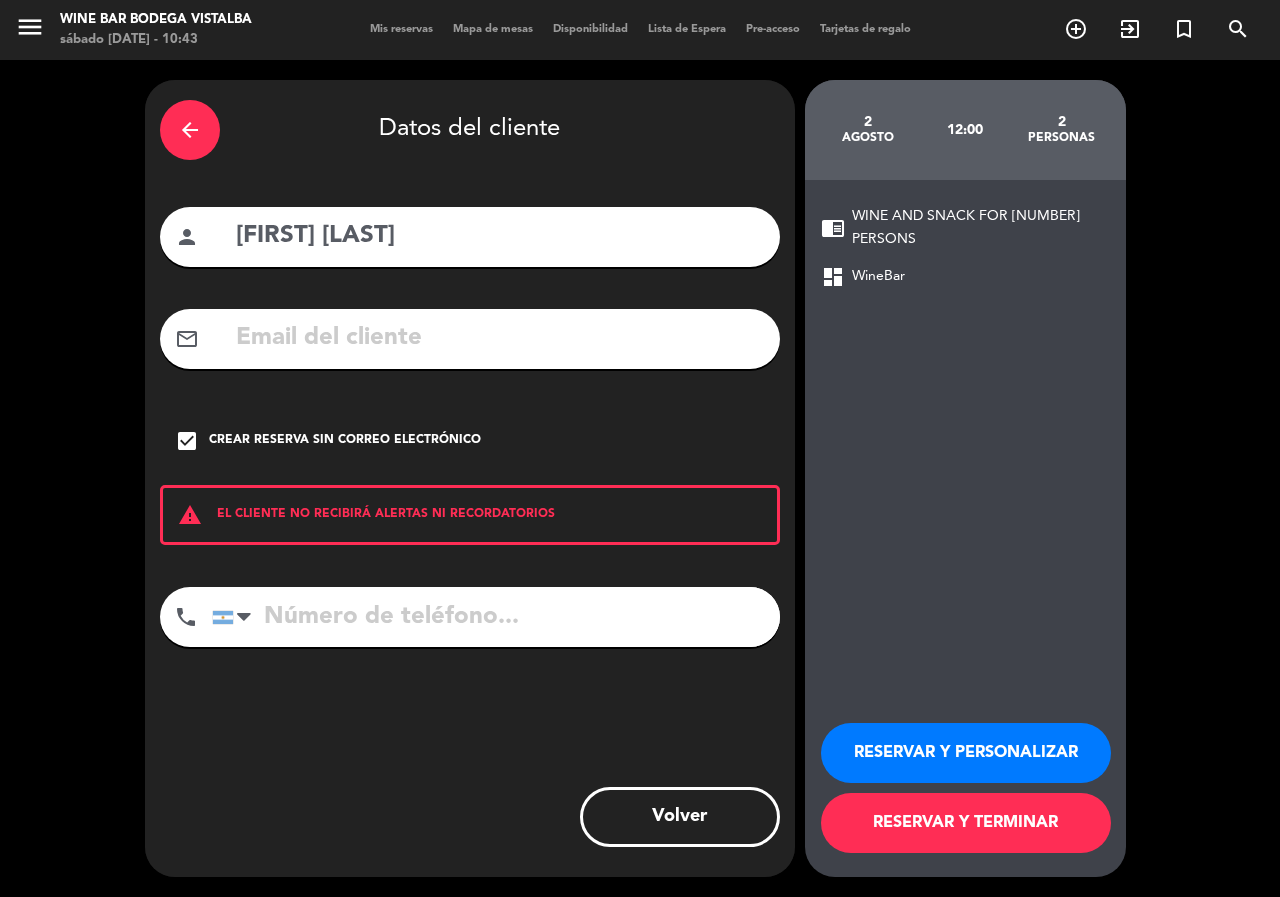 click on "RESERVAR Y TERMINAR" at bounding box center (966, 823) 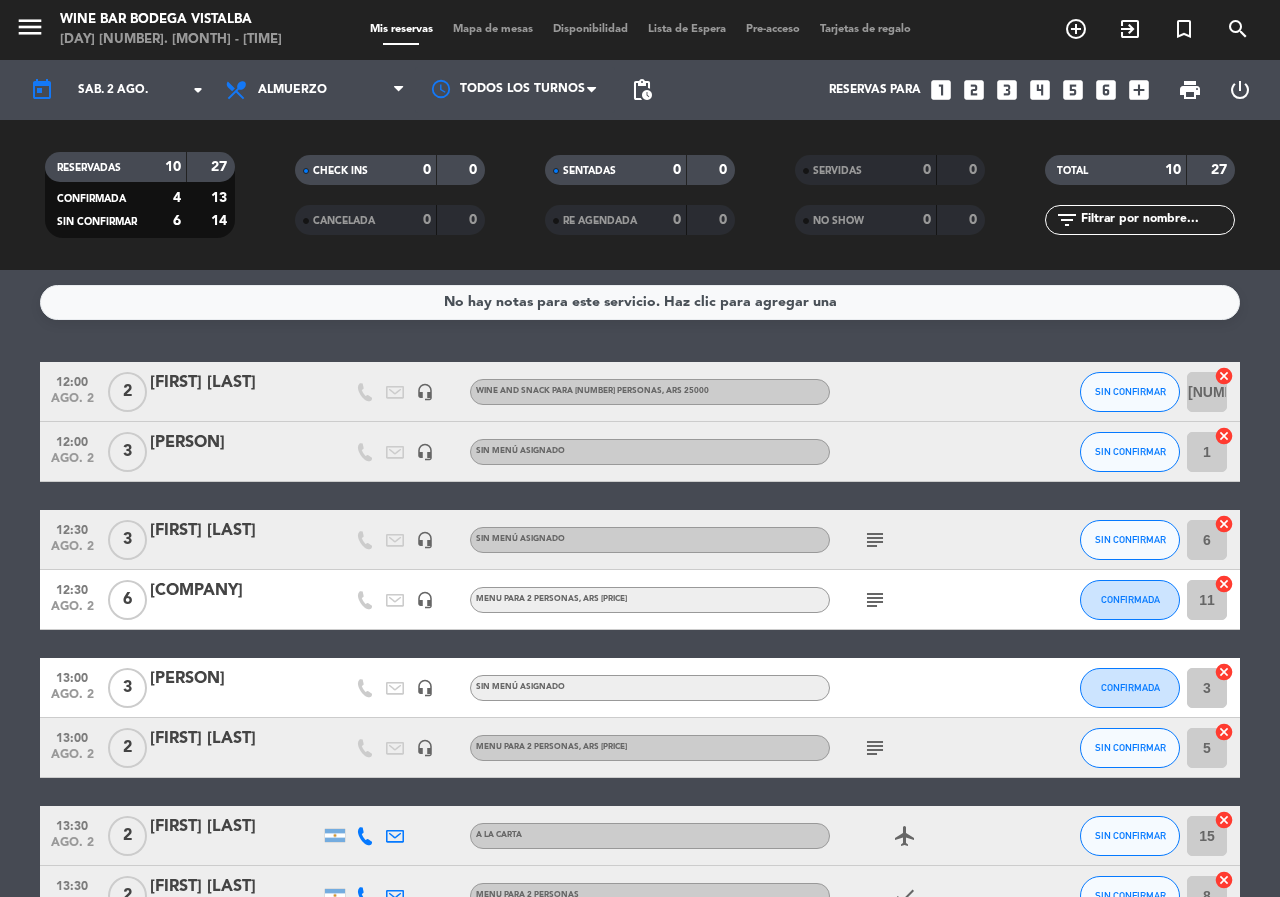 click on "subject" 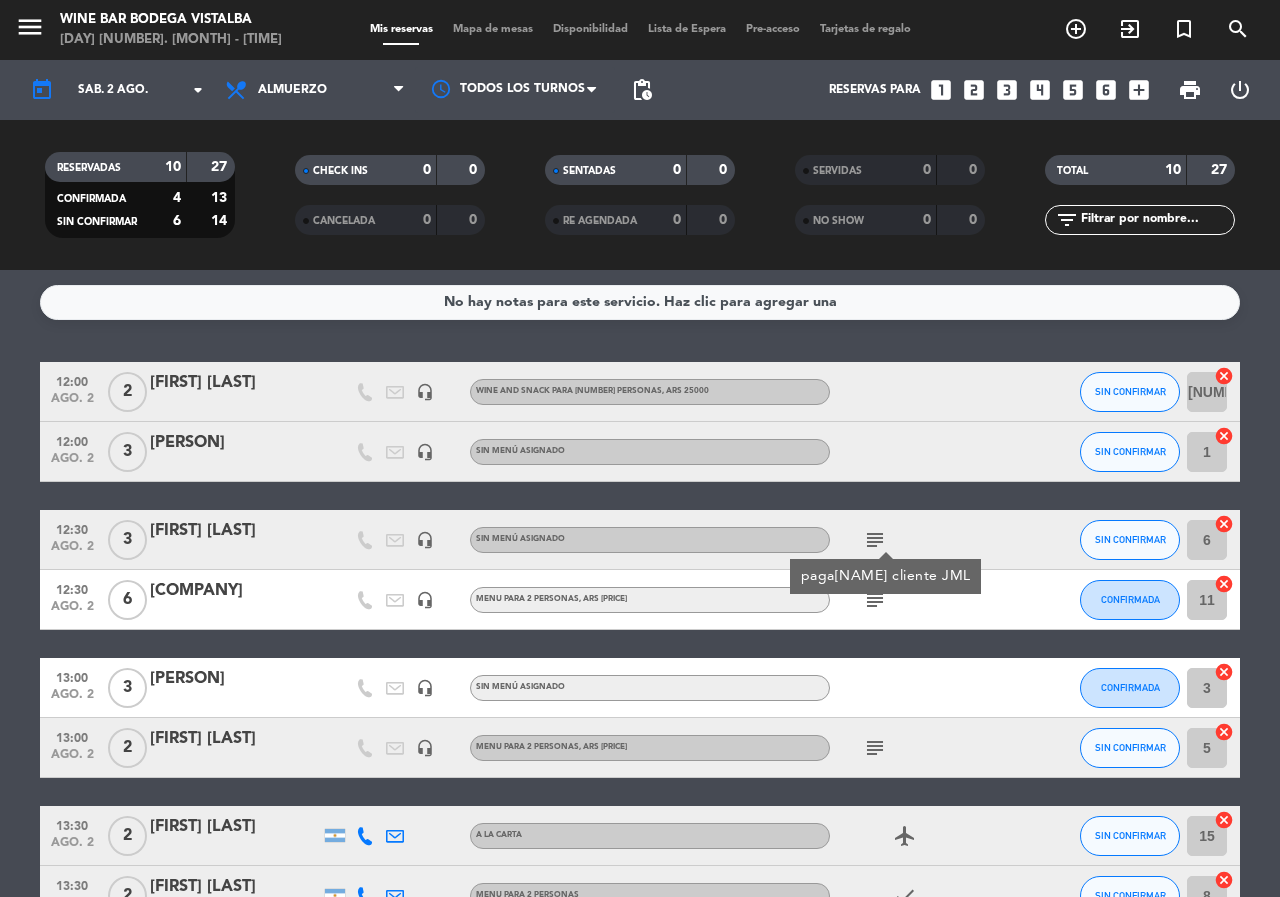 click on "subject" 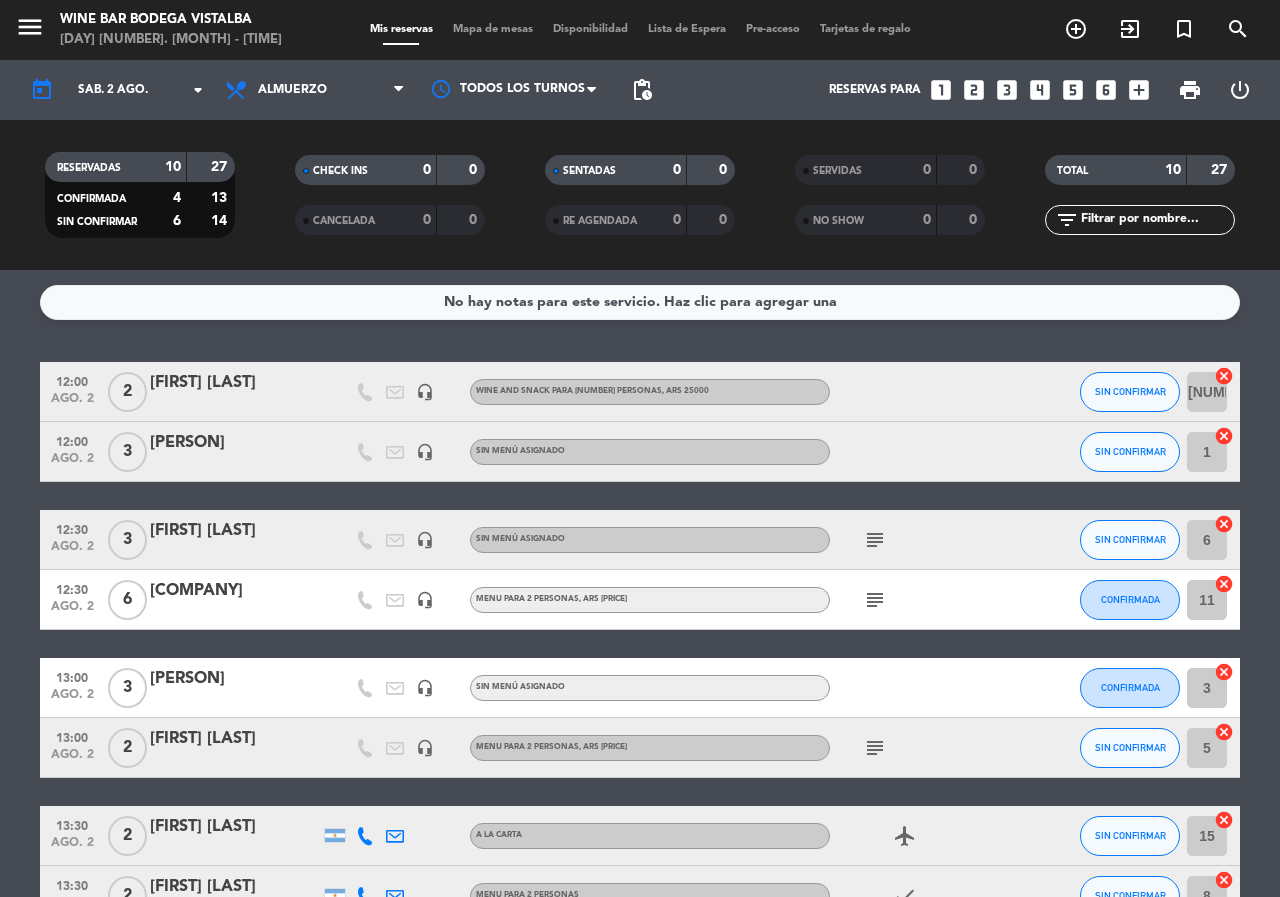 click on "menu Wine Bar Bodega Vistalba sábado [DATE] - 10:58 Mis reservas Mapa de mesas Disponibilidad Lista de Espera Pre-acceso Tarjetas de regalo add_circle_outline exit_to_app turned_in_not search" 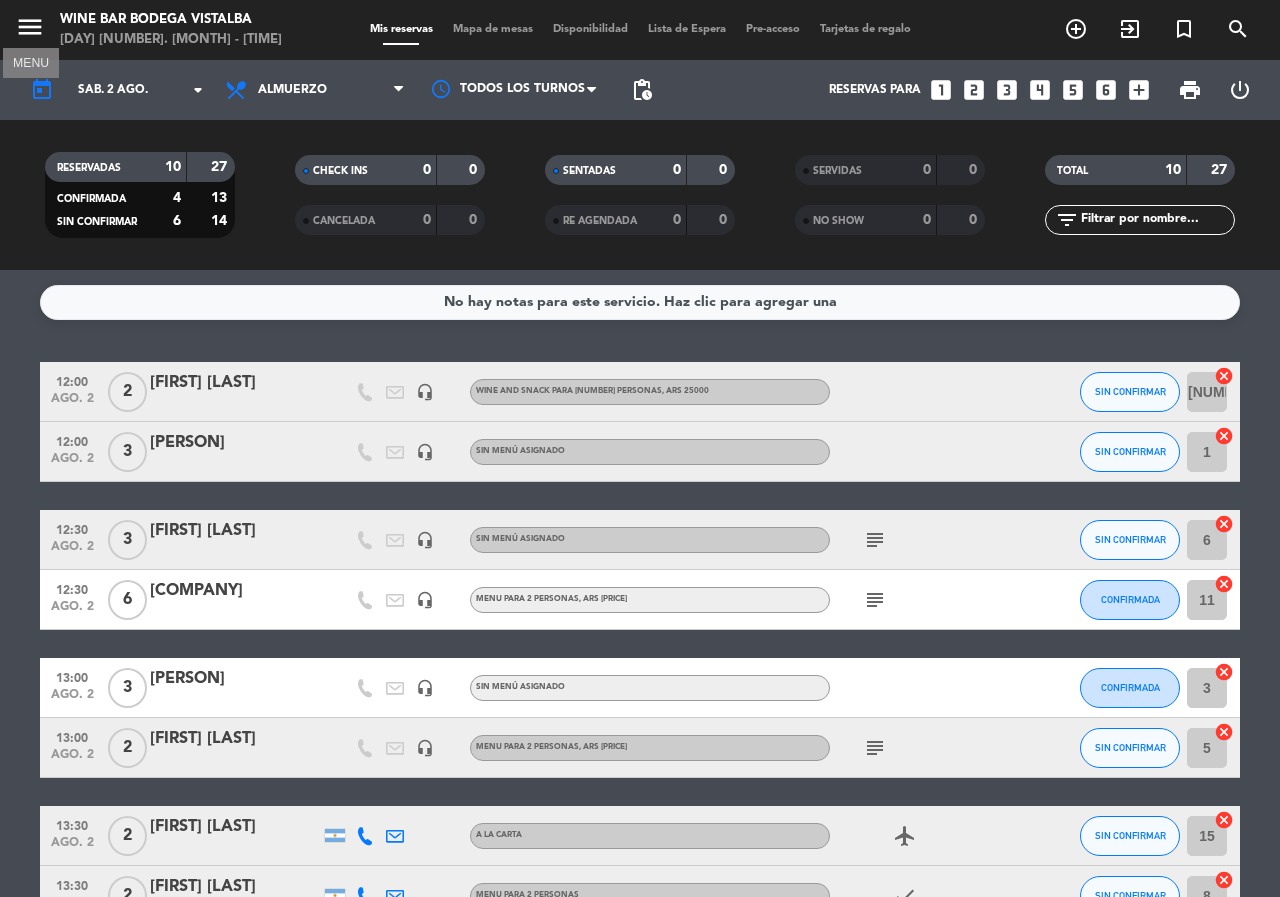 click on "menu" at bounding box center [30, 27] 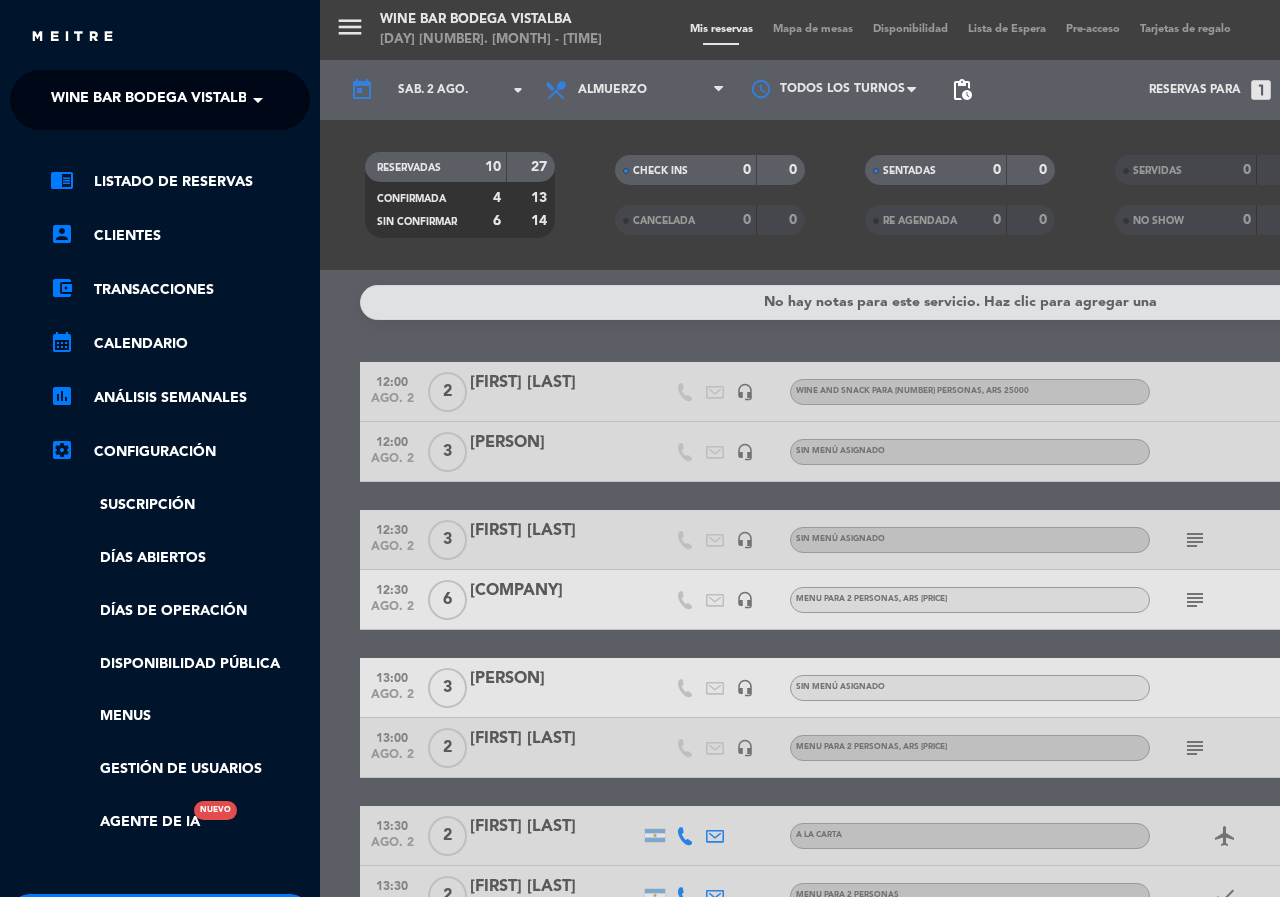click on "Wine Bar Bodega Vistalba" 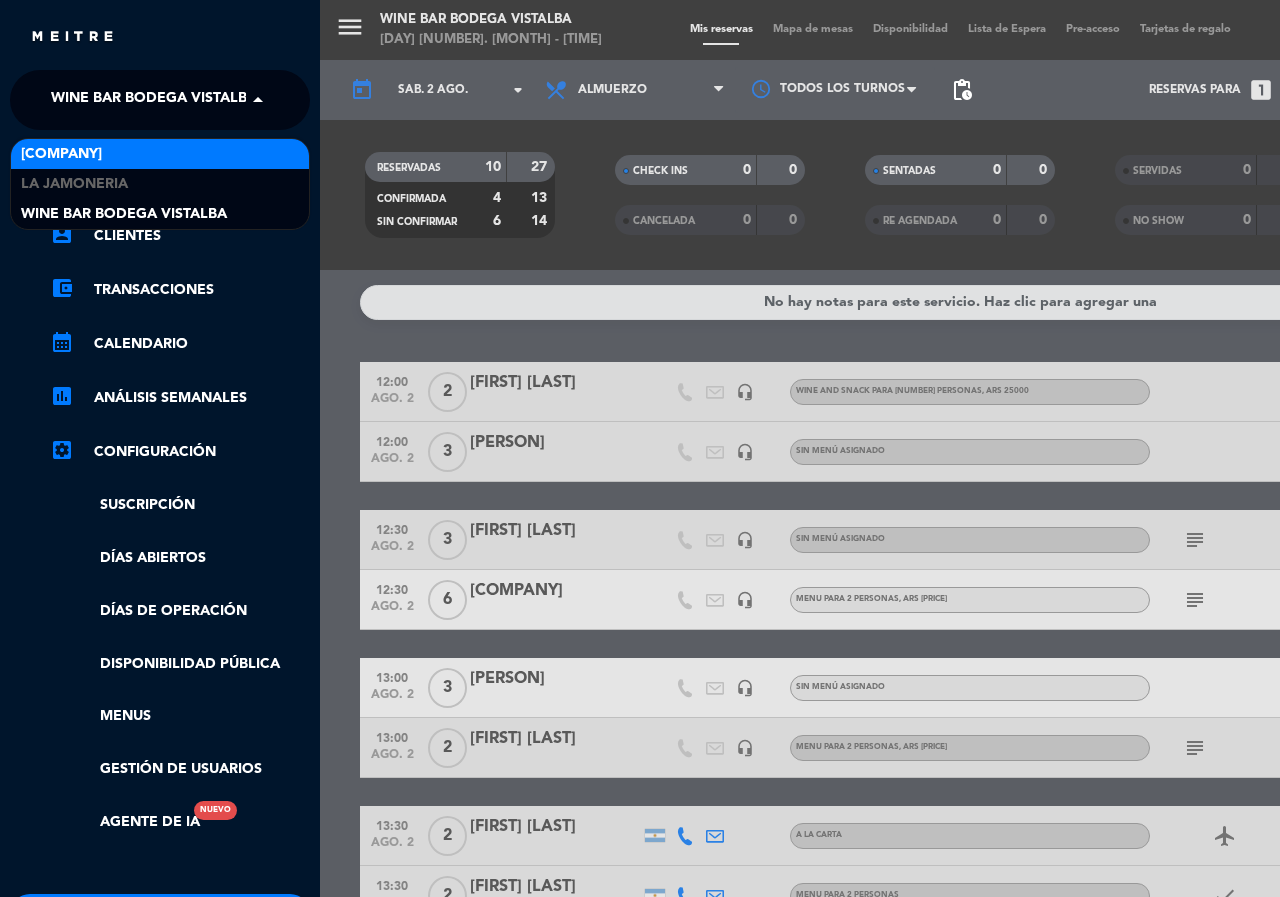 click on "[COMPANY]" at bounding box center (61, 154) 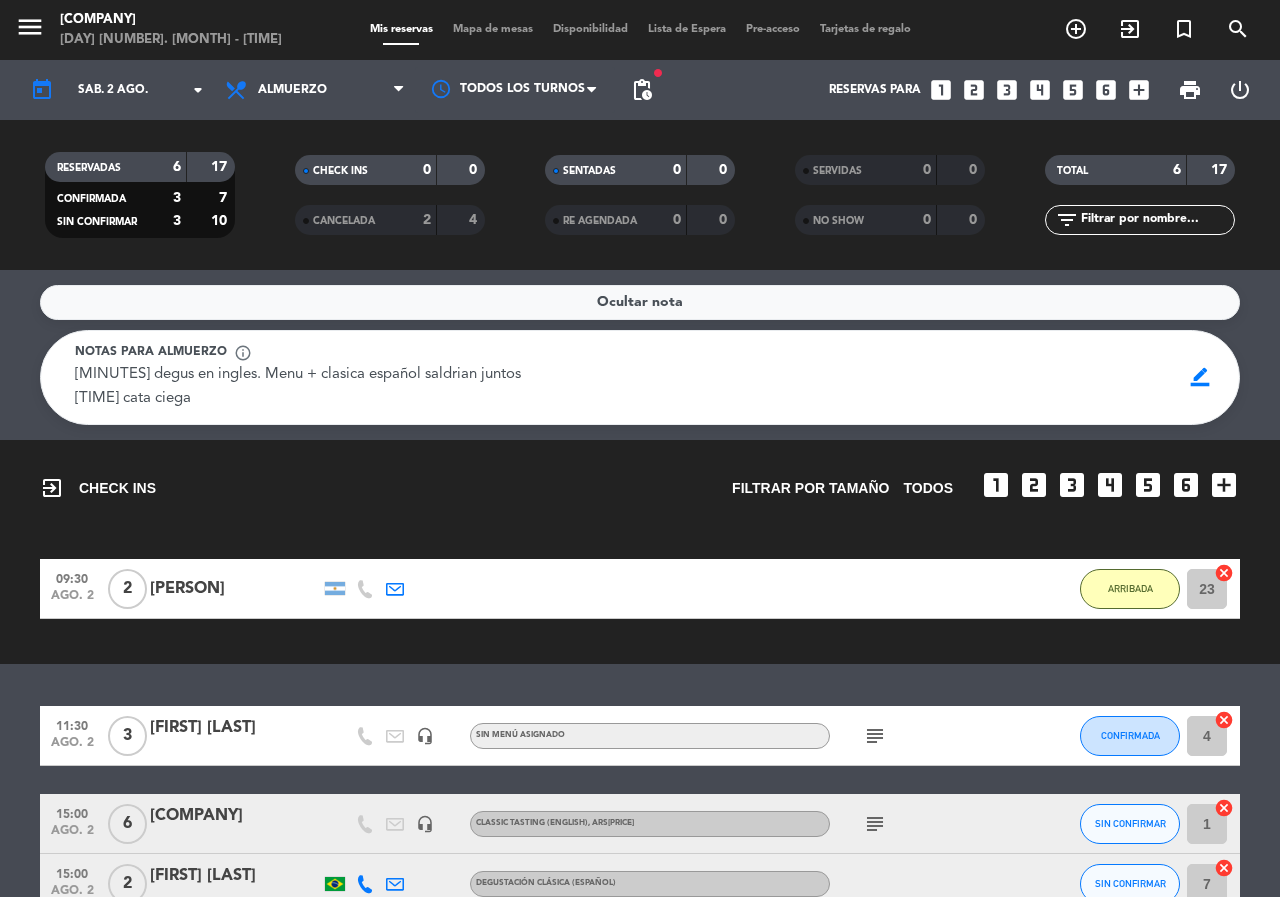 click on "subject" 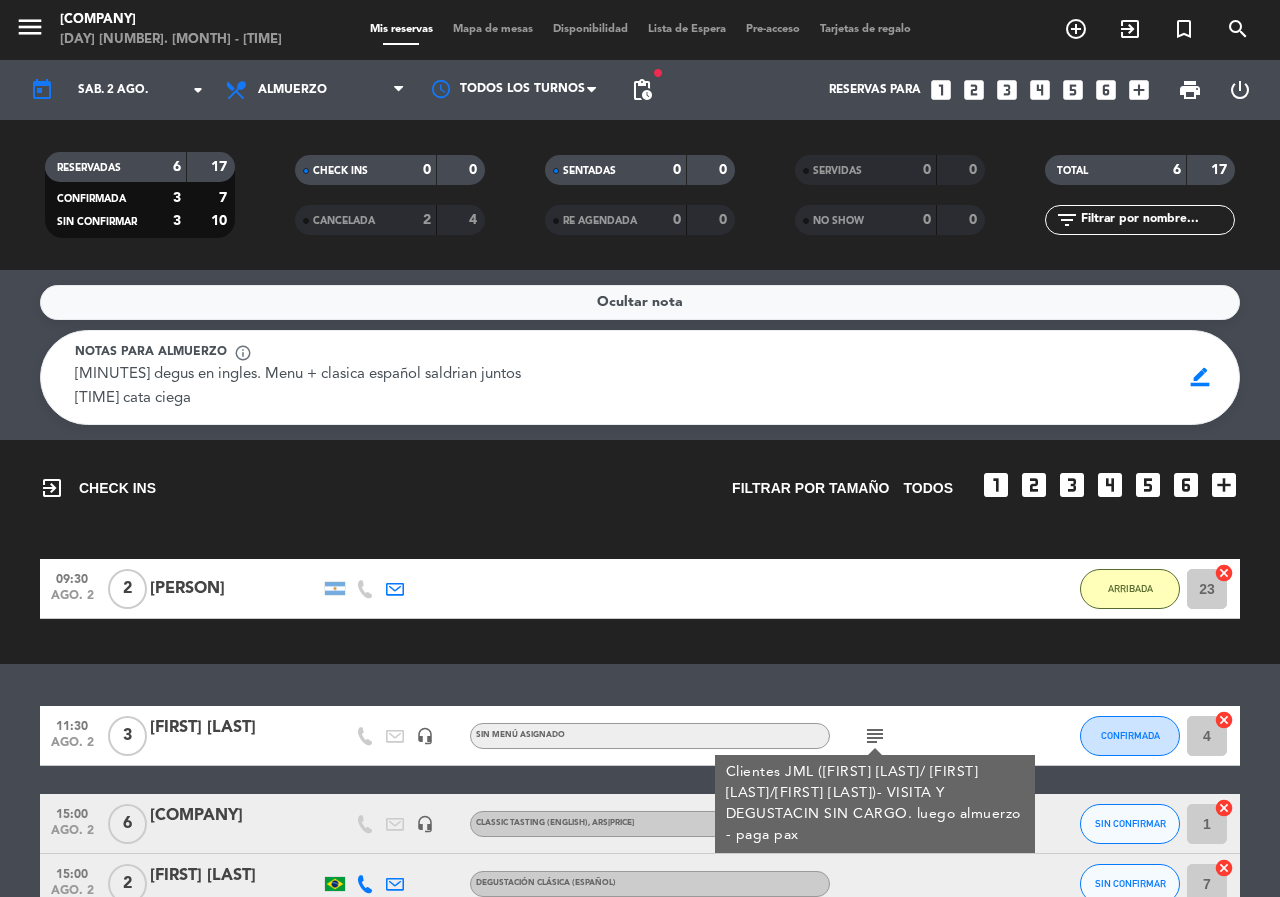 click on "Ocultar nota  Notas para almuerzo  info_outline  15hs degus en ingles. Menu + clasica español saldrian juntos
16:30hs cata ciega  15hs degus en ingles. Menu + clasica español saldrian juntos
16:30hs cata ciega   border_color  exit_to_app  CHECK INS   Filtrar por tamaño  TODOS  looks_one   looks_two   looks_3   looks_4   looks_5   looks_6  add_box  09:30   ago. [NUMBER]   [NUMBER]   [PERSON]   [TIME] H  /  [TIME] H sms    ARRIBADA [NUMBER]  cancel   11:30   ago. [NUMBER]   [NUMBER]   [PERSON]   headset_mic  Sin menú asignado  subject  Clientes JML ([PERSON]/[PERSON]/[PERSON])- VISITA Y DEGUSTACIN SIN CARGO. luego almuerzo - paga pax CONFIRMADA [NUMBER]  cancel   15:00   ago. [NUMBER]   [NUMBER]   [PERSON]    headset_mic   Classic Tasting (English) , ARS[NUMBER]  subject  SIN CONFIRMAR [NUMBER]  cancel   15:00   ago. [NUMBER]   [NUMBER]   [PERSON]   Degustación Clásica (Español) SIN CONFIRMAR [NUMBER]  cancel   16:30   ago. [NUMBER]   [NUMBER]   [PERSON]   headset_mic   Cata a Ciegas , ARS[NUMBER] CONFIRMADA [NUMBER]  cancel   16:30   ago. [NUMBER]   [NUMBER]   subject  [NUMBER]" 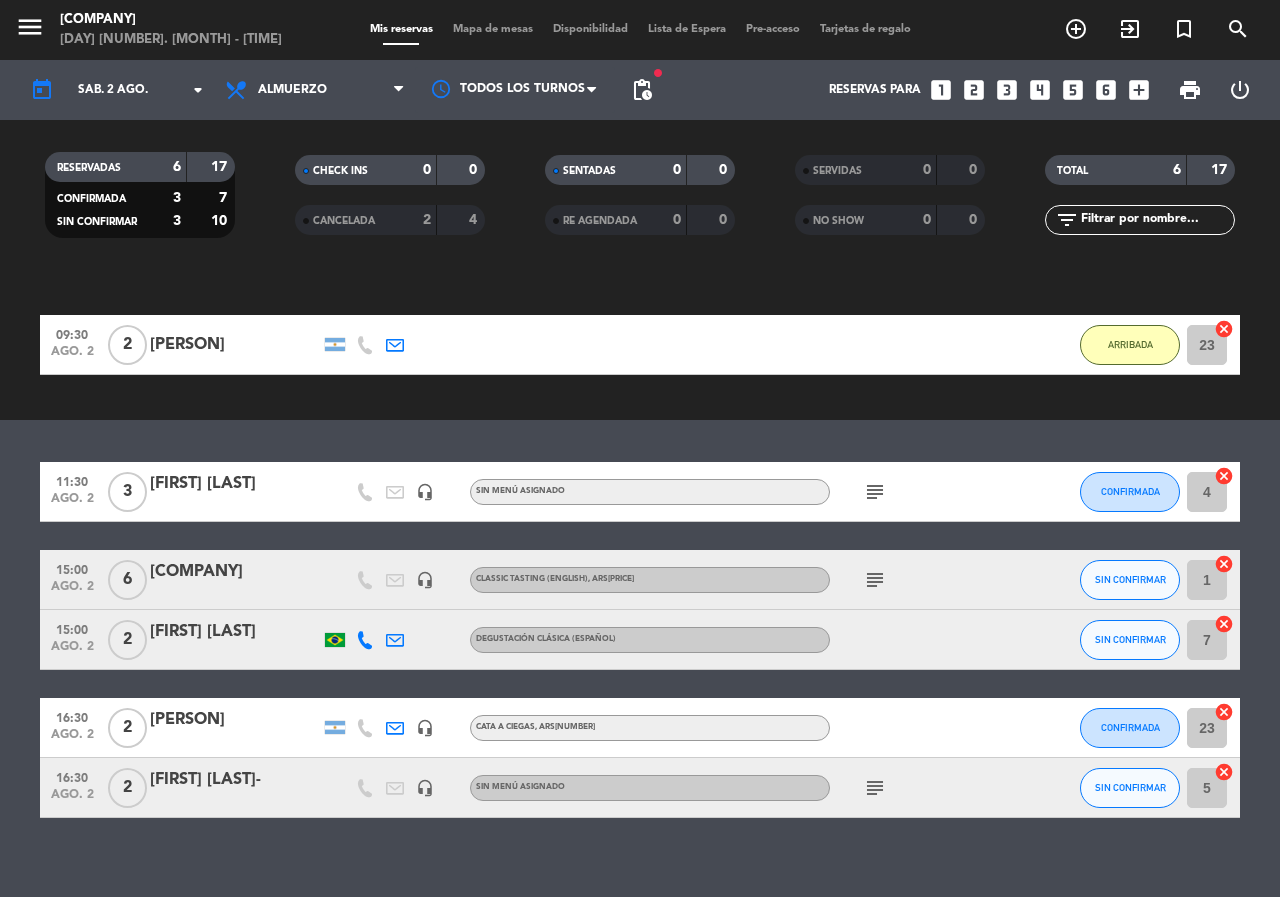 scroll, scrollTop: 265, scrollLeft: 0, axis: vertical 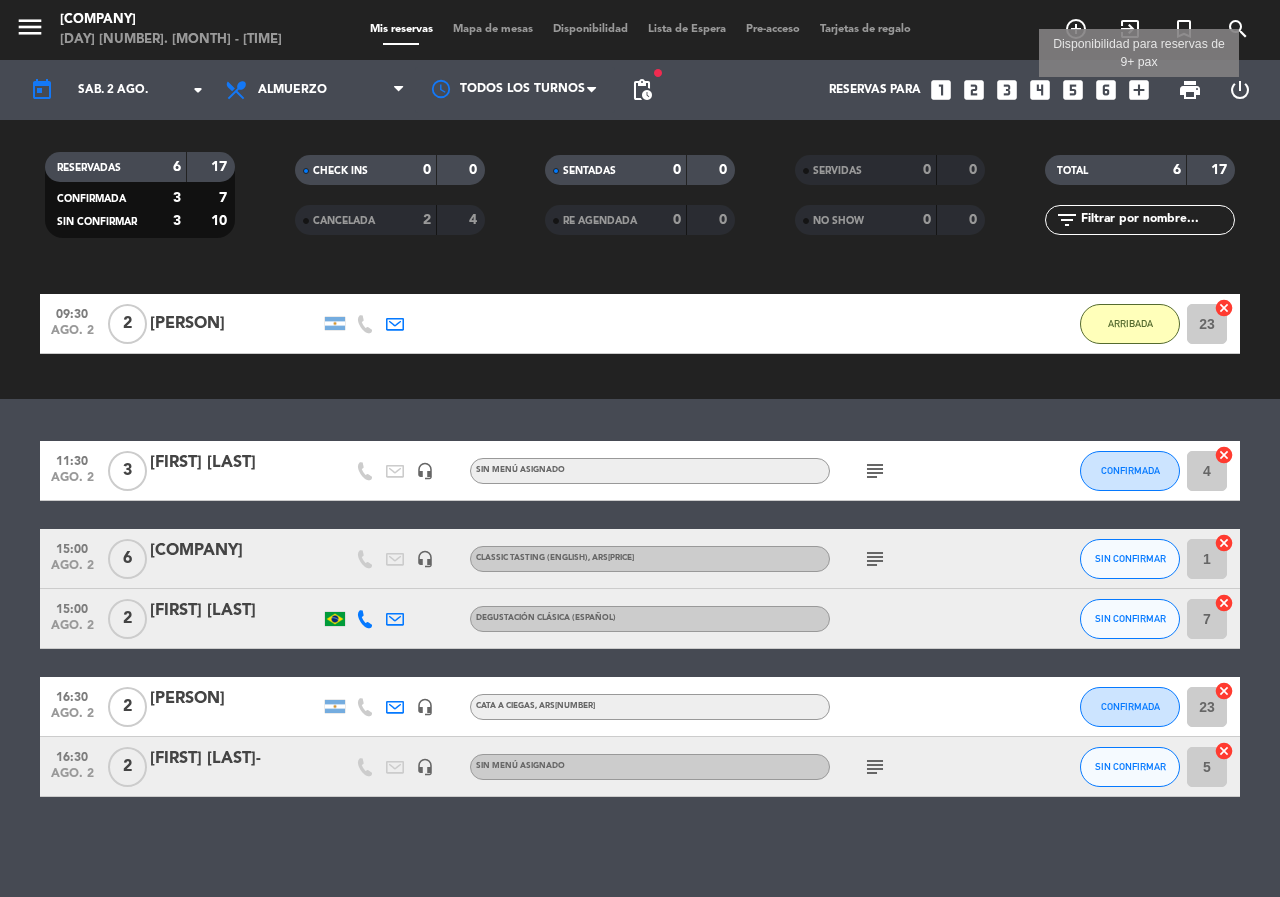 click on "add_box" at bounding box center [1139, 90] 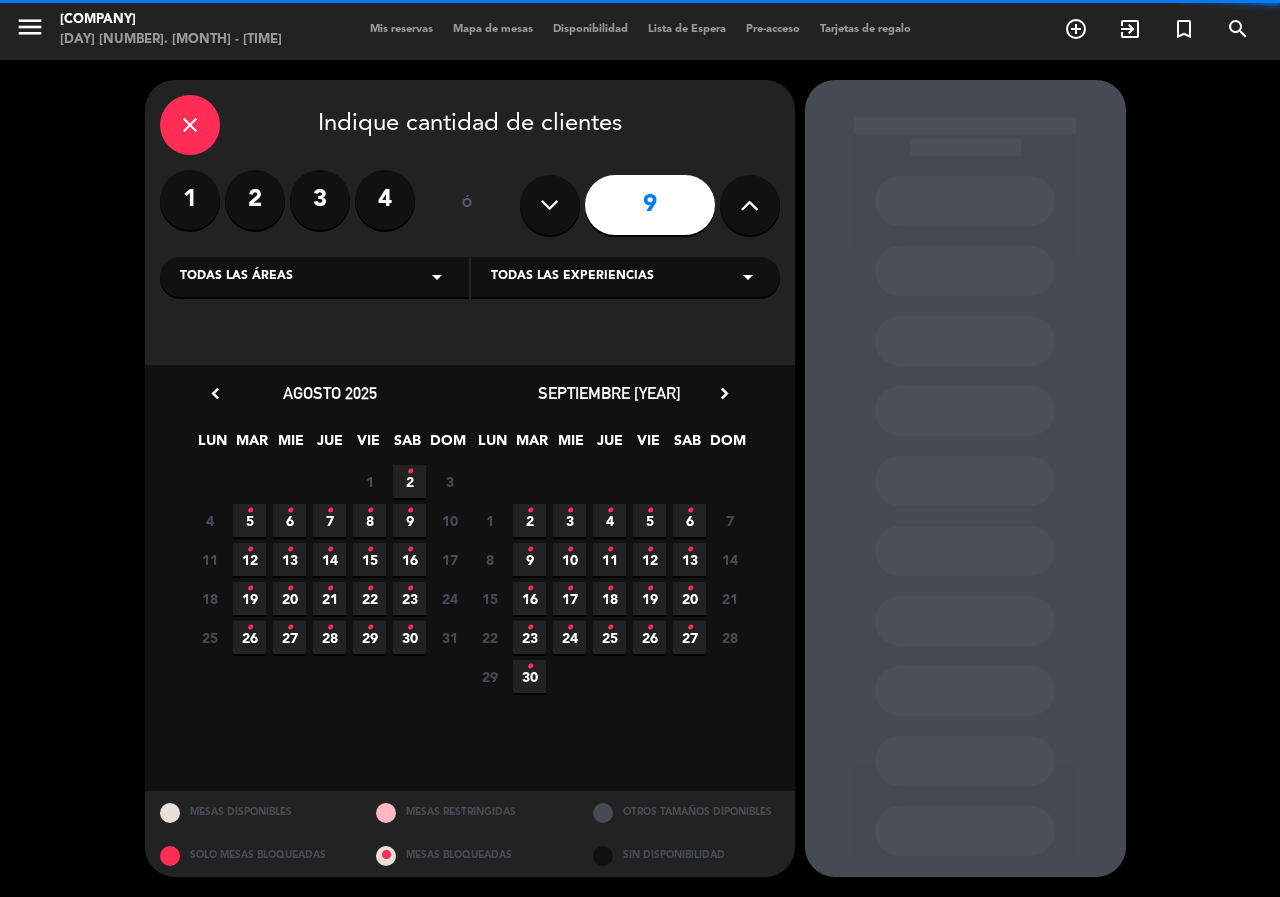 click on "4" at bounding box center [385, 200] 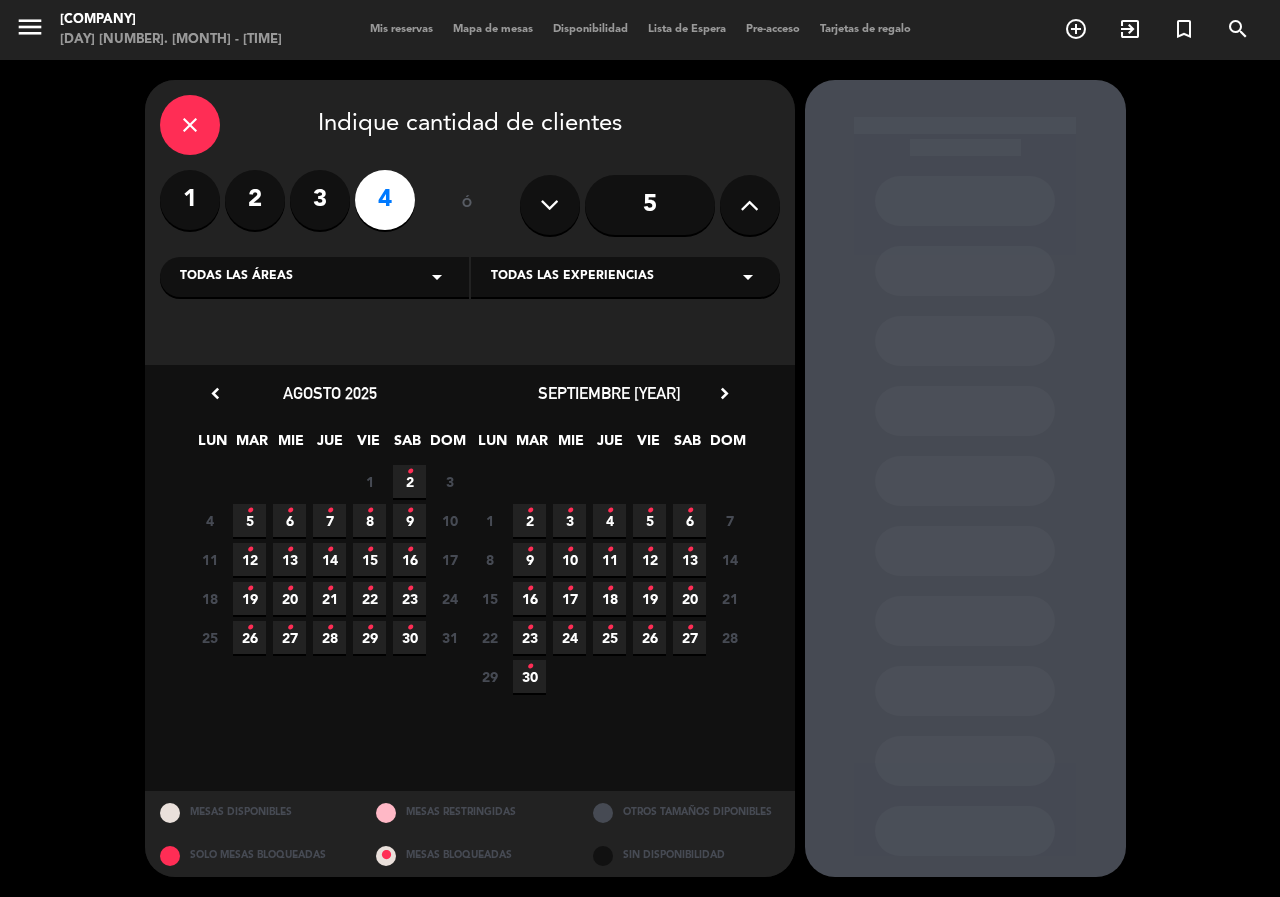 click on "2 •" at bounding box center [409, 481] 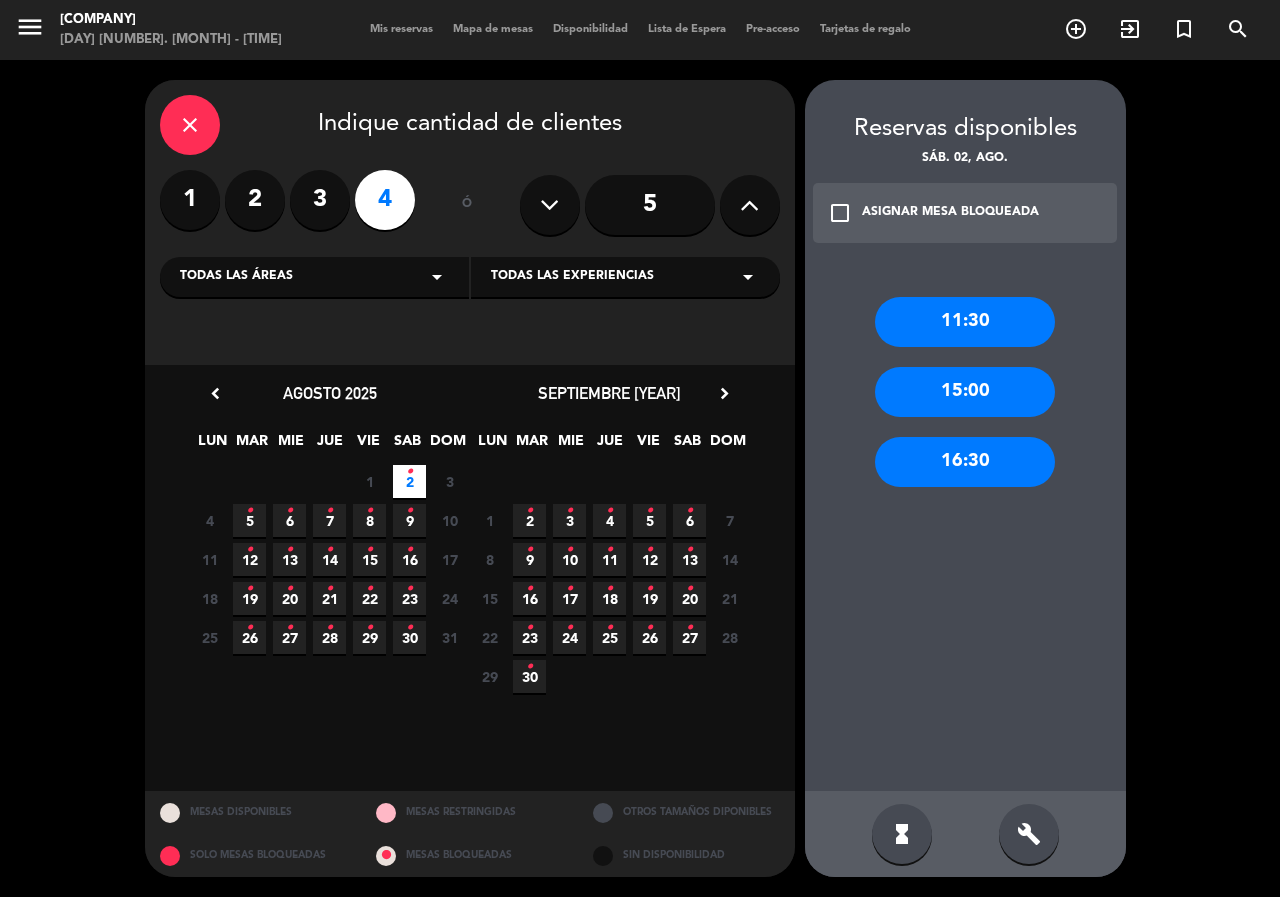 drag, startPoint x: 967, startPoint y: 328, endPoint x: 956, endPoint y: 345, distance: 20.248457 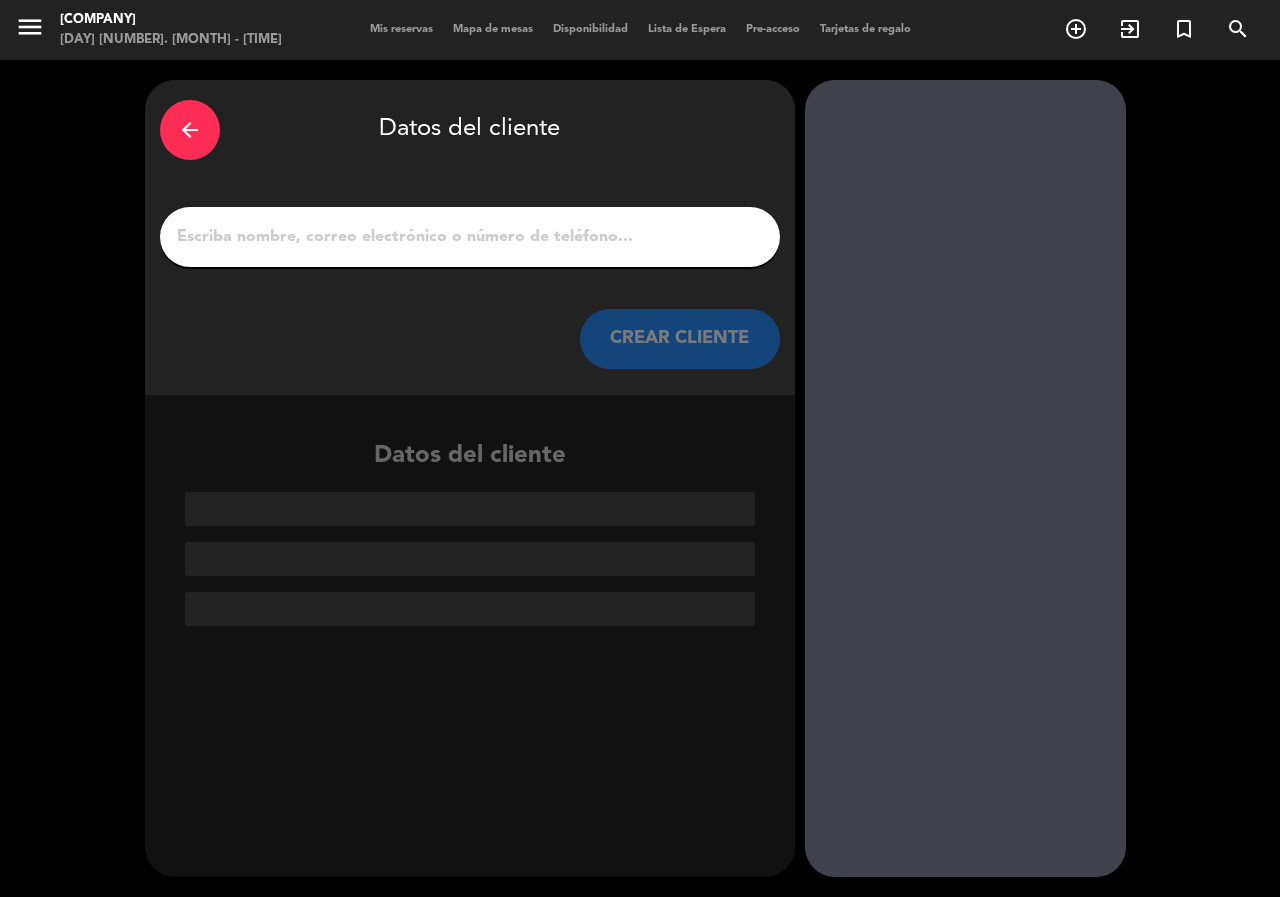 click on "1" at bounding box center (470, 237) 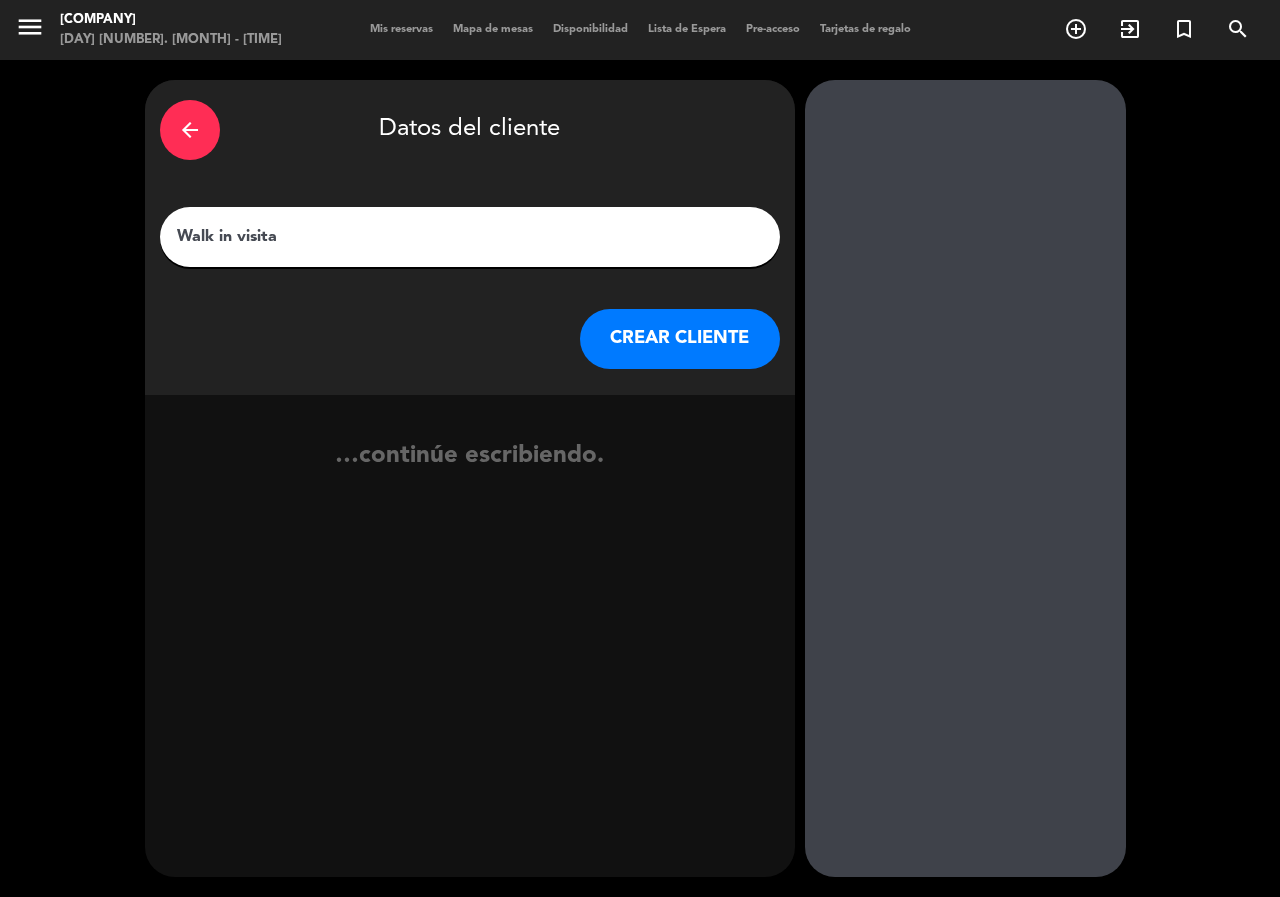 type on "Walk in visita" 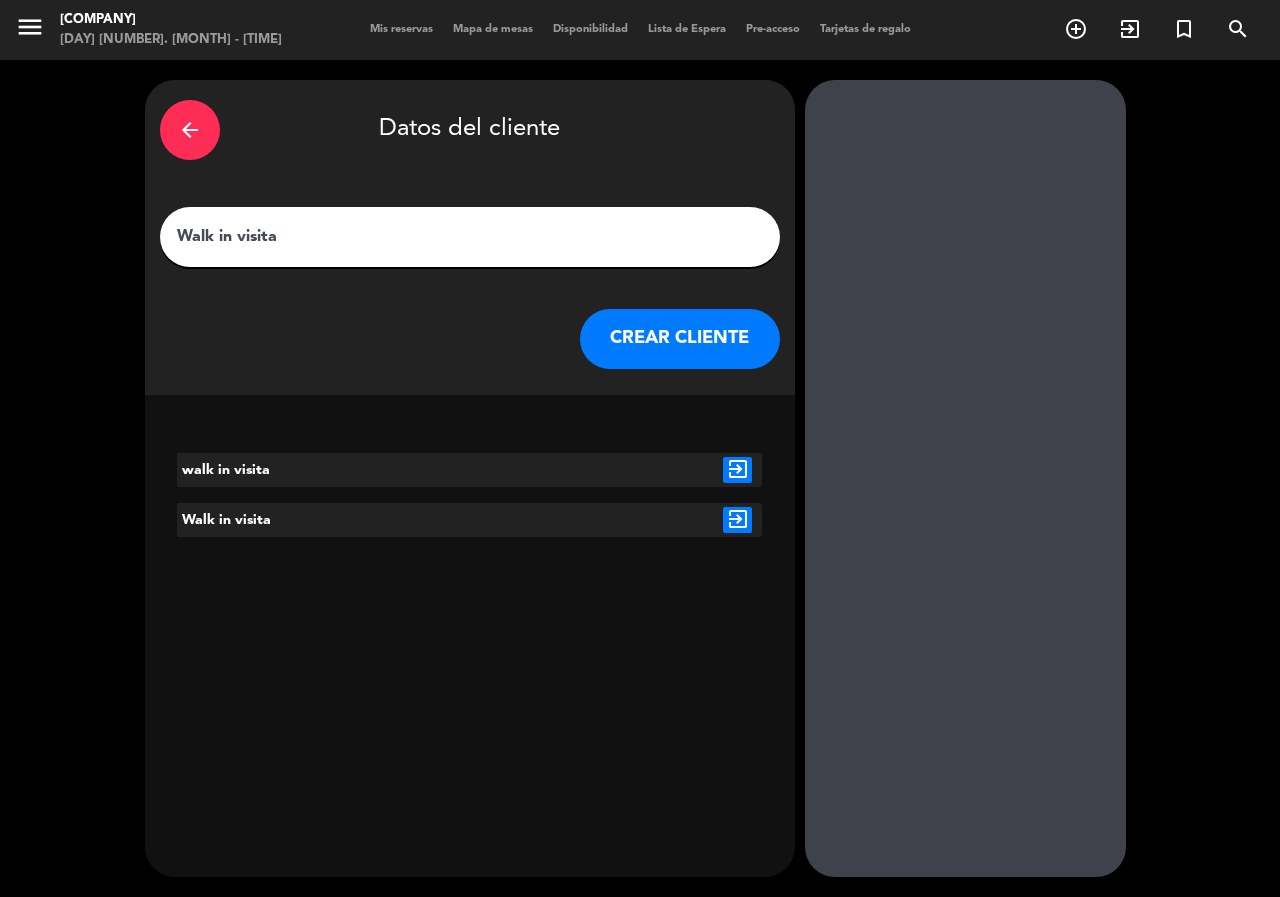 click on "CREAR CLIENTE" at bounding box center (680, 339) 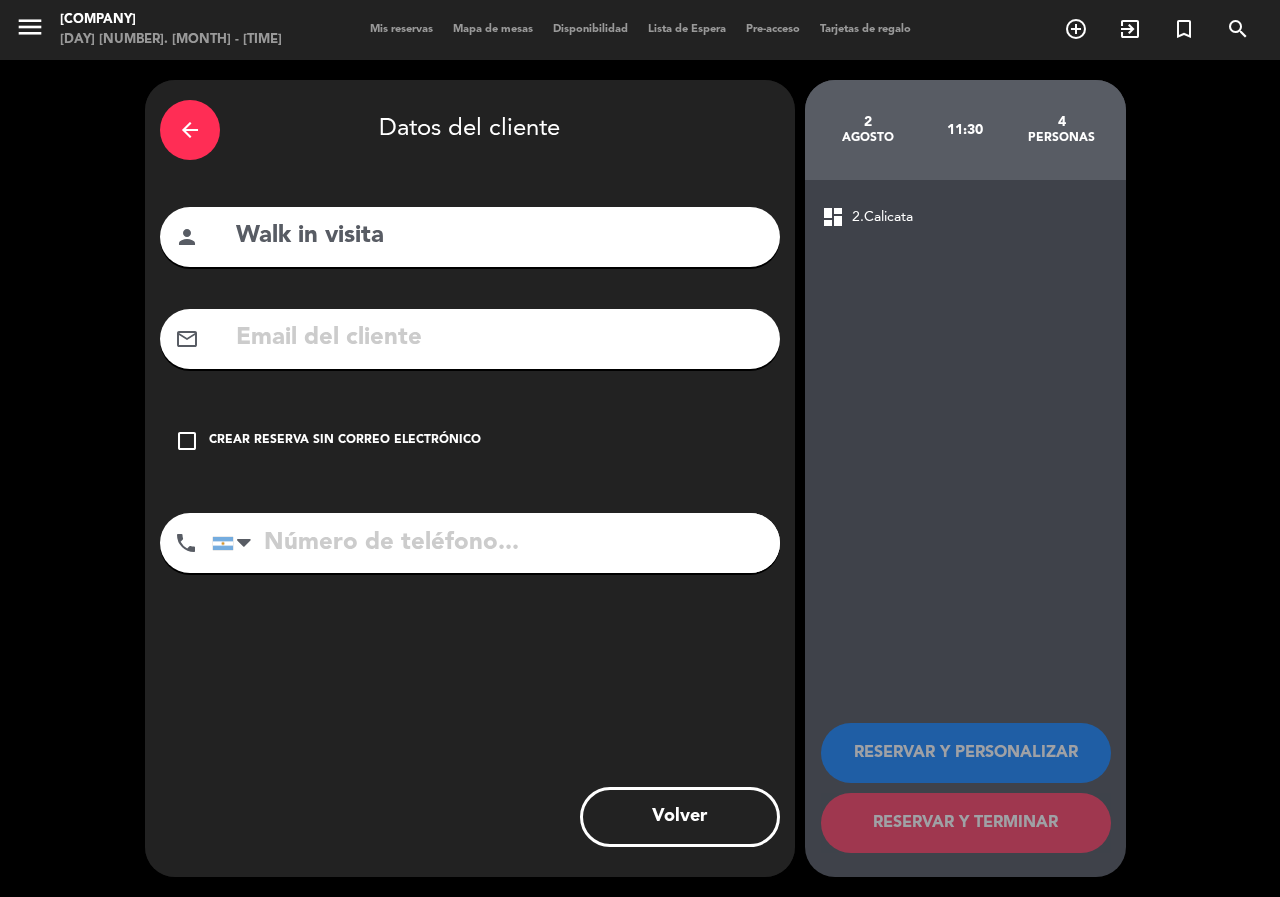 click on "Crear reserva sin correo electrónico" at bounding box center [345, 441] 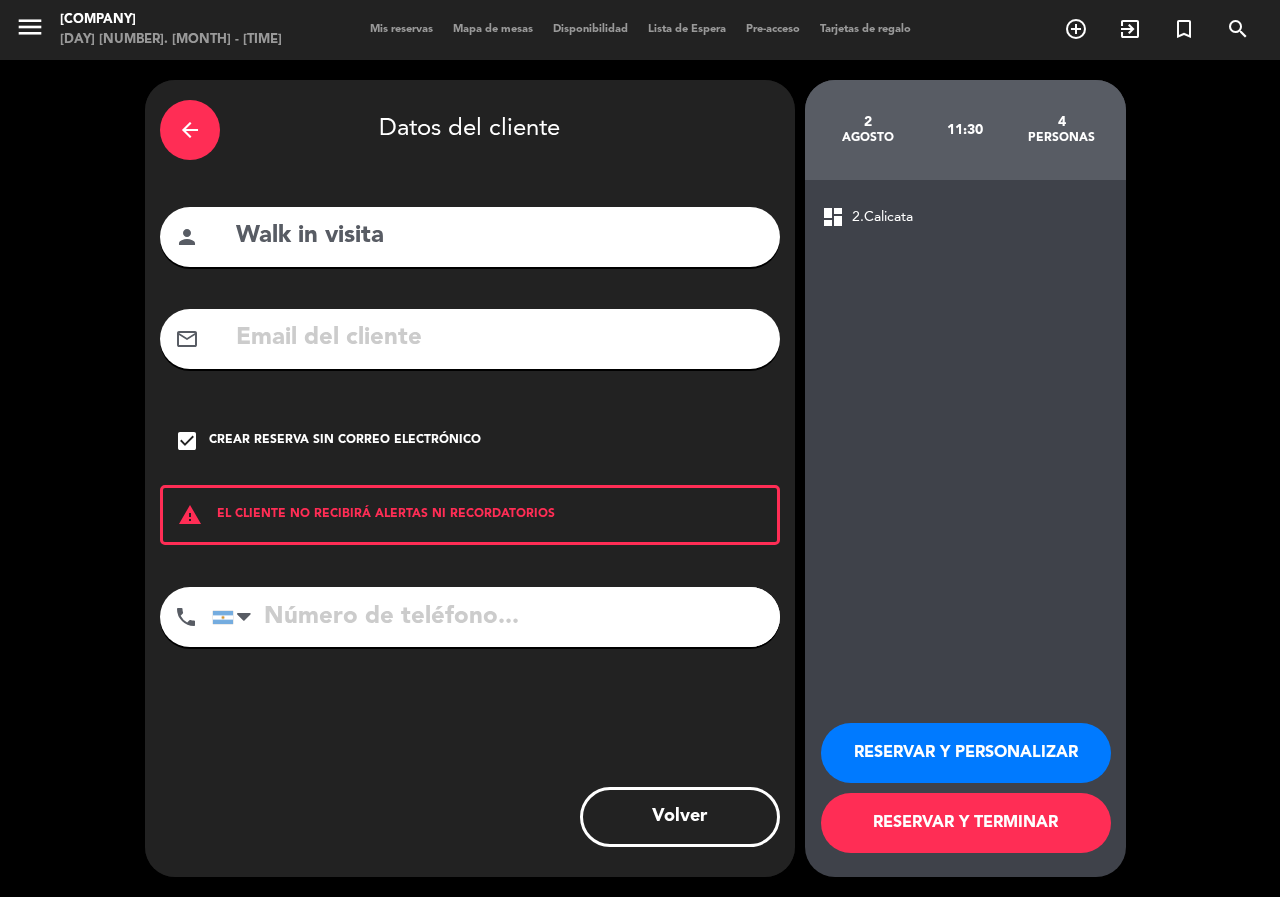 click on "RESERVAR Y PERSONALIZAR" at bounding box center [966, 753] 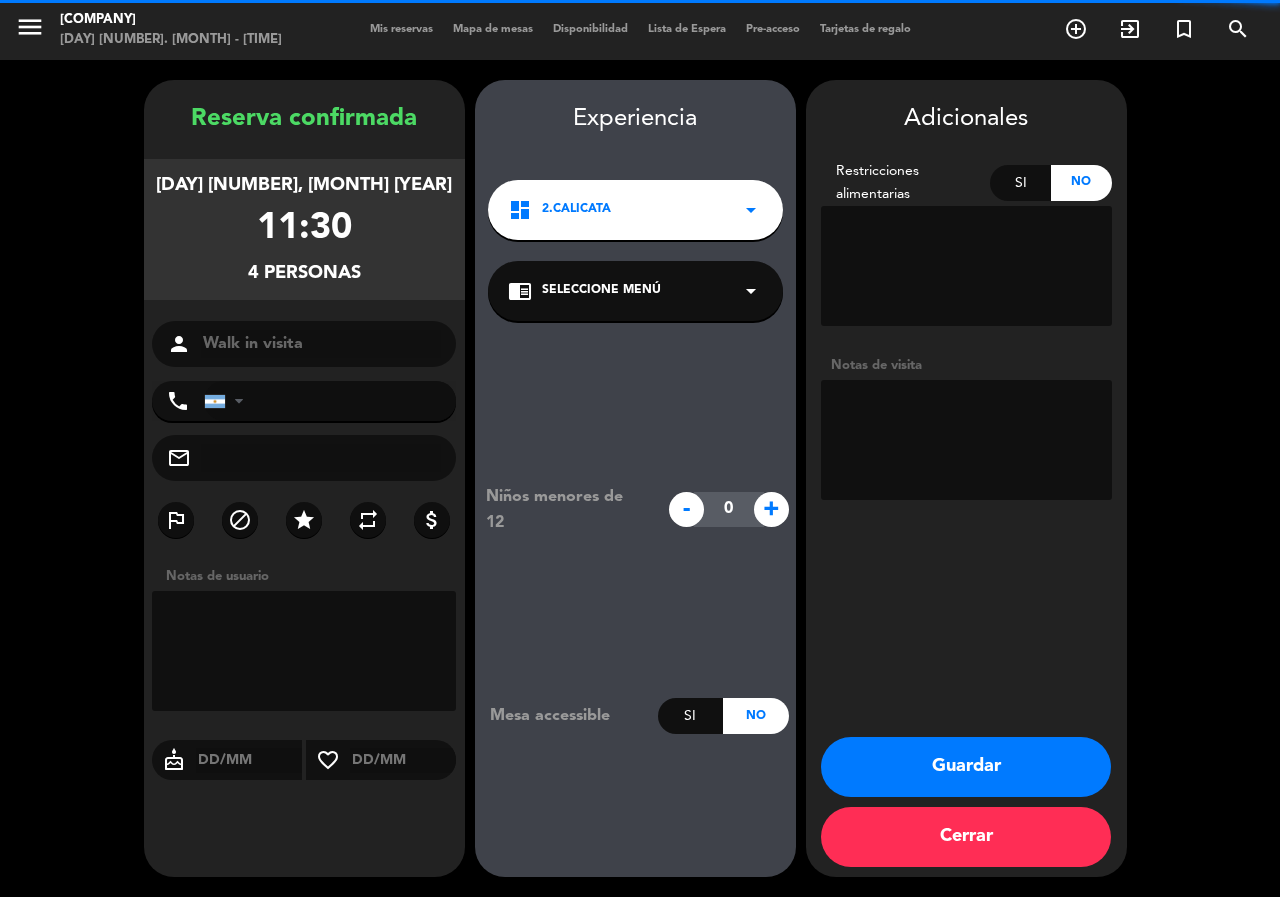 click on "Seleccione Menú" at bounding box center [601, 291] 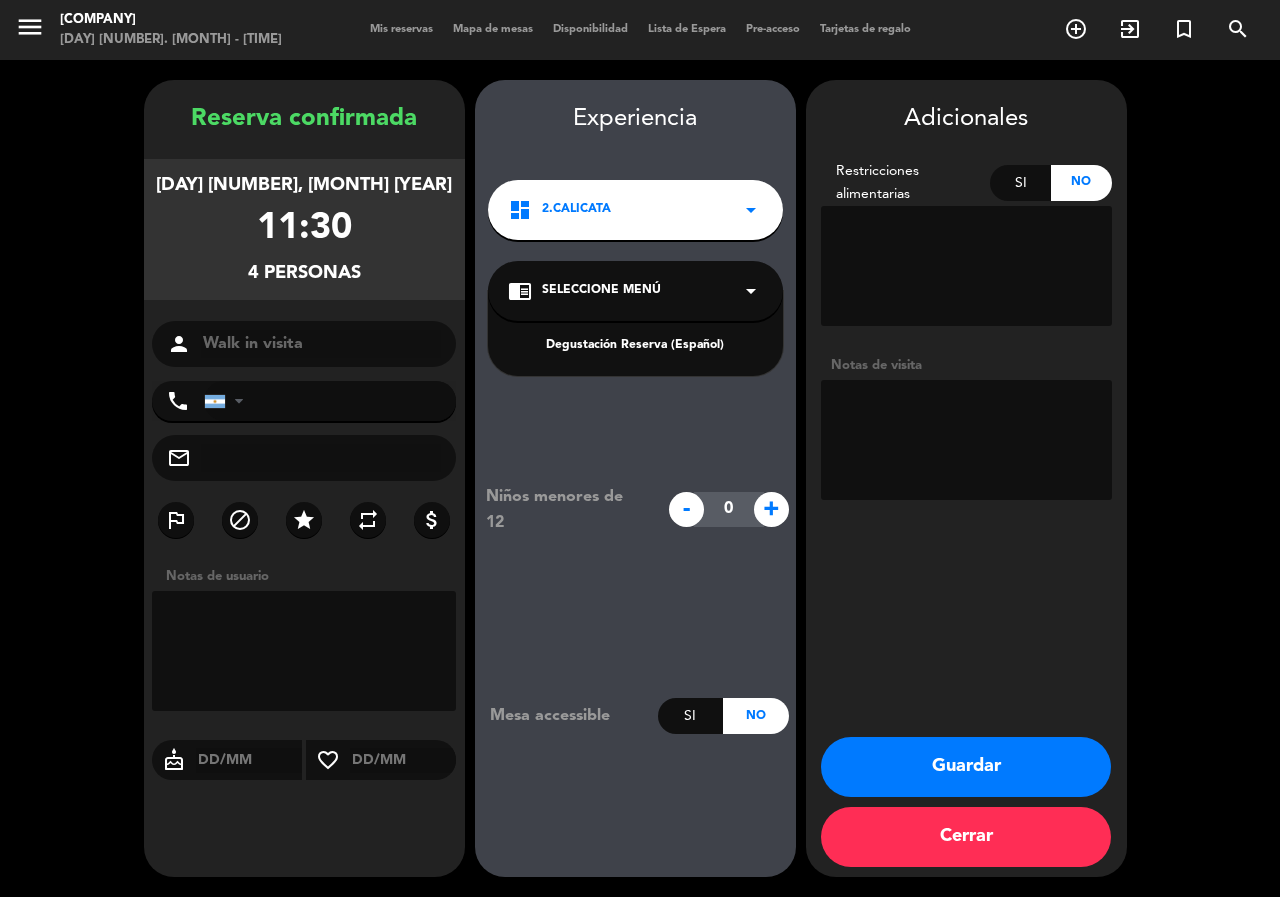 click on "dashboard   [NUMBER].Calicata   arrow_drop_down" at bounding box center (635, 210) 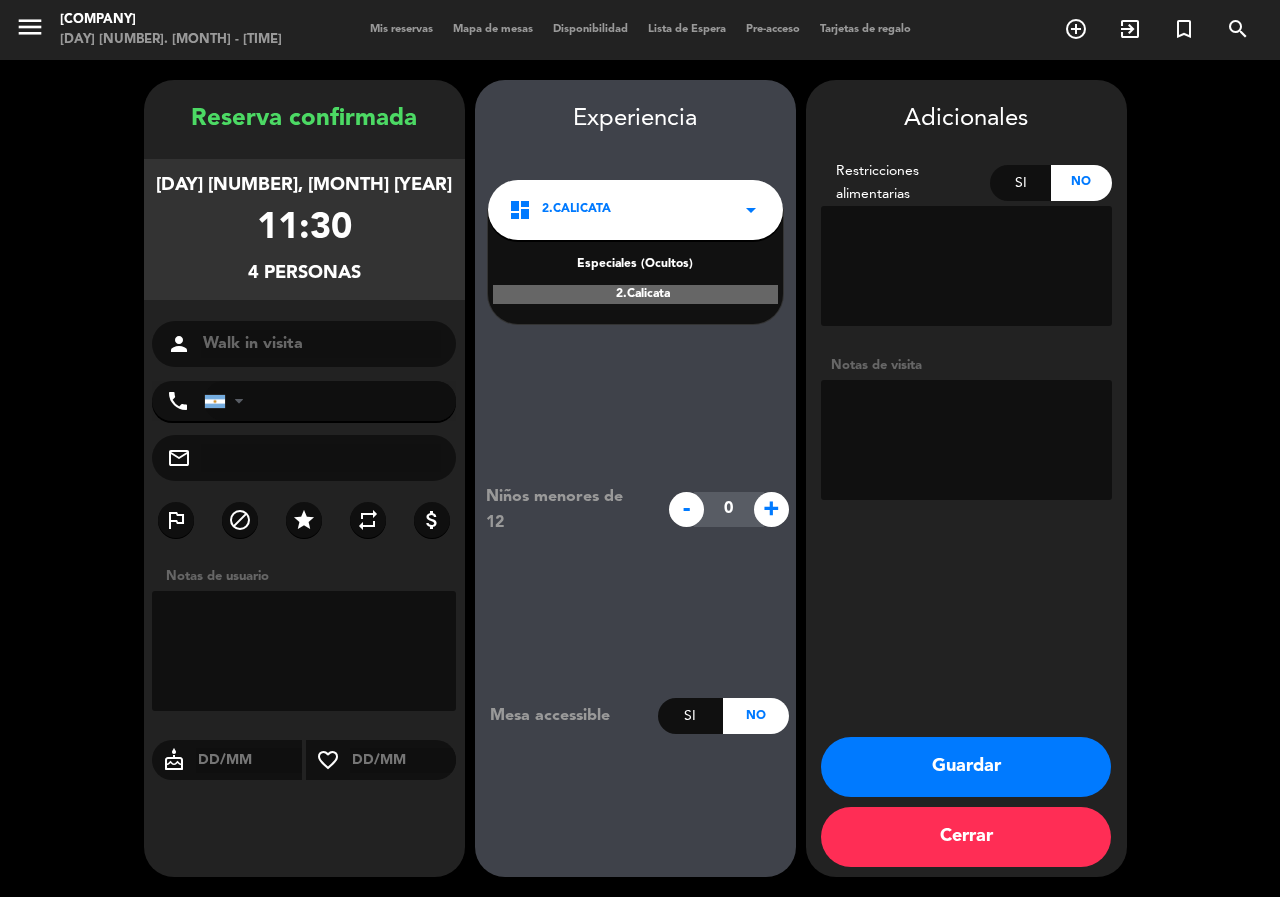 click on "Especiales (Ocultos)" at bounding box center (635, 265) 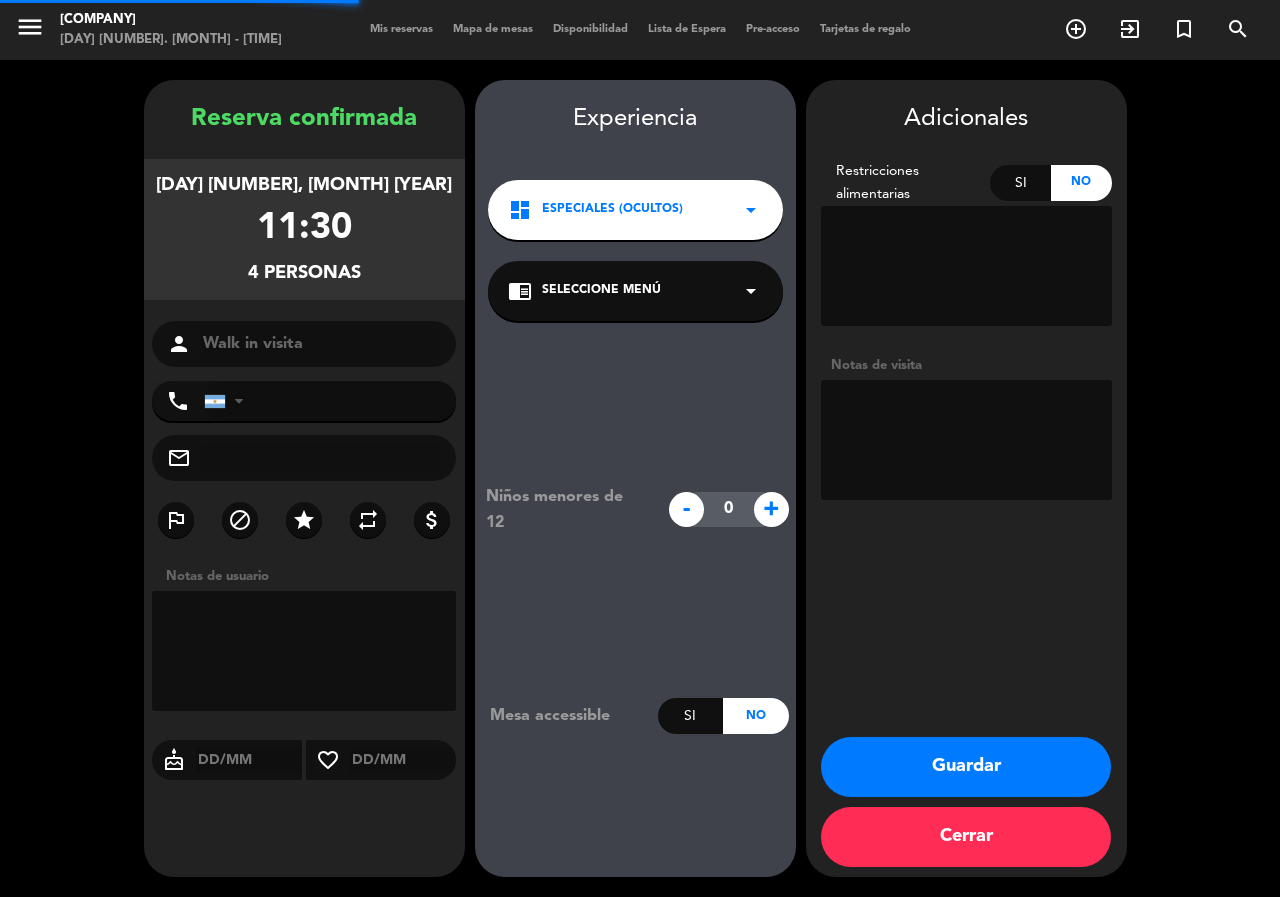 click on "Seleccione Menú" at bounding box center (601, 291) 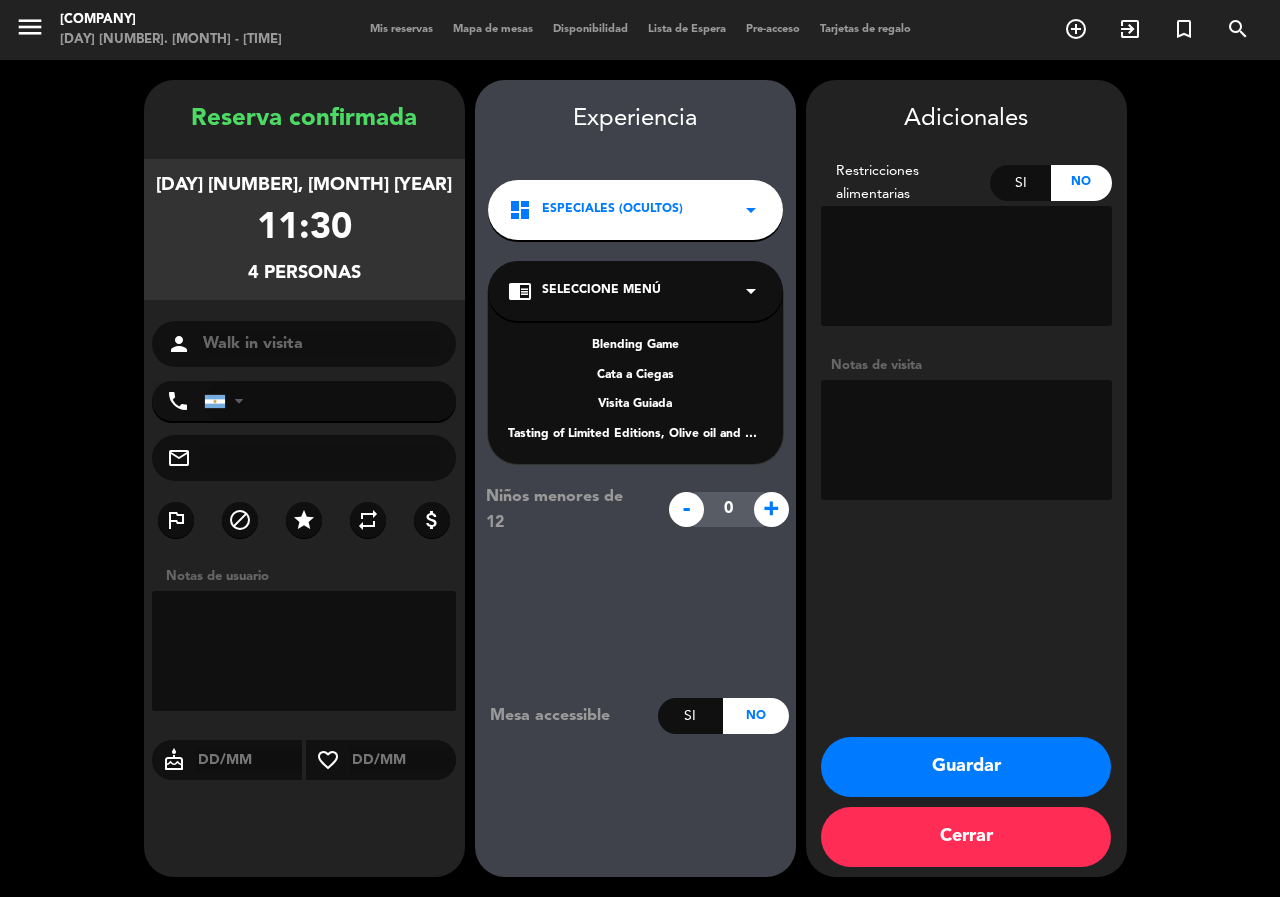 click on "Visita Guiada" at bounding box center [635, 405] 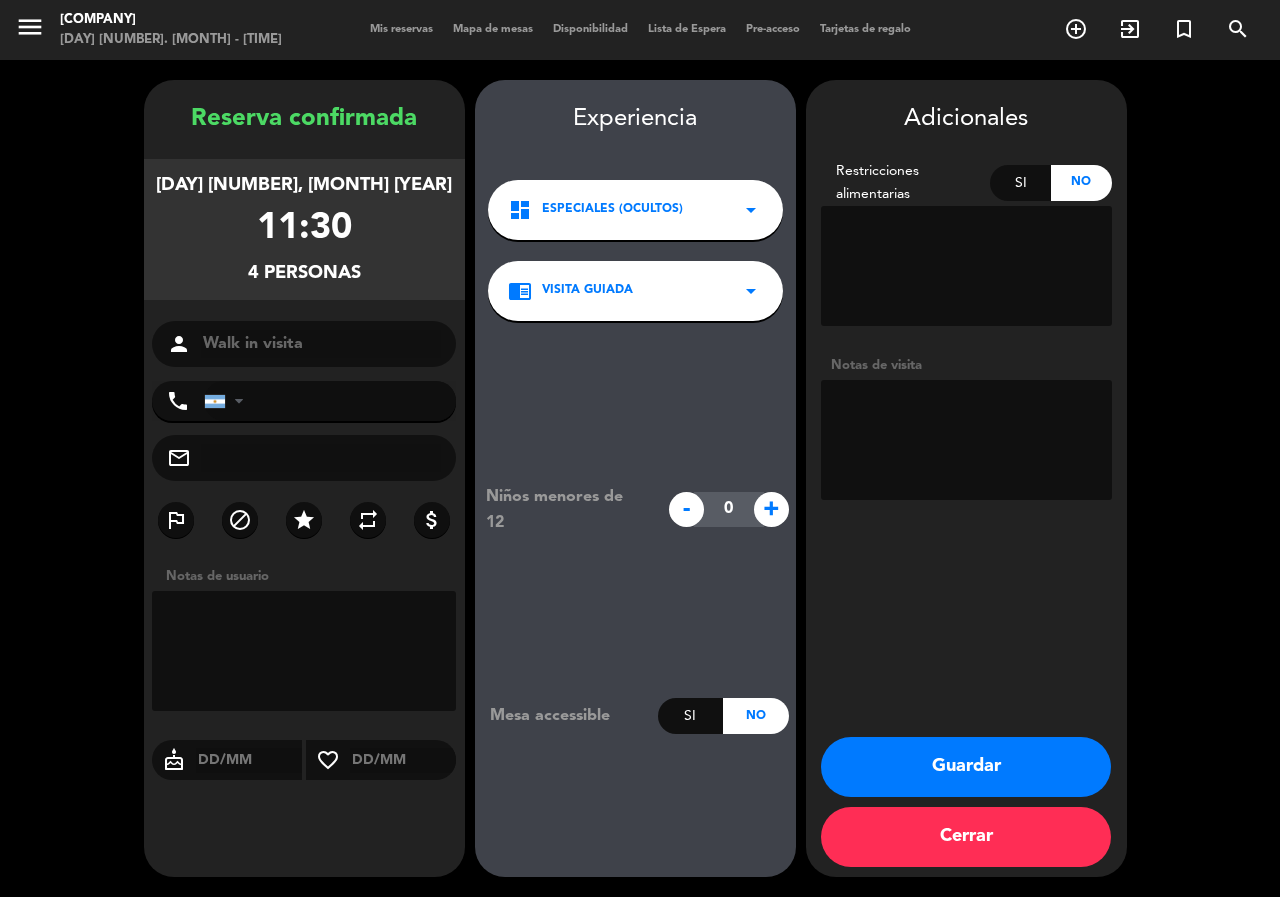click on "Guardar" at bounding box center (966, 767) 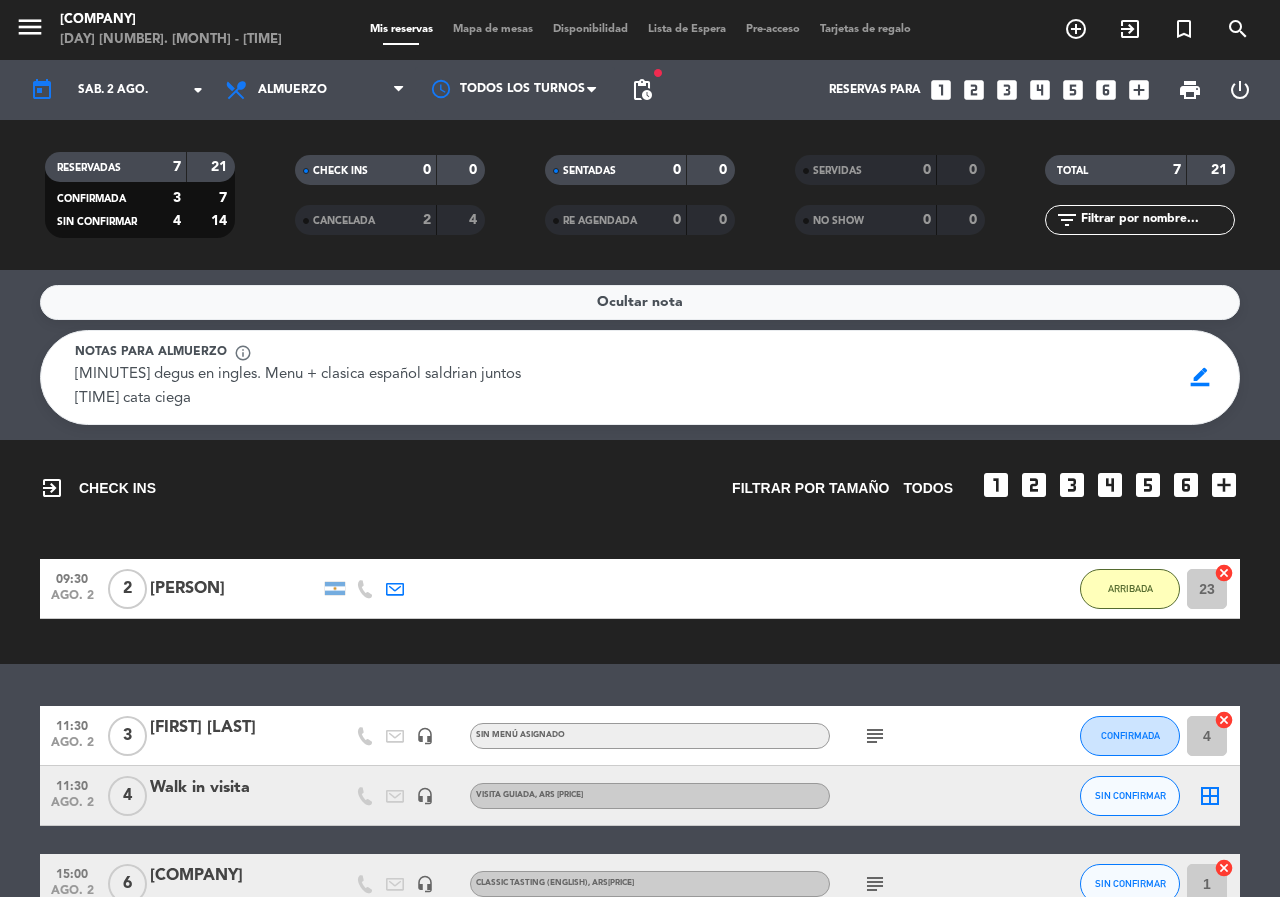 scroll, scrollTop: 100, scrollLeft: 0, axis: vertical 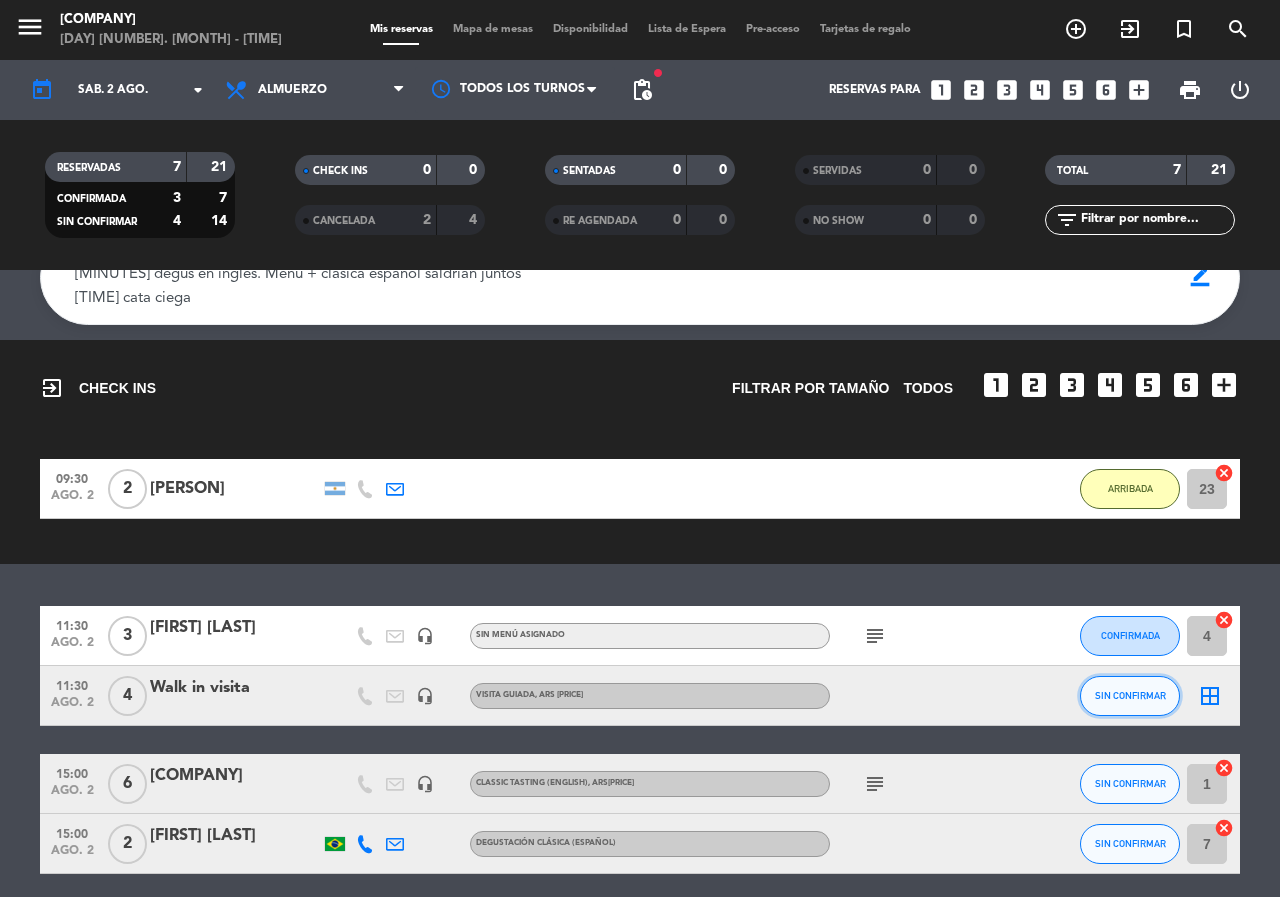 click on "SIN CONFIRMAR" 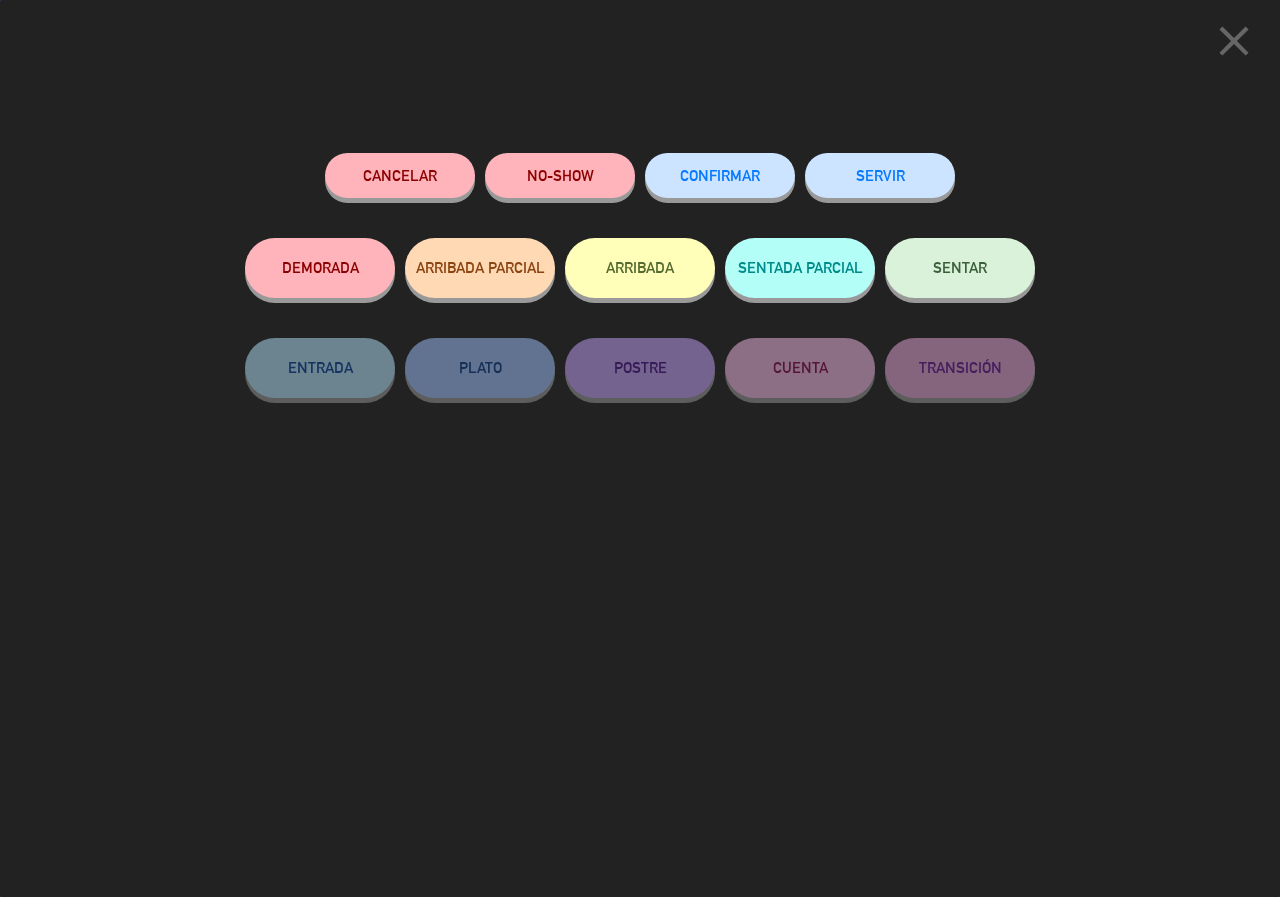 scroll, scrollTop: 227, scrollLeft: 0, axis: vertical 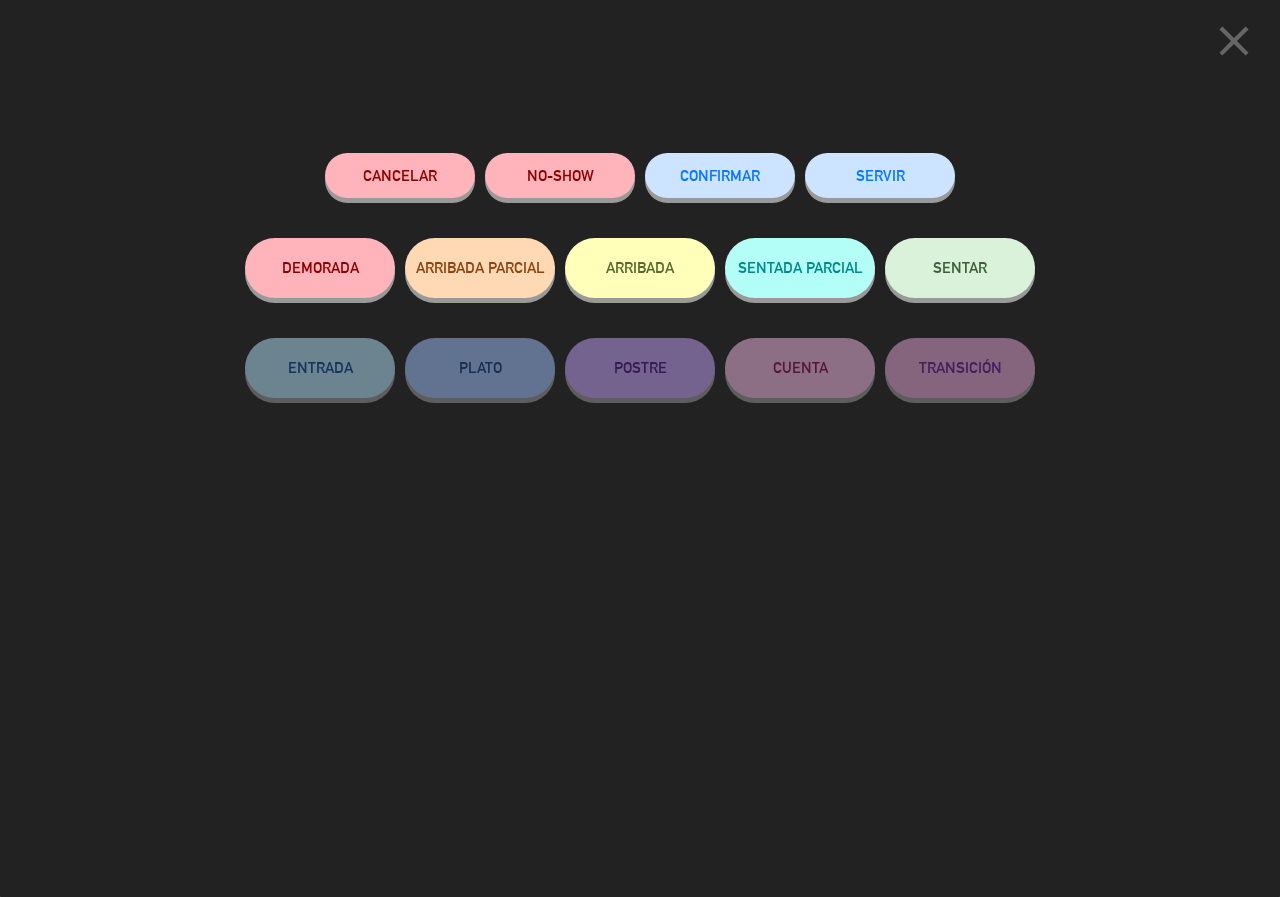 click on "ARRIBADA" 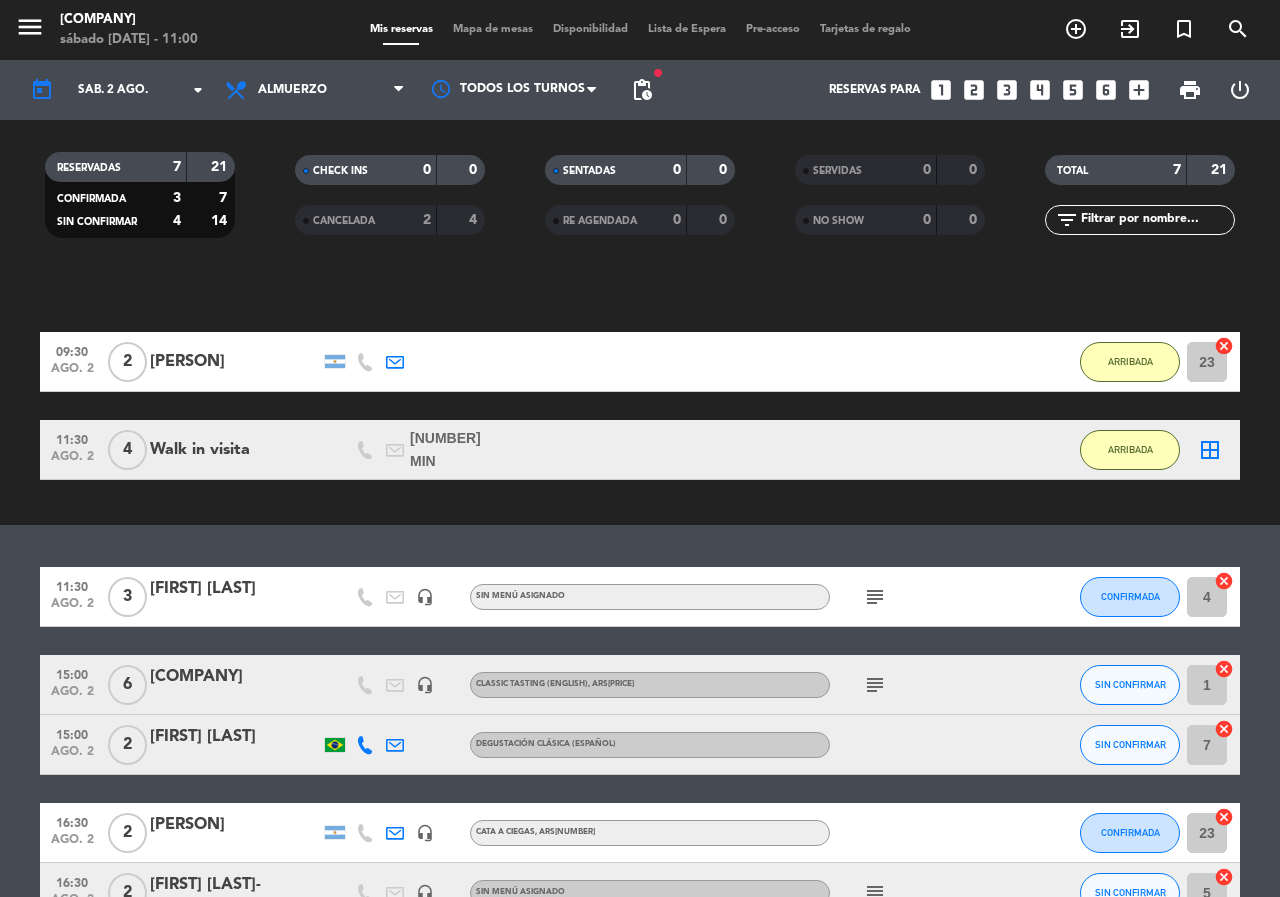 click on "menu" at bounding box center (30, 27) 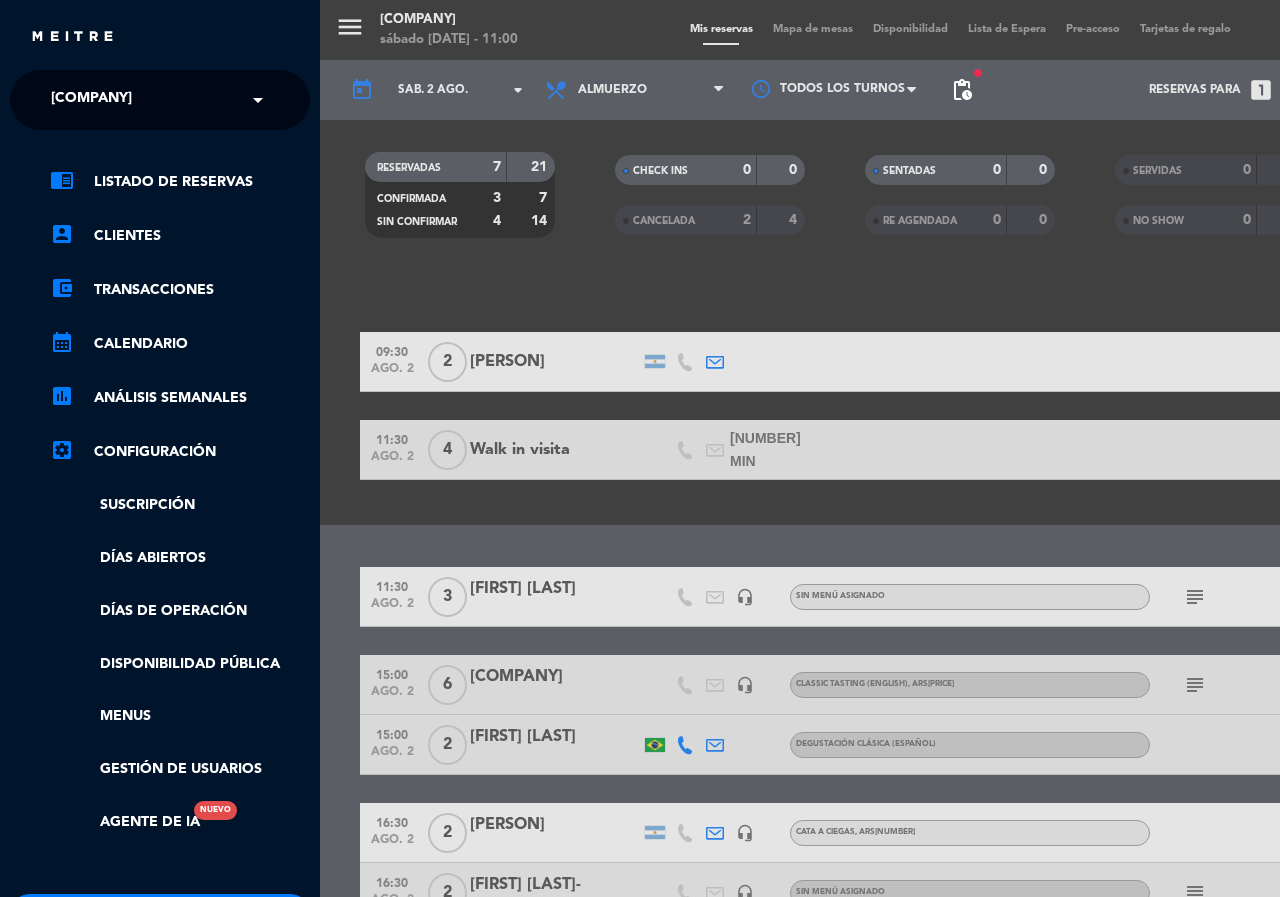 click on "[COMPANY]" 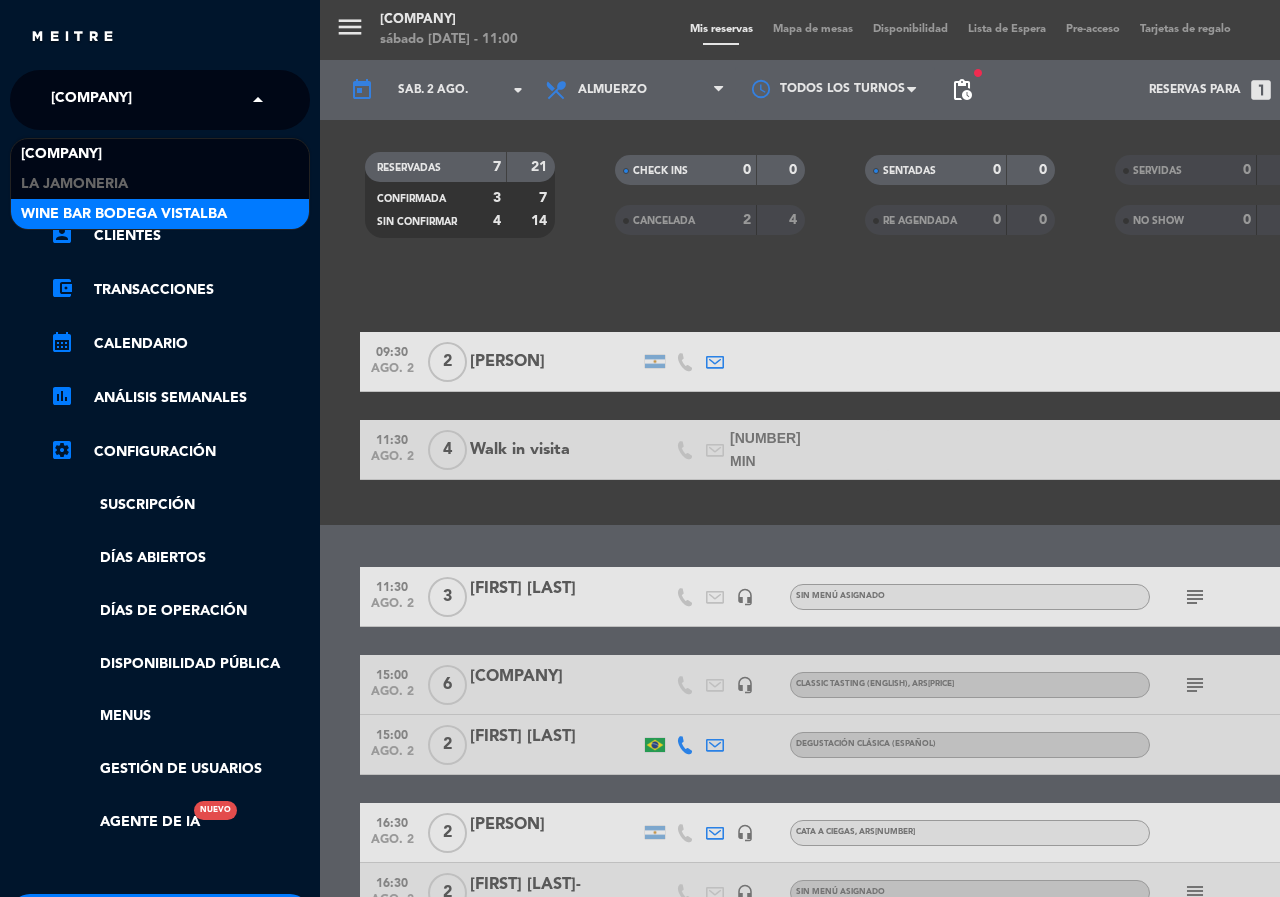 click on "Wine Bar Bodega Vistalba" at bounding box center (160, 214) 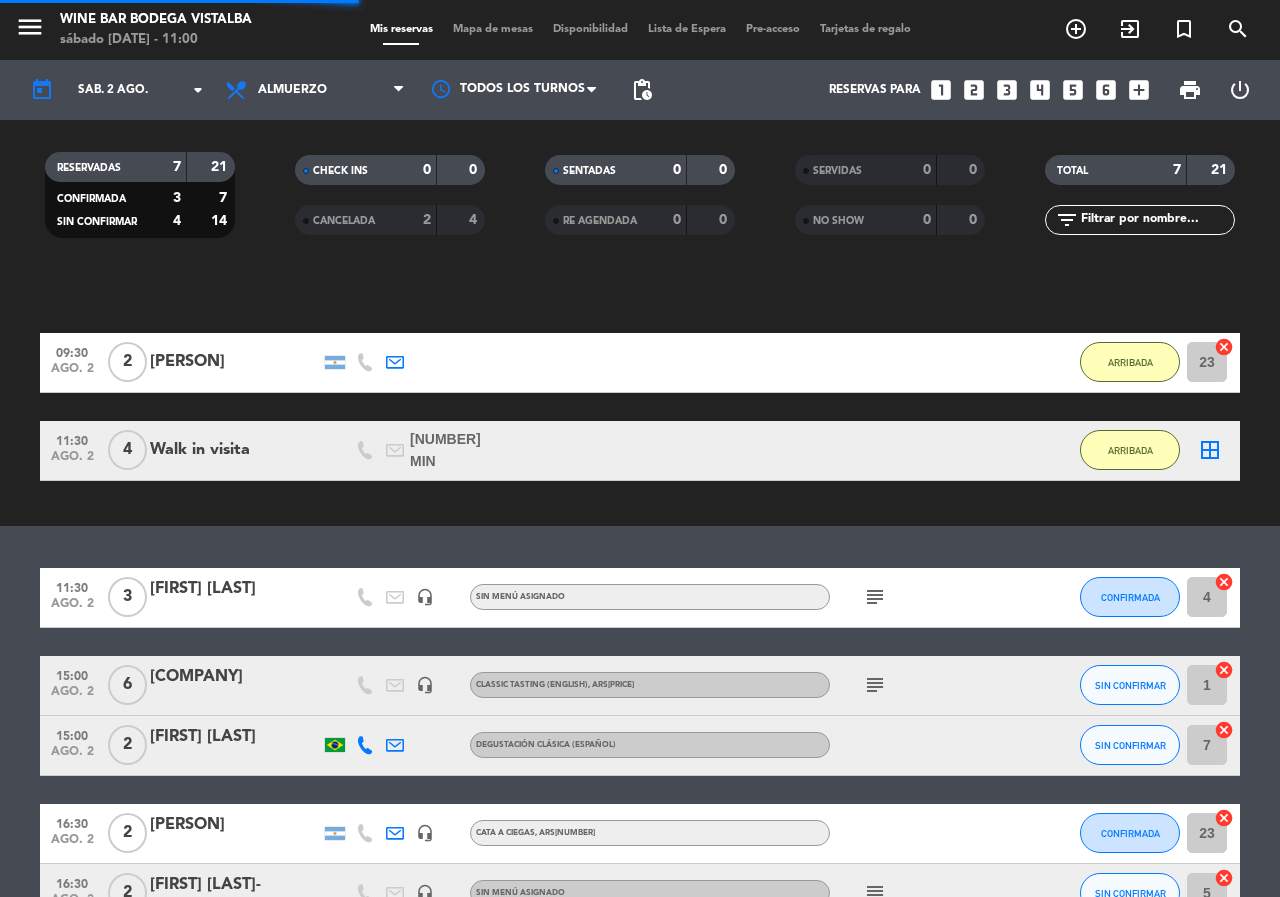 scroll, scrollTop: 0, scrollLeft: 0, axis: both 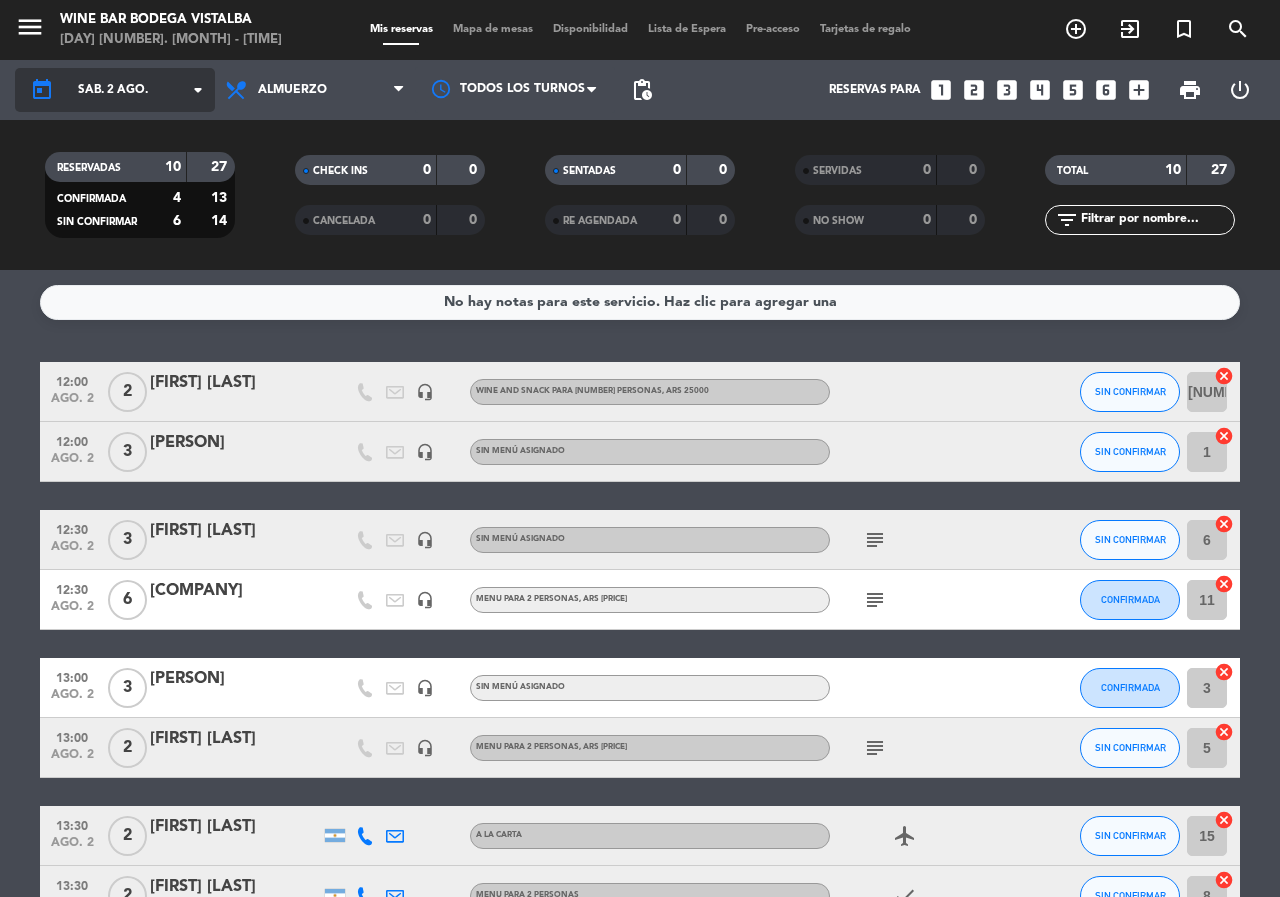 click on "sáb. 2 ago." 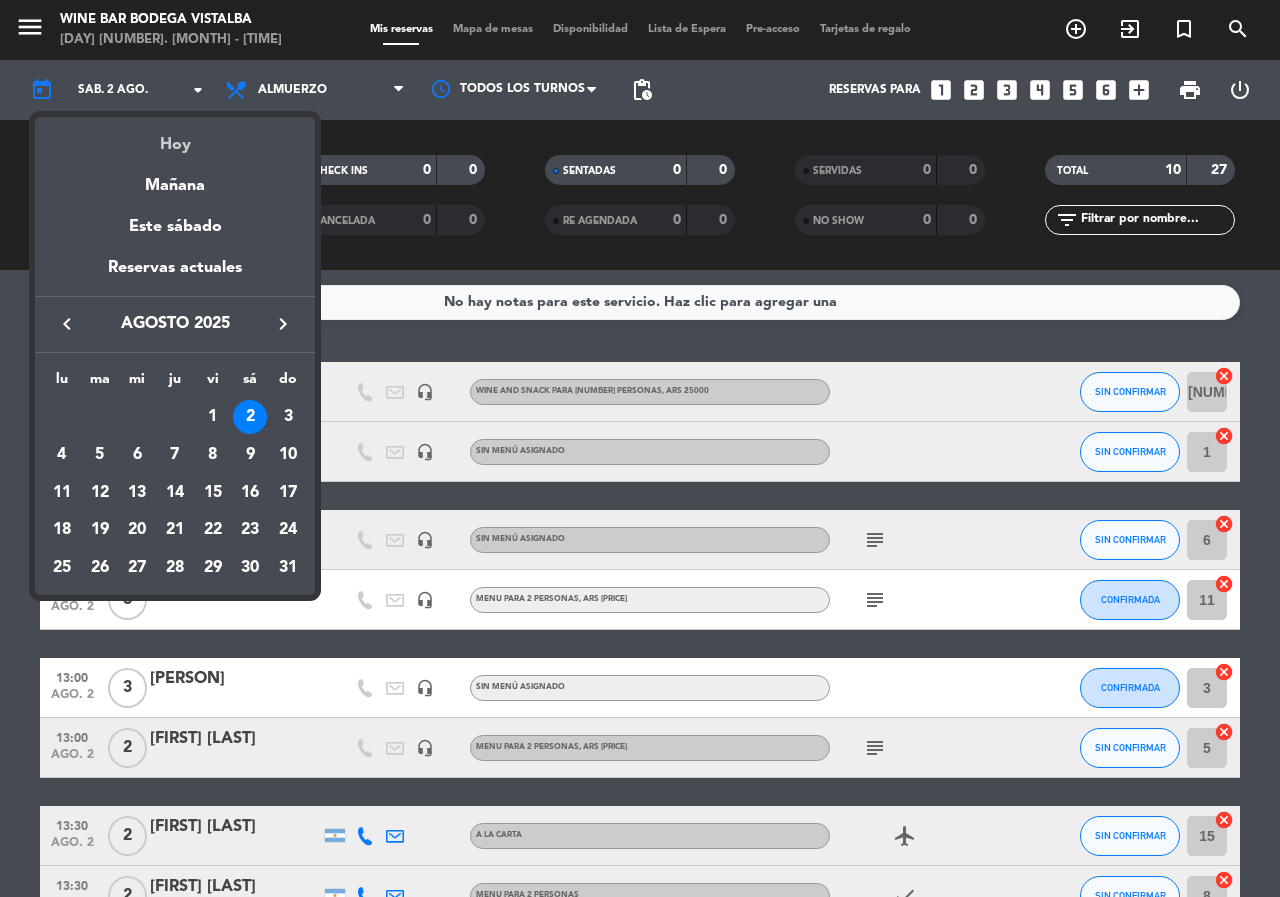 click on "Hoy" at bounding box center [175, 137] 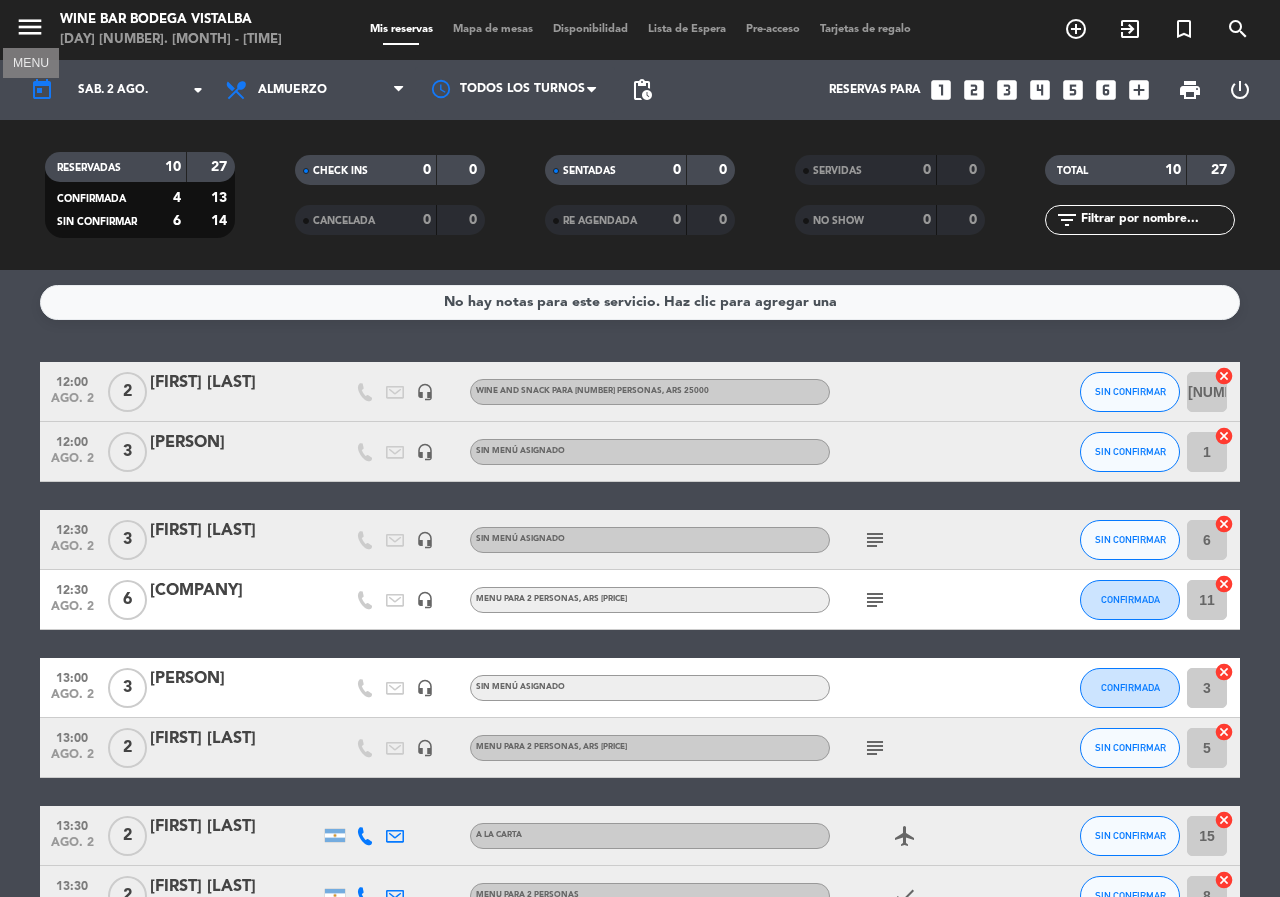 click on "menu" at bounding box center (30, 27) 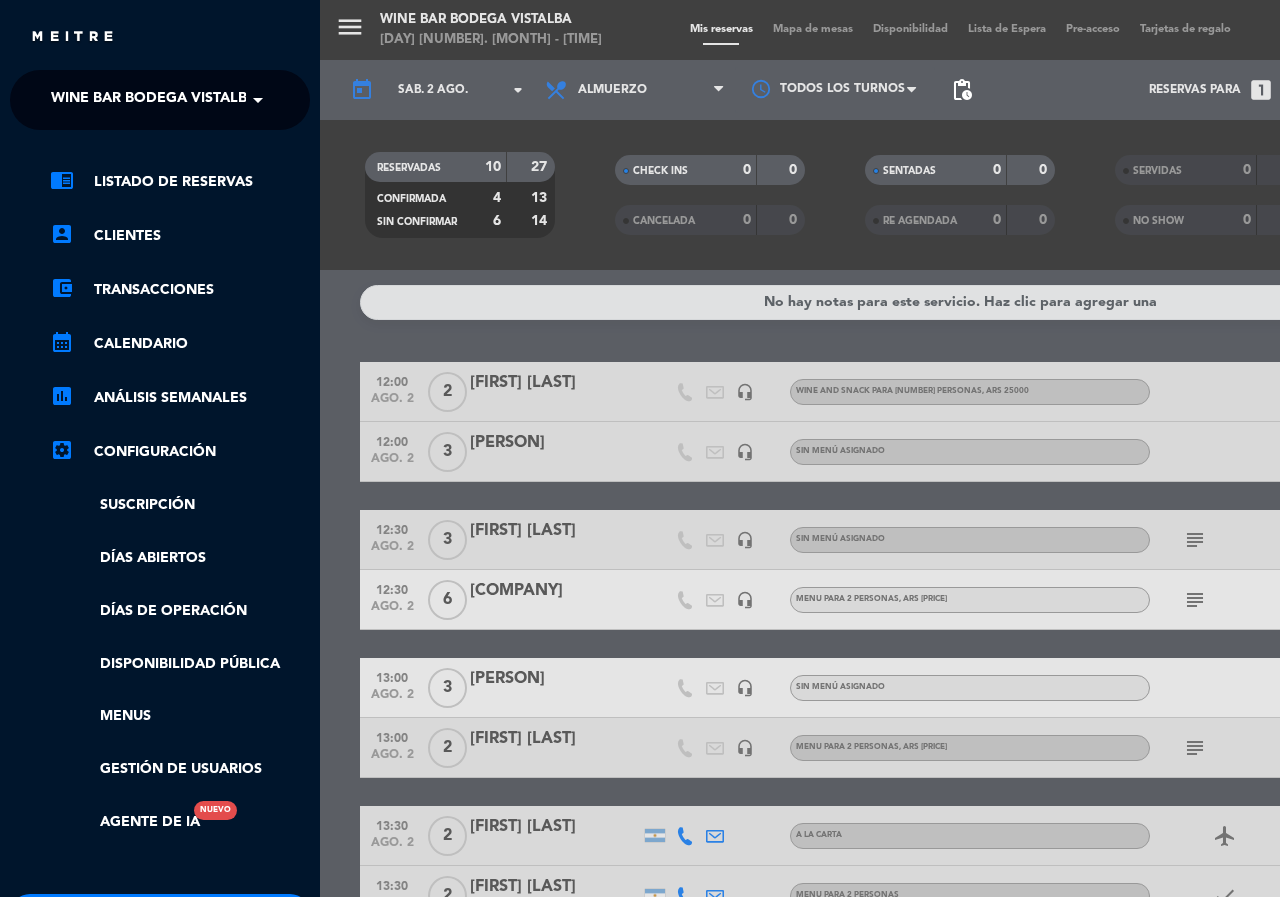 click on "Wine Bar Bodega Vistalba" 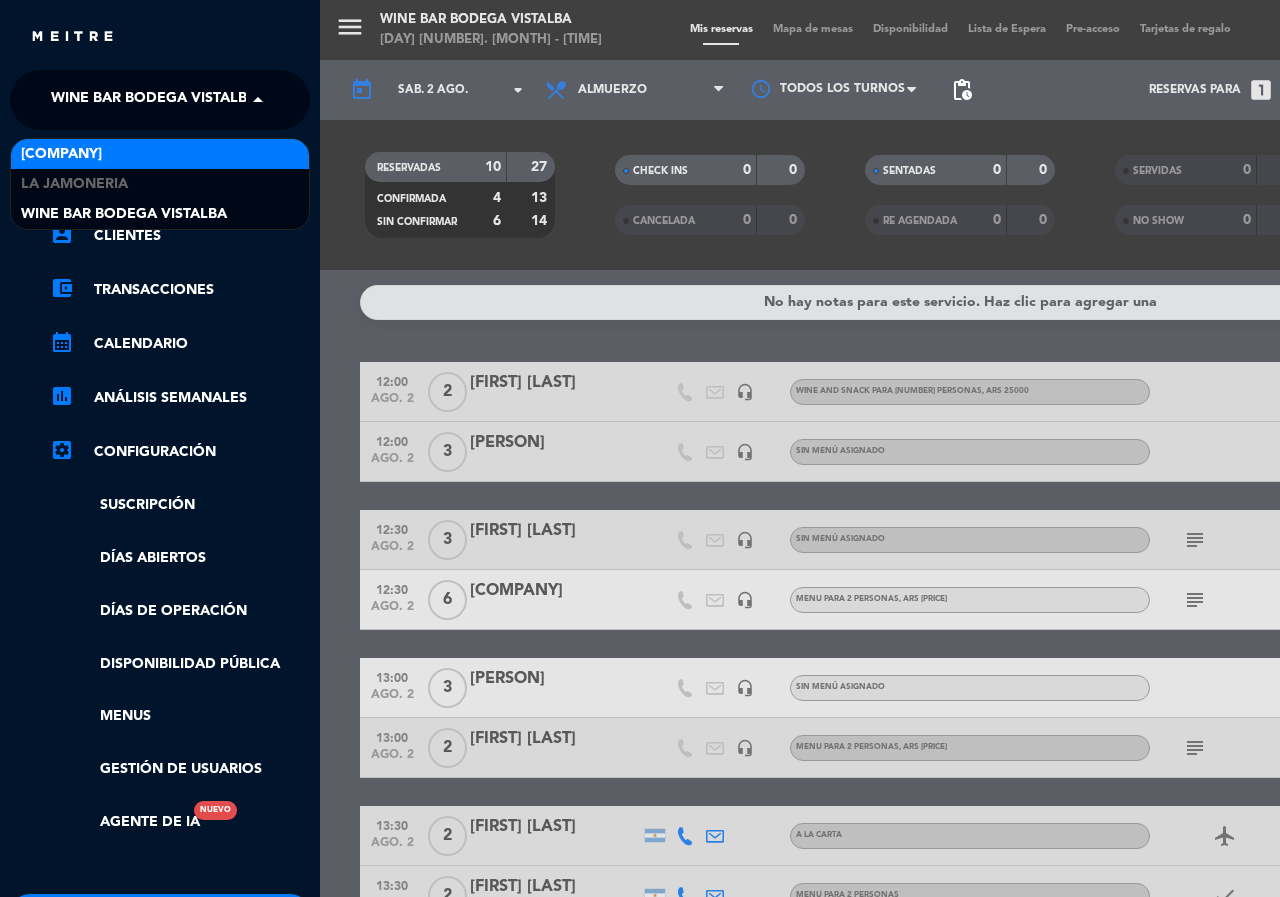 click on "[COMPANY]" at bounding box center [61, 154] 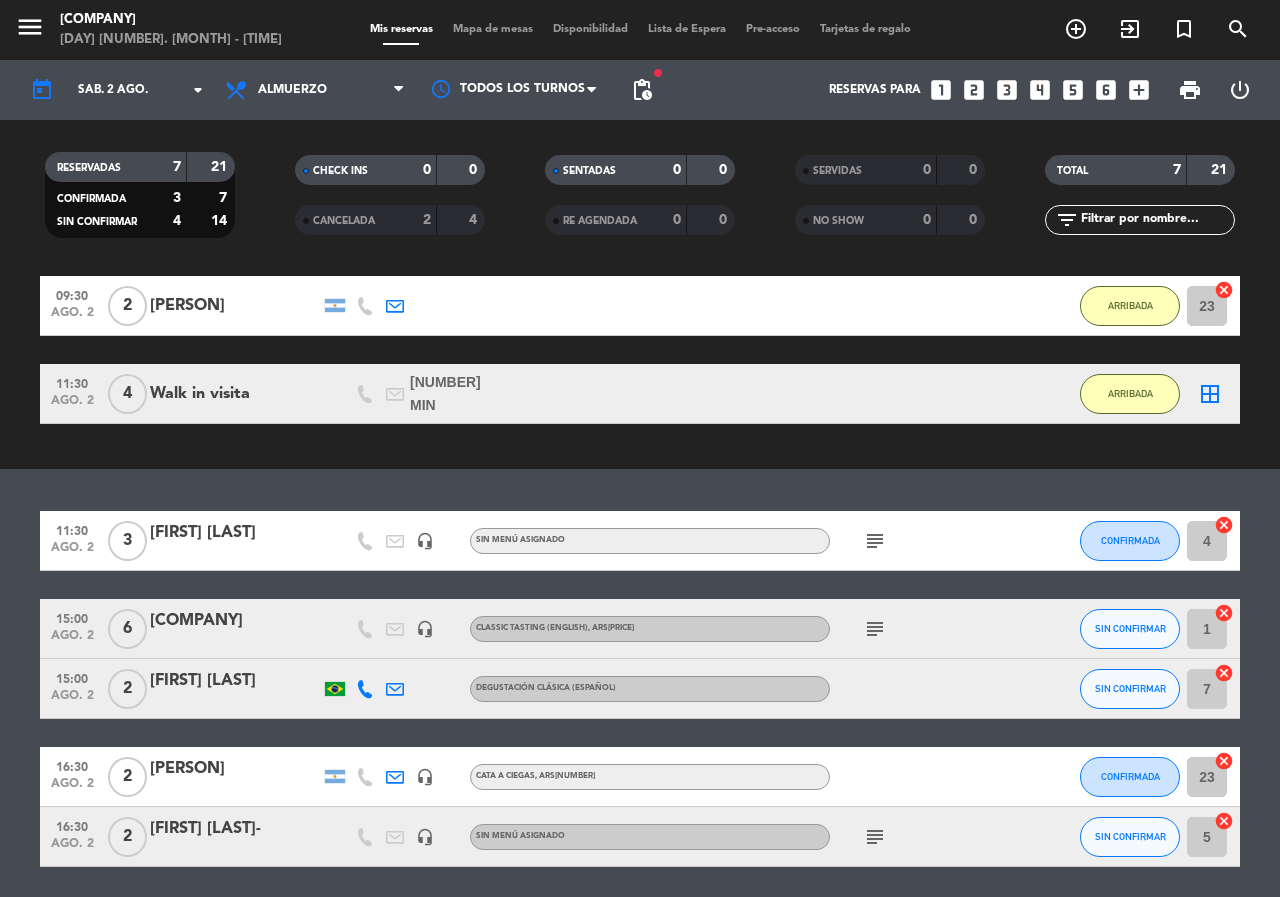 scroll, scrollTop: 253, scrollLeft: 0, axis: vertical 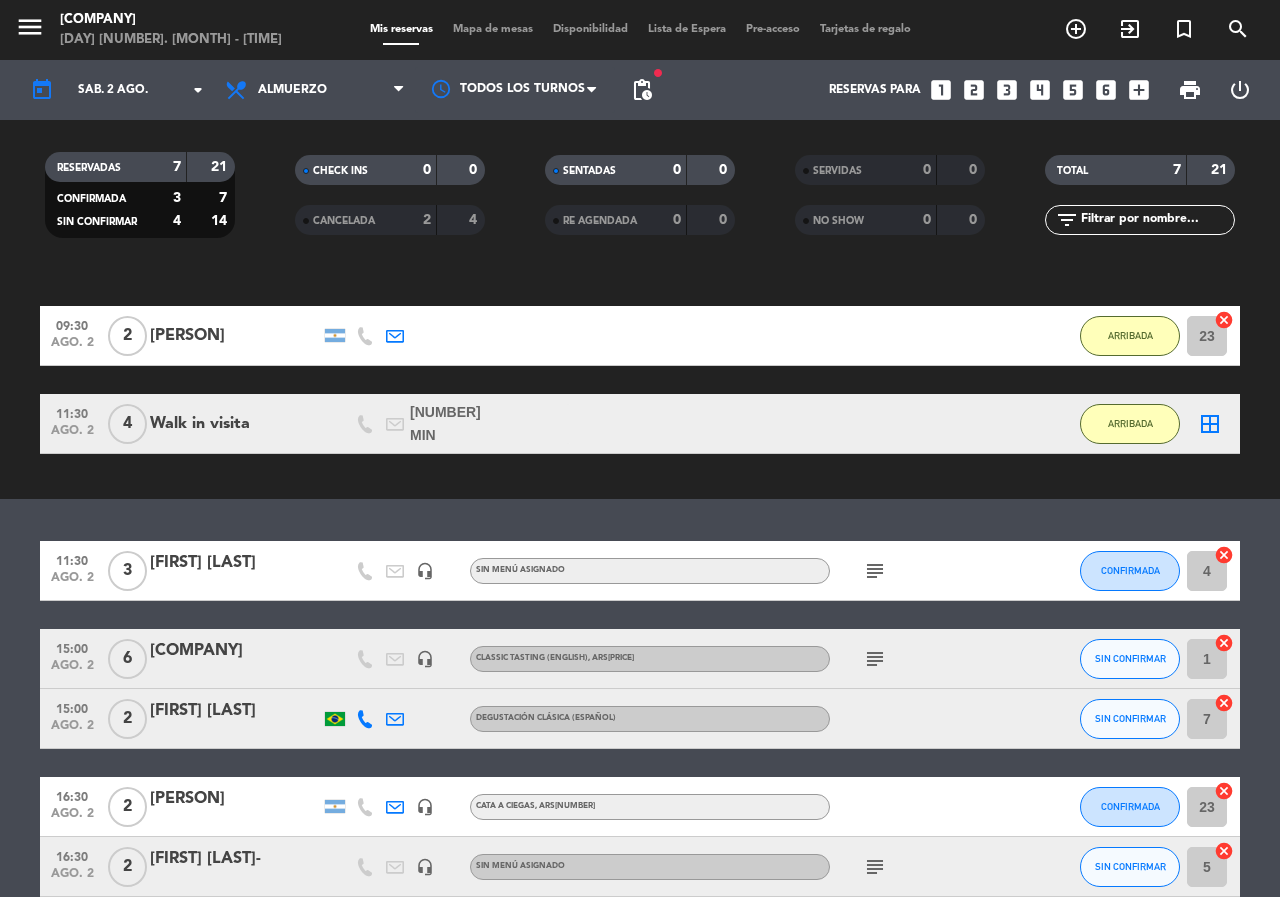 click on "Ocultar nota Notas para almuerzo info_outline 15hs degus en ingles. Menu + clasica español saldrian juntos
16:30hs cata ciega 15hs degus en ingles. Menu + clasica español saldrian juntos
16:30hs cata ciega border_color exit_to_app CHECK INS Filtrar por tamaño TODOS looks_one looks_two looks_3 looks_4 looks_5 looks_6 add_box 09:30 ago. [DATE] 2 [FIRST] 1:49 H / 2:35 H sms ARRIBADA 23 cancel 11:30 ago. [DATE] 4 Walk in visita 11 MIN / 3:31 H sms ARRIBADA border_all 11:30 ago. [DATE] 3 [FIRST] [LAST] headset_mic Sin menú asignado subject CONFIRMADA 4 cancel 15:00 ago. [DATE] 6 [FIRST] Wine Tours headset_mic Classic Tasting (English) , ARS41400 subject SIN CONFIRMAR 1 cancel 15:00 ago. [DATE] 2 [FIRST] [LAST] Degustación Clásica (Español) SIN CONFIRMAR 7 cancel 16:30 ago. [DATE] 2 [FIRST] [LAST] headset_mic Cata a Ciegas , ARS47000 CONFIRMADA 23 cancel 16:30 ago. [DATE] 2 [FIRST] [LAST] subject 5" 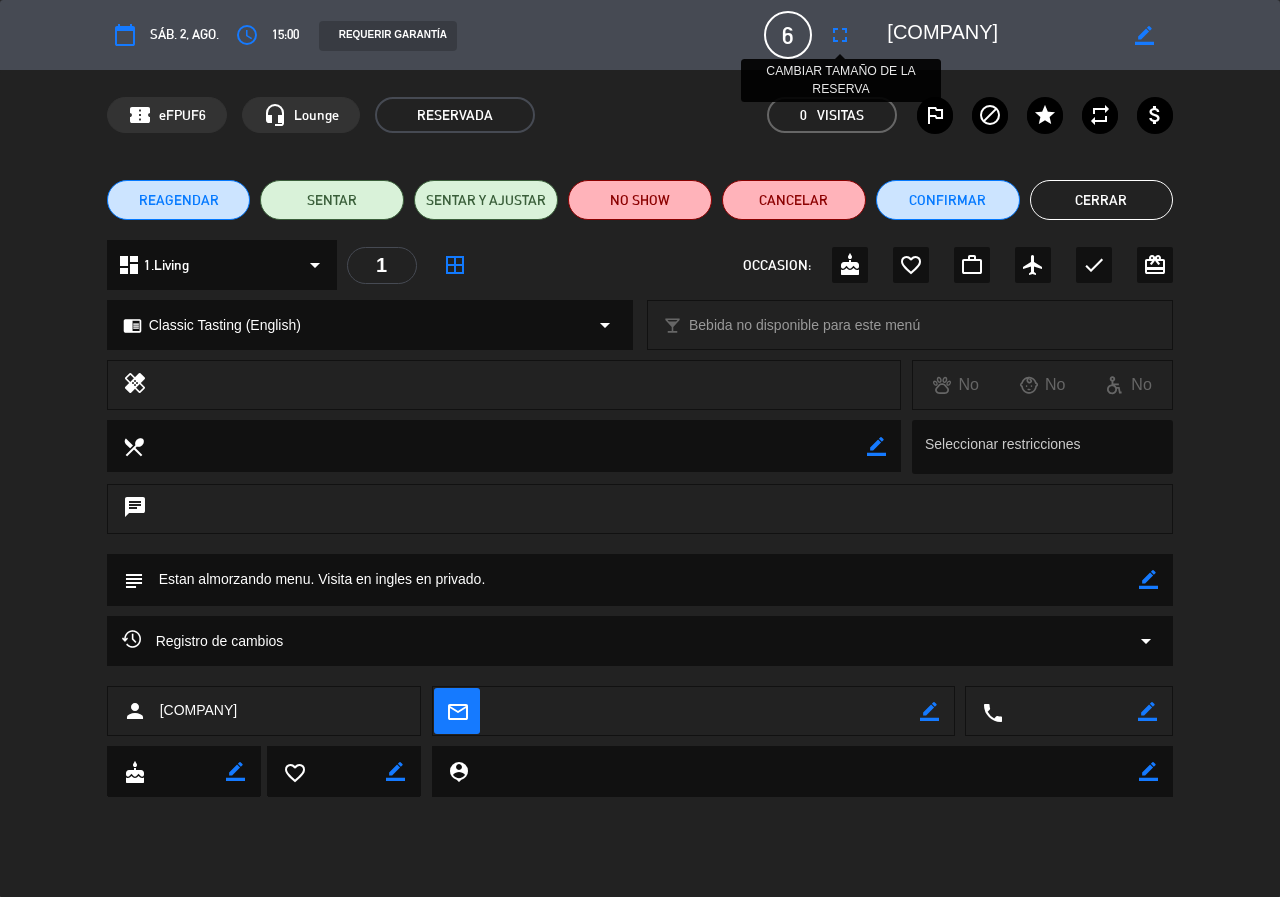 click on "fullscreen" at bounding box center (840, 35) 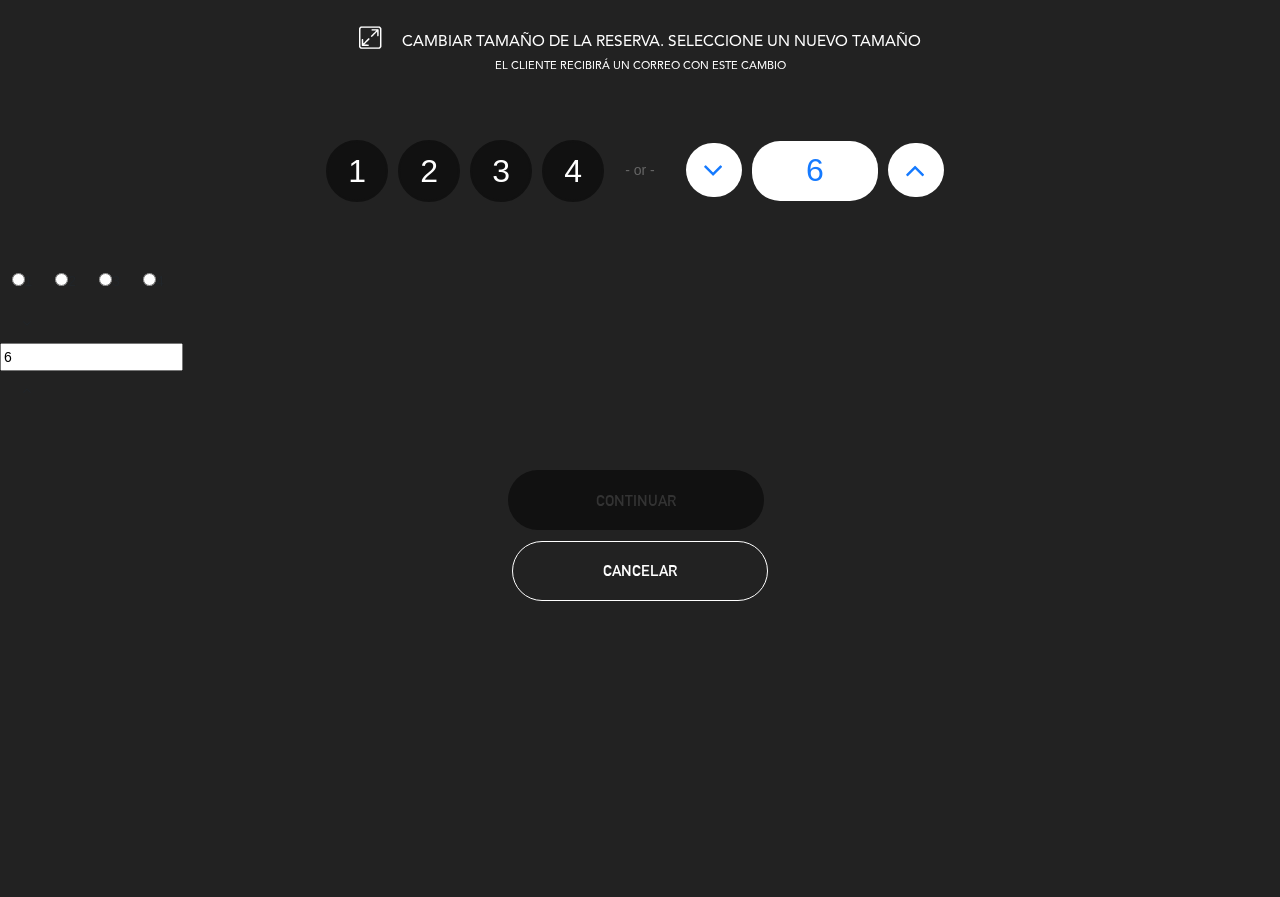 click 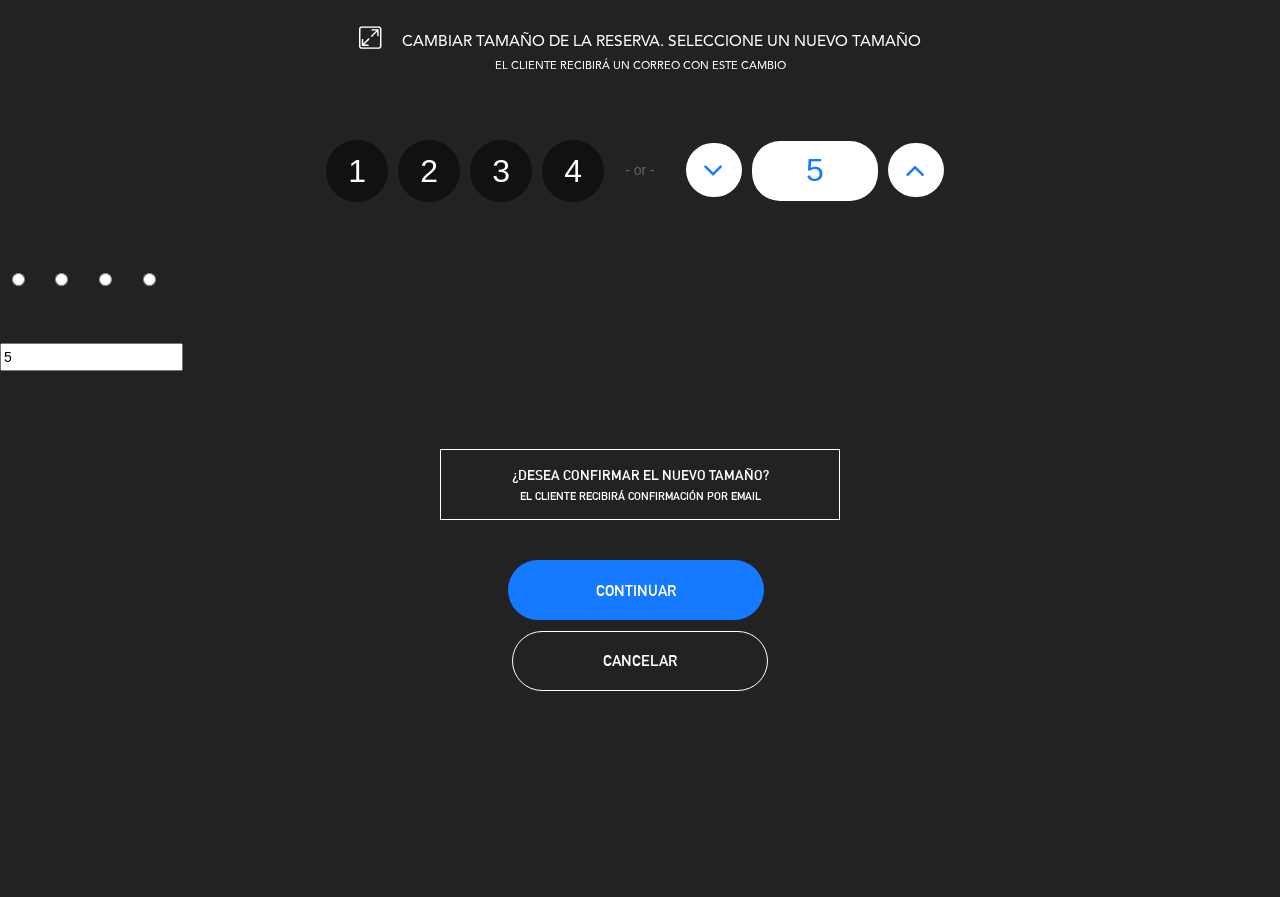 click 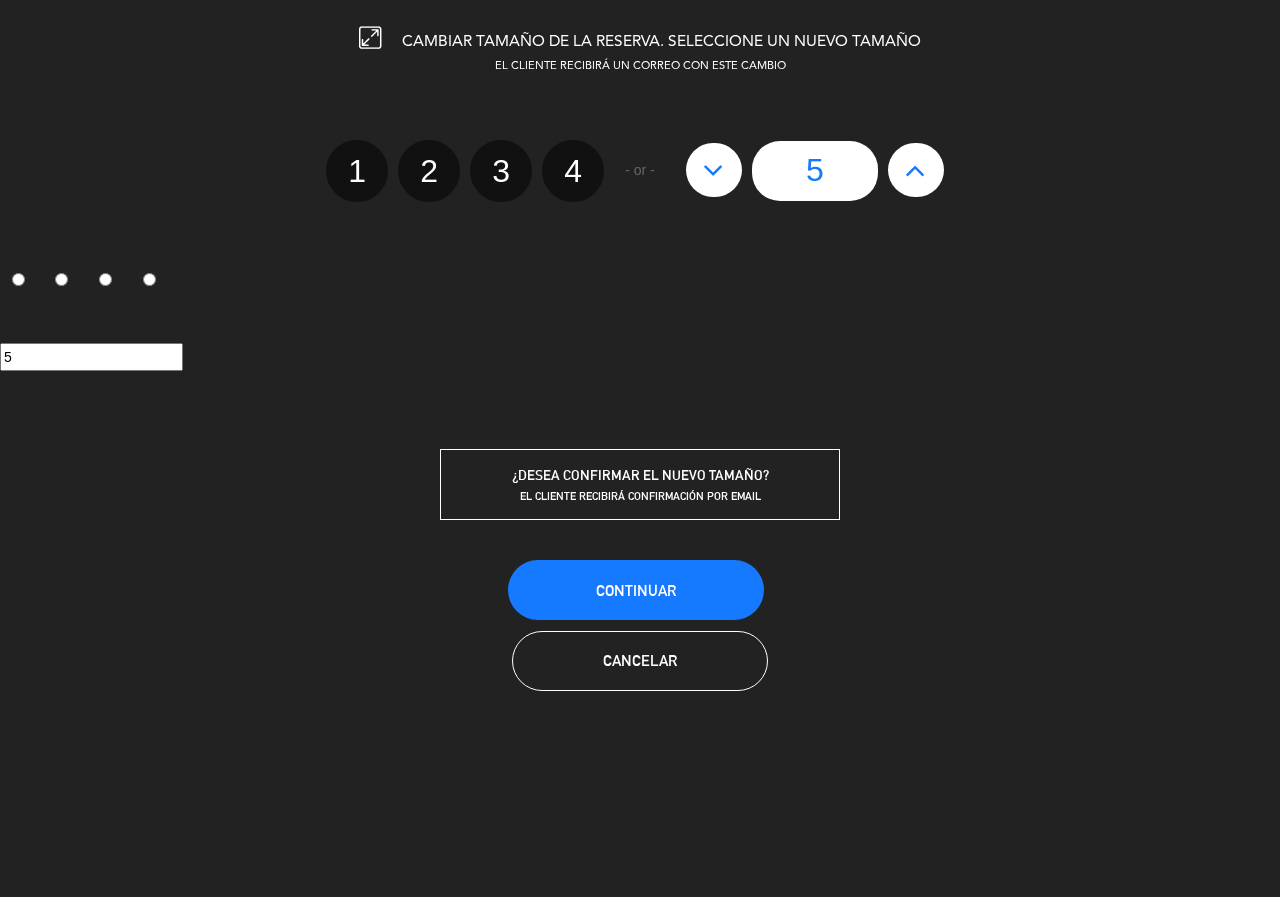 click 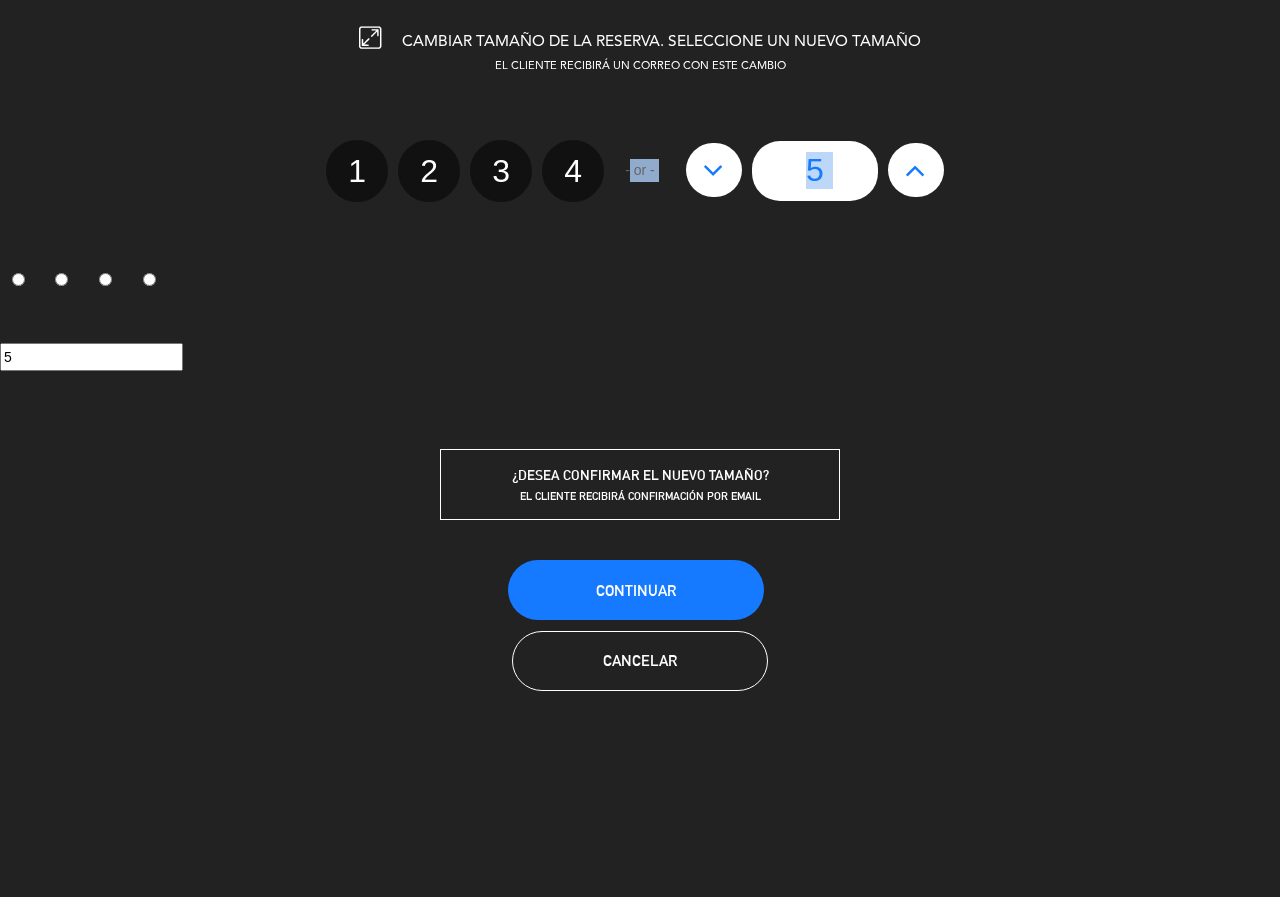 click on "EL CLIENTE RECIBIRÁ UN CORREO CON ESTE CAMBIO   [NUMBER]   [NUMBER]   [NUMBER]   [NUMBER]  - or -  [NUMBER]  [NUMBER]   [NUMBER]   [NUMBER]  [NUMBER]  ¿DESEA CONFIRMAR EL NUEVO TAMAÑO?   EL CLIENTE RECIBIRÁ CONFIRMACIÓN POR EMAIL" 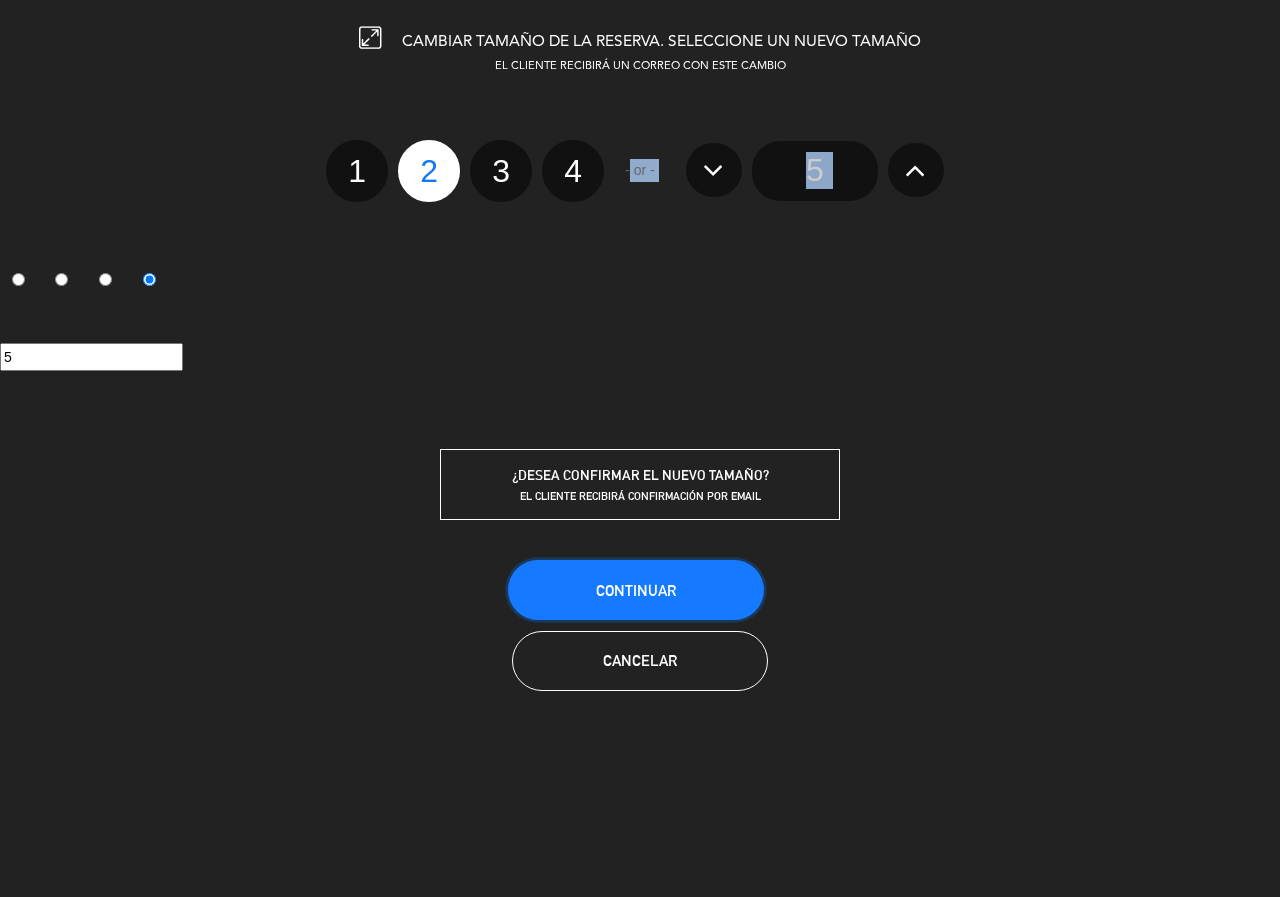 click on "Continuar" at bounding box center [636, 590] 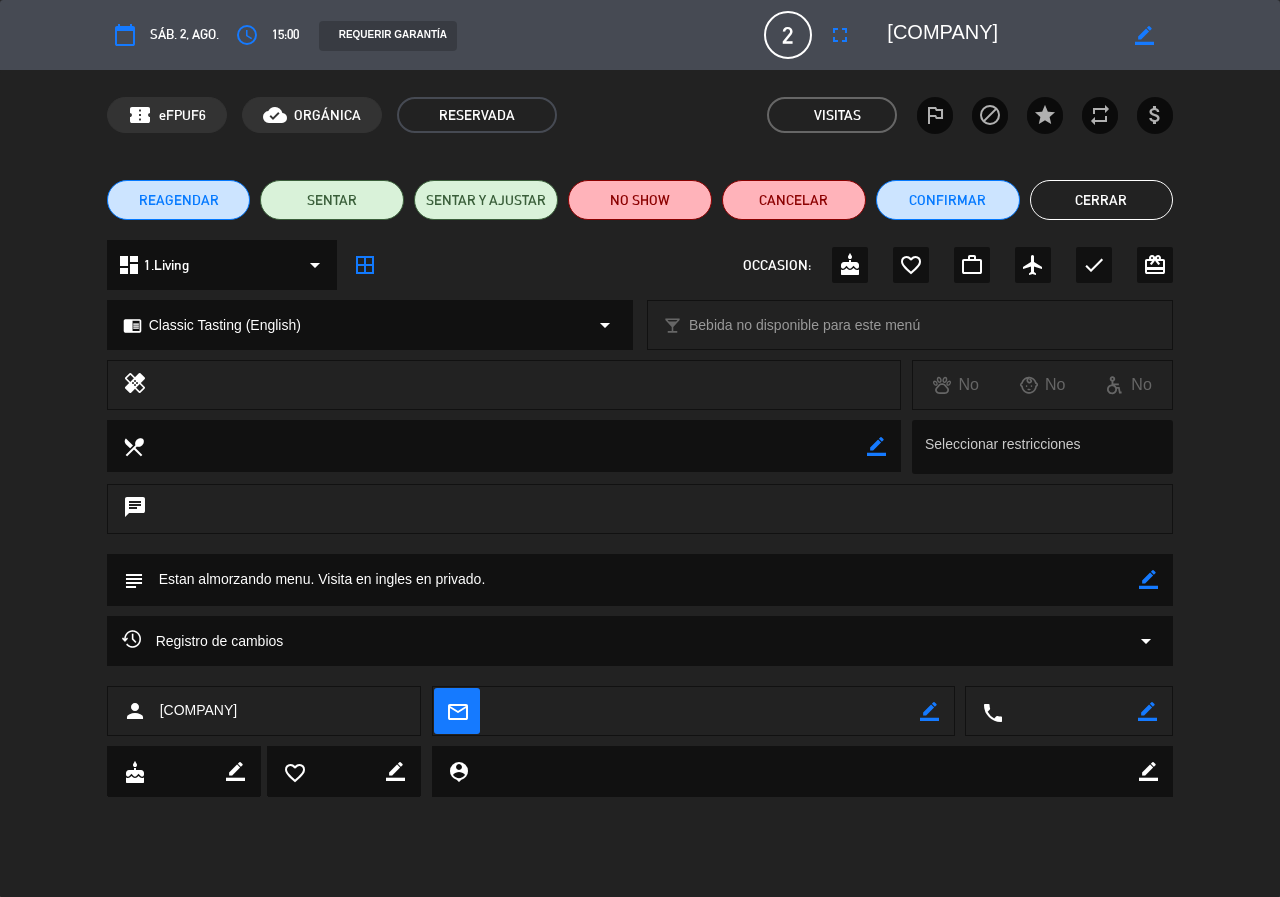 click on "Cerrar" 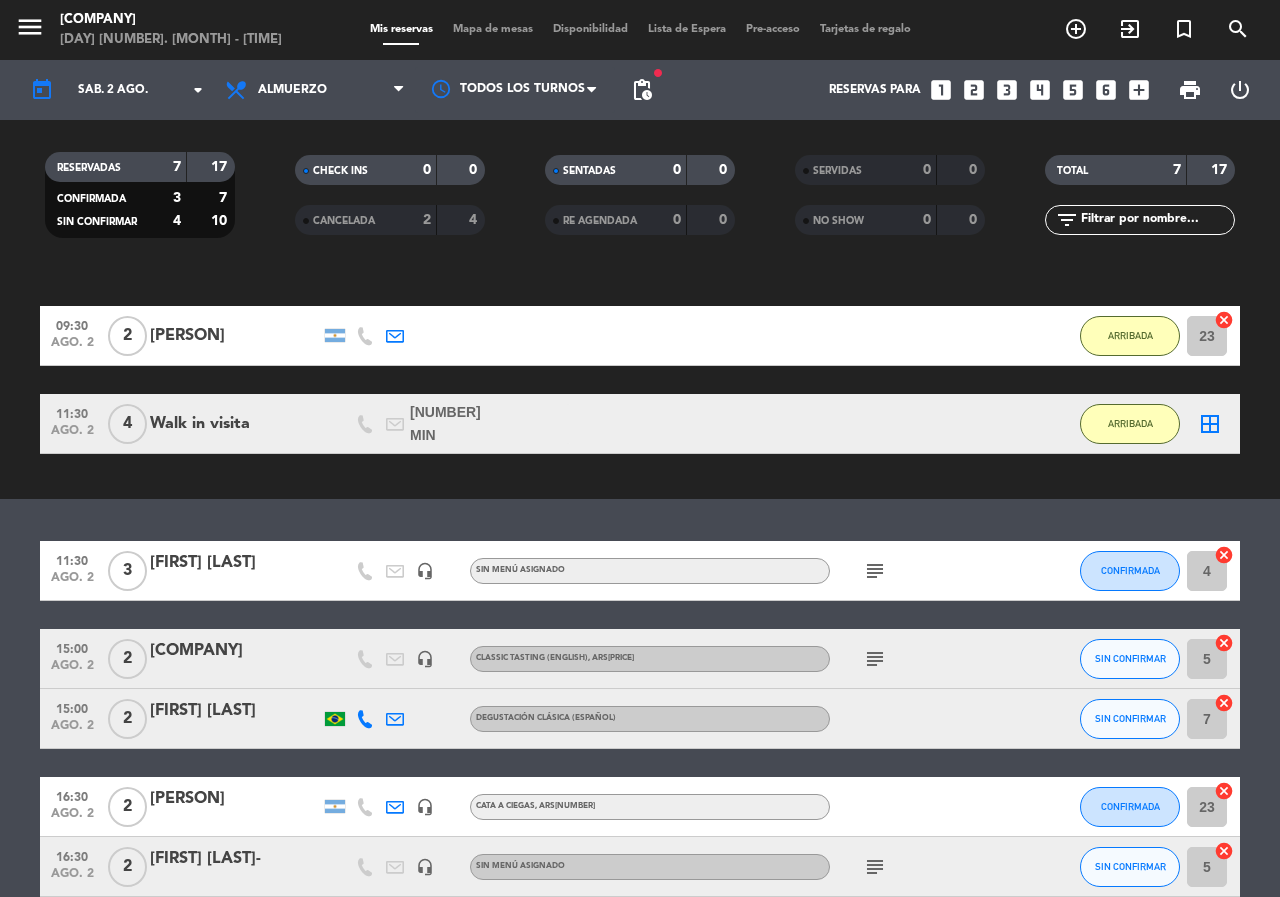 click on "subject" 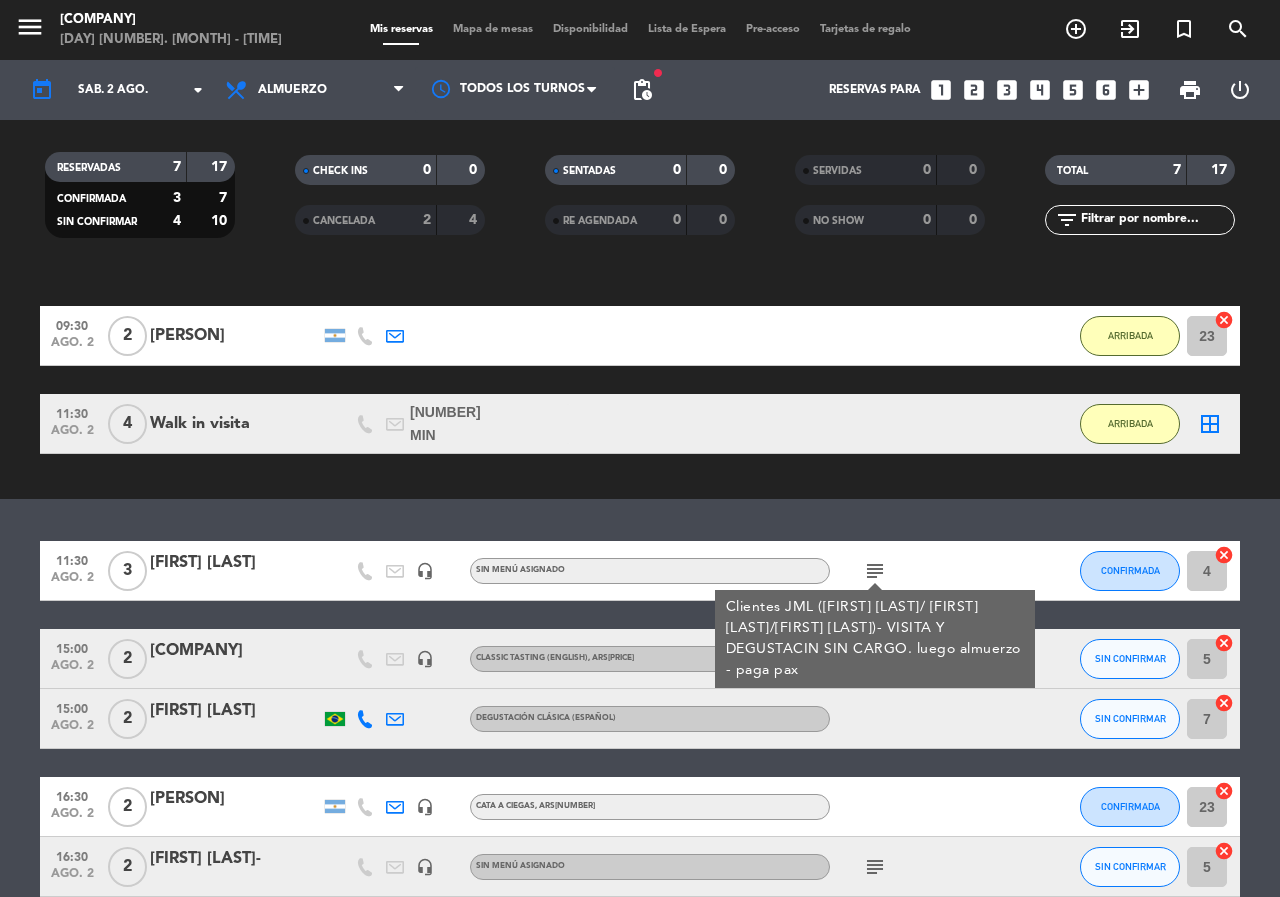 click on "exit_to_app CHECK INS Filtrar por tamaño TODOS looks_one looks_two looks_3 looks_4 looks_5 looks_6 add_box 09:30 ago. [DATE] 2 [FIRST] 1:56 H / 2:35 H sms ARRIBADA 23 cancel 11:30 ago. [DATE] 4 Walk in visita 17 MIN / 3:31 H sms ARRIBADA border_all" 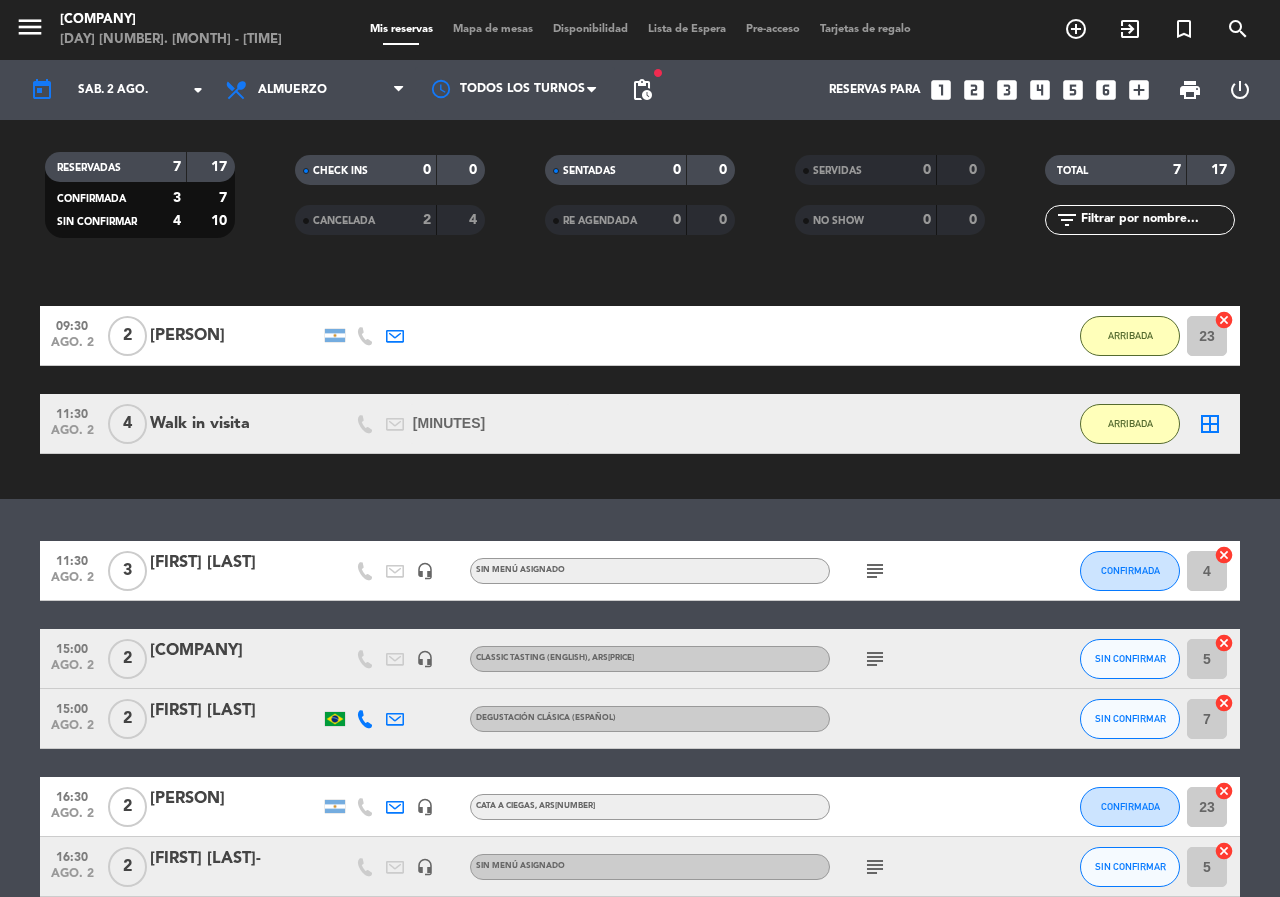 click on "subject" 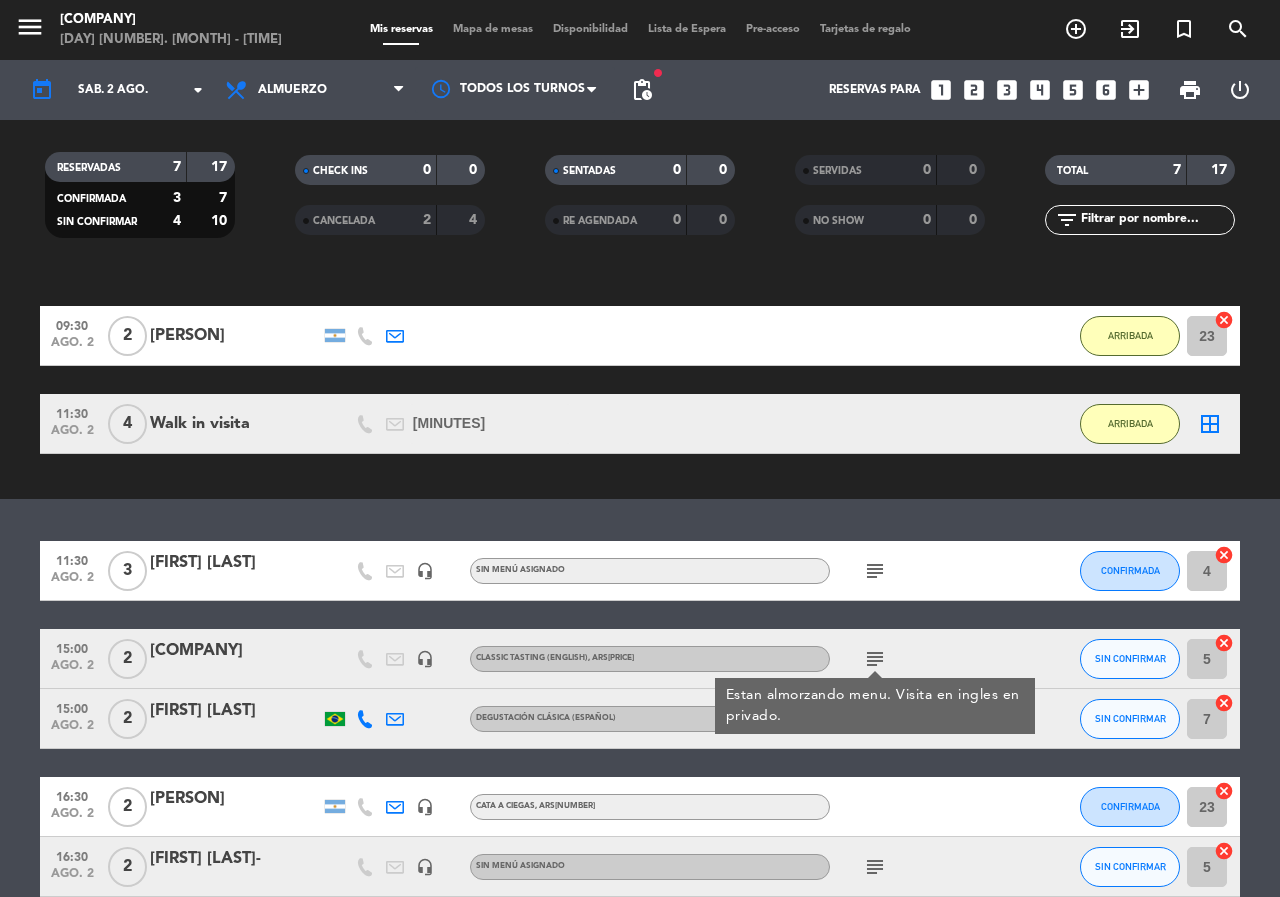 click on "Ocultar nota Notas para almuerzo info_outline 15hs degus en ingles. Menu + clasica español saldrian juntos
16:30hs cata ciega 15hs degus en ingles. Menu + clasica español saldrian juntos
16:30hs cata ciega border_color exit_to_app CHECK INS Filtrar por tamaño TODOS looks_one looks_two looks_3 looks_4 looks_5 looks_6 add_box 09:30 ago. [DATE] 2 [FIRST] 1:56 H / 2:35 H sms ARRIBADA 23 cancel 11:30 ago. [DATE] 4 Walk in visita 18 MIN / 3:31 H sms ARRIBADA border_all 11:30 ago. [DATE] 3 [FIRST] [LAST] headset_mic Sin menú asignado subject CONFIRMADA 4 cancel 15:00 ago. [DATE] 2 [FIRST] Wine Tours headset_mic Classic Tasting (English) , ARS41400 subject Estan almorzando menu. Visita en ingles en privado. SIN CONFIRMAR 5 cancel 15:00 ago. [DATE] 2 [FIRST] [LAST] Degustación Clásica (Español) SIN CONFIRMAR 7 cancel 16:30 ago. [DATE] 2 [FIRST] [LAST] headset_mic Cata a Ciegas , ARS47000 CONFIRMADA 23 cancel 16:30 ago. [DATE] 2" 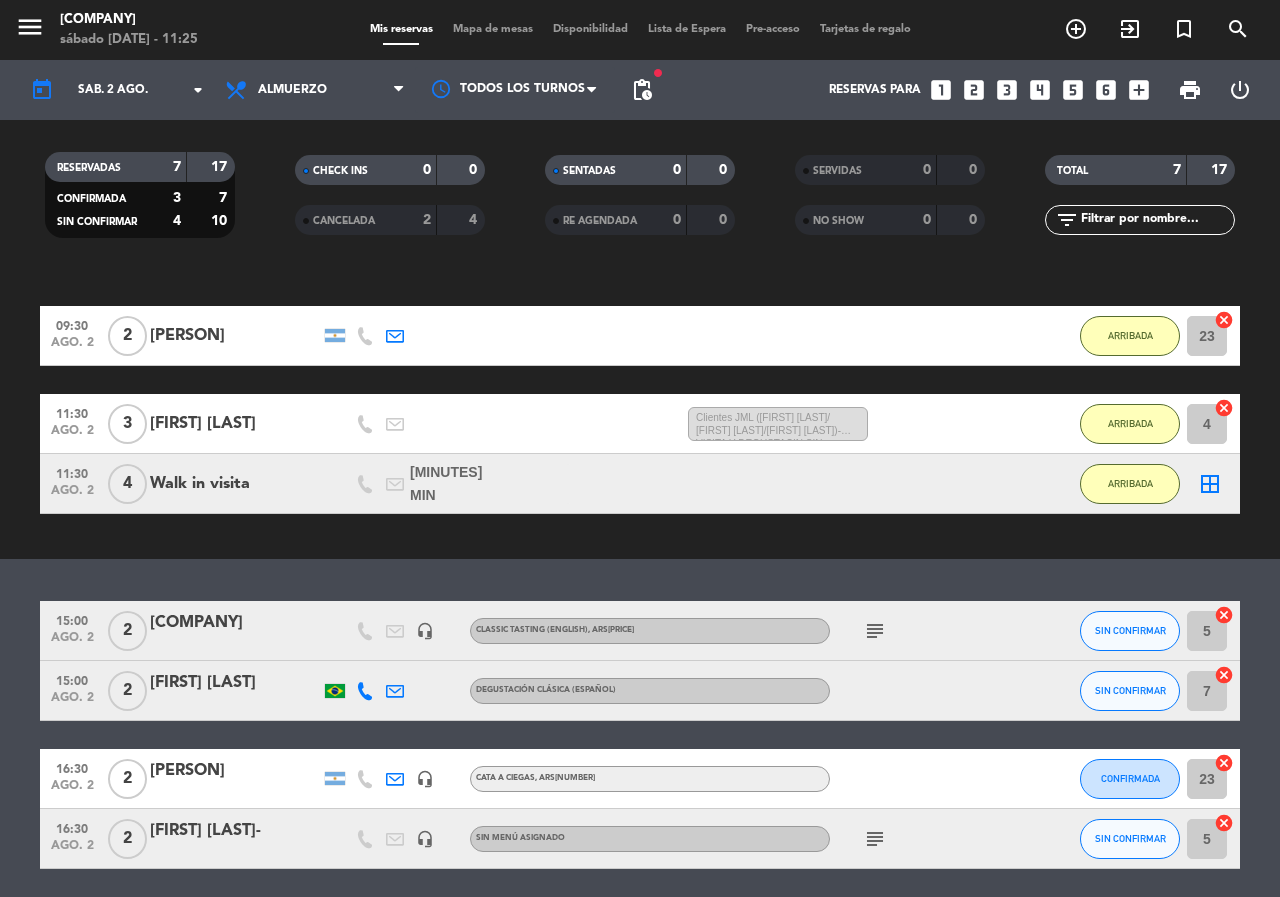 click on "subject" 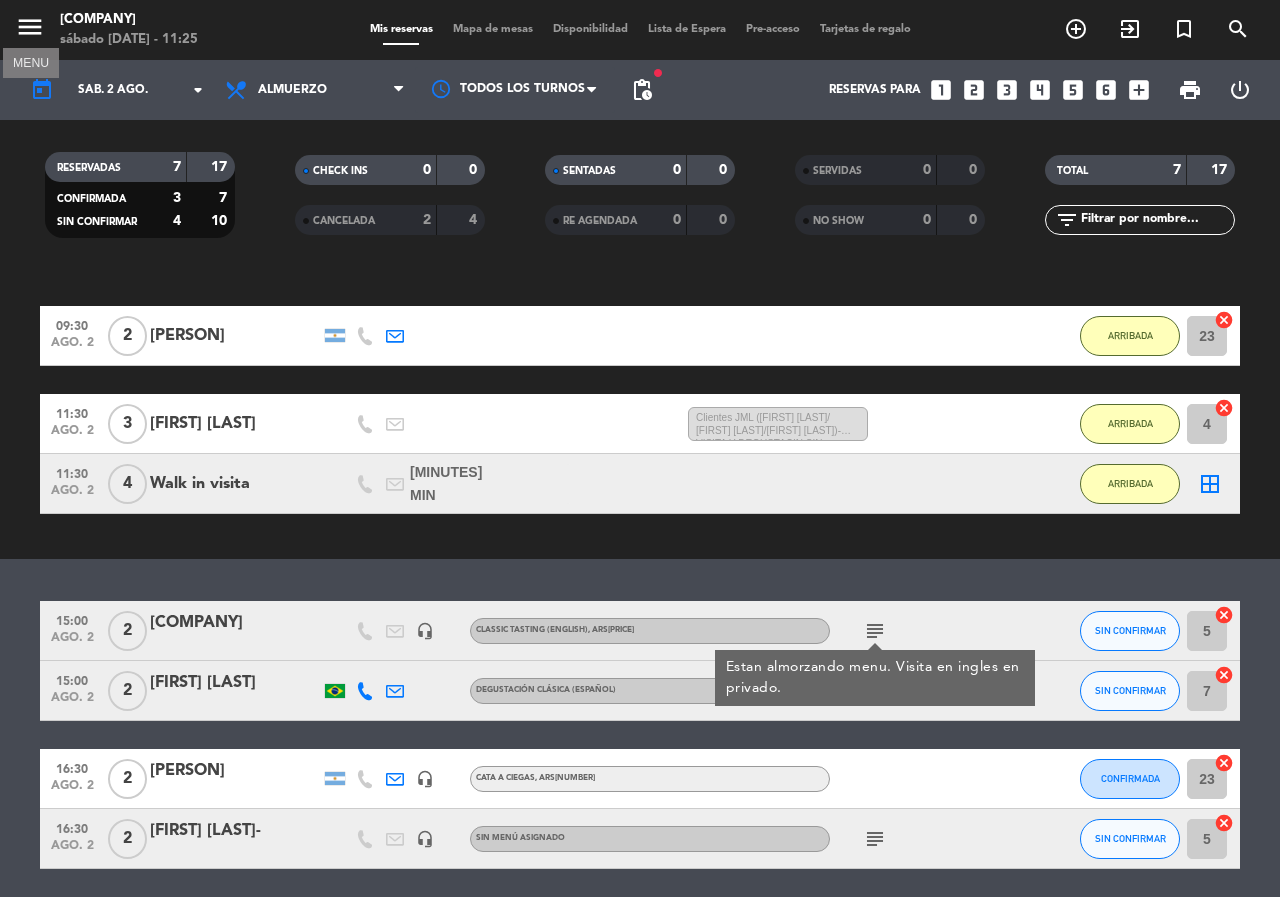 click on "menu" at bounding box center [30, 27] 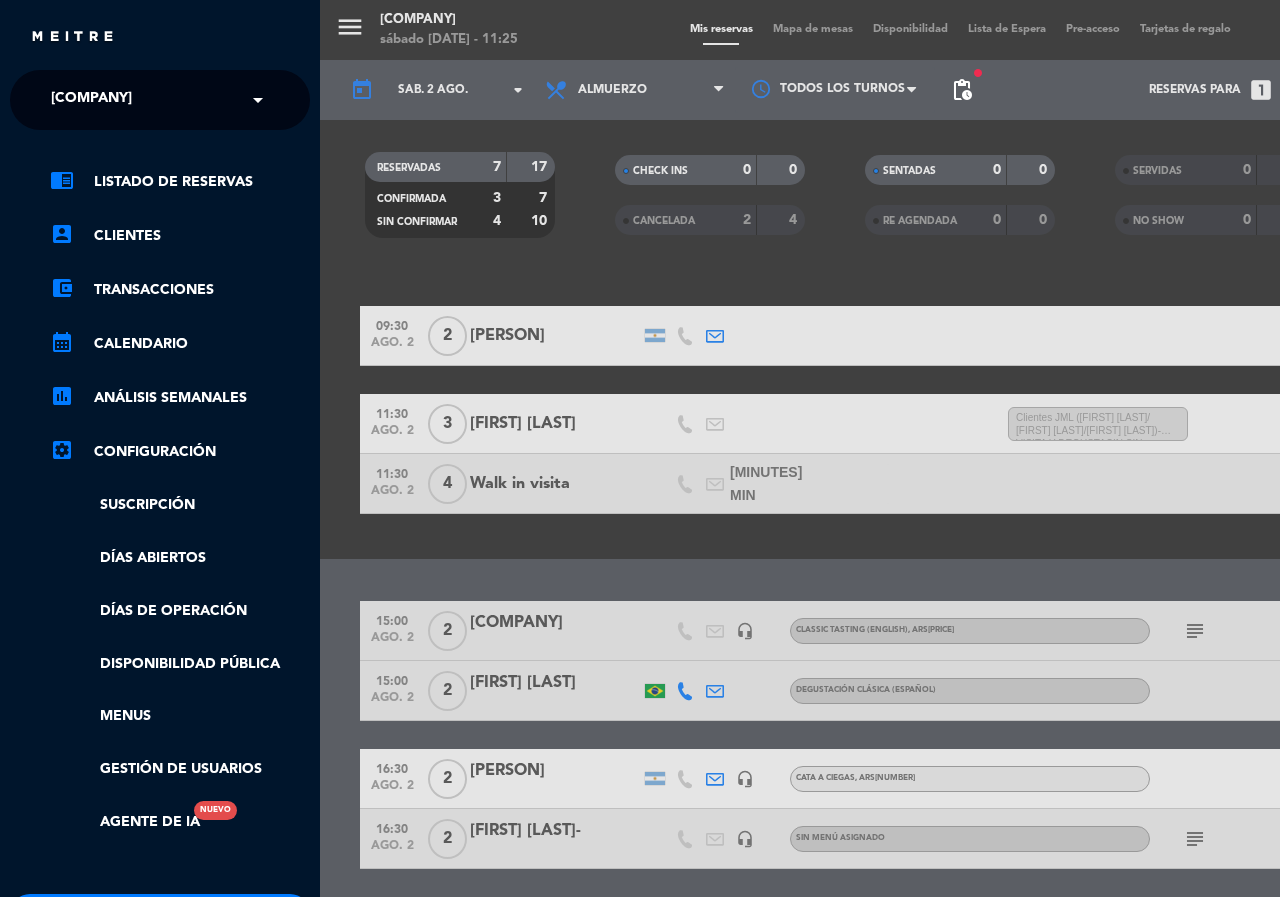 click on "[COMPANY]" 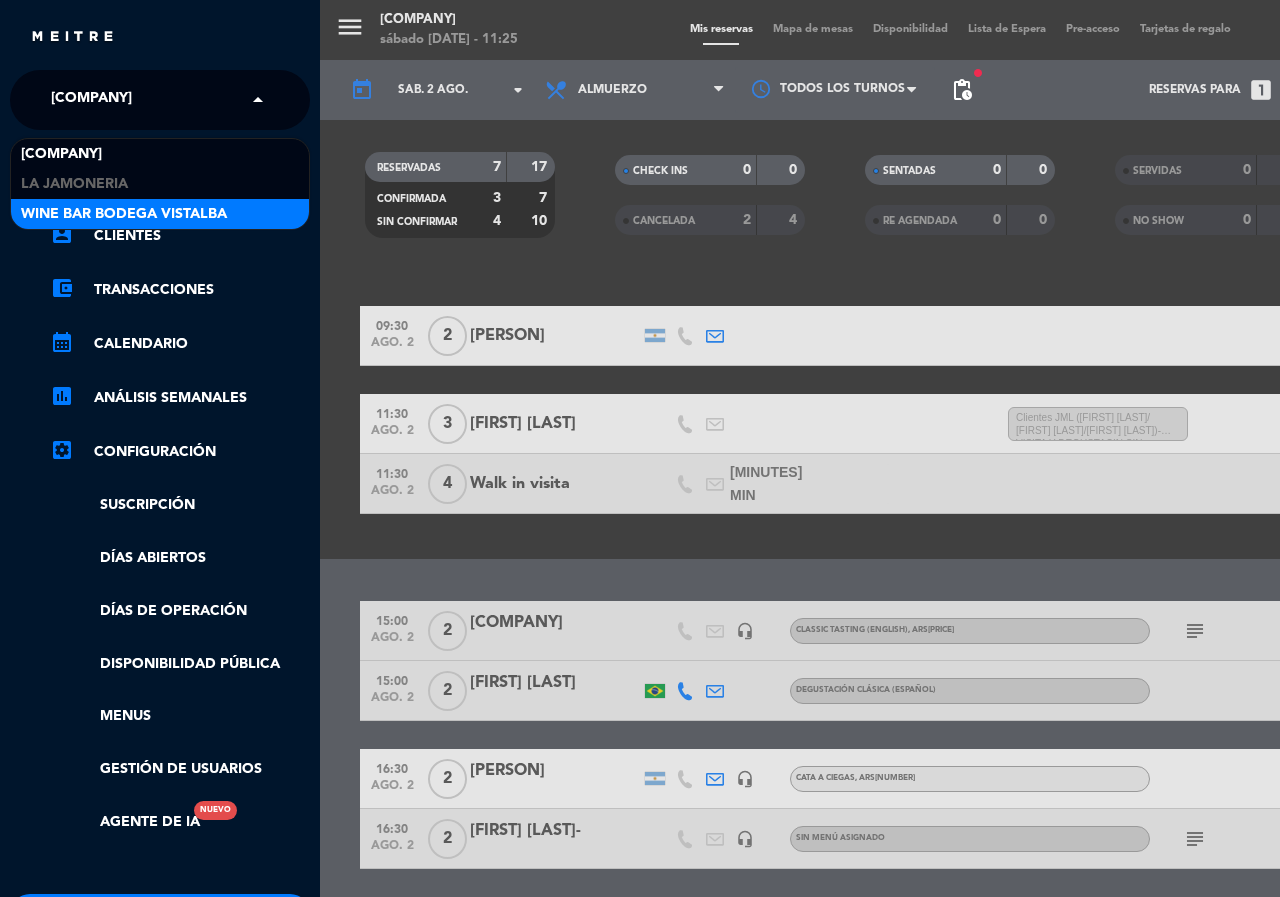 click on "Wine Bar Bodega Vistalba" at bounding box center [124, 214] 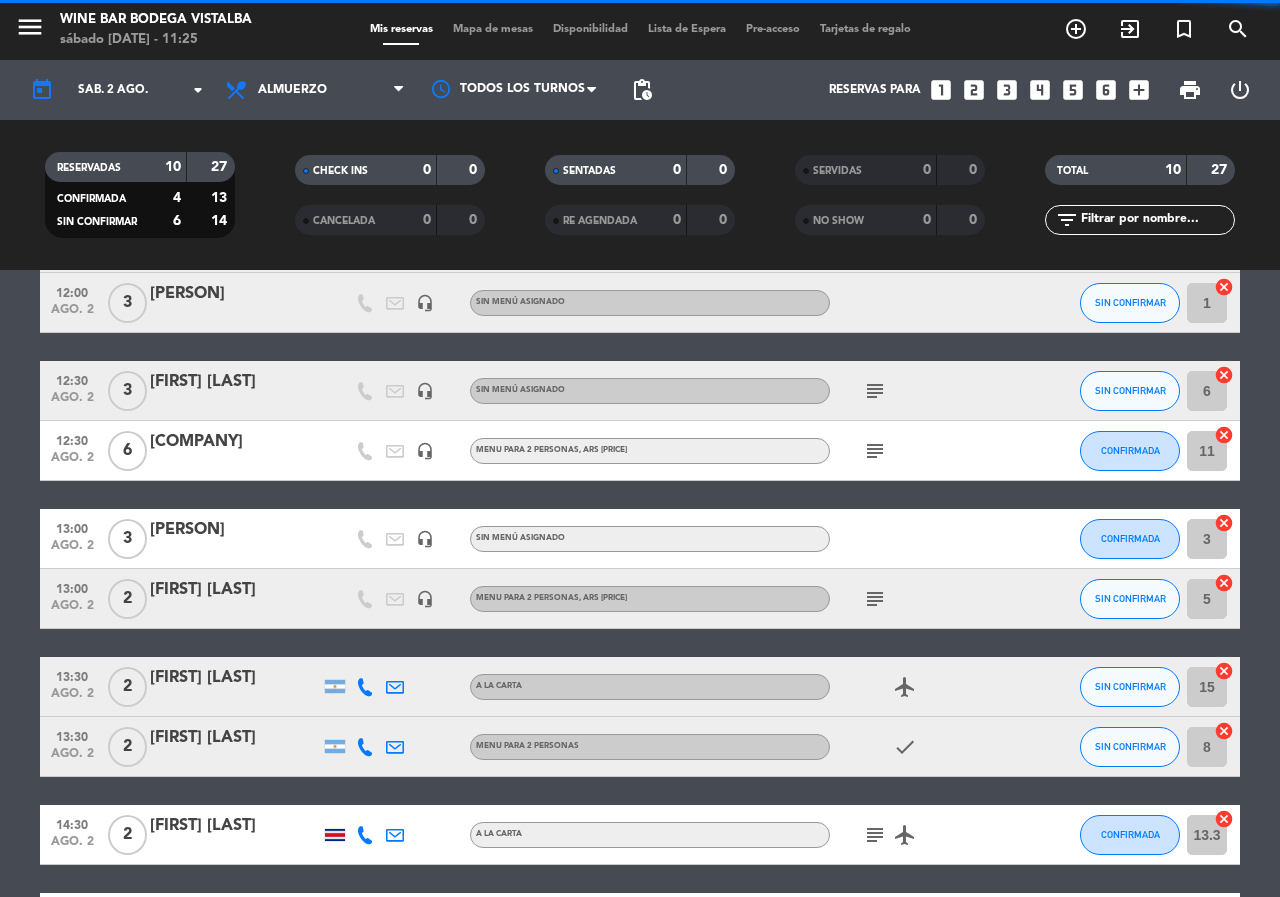 scroll, scrollTop: 0, scrollLeft: 0, axis: both 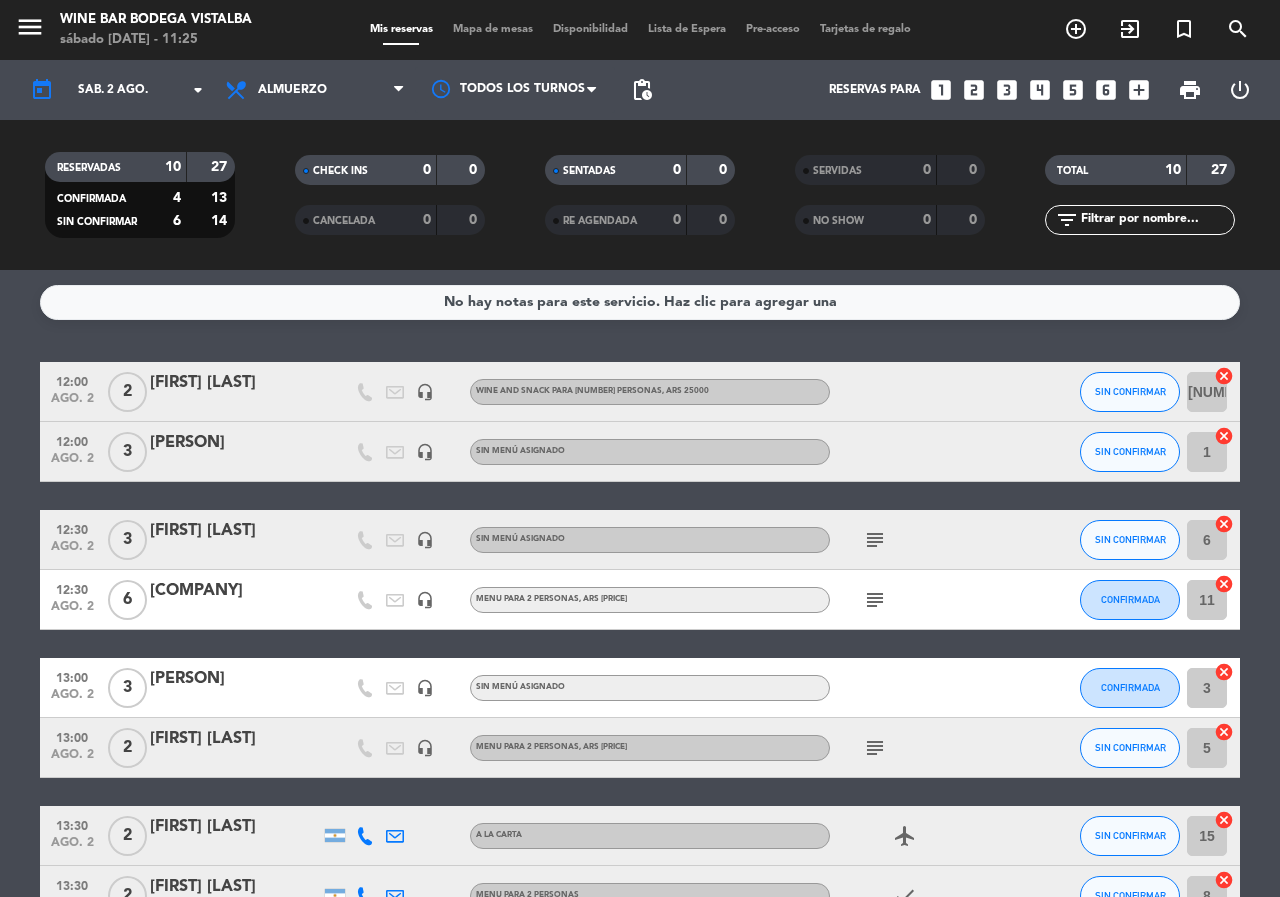click on "[COMPANY]" 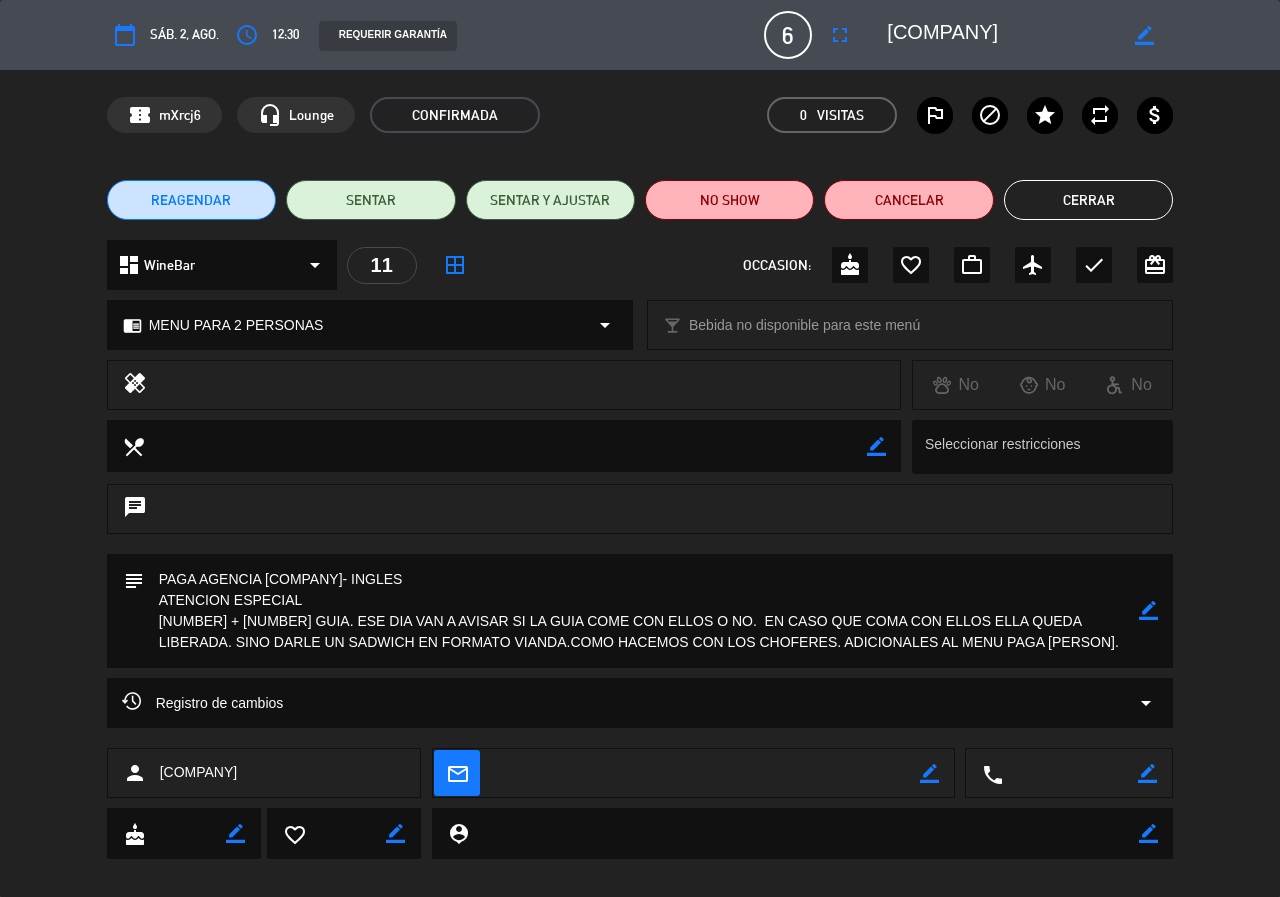 click on "border_color" 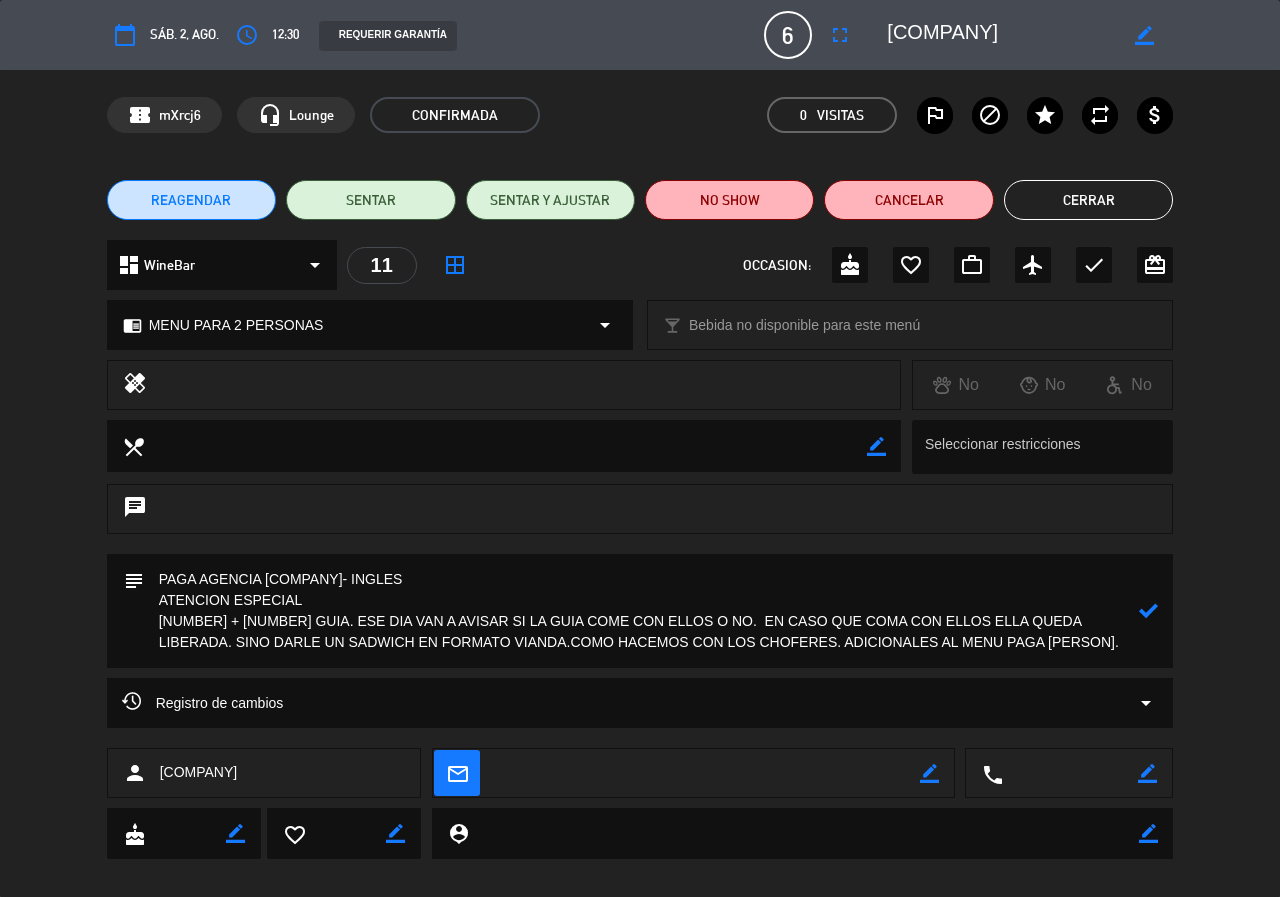 drag, startPoint x: 240, startPoint y: 621, endPoint x: 1082, endPoint y: 618, distance: 842.0054 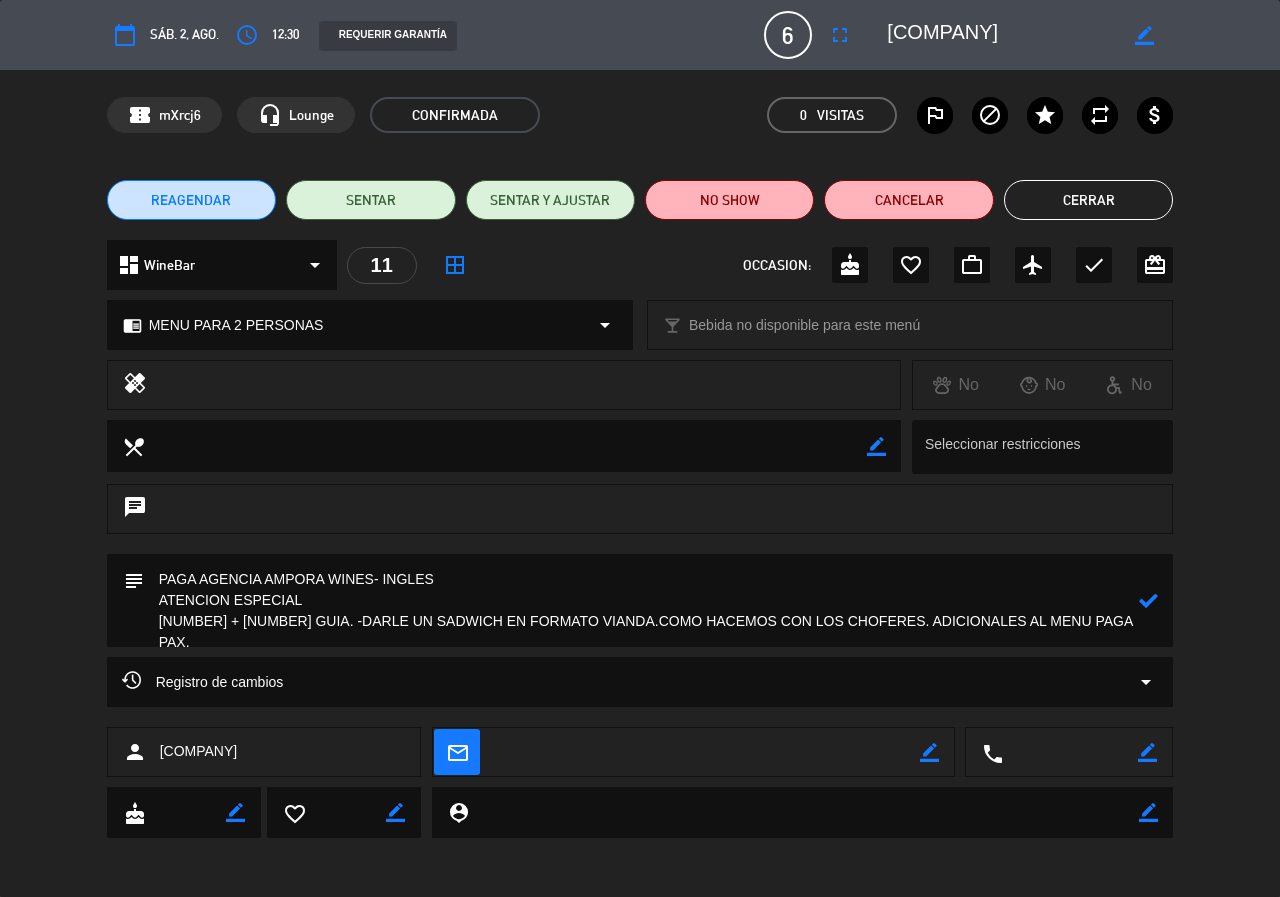 click 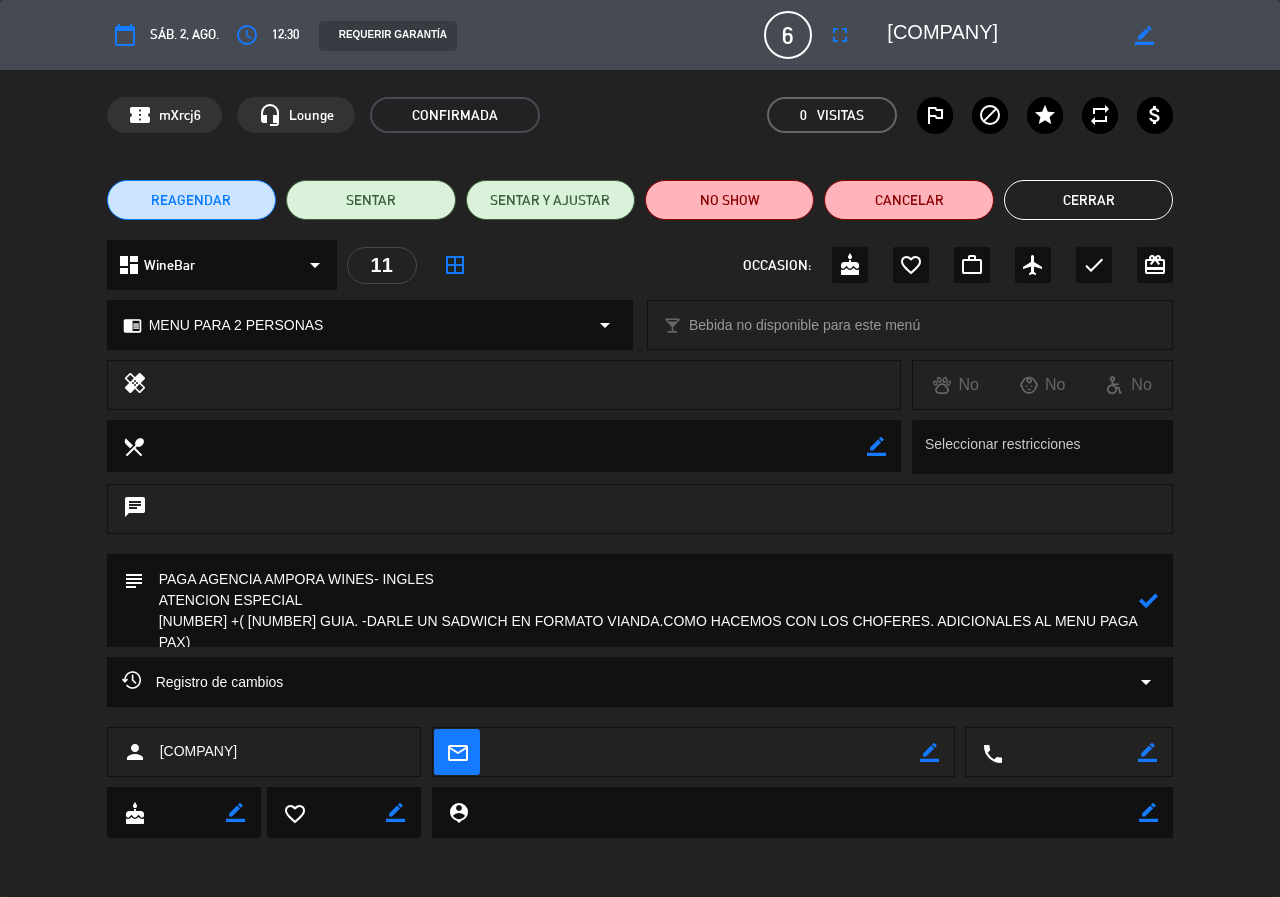 type on "PAGA AGENCIA AMPORA WINES- INGLES
ATENCION ESPECIAL
[NUMBER] +( [NUMBER] GUIA. -DARLE UN SADWICH EN FORMATO VIANDA.COMO HACEMOS CON LOS CHOFERES. ADICIONALES AL MENU PAGA PAX)" 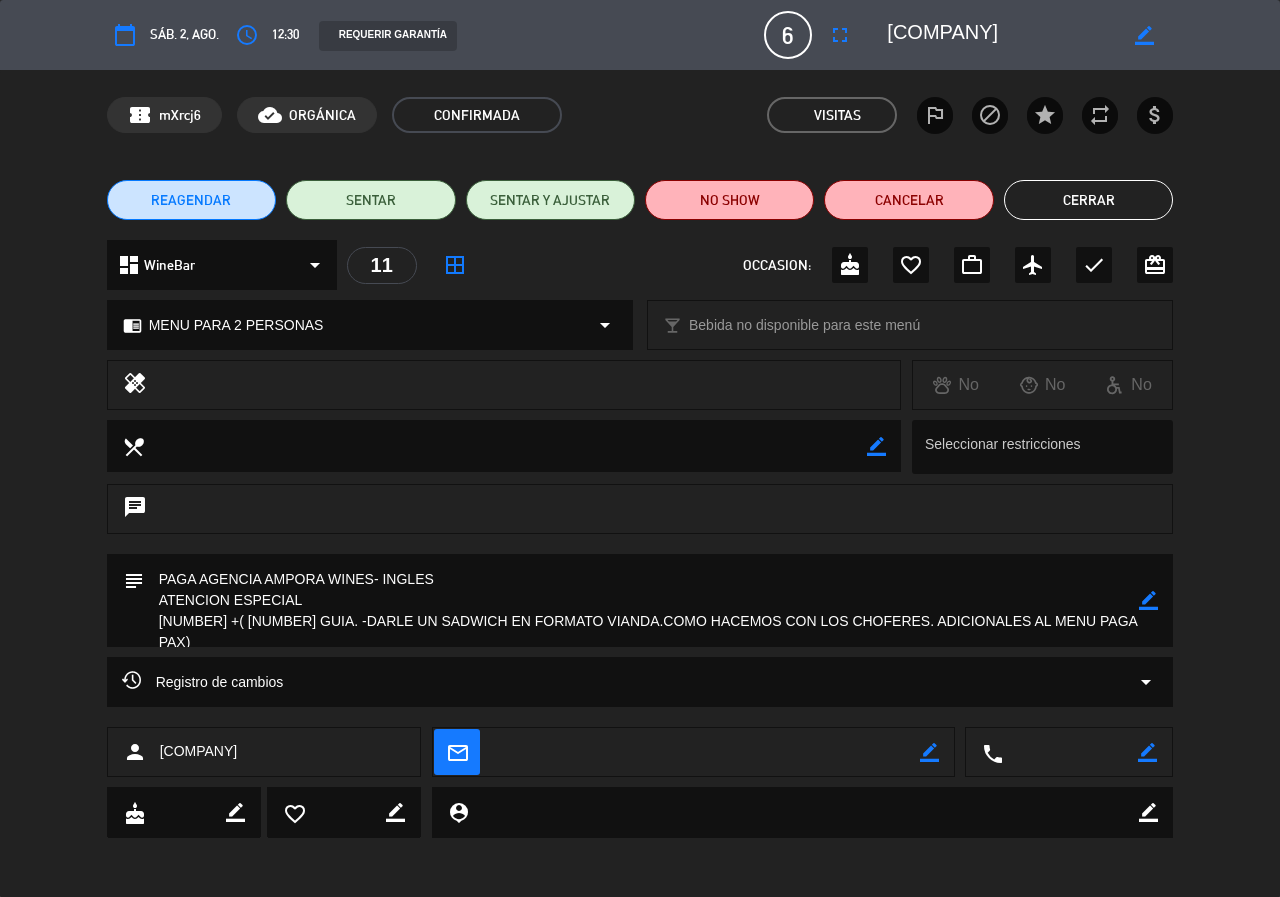 drag, startPoint x: 1083, startPoint y: 184, endPoint x: 1059, endPoint y: 197, distance: 27.294687 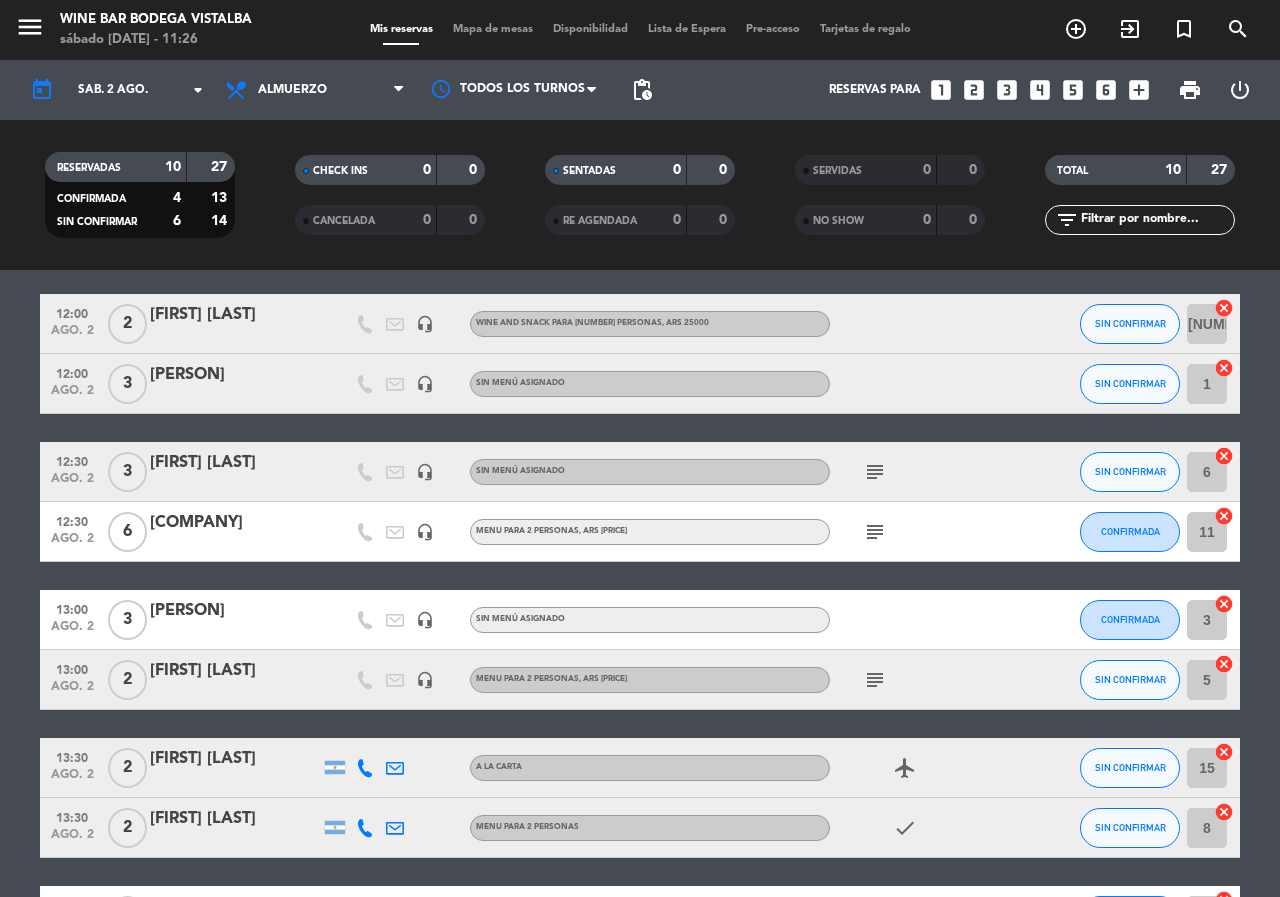 scroll, scrollTop: 100, scrollLeft: 0, axis: vertical 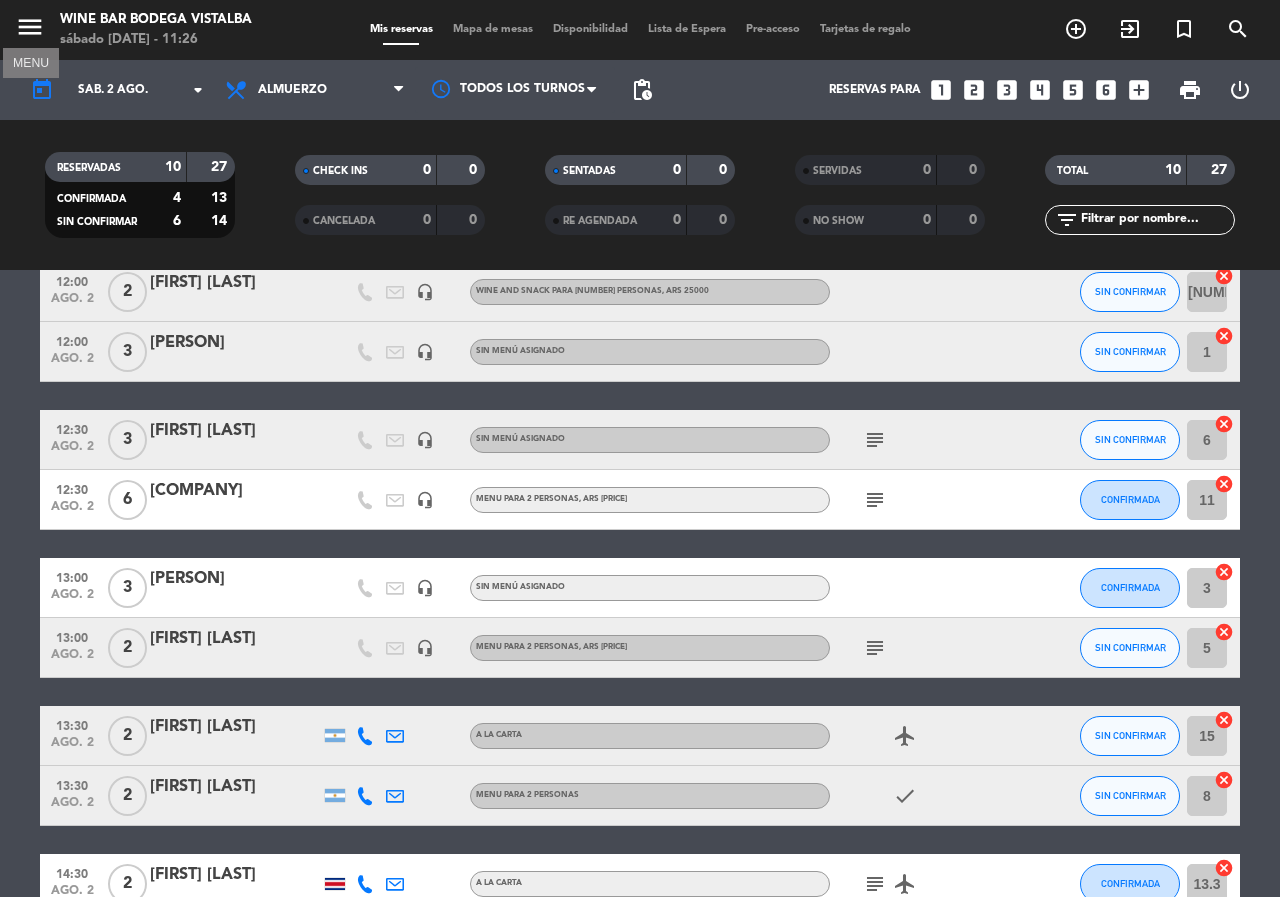 click on "menu" at bounding box center (30, 27) 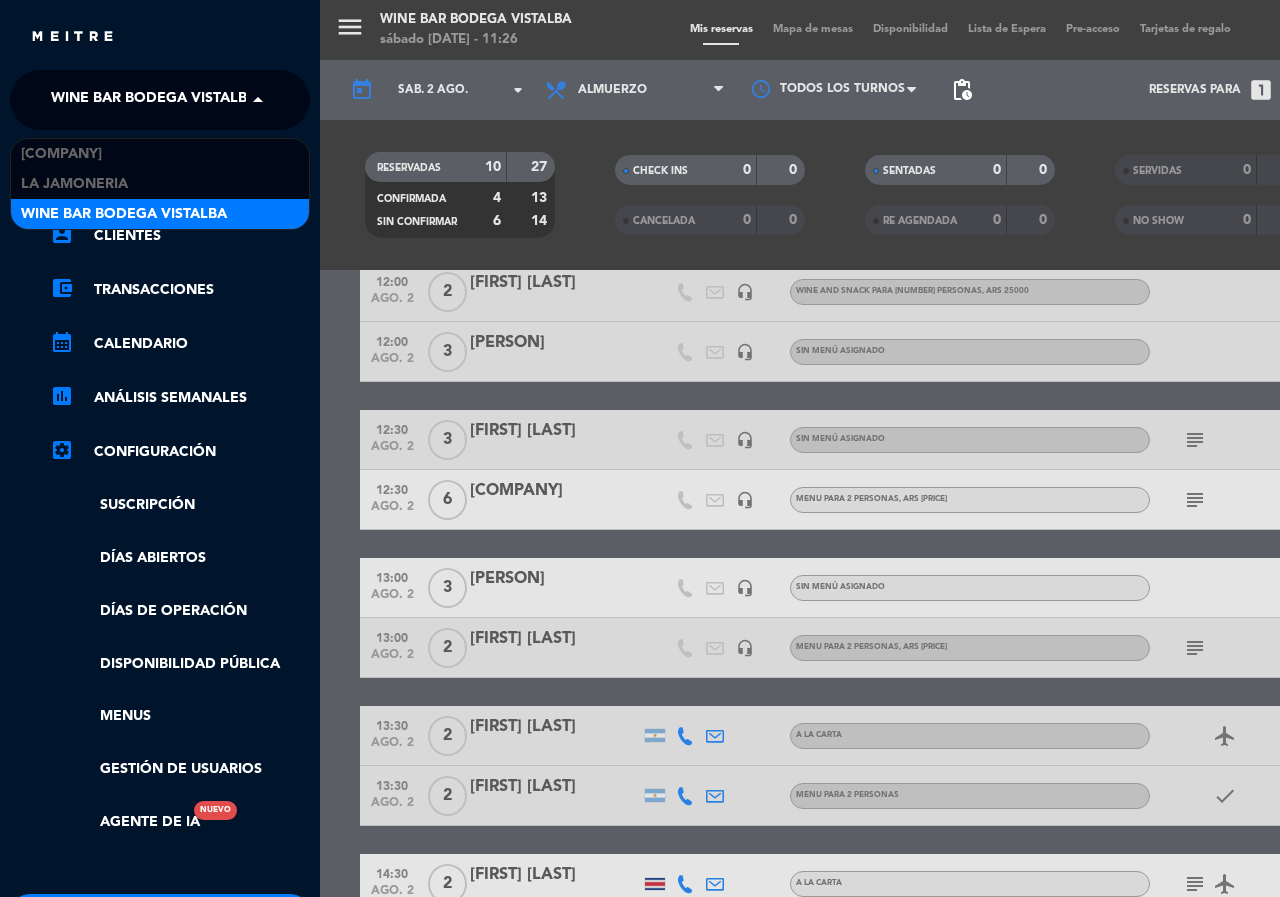 click on "Wine Bar Bodega Vistalba" 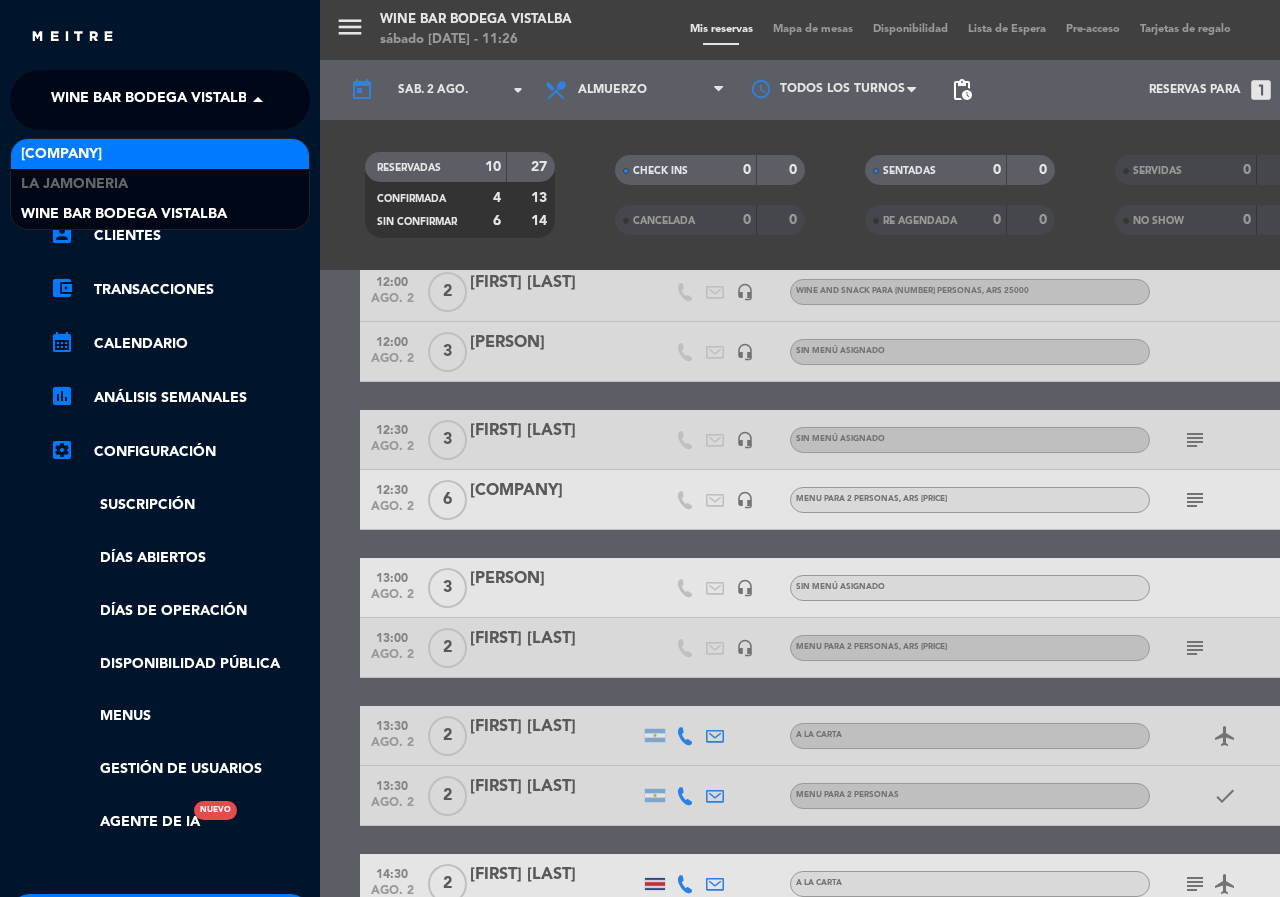 click on "[COMPANY]" at bounding box center (61, 154) 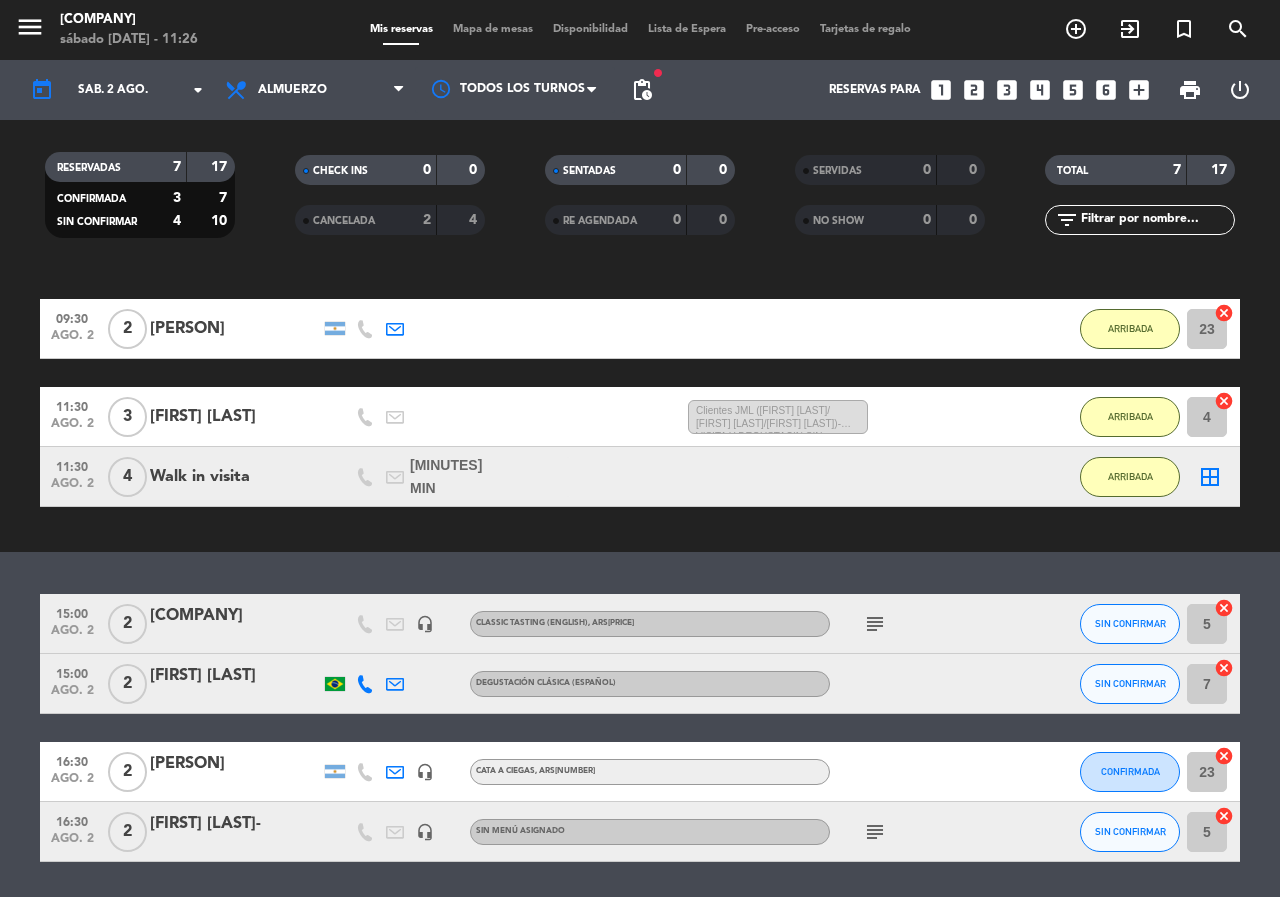 scroll, scrollTop: 225, scrollLeft: 0, axis: vertical 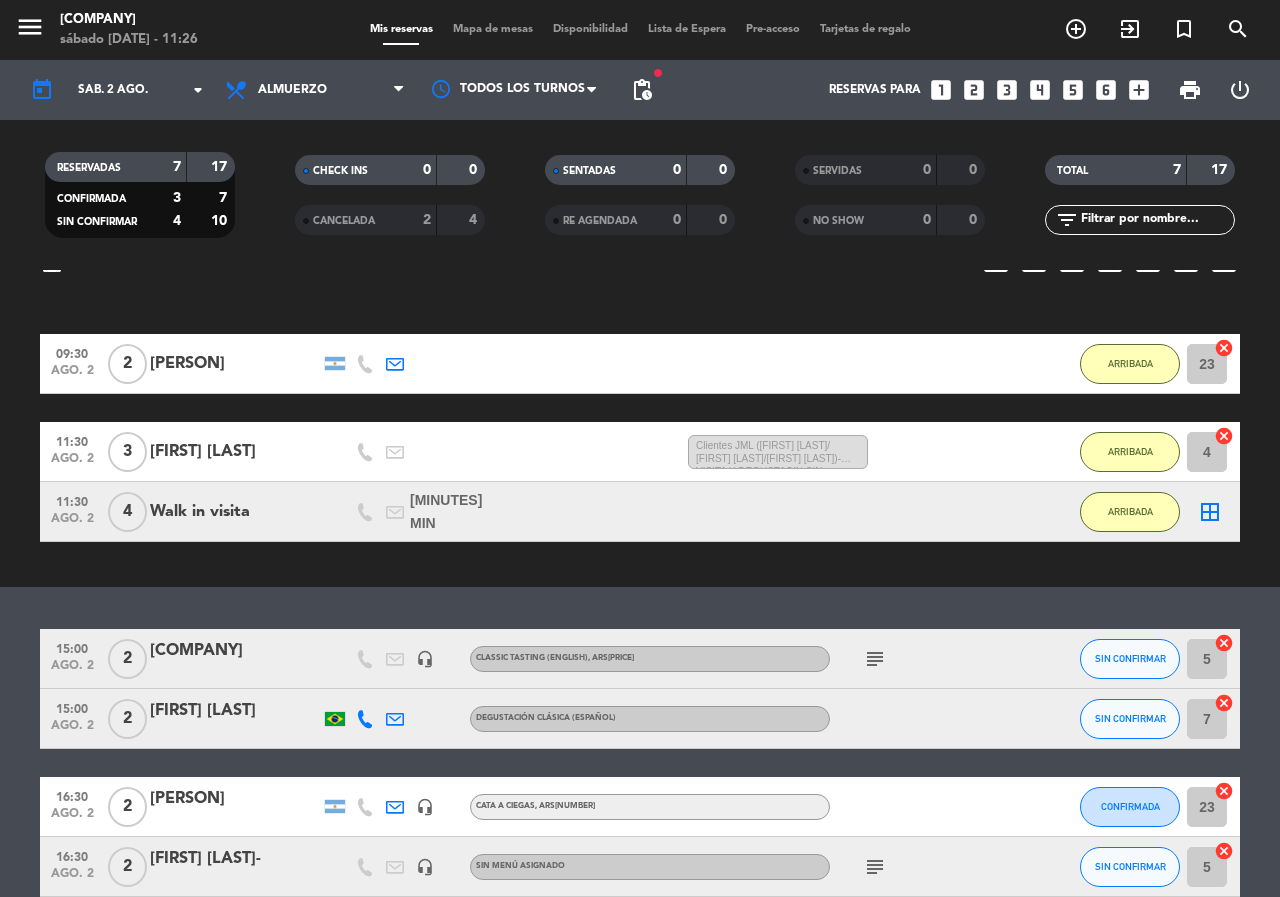 click on "[COMPANY]" 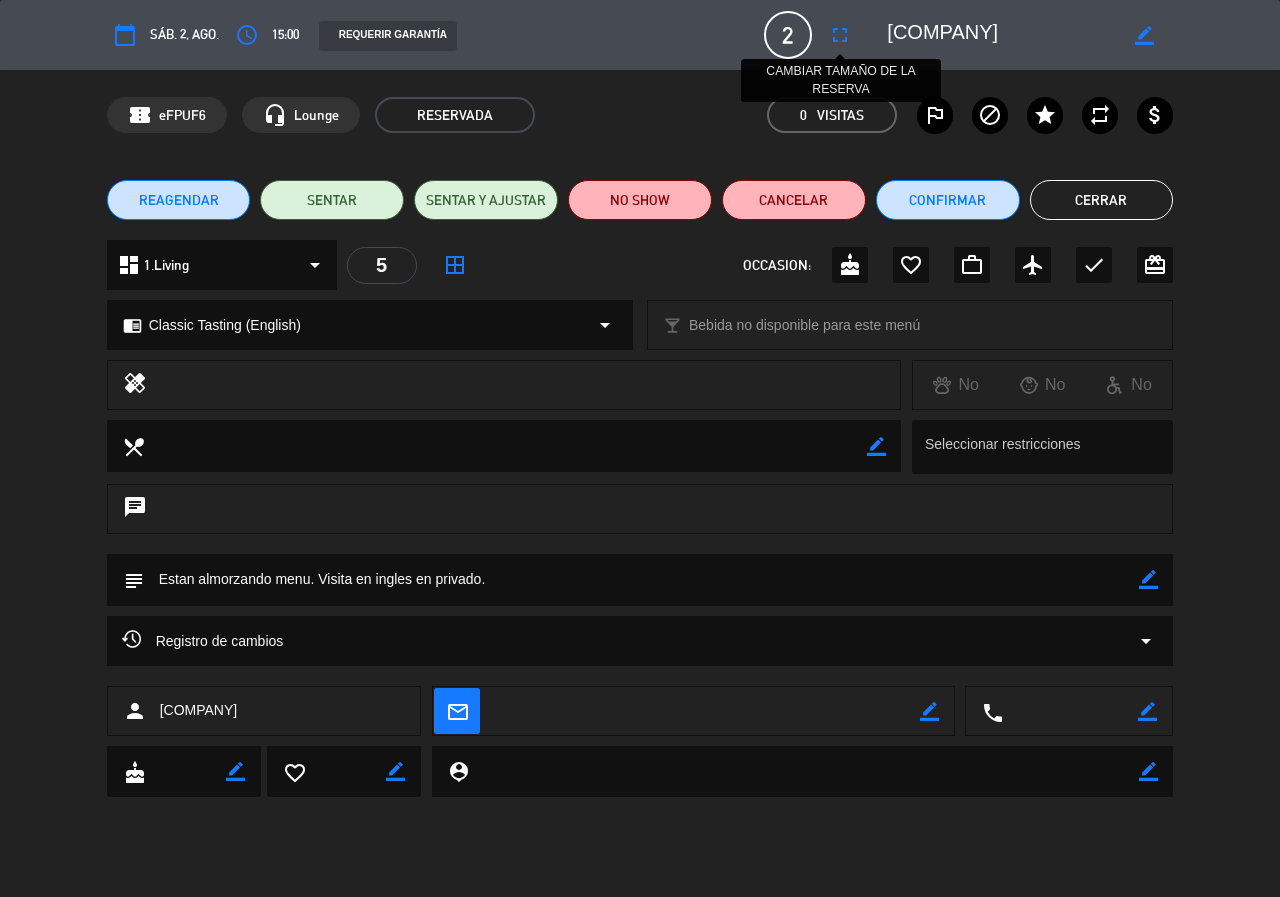 click on "fullscreen" at bounding box center [840, 35] 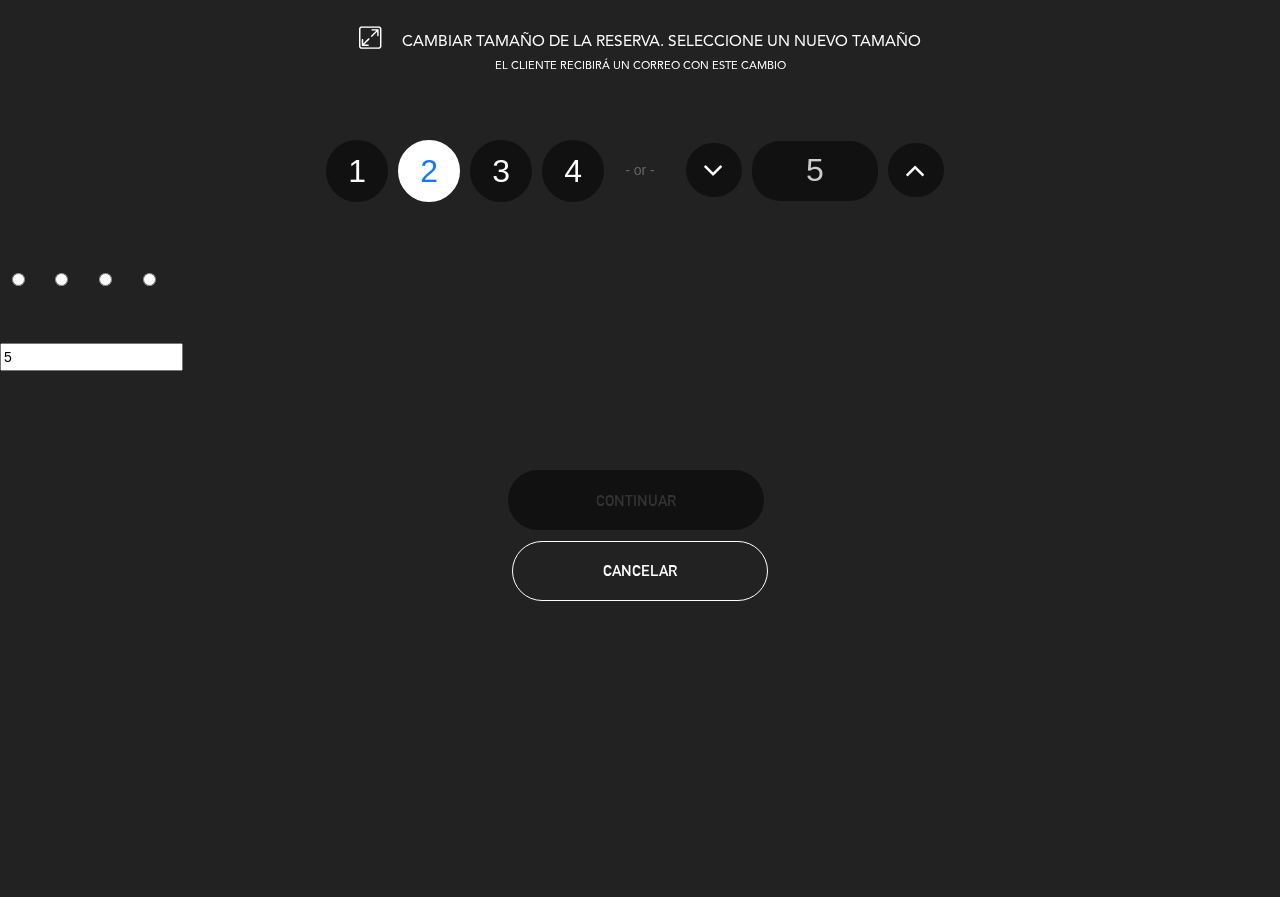 click 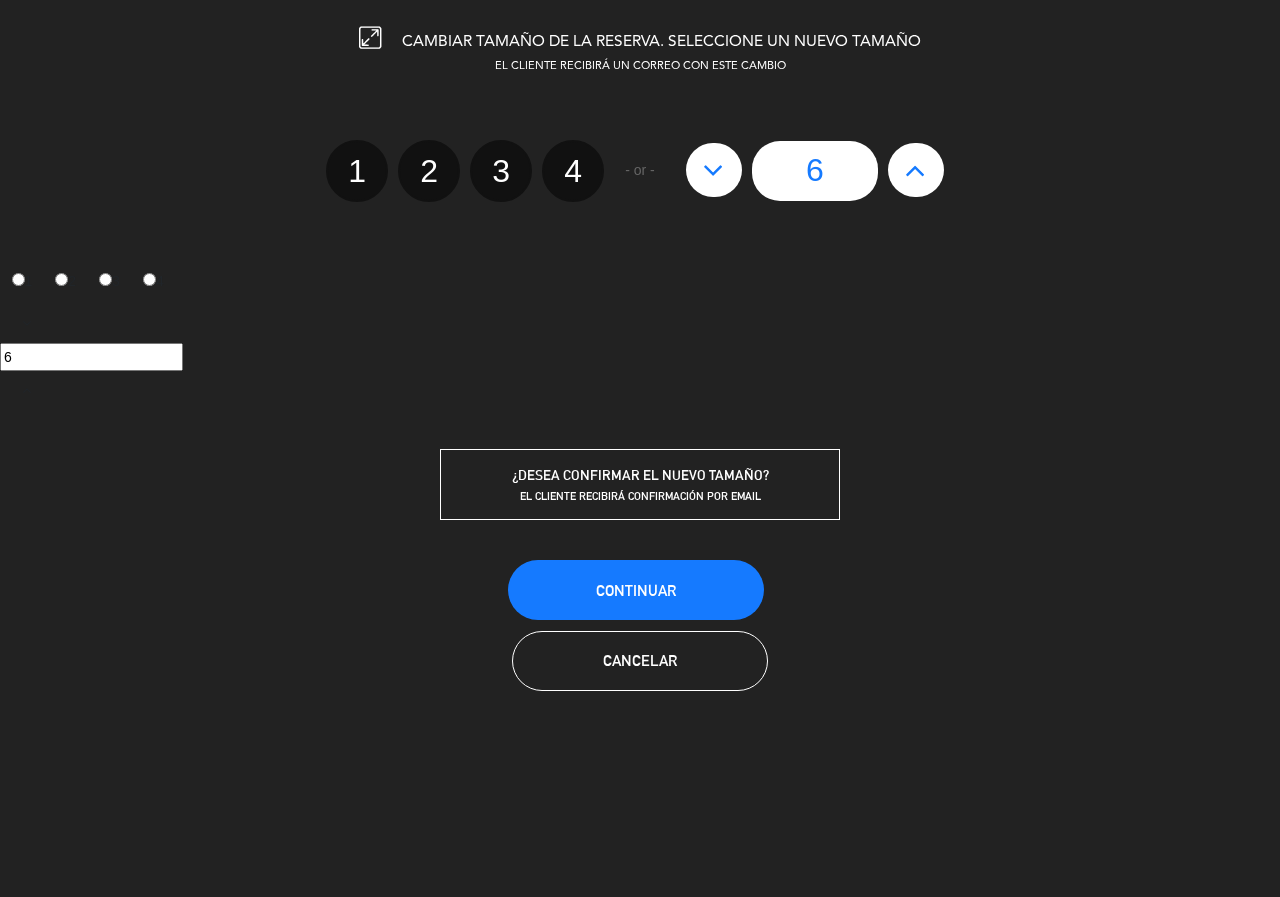 click on "6" 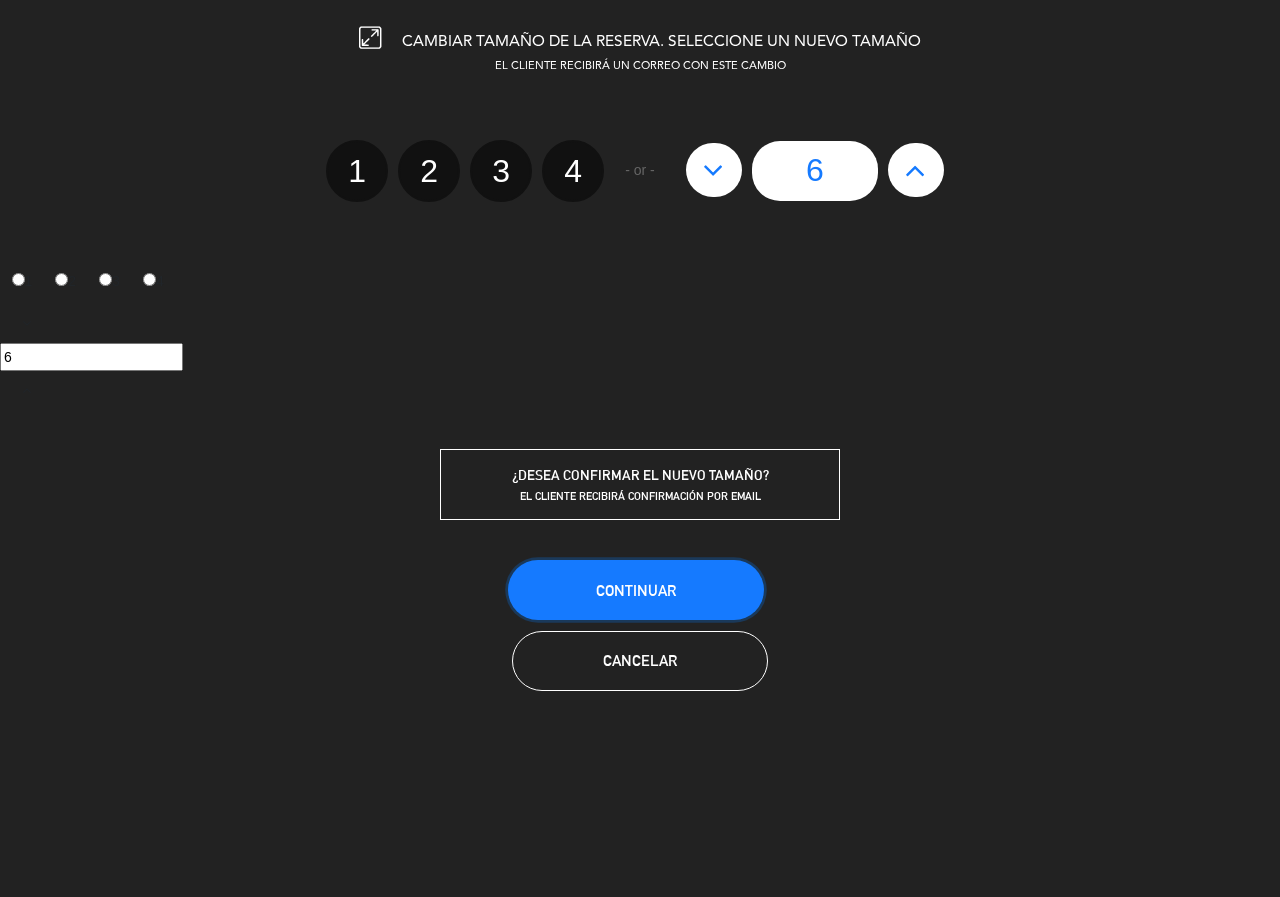 click on "Continuar" at bounding box center (636, 590) 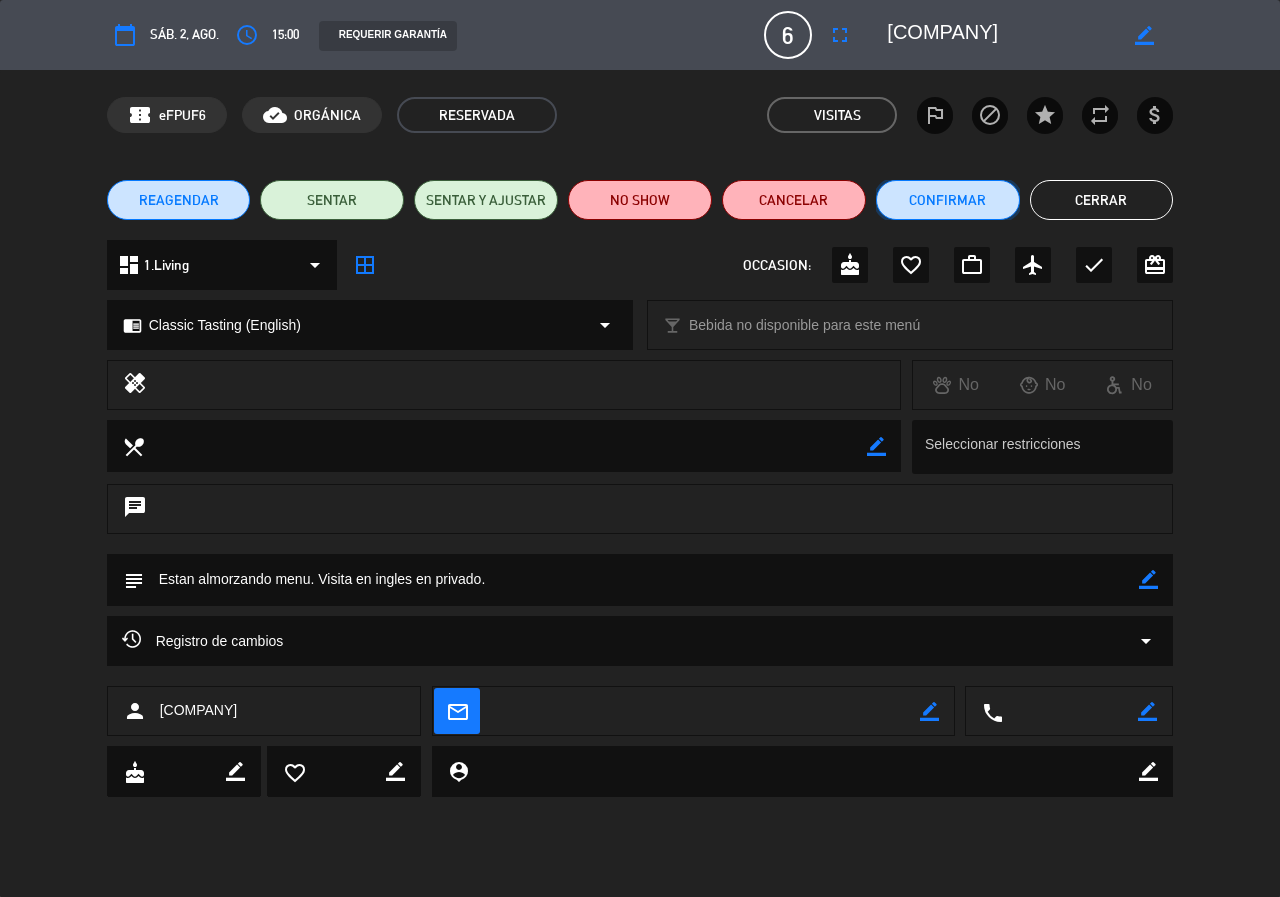 click on "Confirmar" 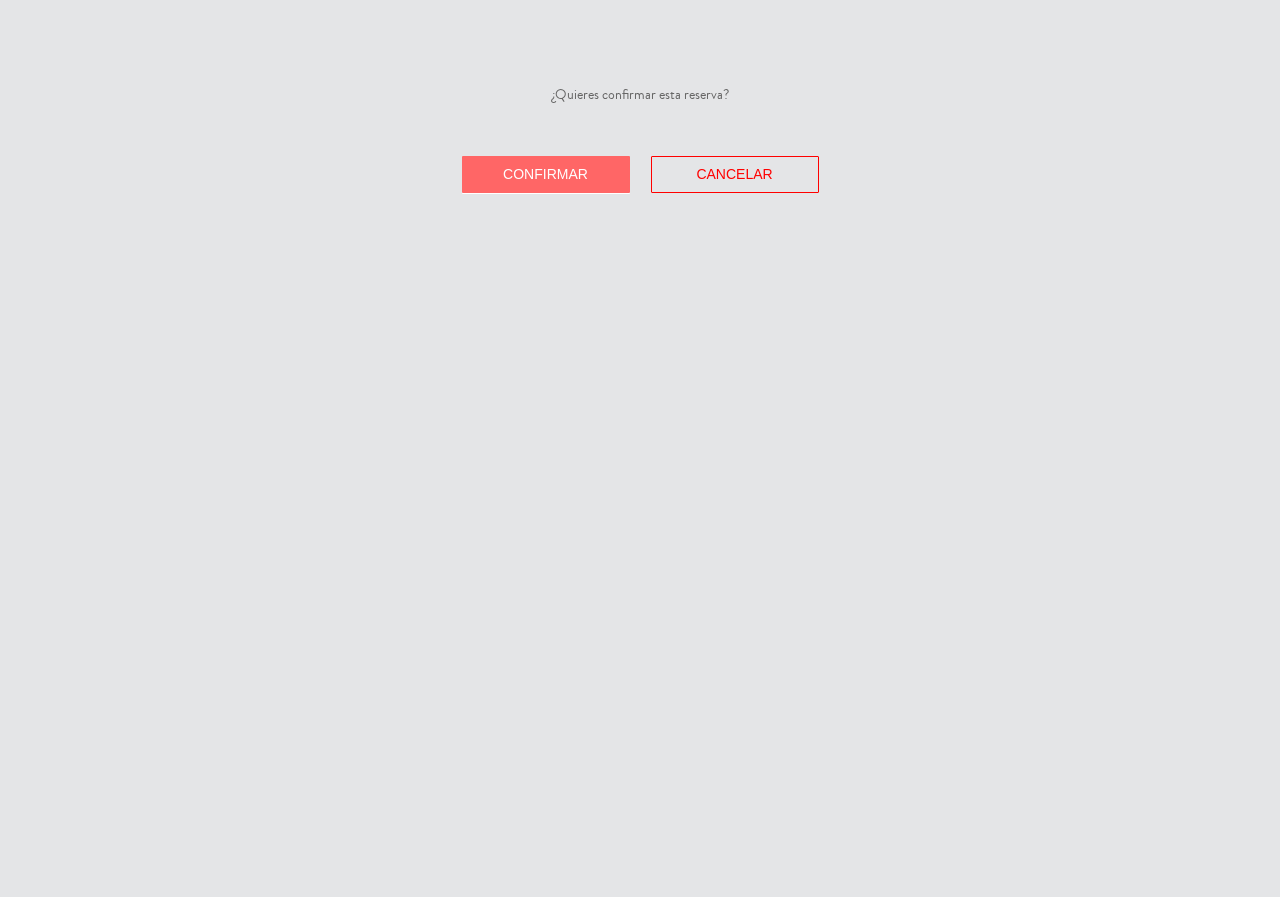 click on "Confirmar" 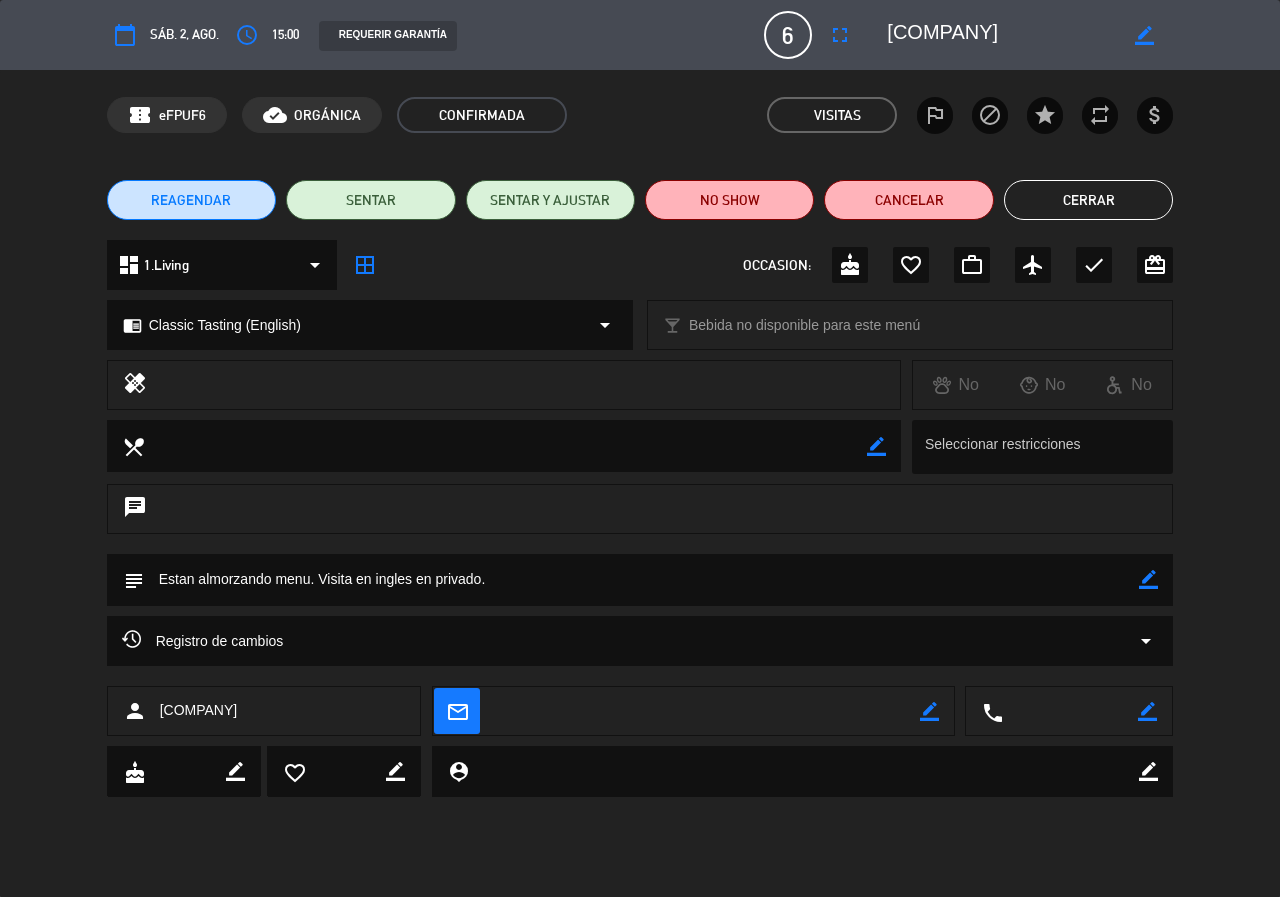 click on "Cerrar" 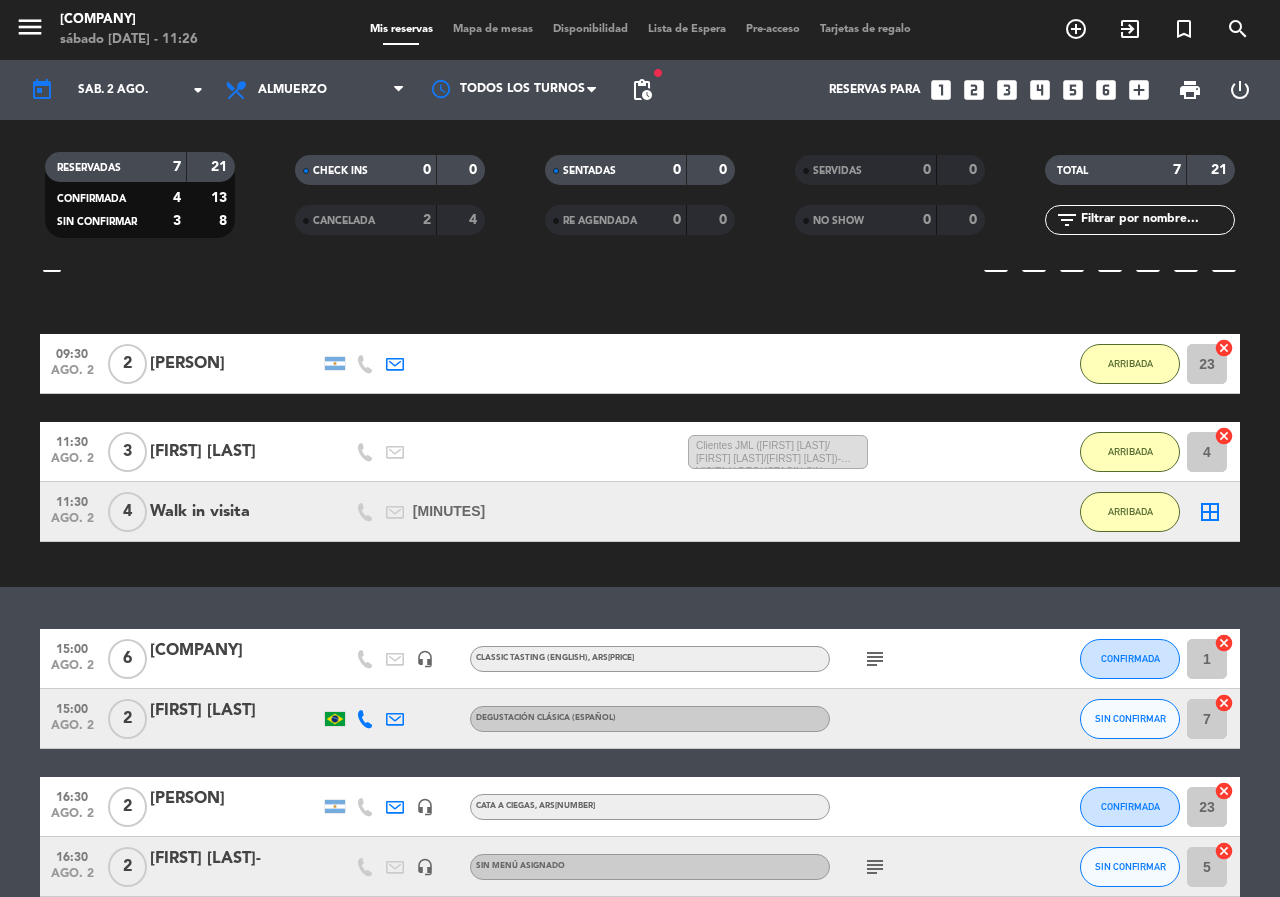 click on "subject" 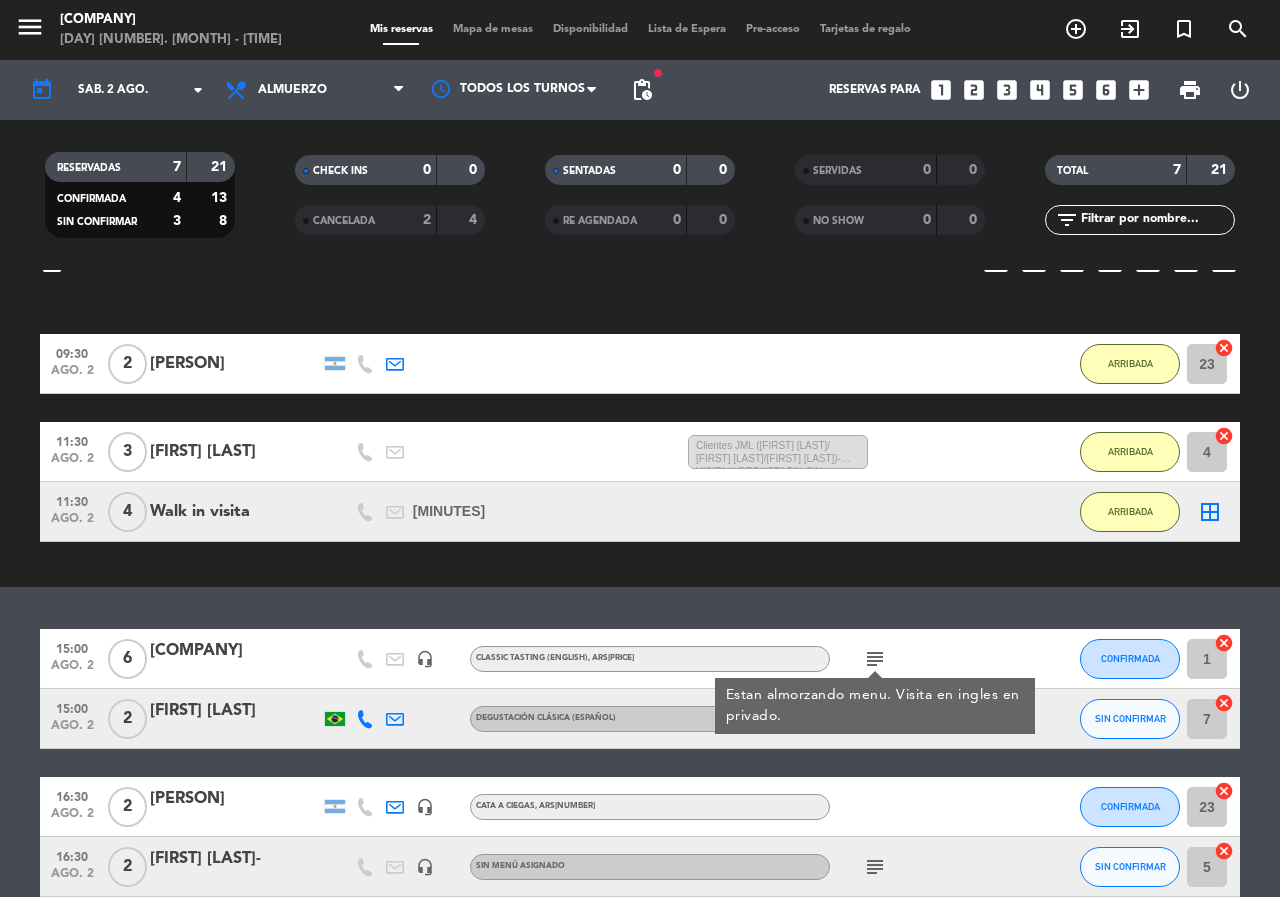 click on "[COMPANY]" 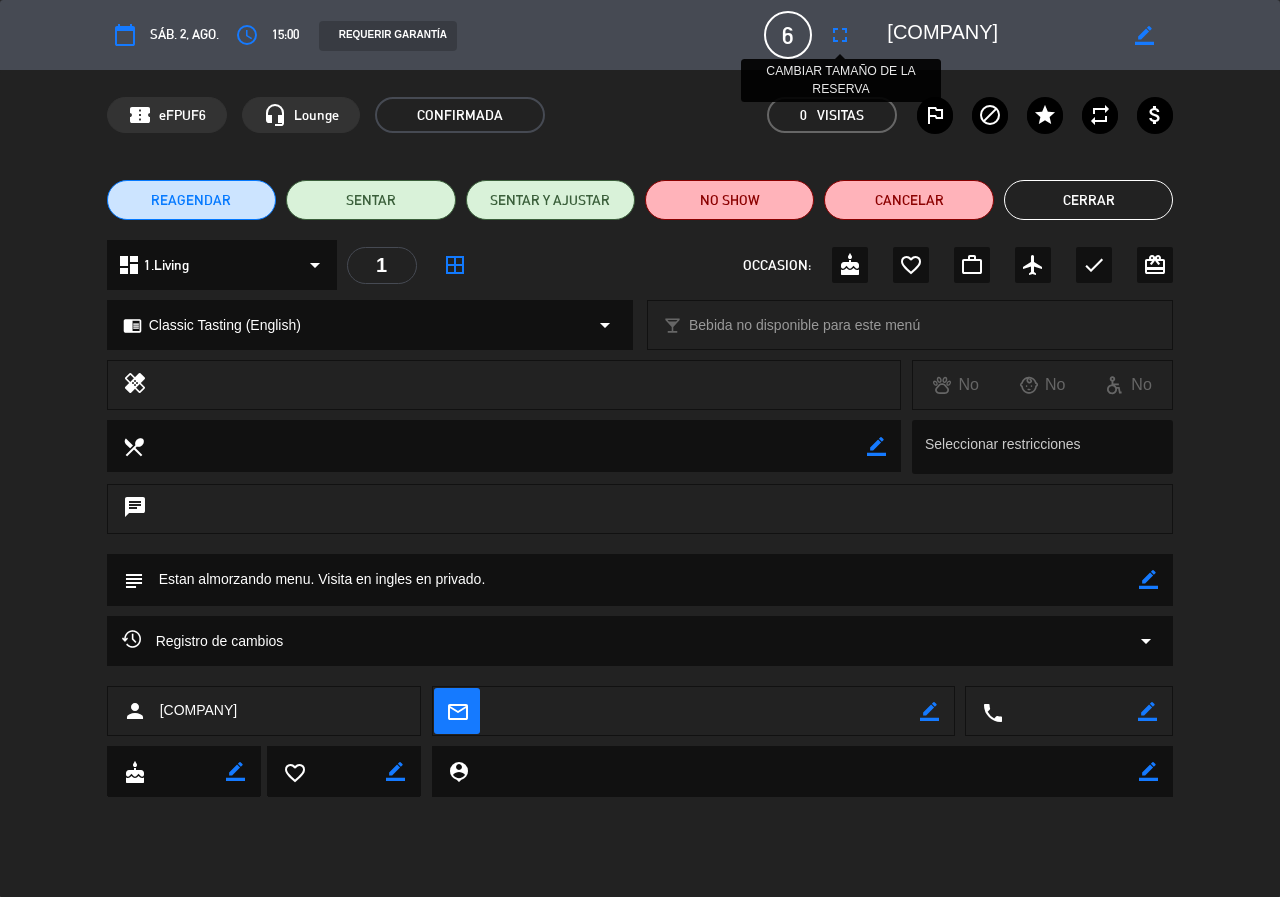 click on "fullscreen" at bounding box center (840, 35) 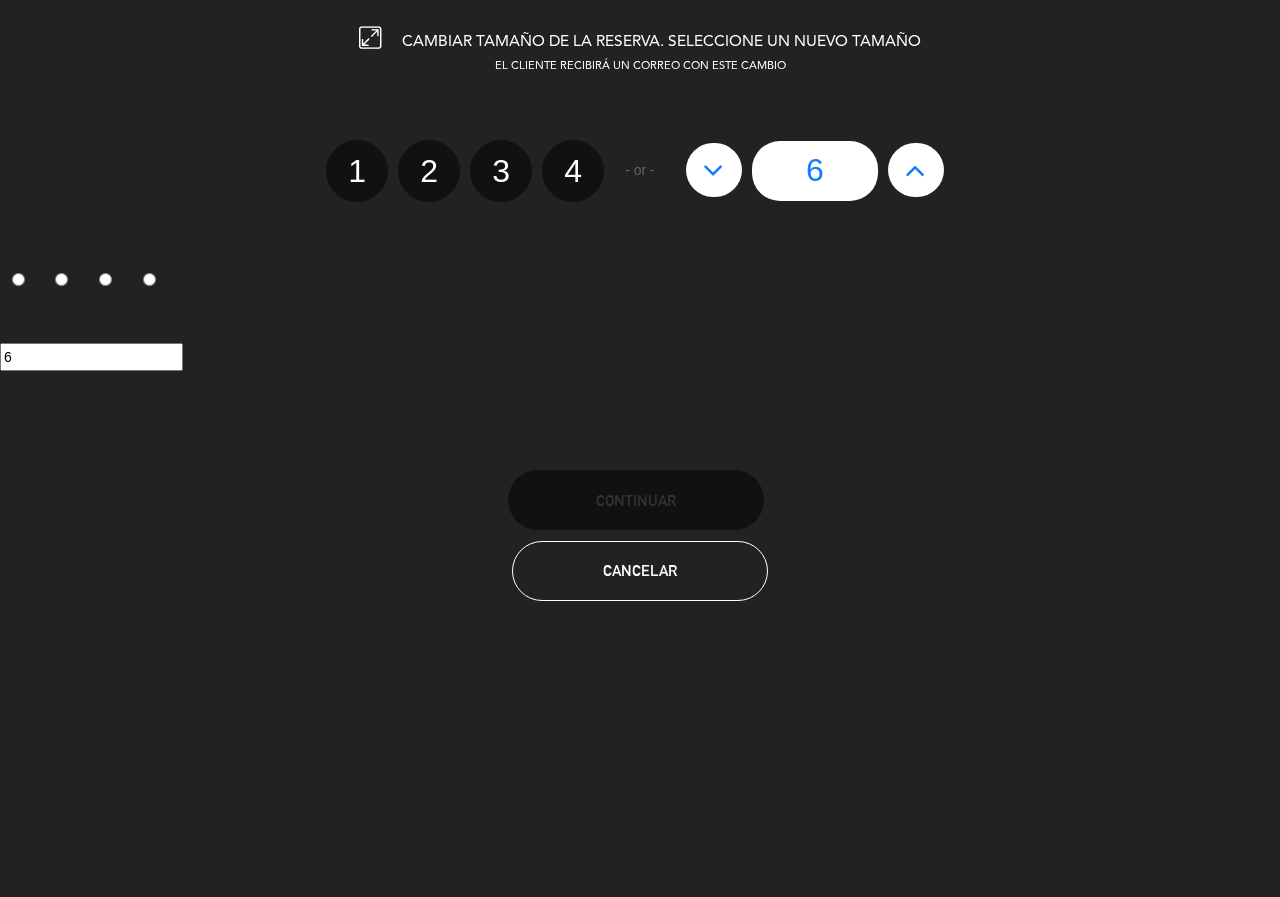 click on "2" 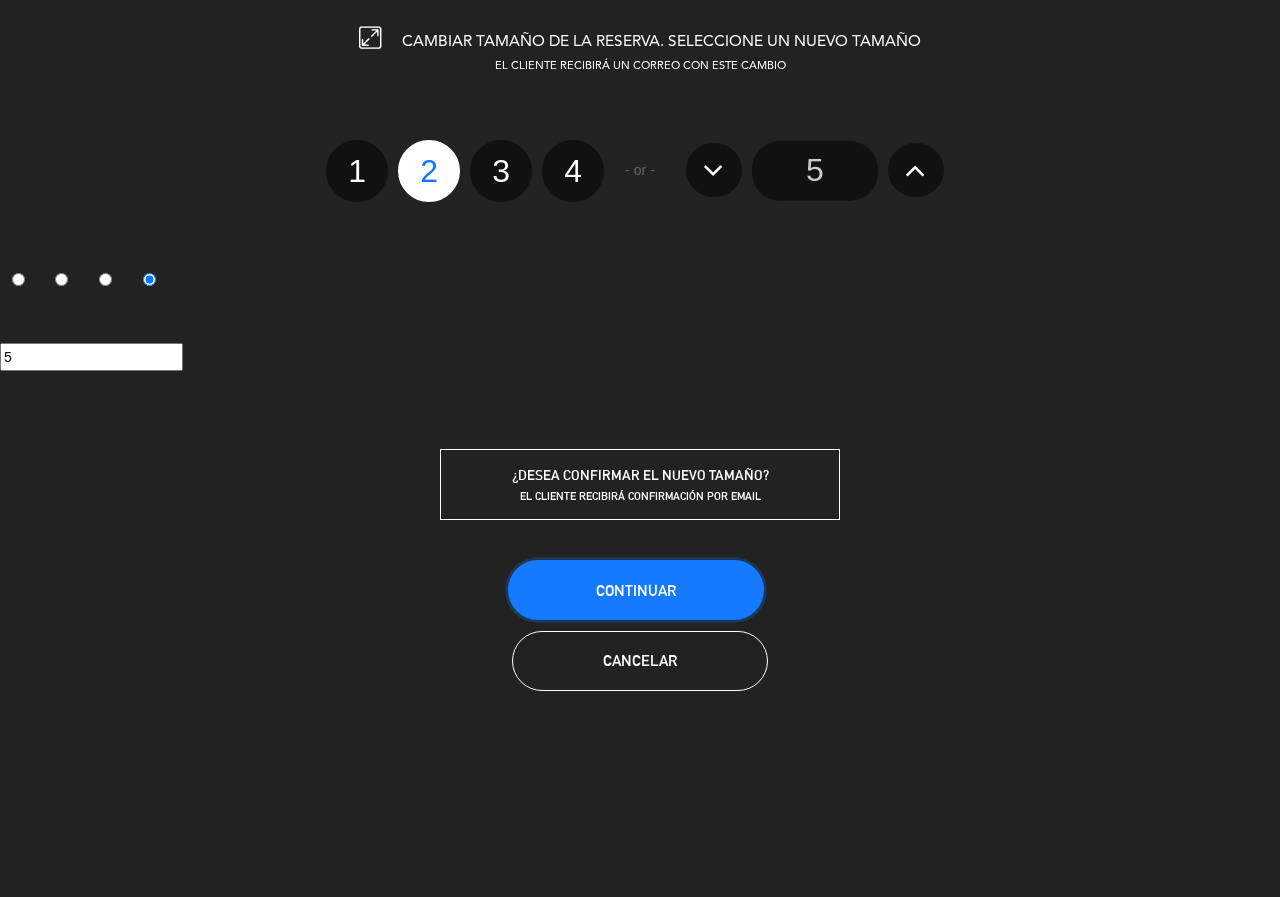 click on "Continuar" at bounding box center (636, 590) 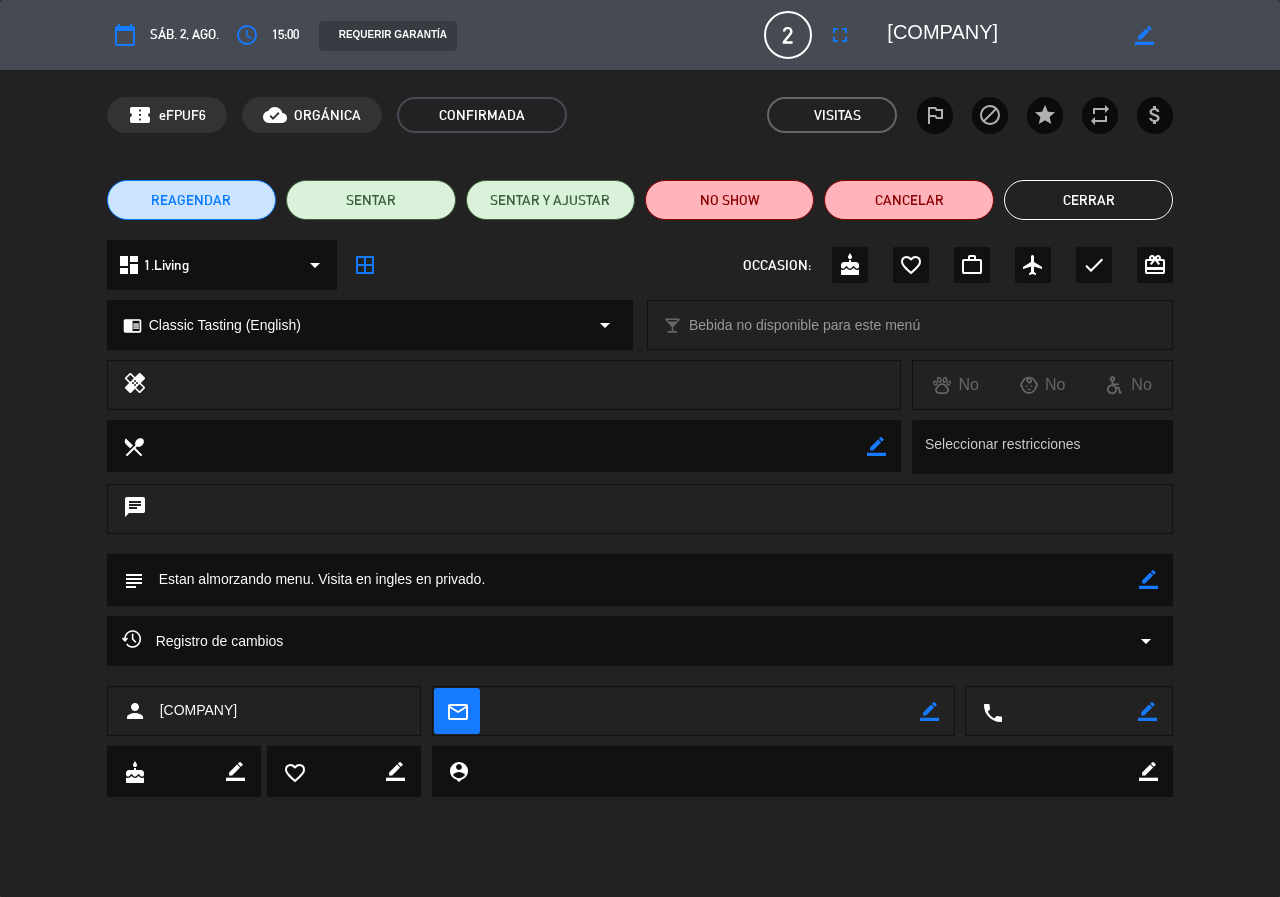 click on "Cerrar" 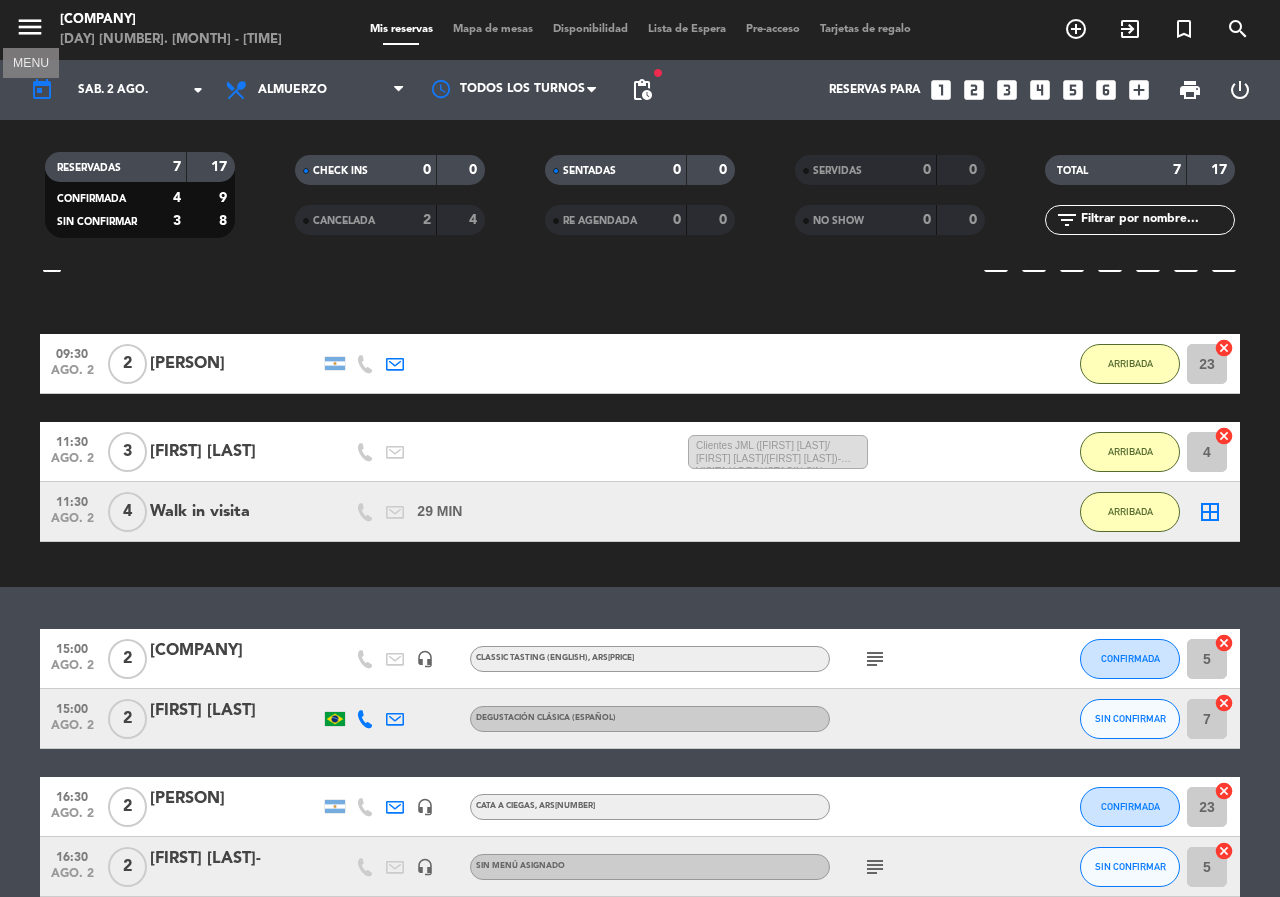 click on "menu" at bounding box center [30, 27] 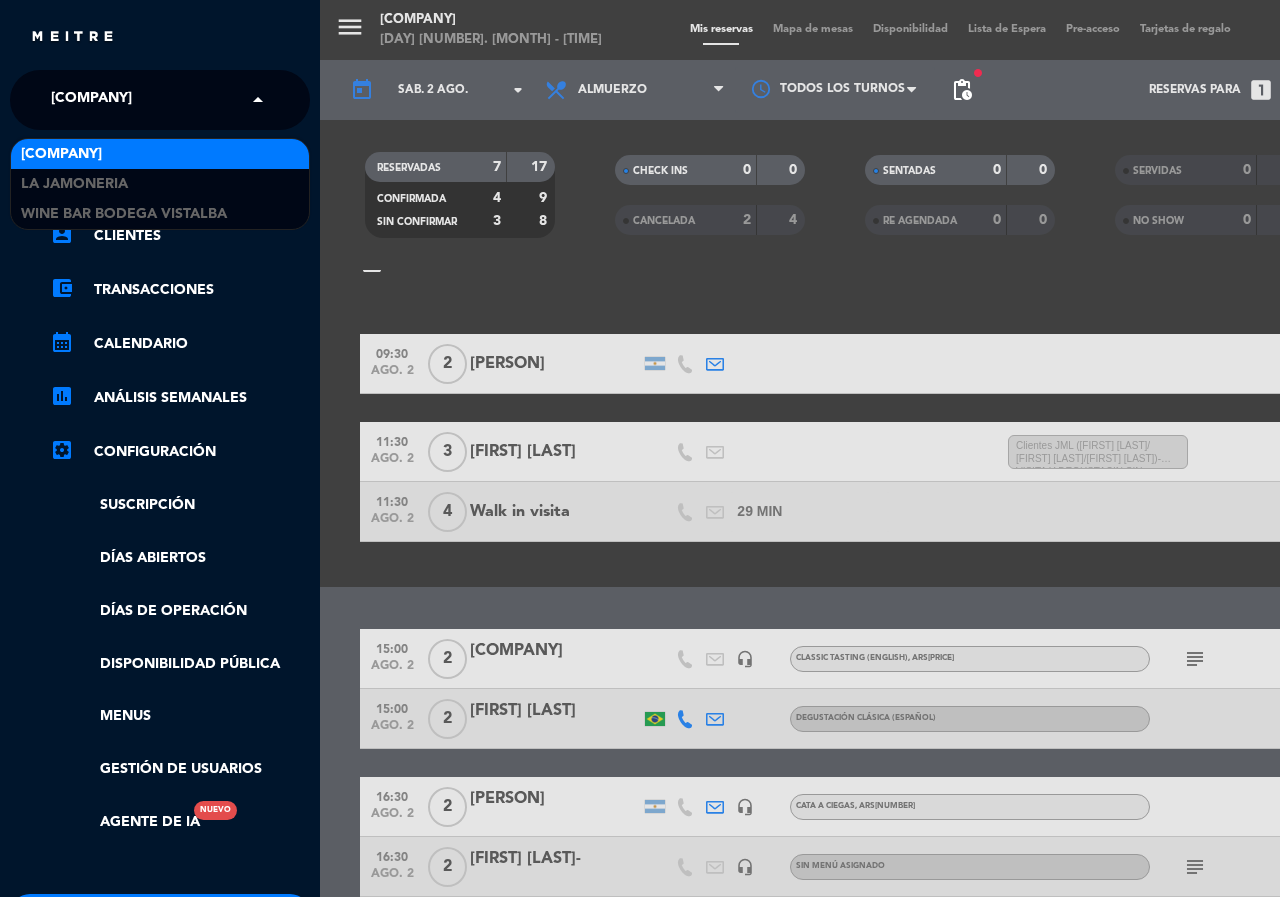 click on "[COMPANY]" 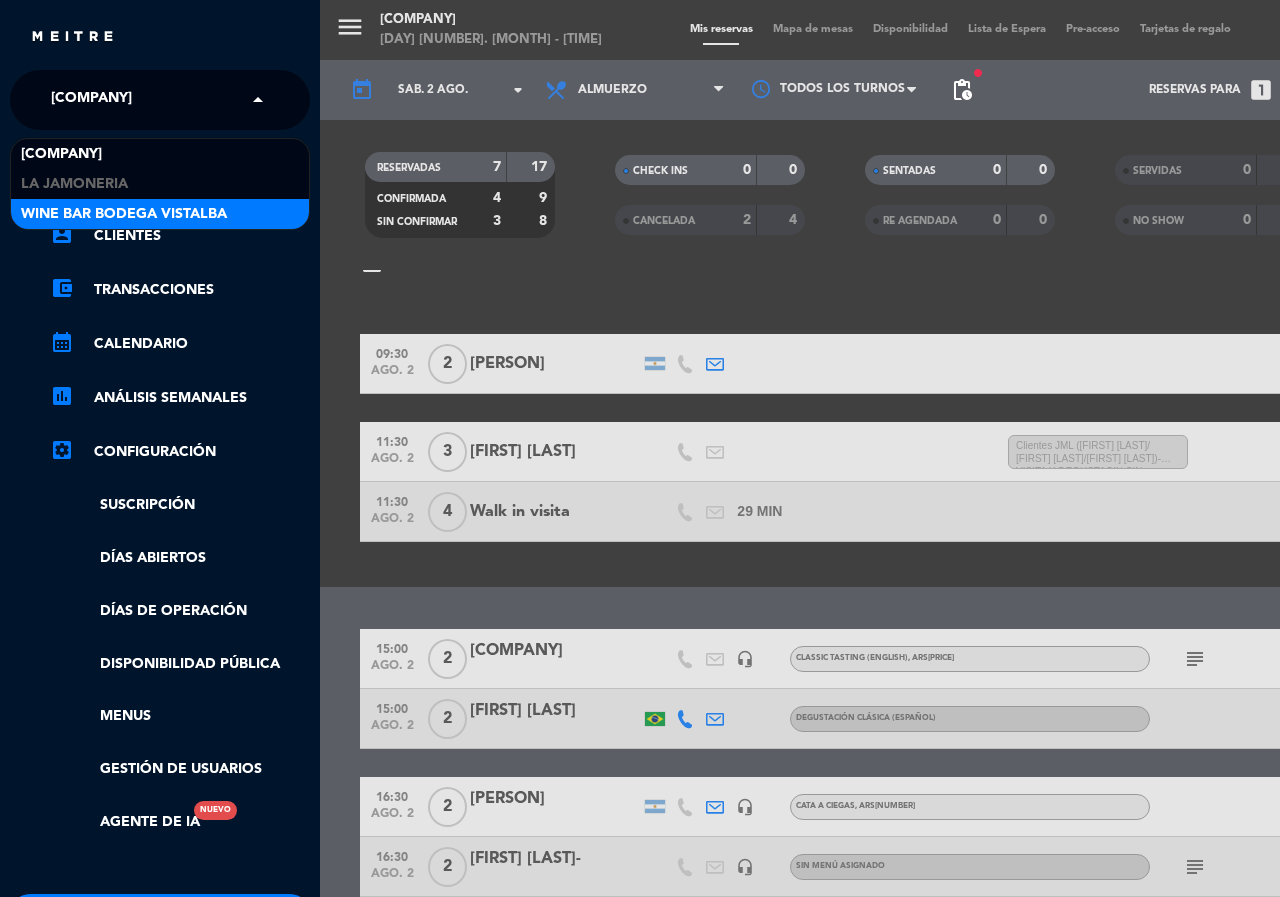 click on "Wine Bar Bodega Vistalba" at bounding box center [124, 214] 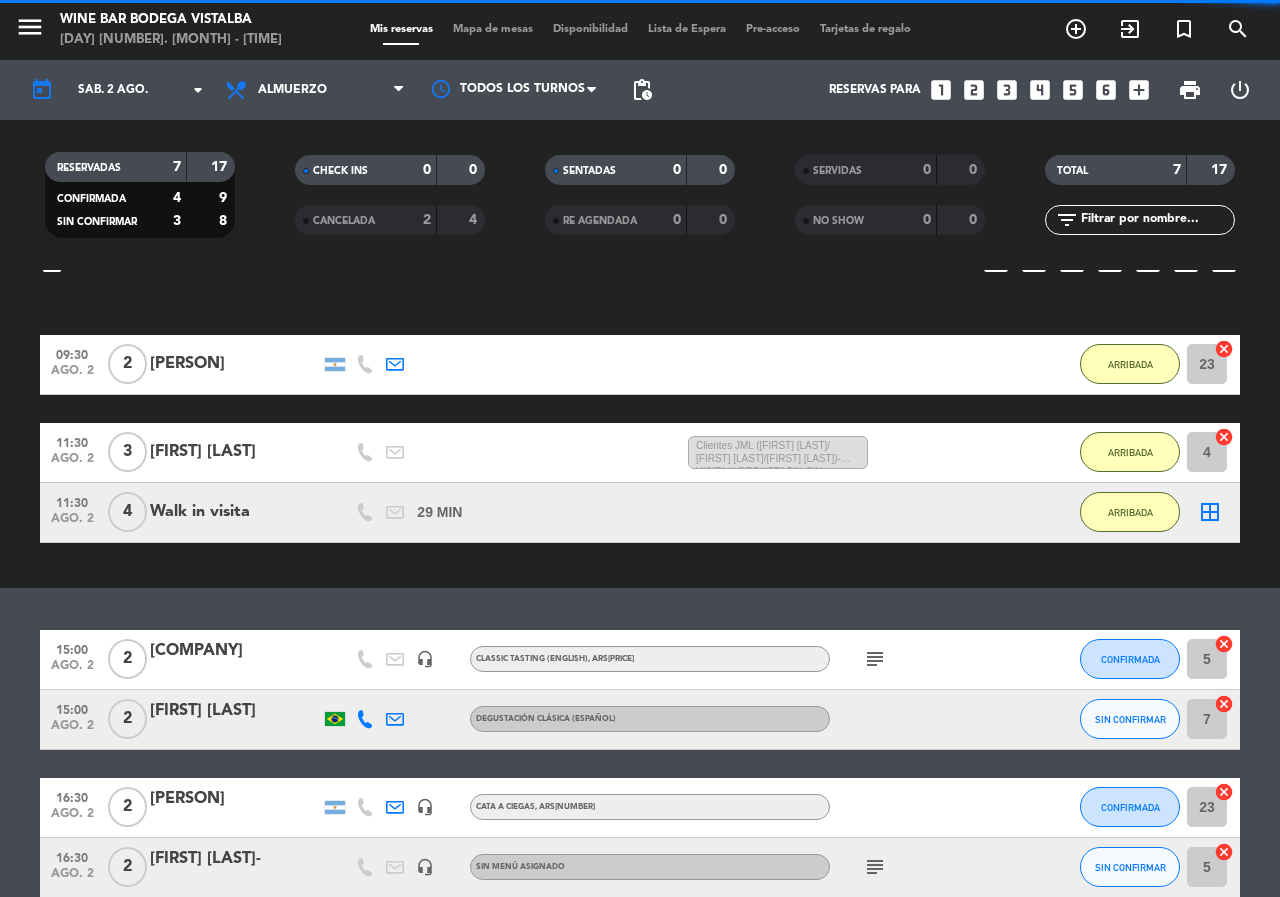 scroll, scrollTop: 0, scrollLeft: 0, axis: both 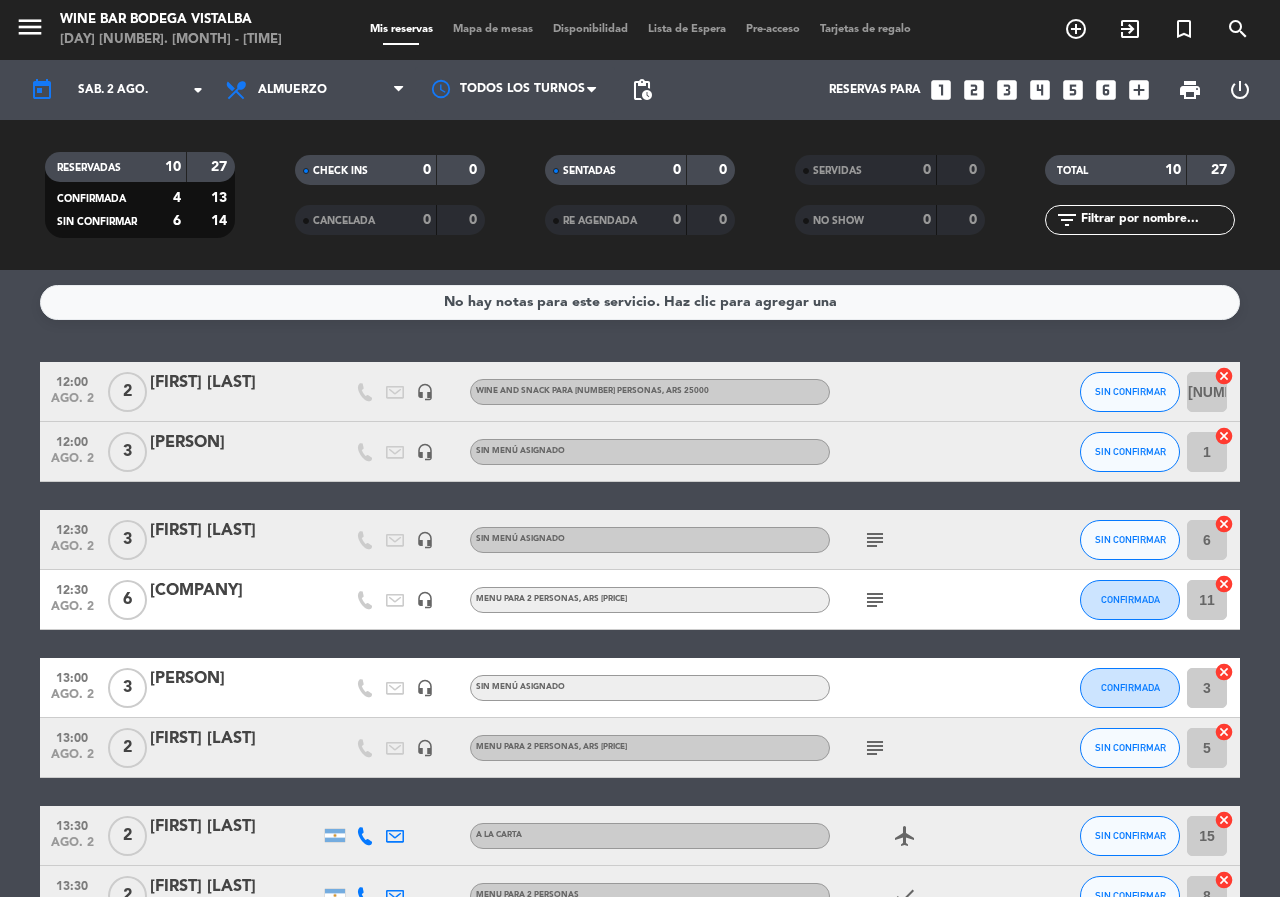 click 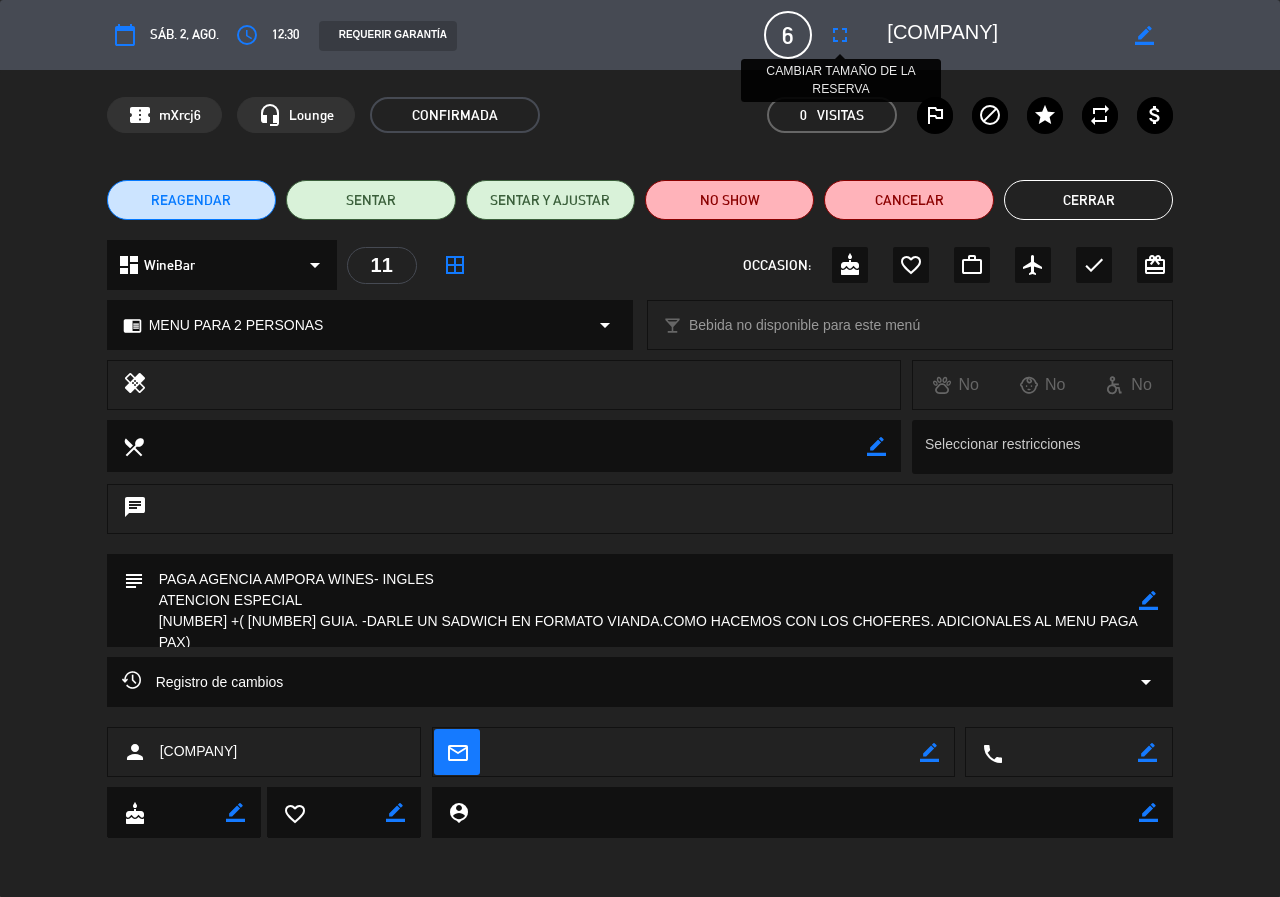 click on "fullscreen" at bounding box center [840, 35] 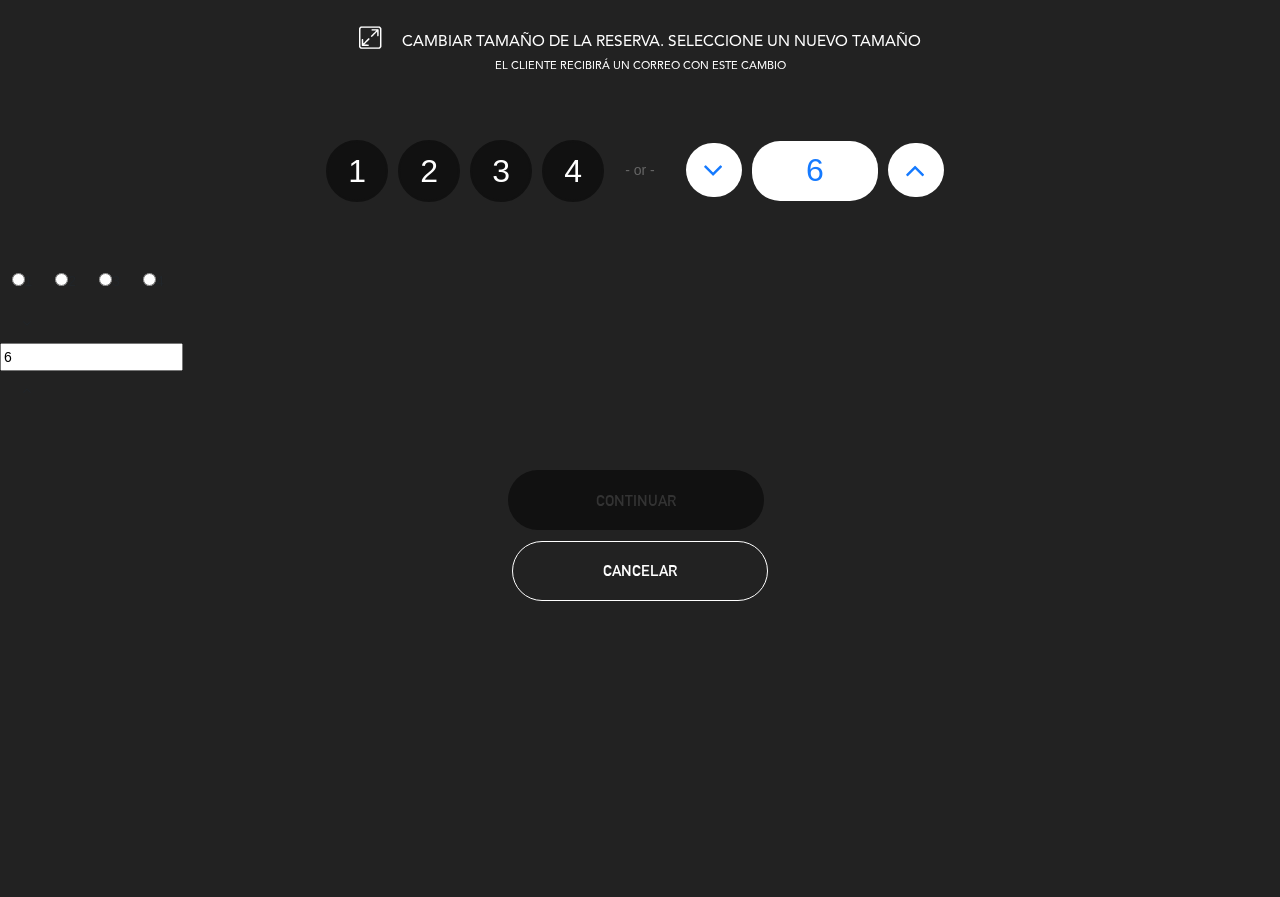 click 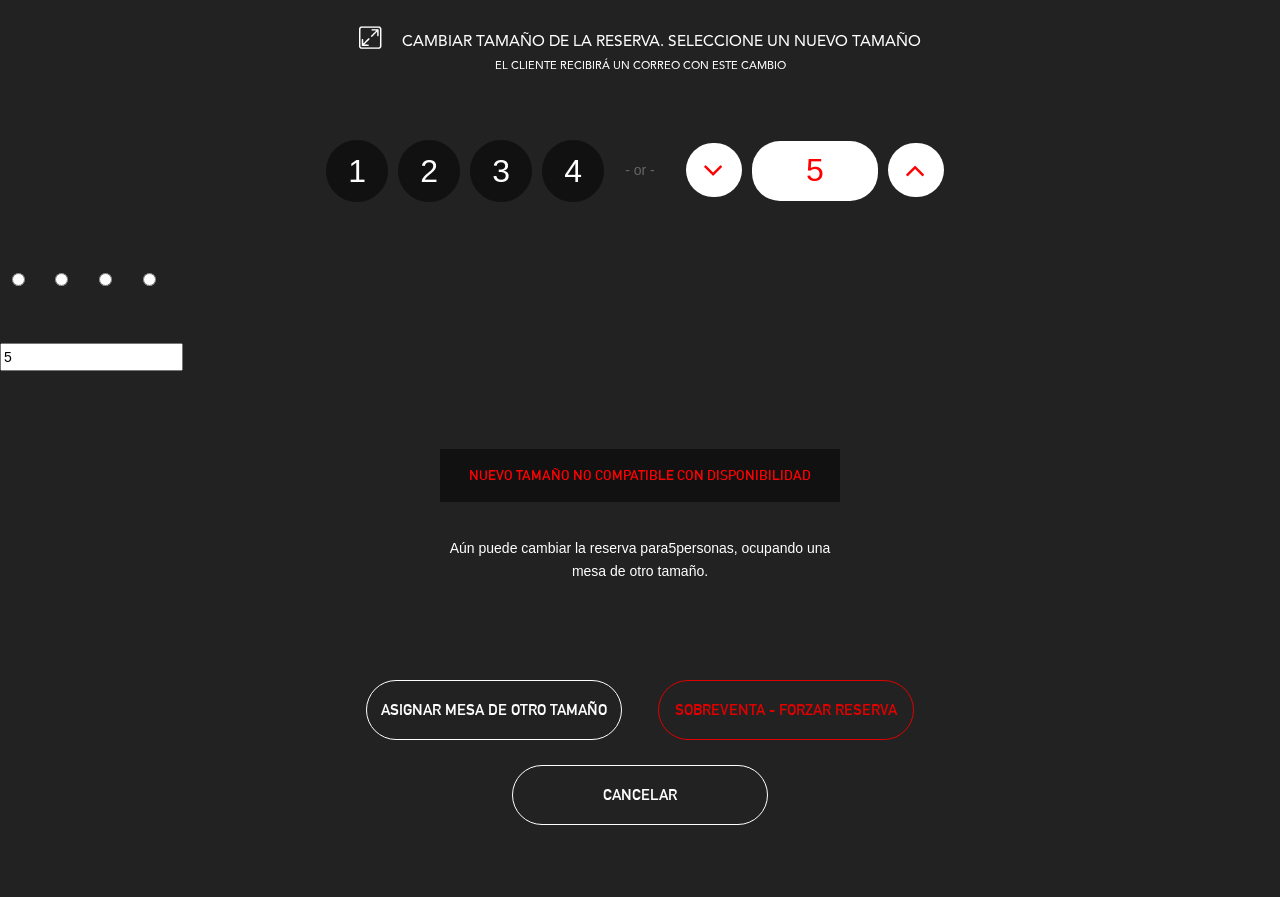 click 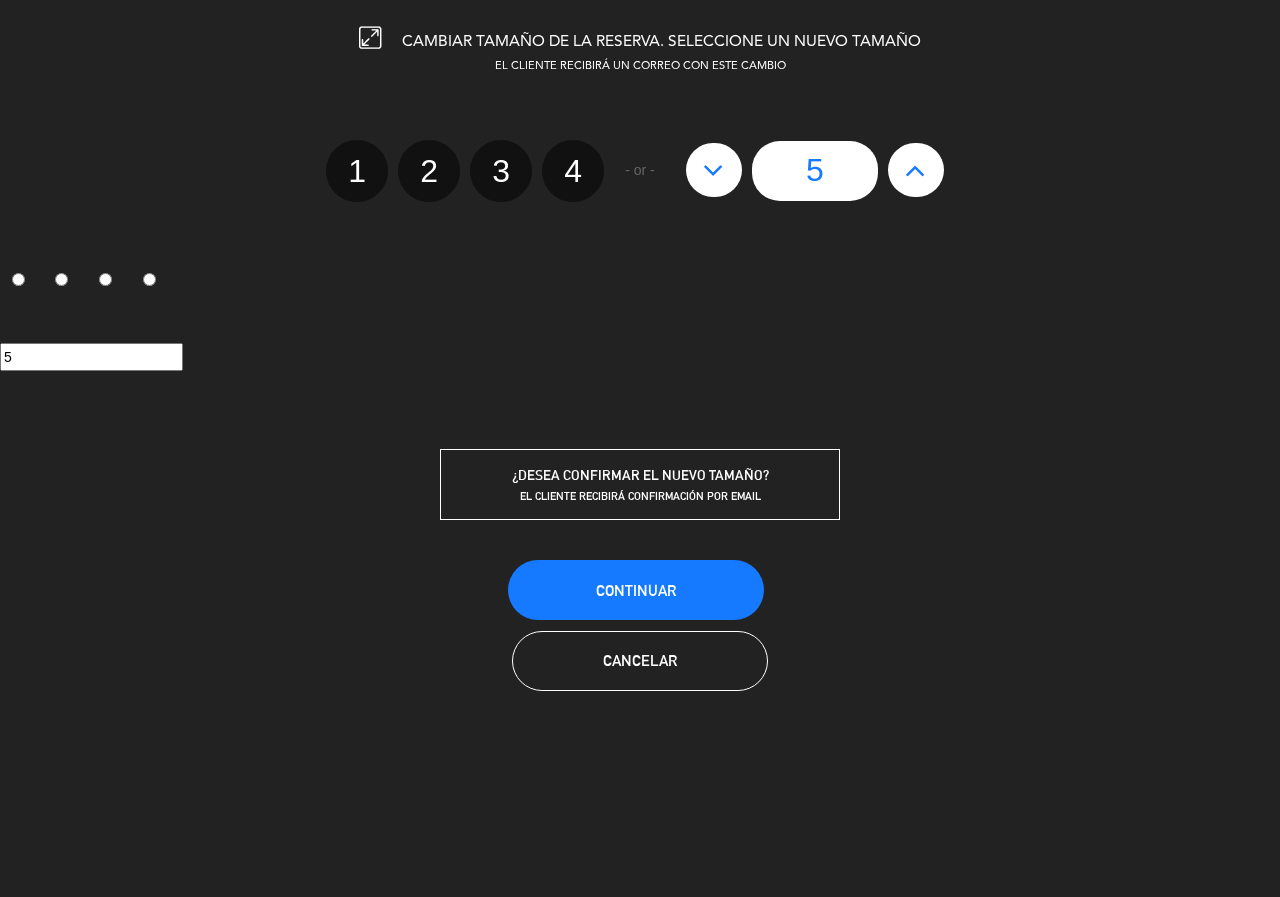click 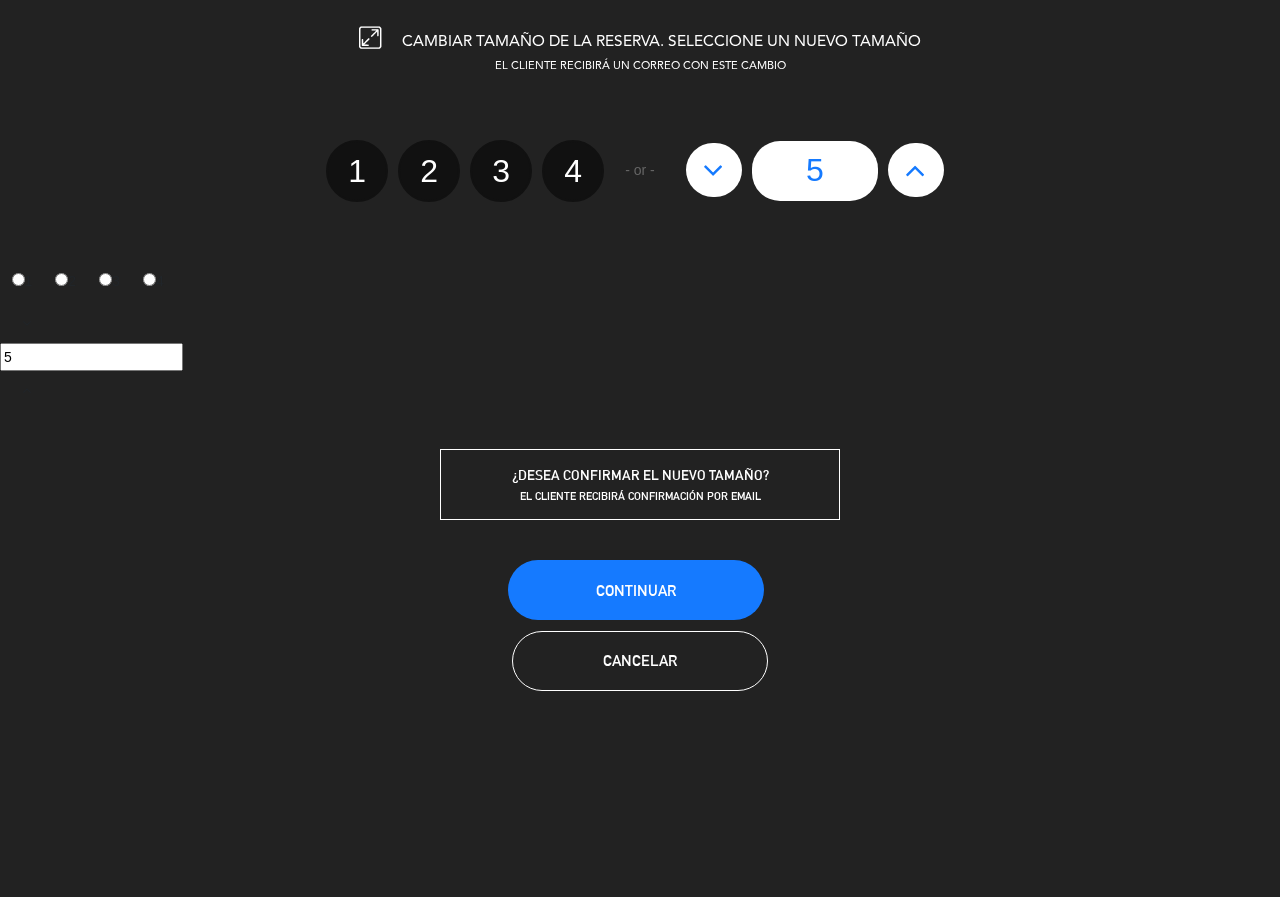 drag, startPoint x: 427, startPoint y: 163, endPoint x: 439, endPoint y: 172, distance: 15 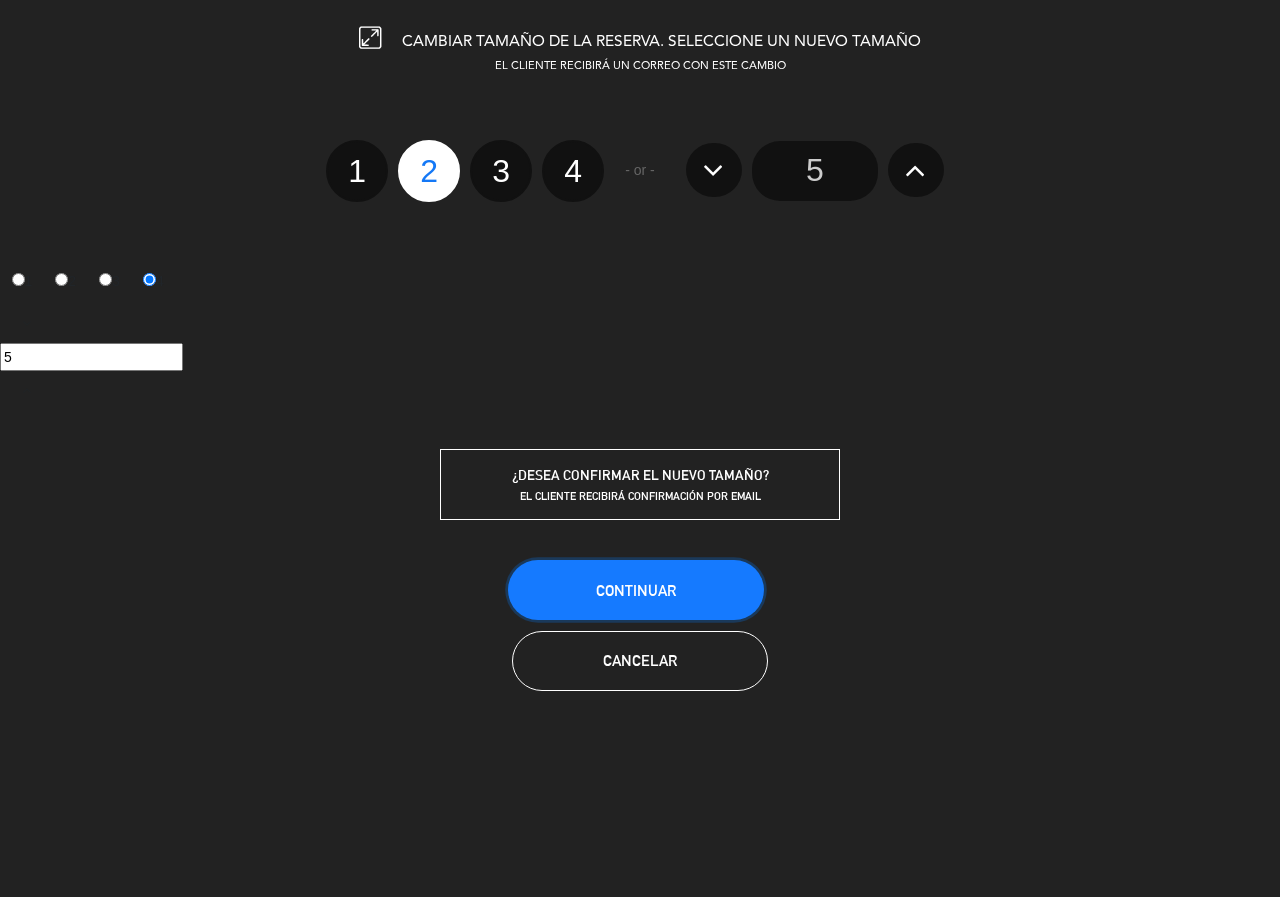 click on "Continuar" at bounding box center (636, 590) 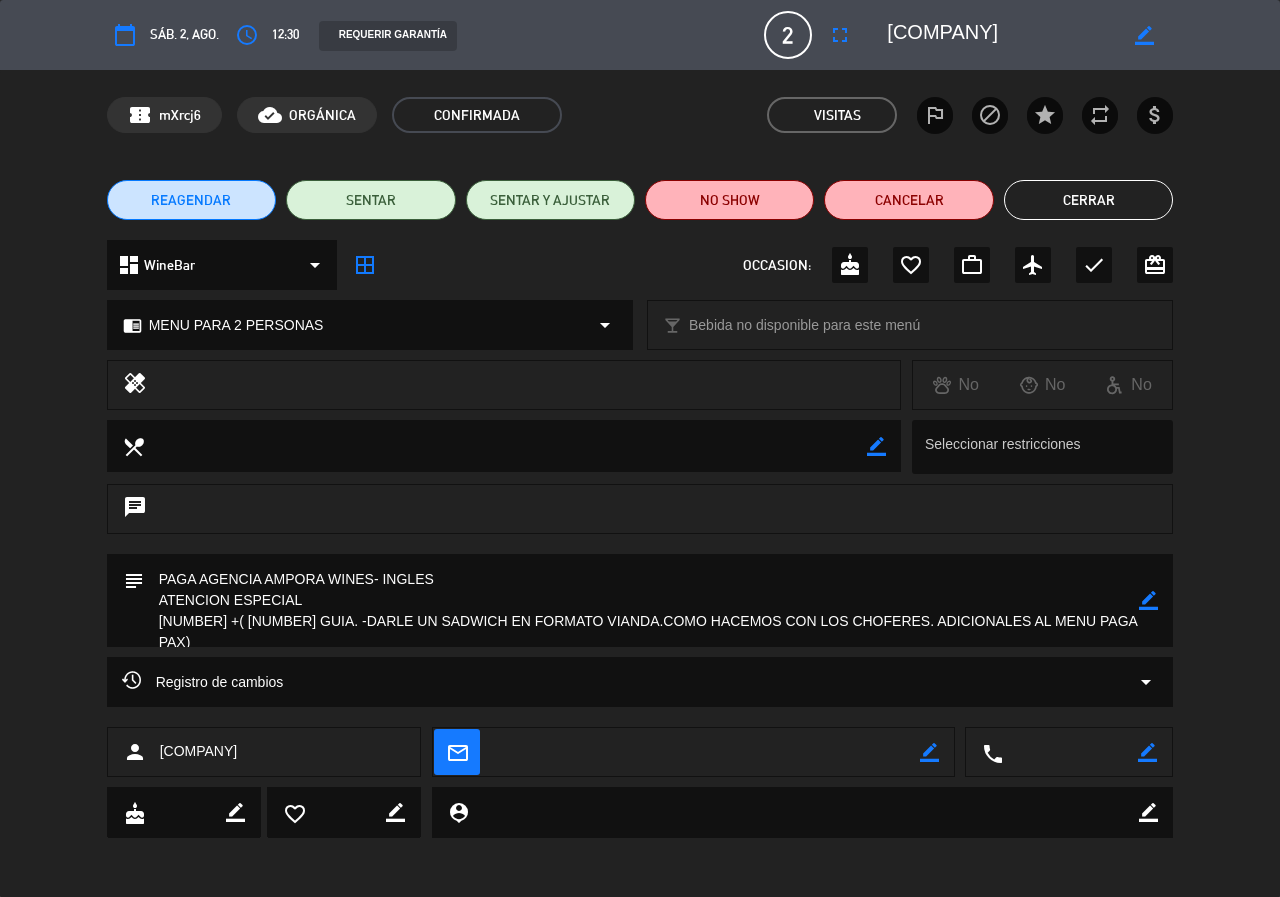 click on "Cerrar" 